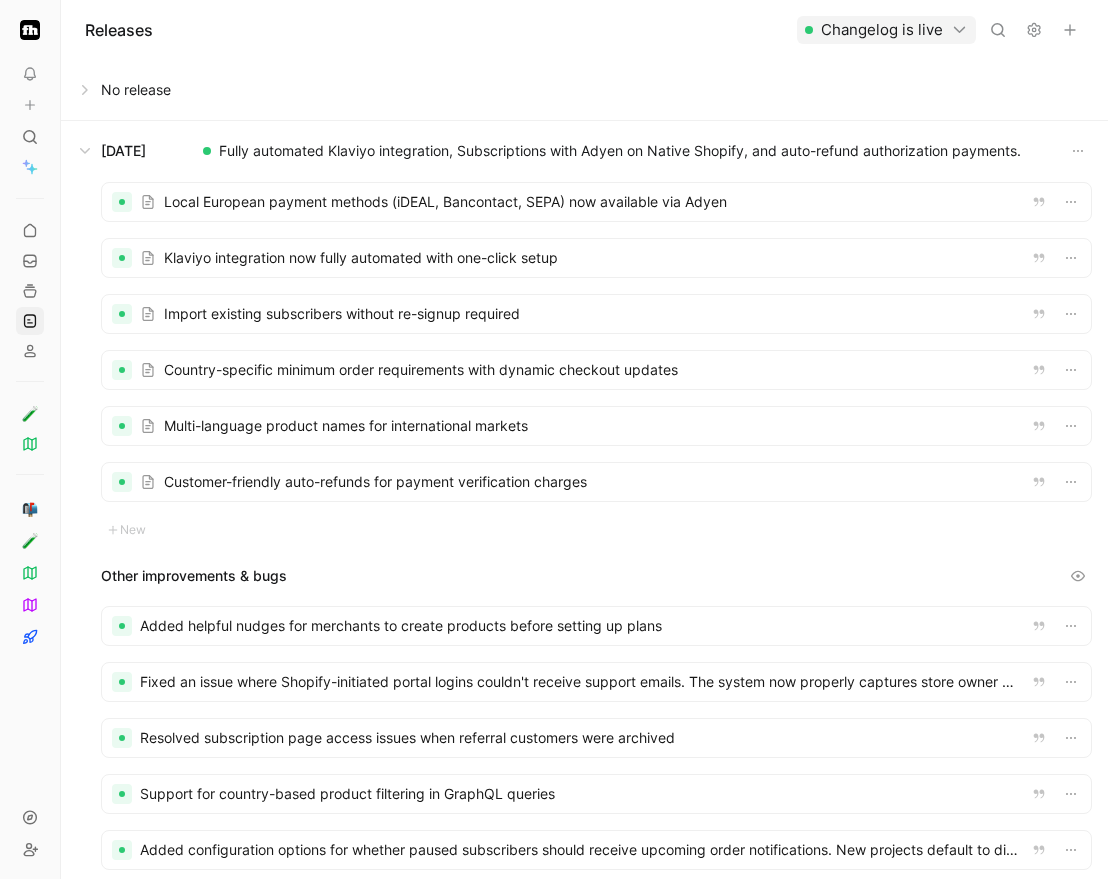 scroll, scrollTop: 0, scrollLeft: 0, axis: both 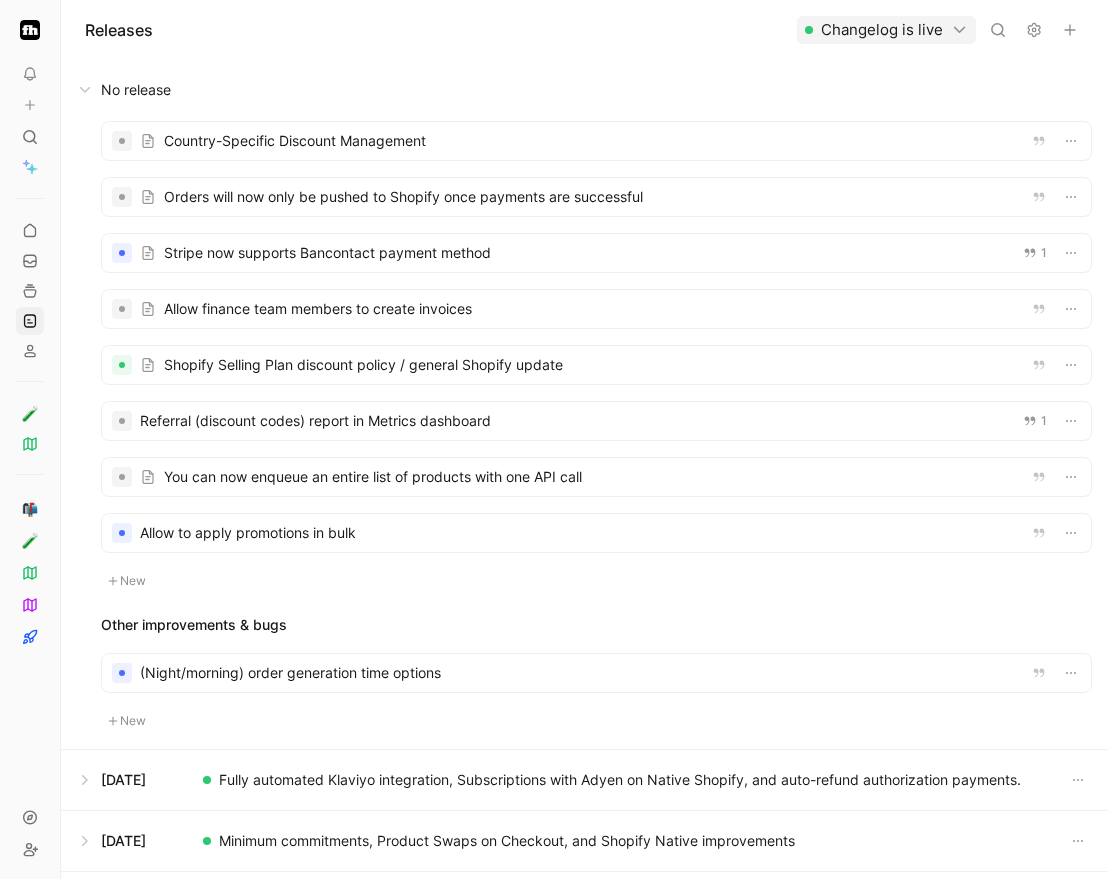 click at bounding box center (596, 673) 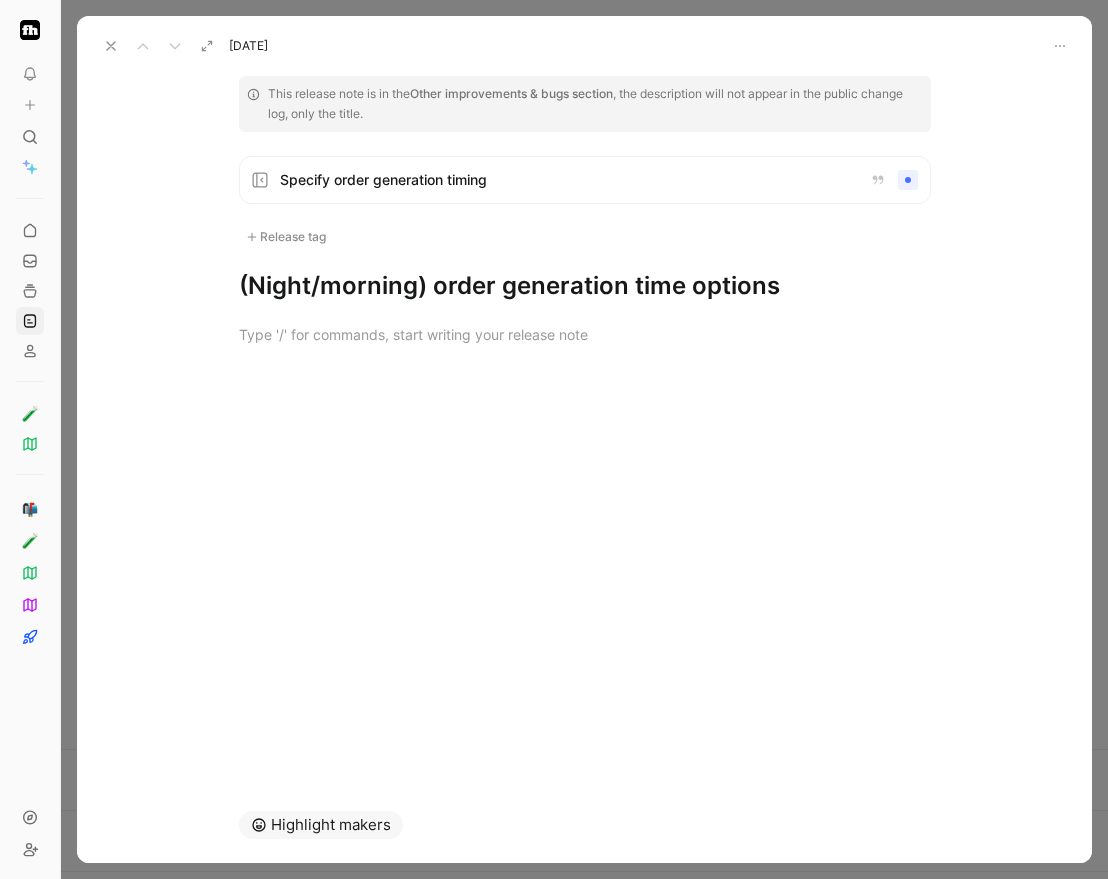 click at bounding box center (111, 46) 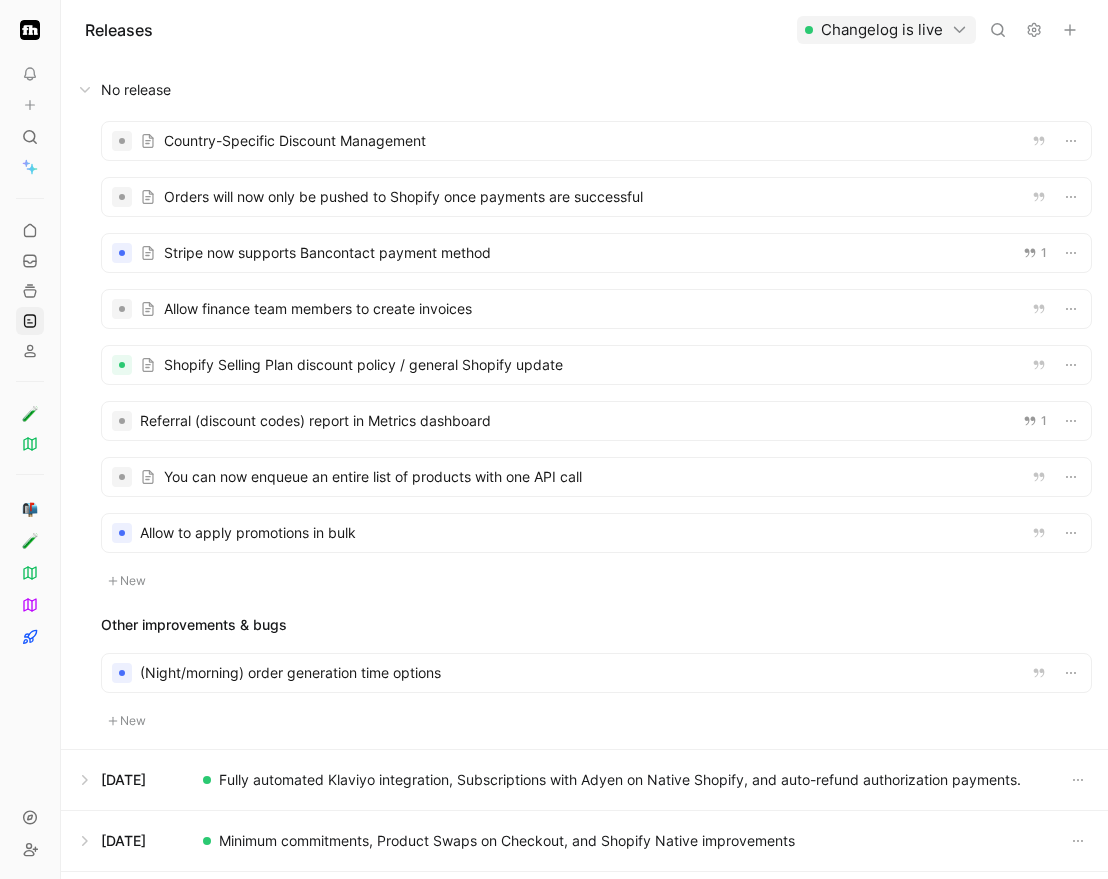 click on "New" at bounding box center [127, 721] 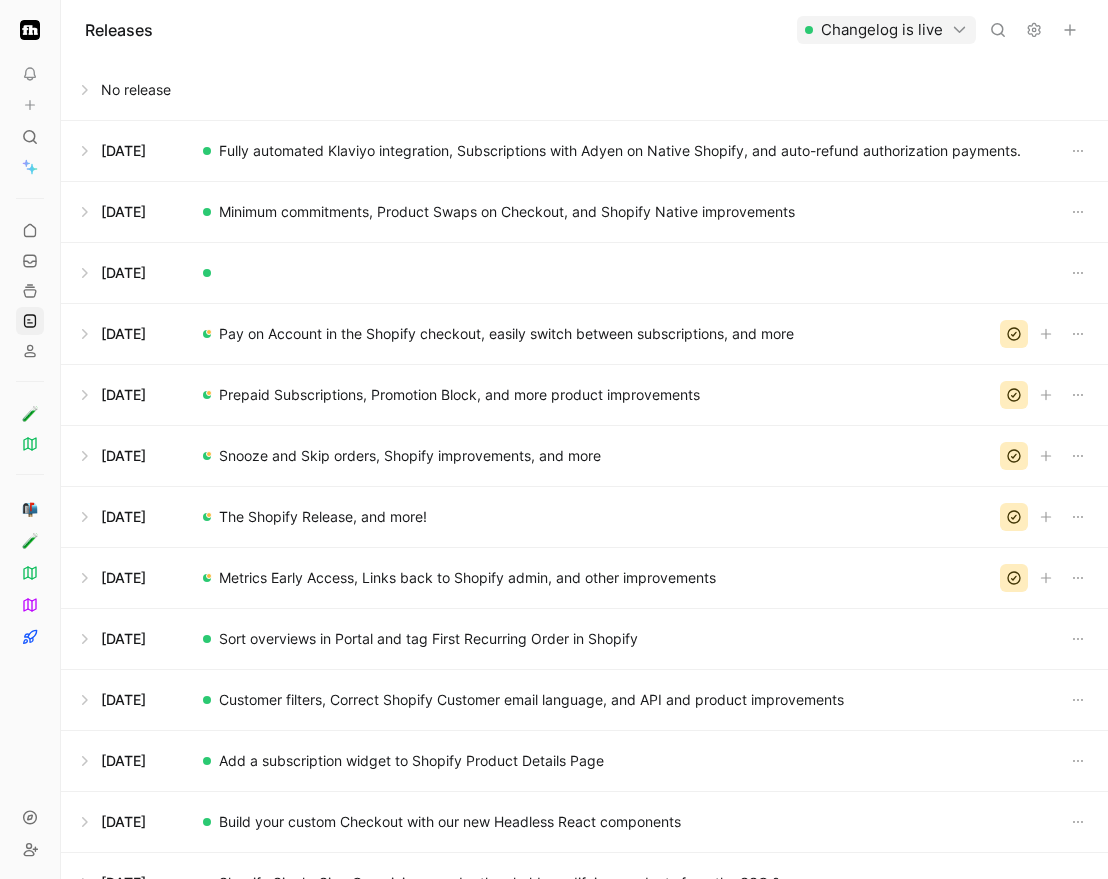 click at bounding box center (1070, 30) 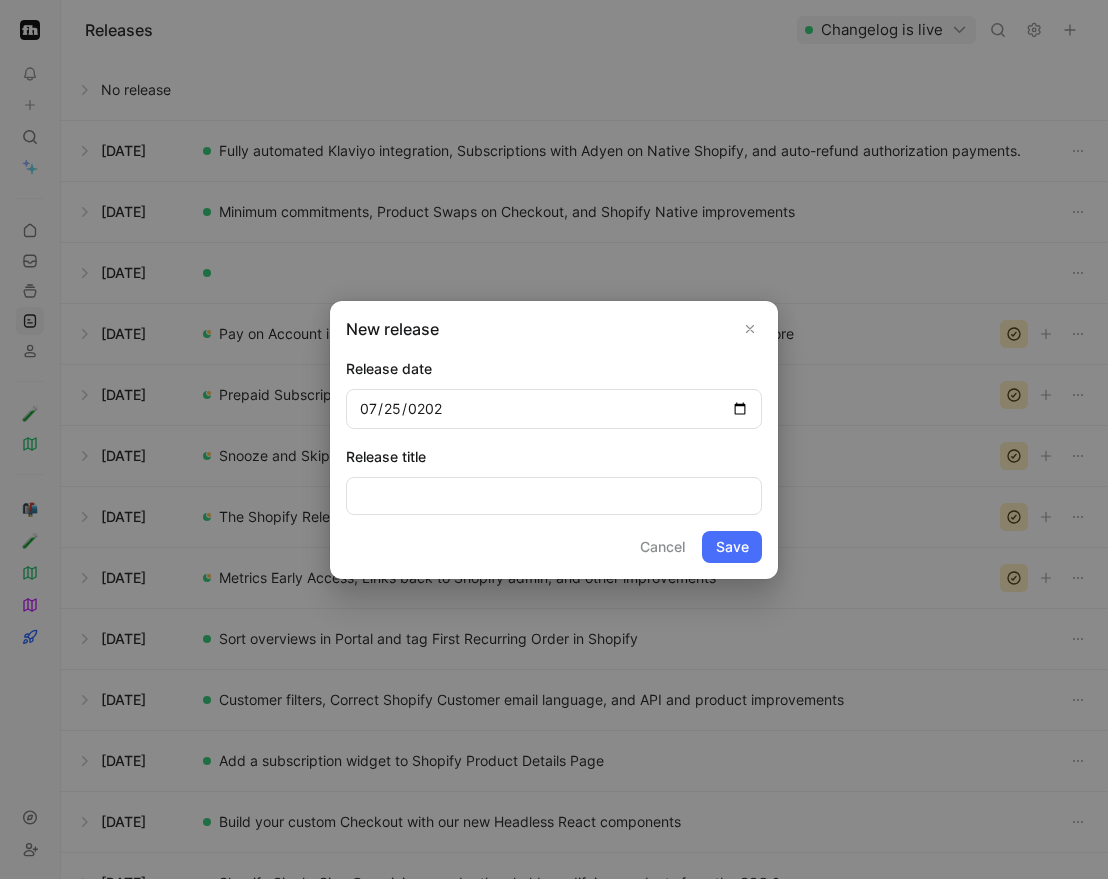 type on "[DATE]" 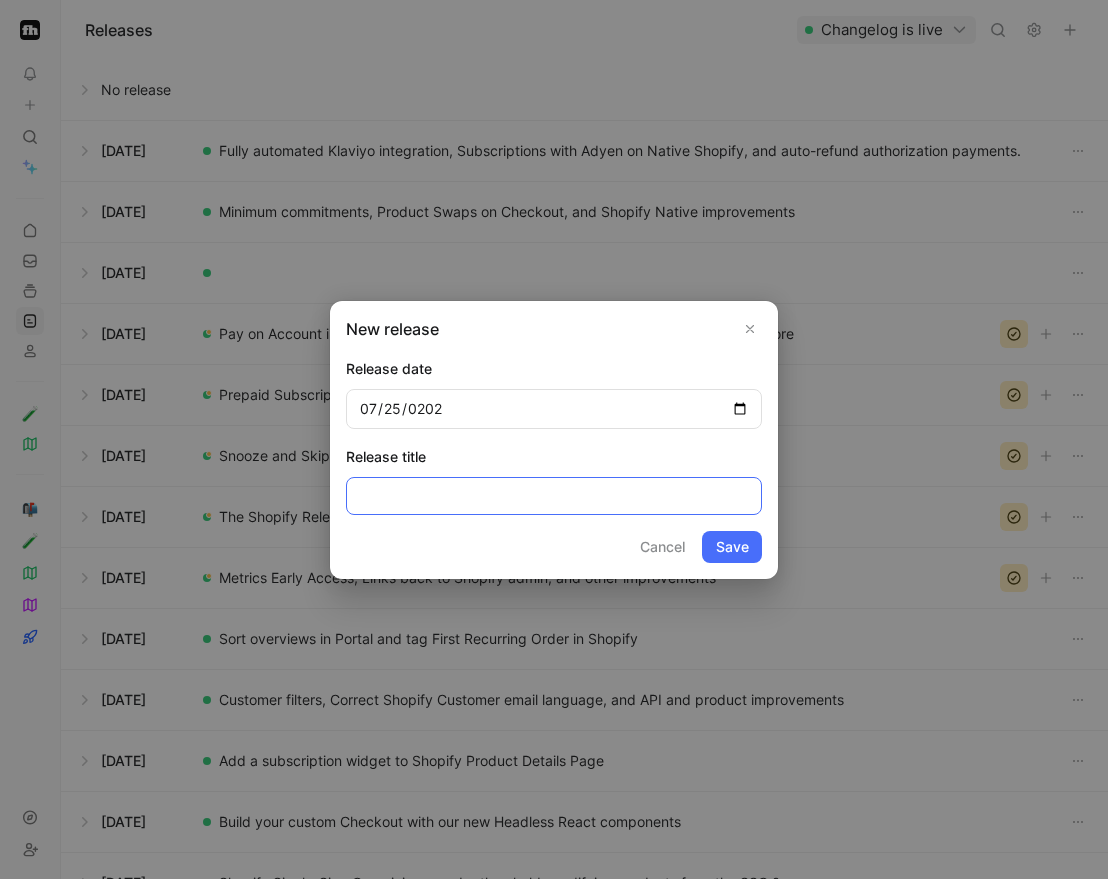 click at bounding box center [554, 496] 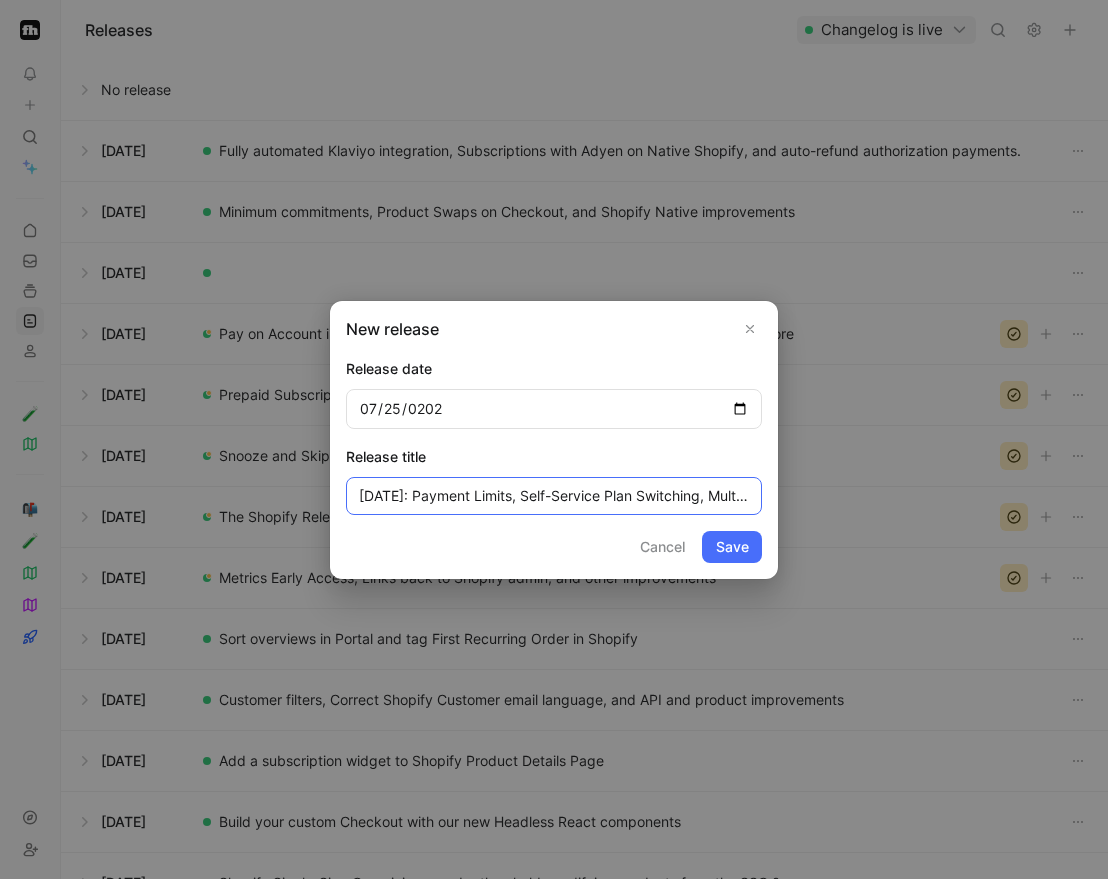 scroll, scrollTop: 0, scrollLeft: 121, axis: horizontal 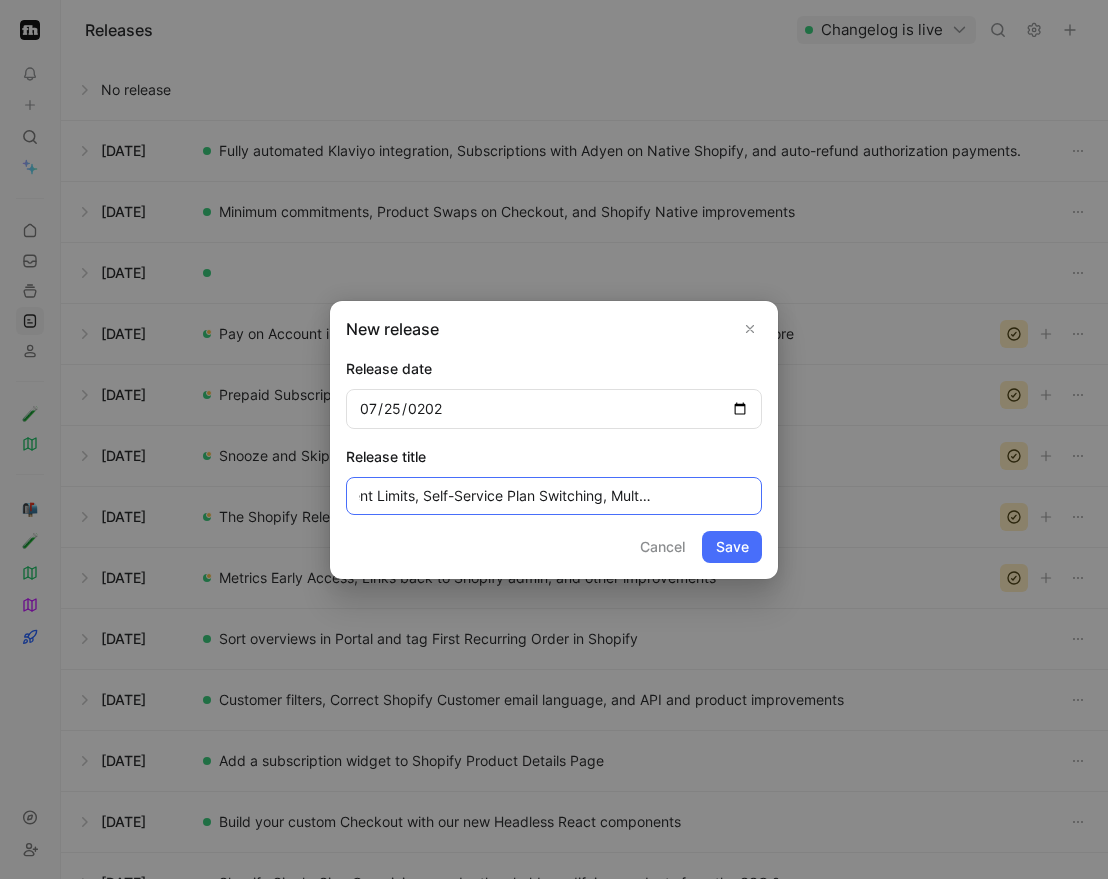 type on "[DATE]: Payment Limits, Self-Service Plan Switching, Multi-Country Toggle" 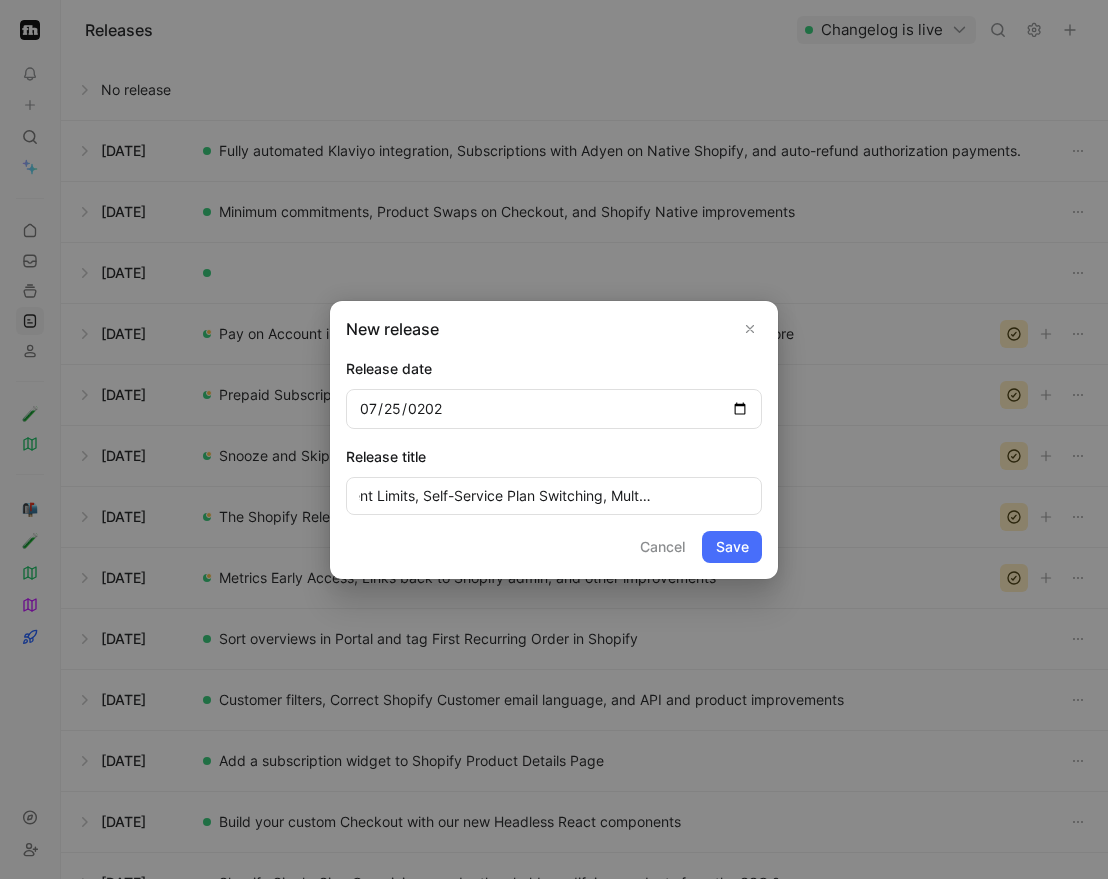 click on "Save" at bounding box center [732, 547] 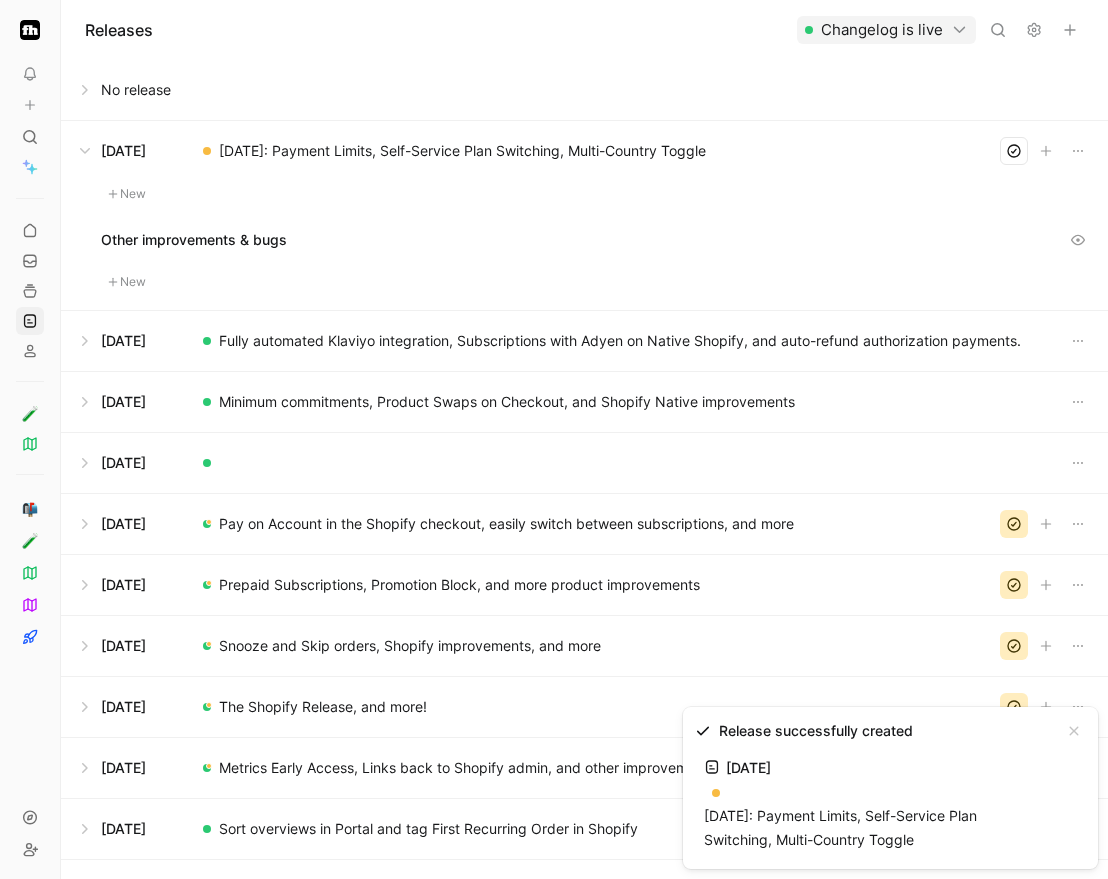 click on "[DATE]: Payment Limits, Self-Service Plan Switching, Multi-Country Toggle" at bounding box center (840, 827) 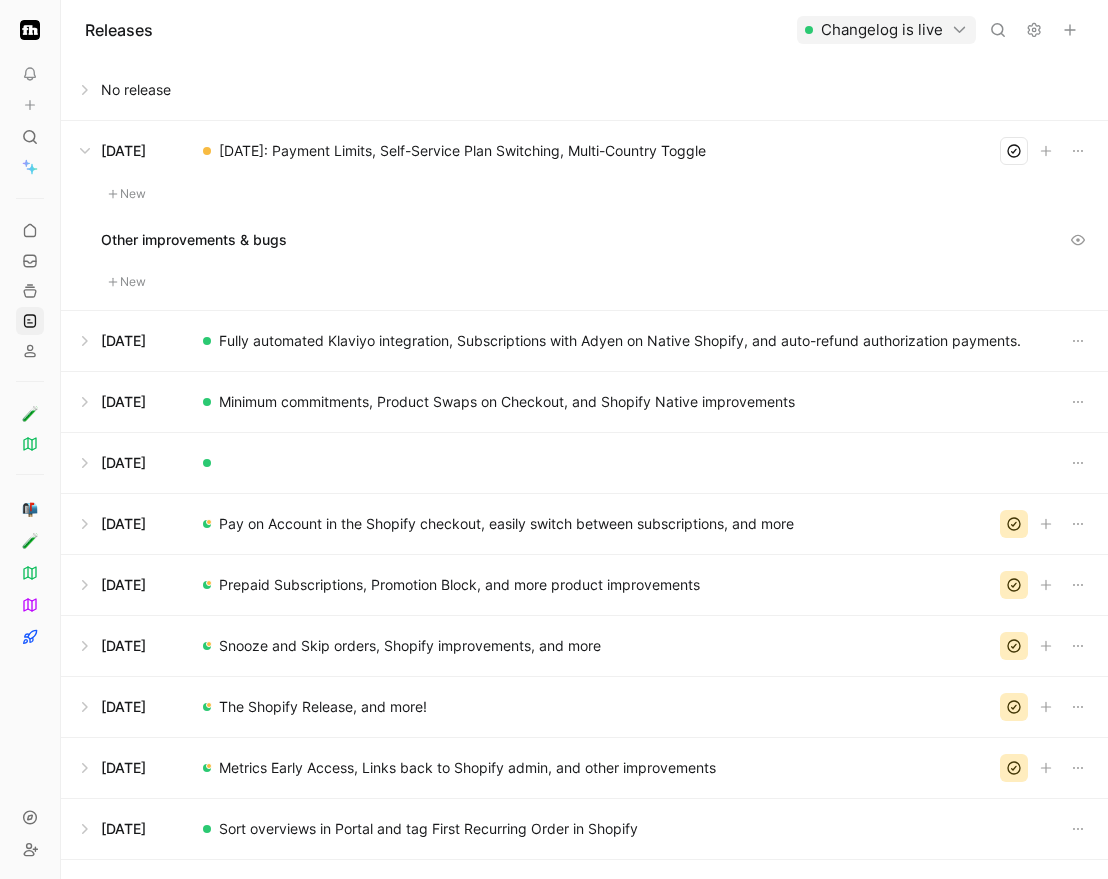 click on "New" at bounding box center (127, 194) 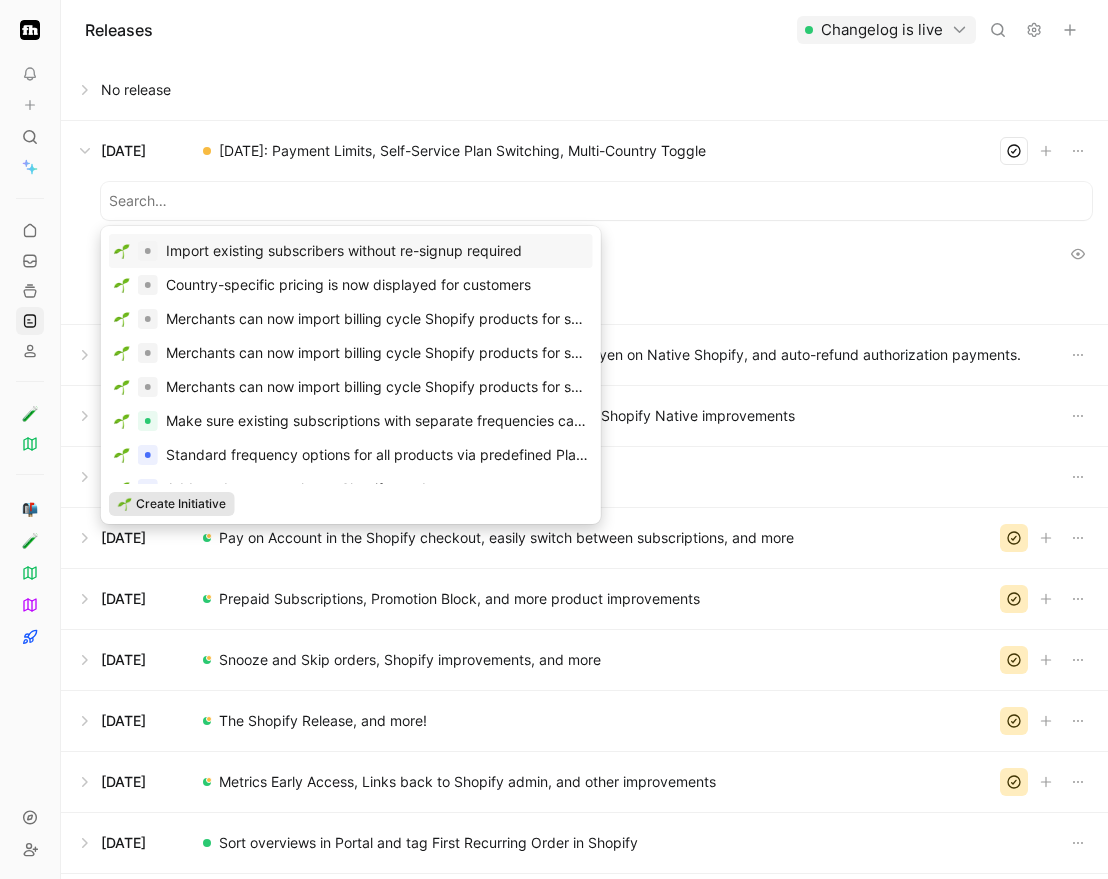click on "Create Initiative" at bounding box center (181, 504) 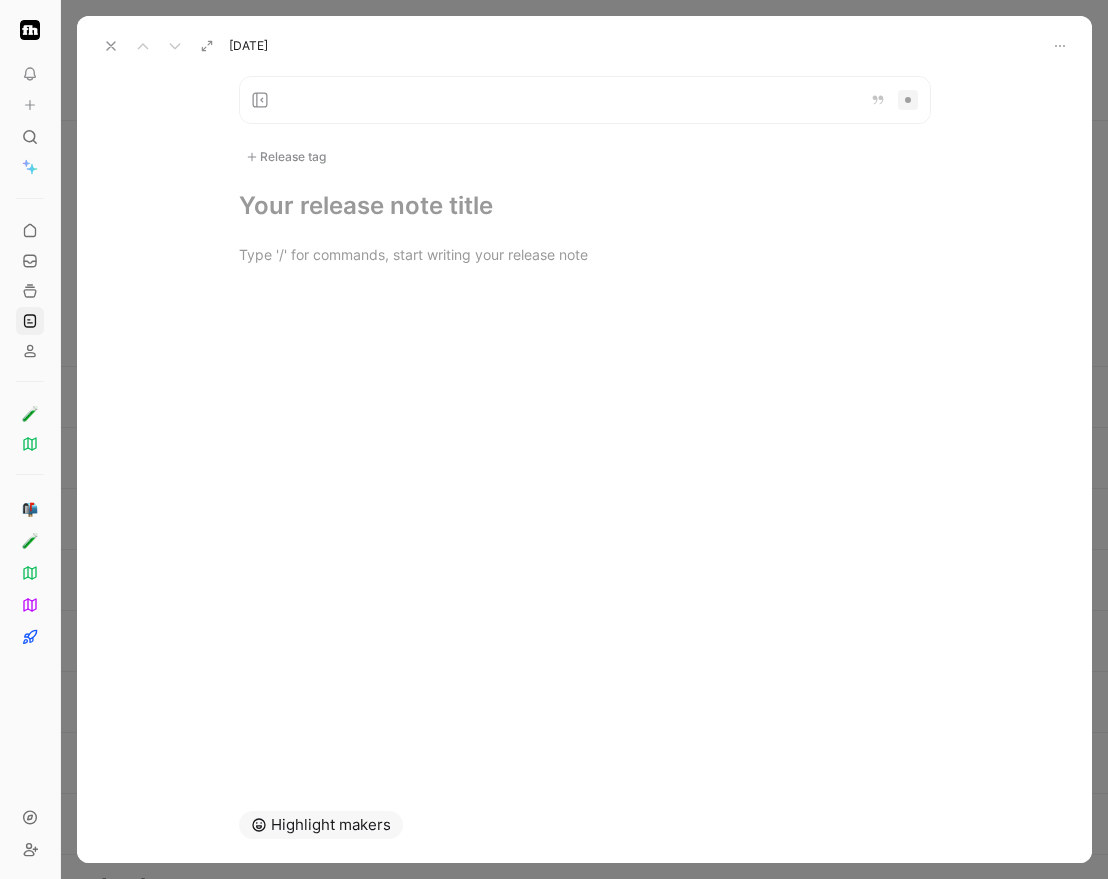 type 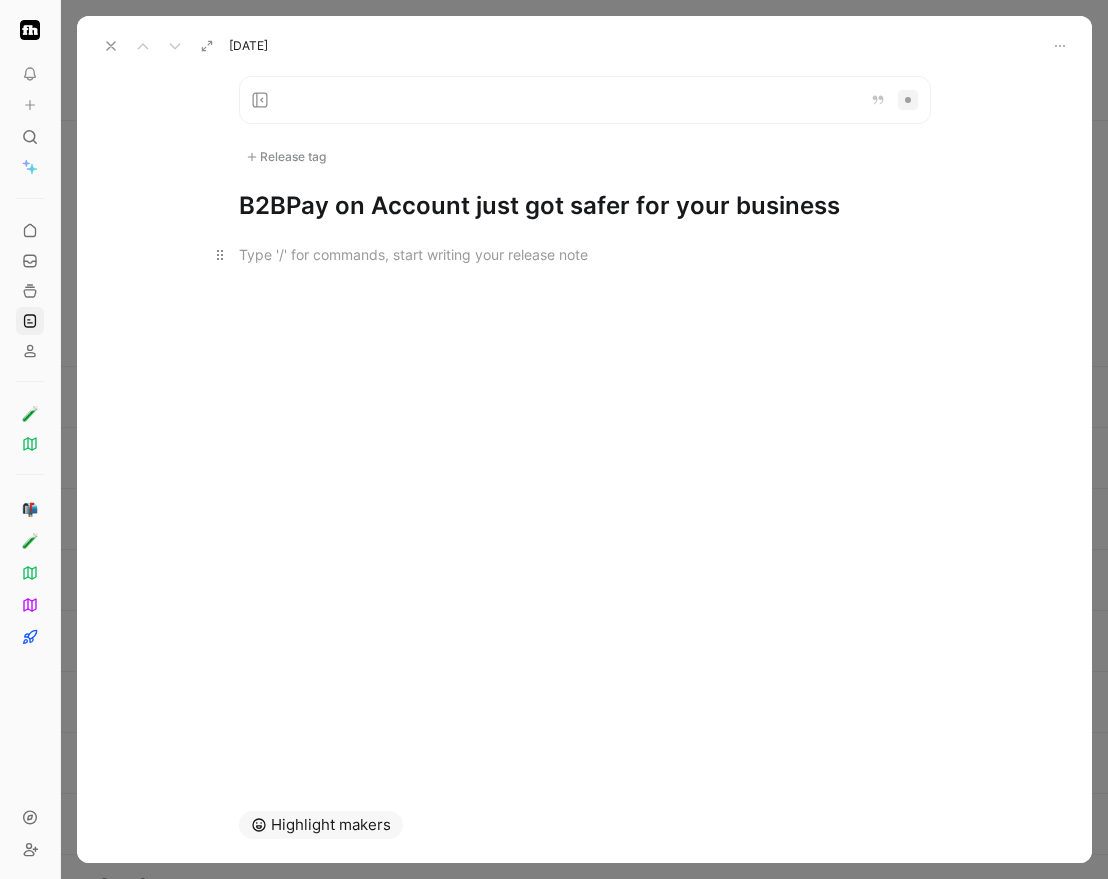 click at bounding box center (585, 254) 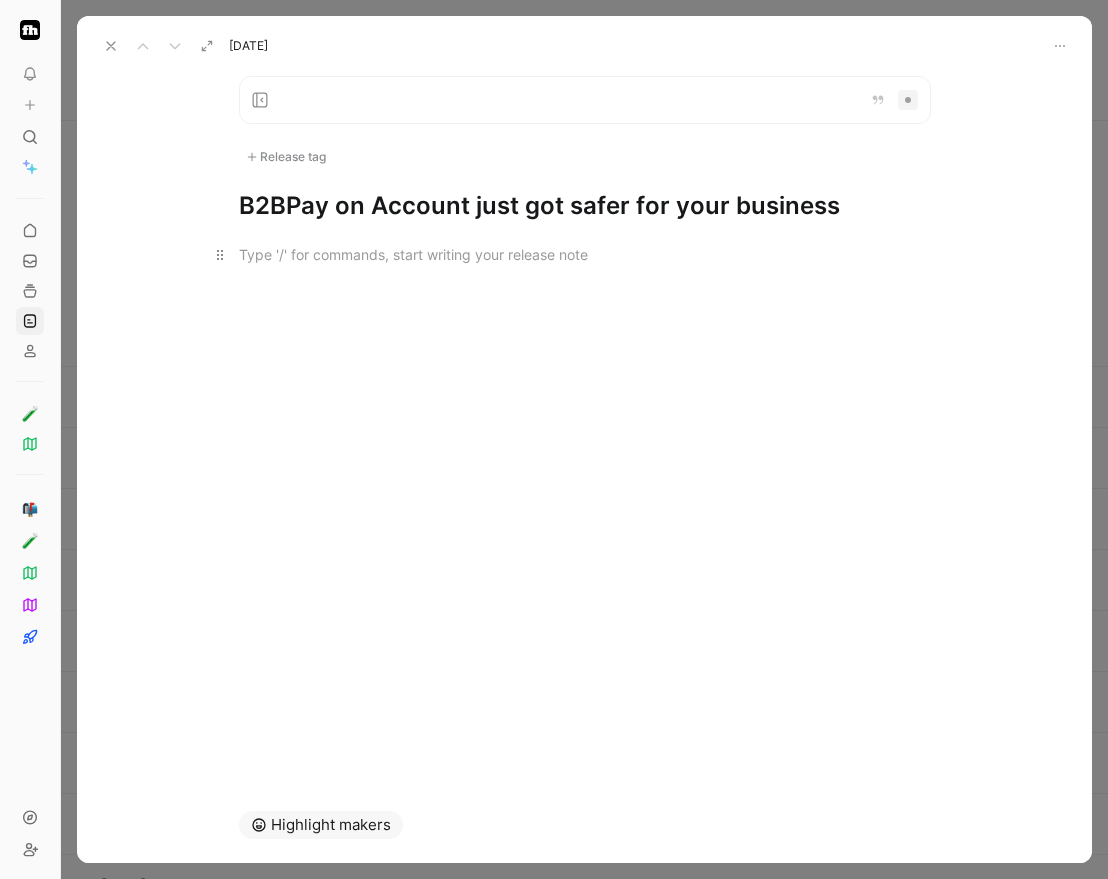 click at bounding box center (585, 254) 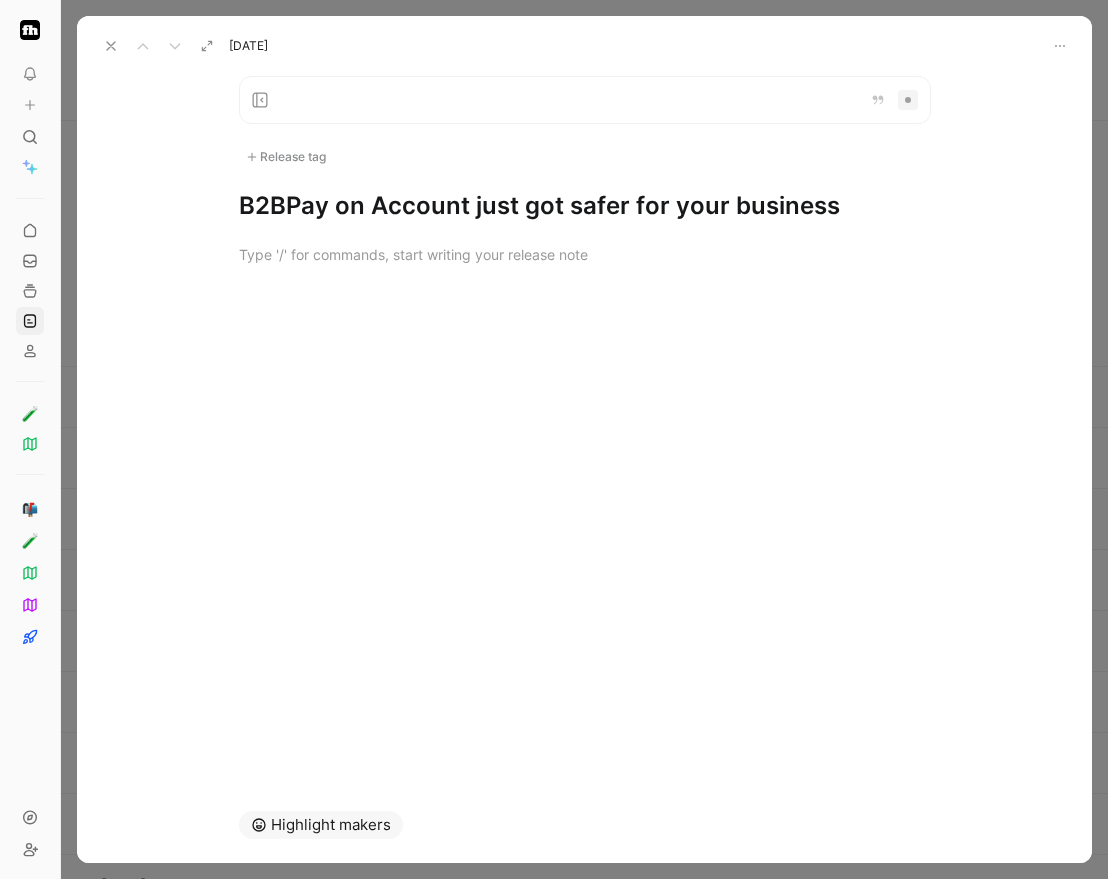click on "B2B  Pay on Account just got safer for your business" at bounding box center [585, 206] 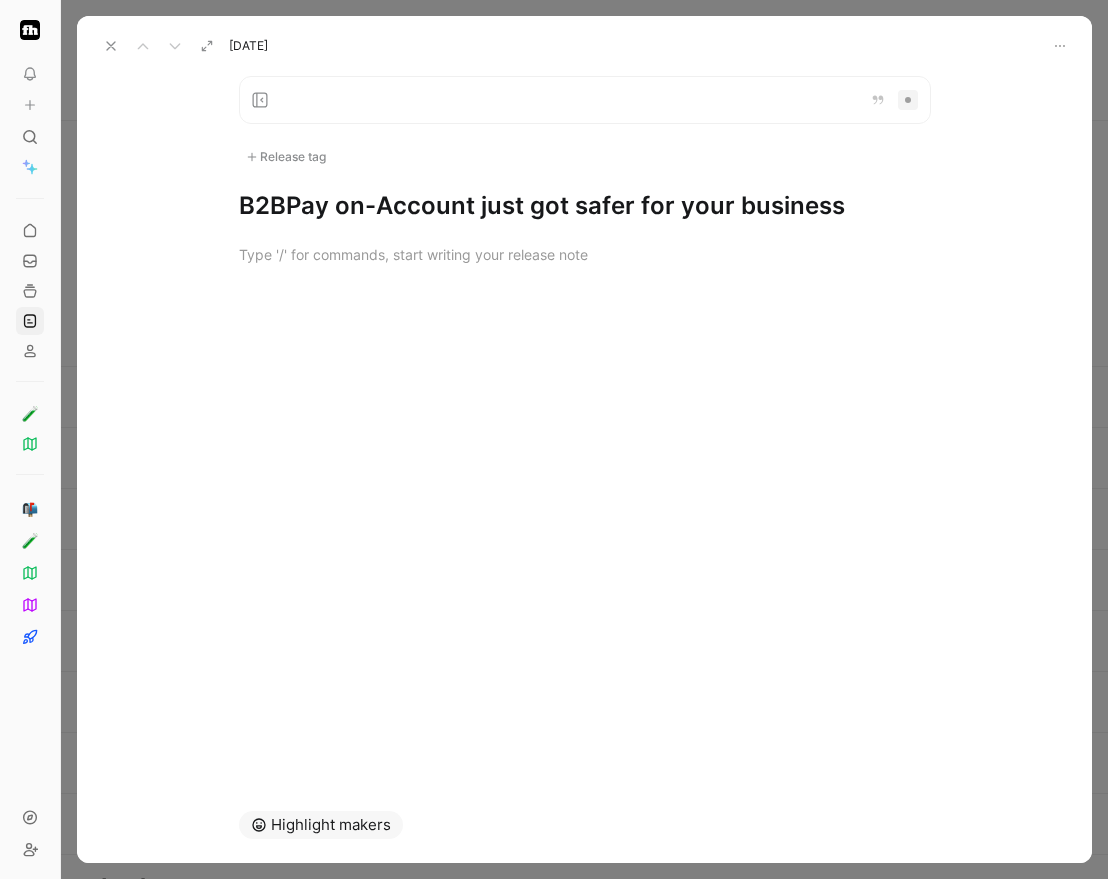 click on "B2B  Pay on-Account just got safer for your business" at bounding box center (585, 206) 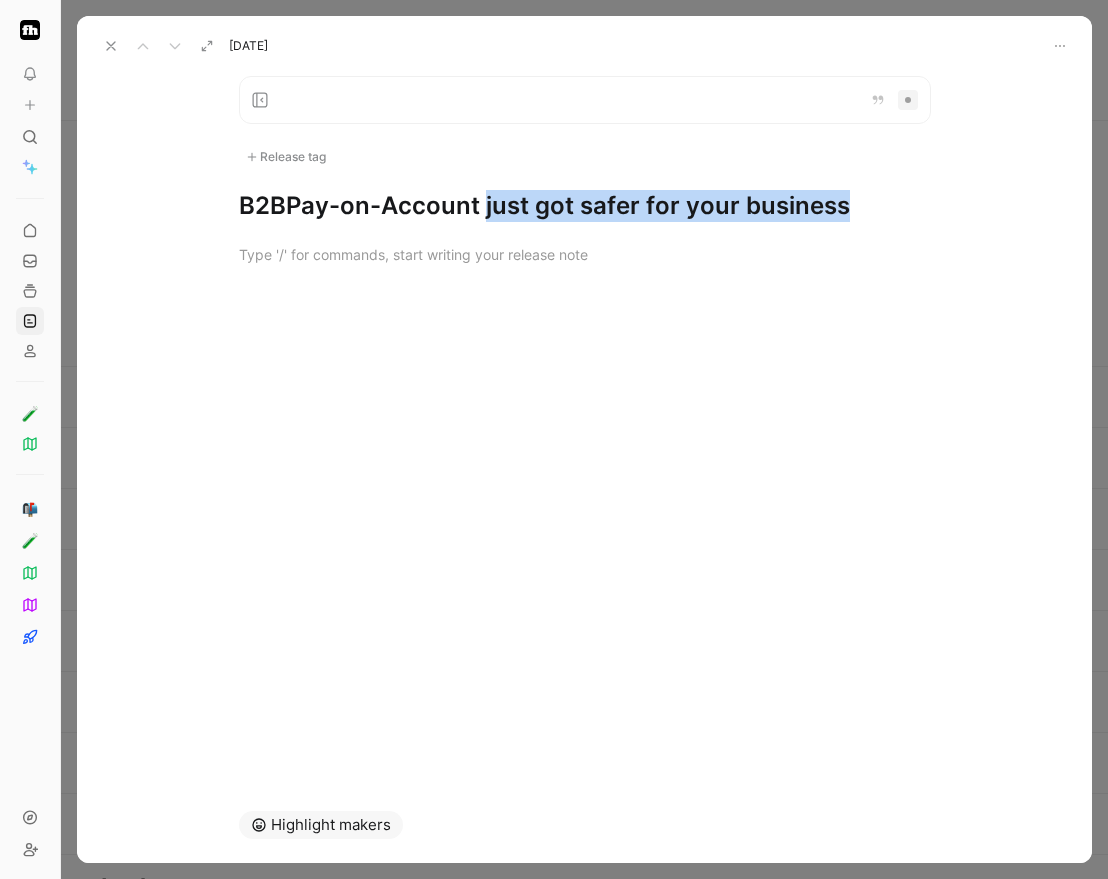 drag, startPoint x: 814, startPoint y: 209, endPoint x: 487, endPoint y: 211, distance: 327.0061 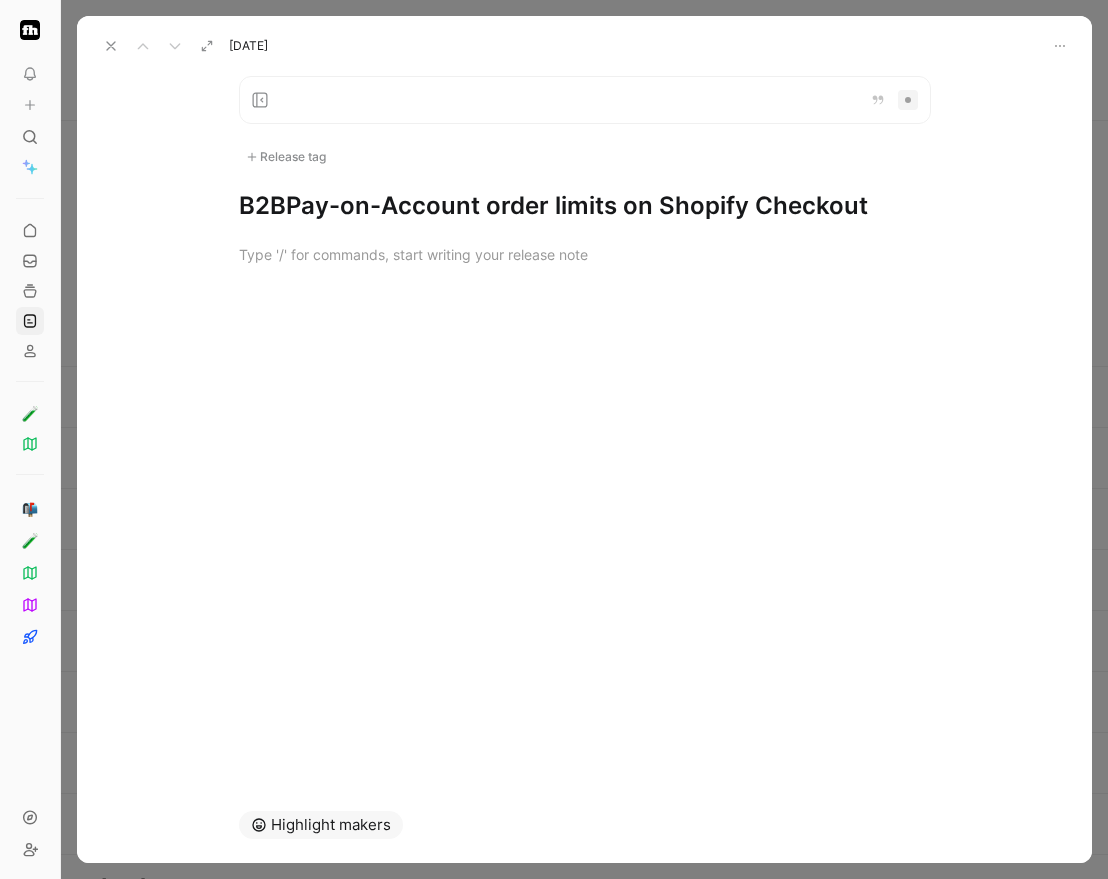 click on "Release tag B2B  Pay-on-Account order limits on Shopify Checkout" at bounding box center [584, 423] 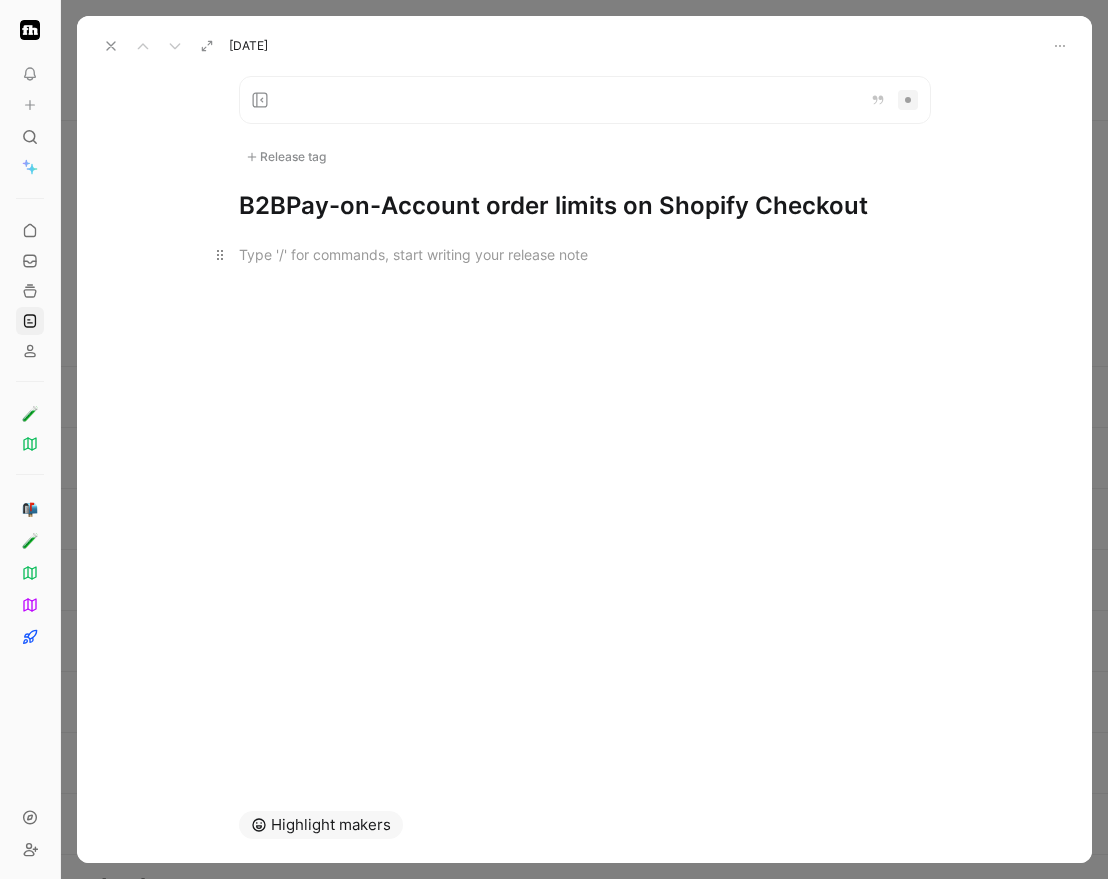 click at bounding box center [585, 254] 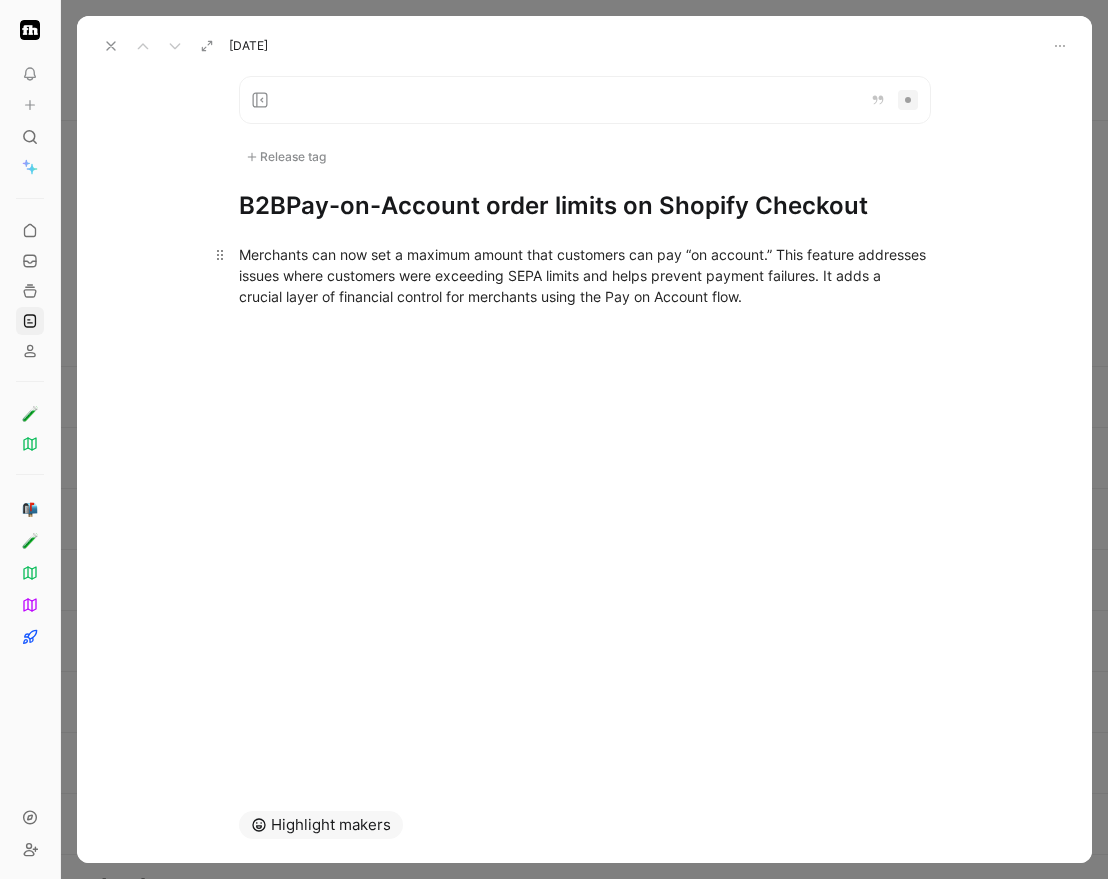 click on "Merchants can now set a maximum amount that customers can pay “on account.” This feature addresses issues where customers were exceeding SEPA limits and helps prevent payment failures. It adds a crucial layer of financial control for merchants using the Pay on Account flow." at bounding box center [584, 275] 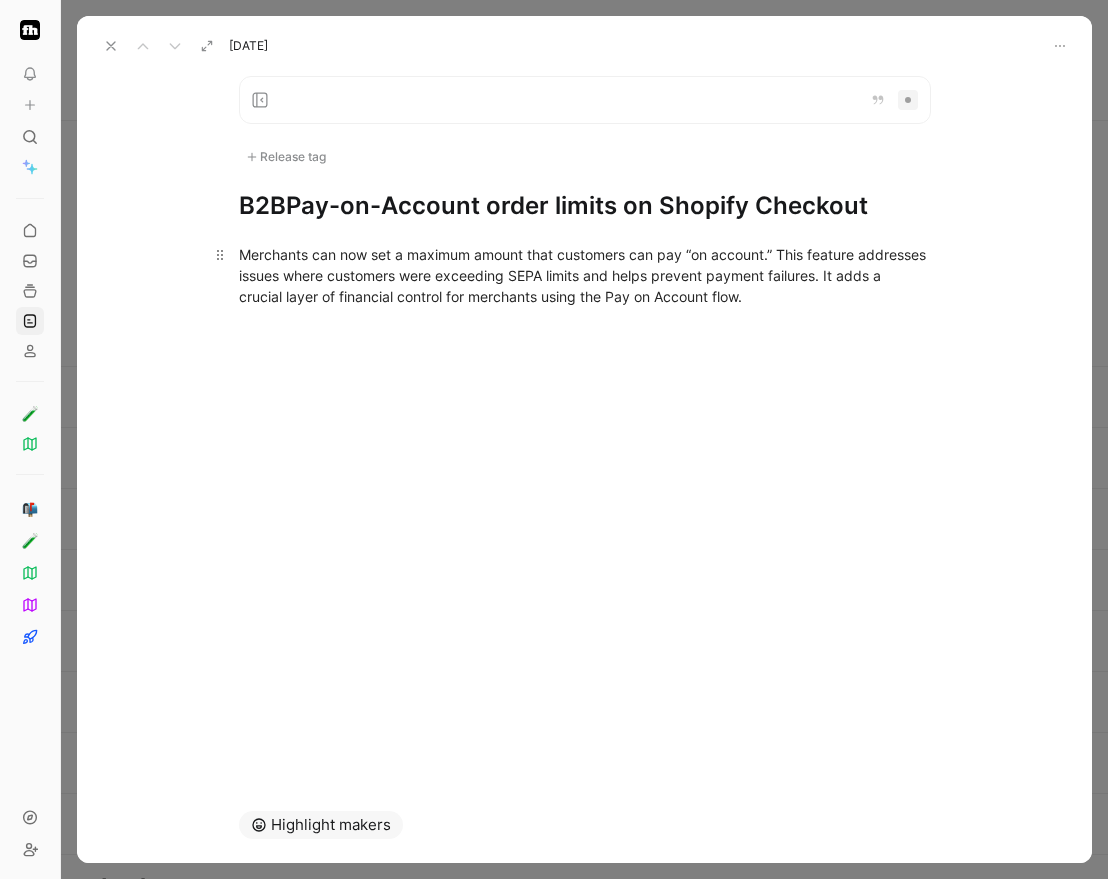 type 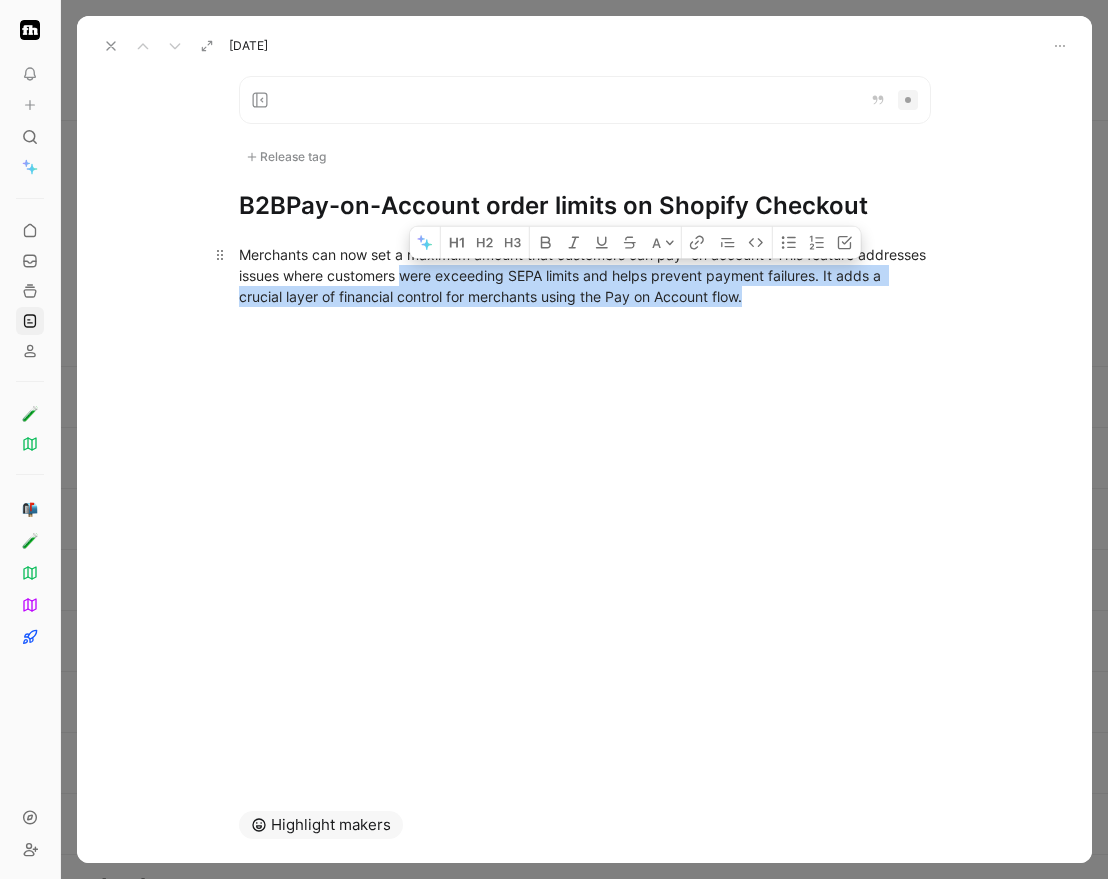 drag, startPoint x: 811, startPoint y: 303, endPoint x: 475, endPoint y: 266, distance: 338.03107 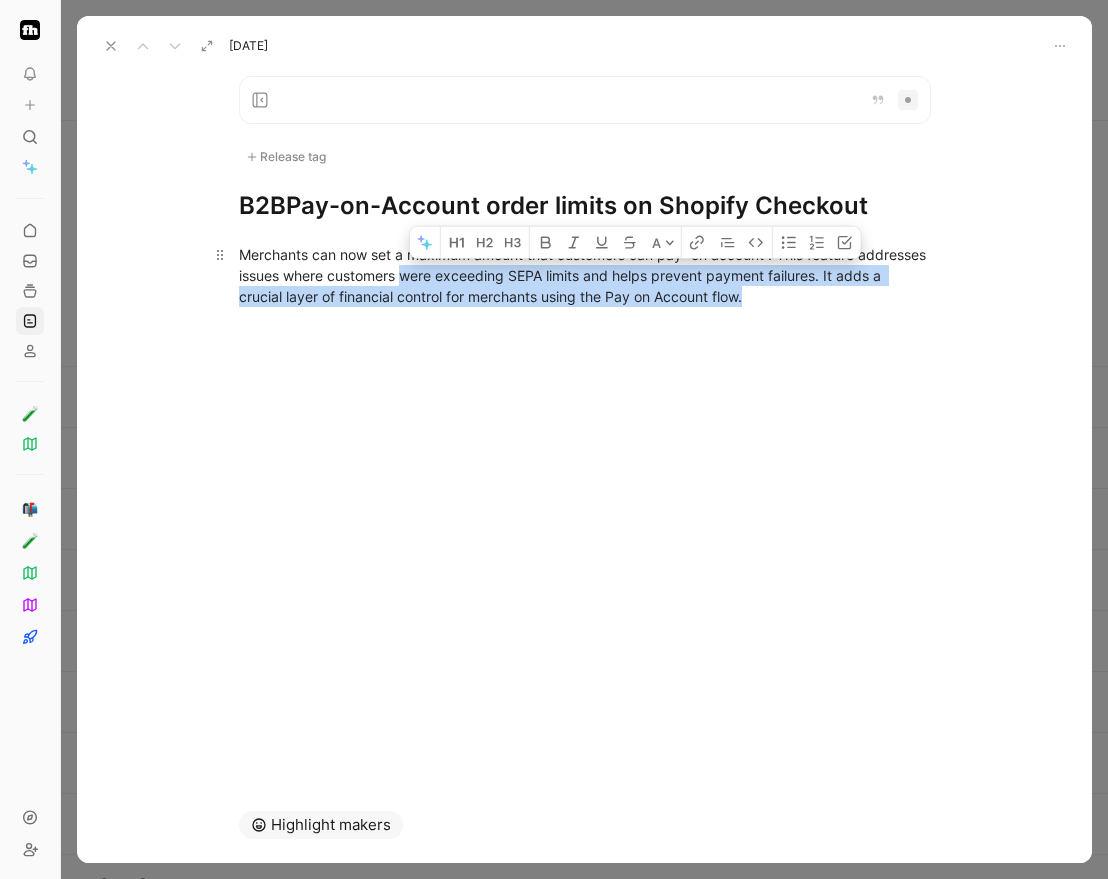 click on "Merchants can now set a maximum amount that customers can pay “on account”. This feature addresses issues where customers were exceeding SEPA limits and helps prevent payment failures. It adds a crucial layer of financial control for merchants using the Pay on Account flow." at bounding box center (585, 275) 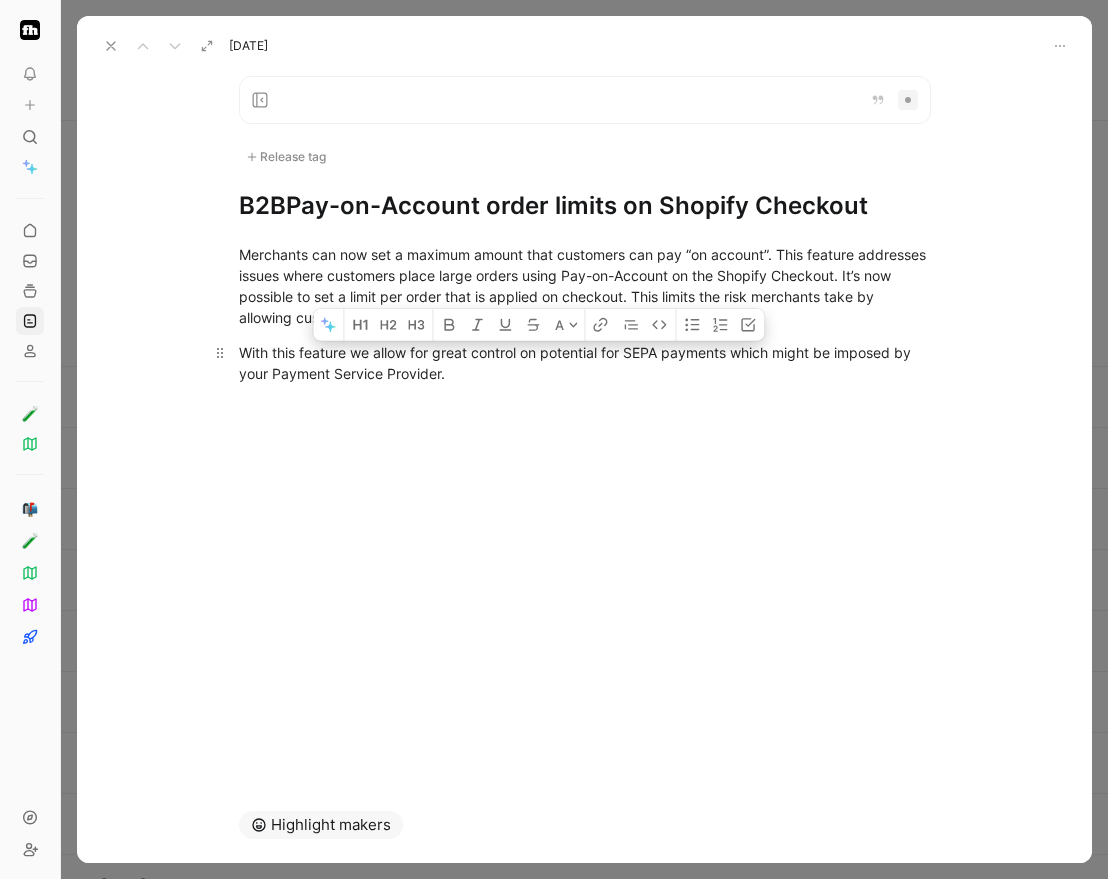 drag, startPoint x: 635, startPoint y: 370, endPoint x: 627, endPoint y: 354, distance: 17.888544 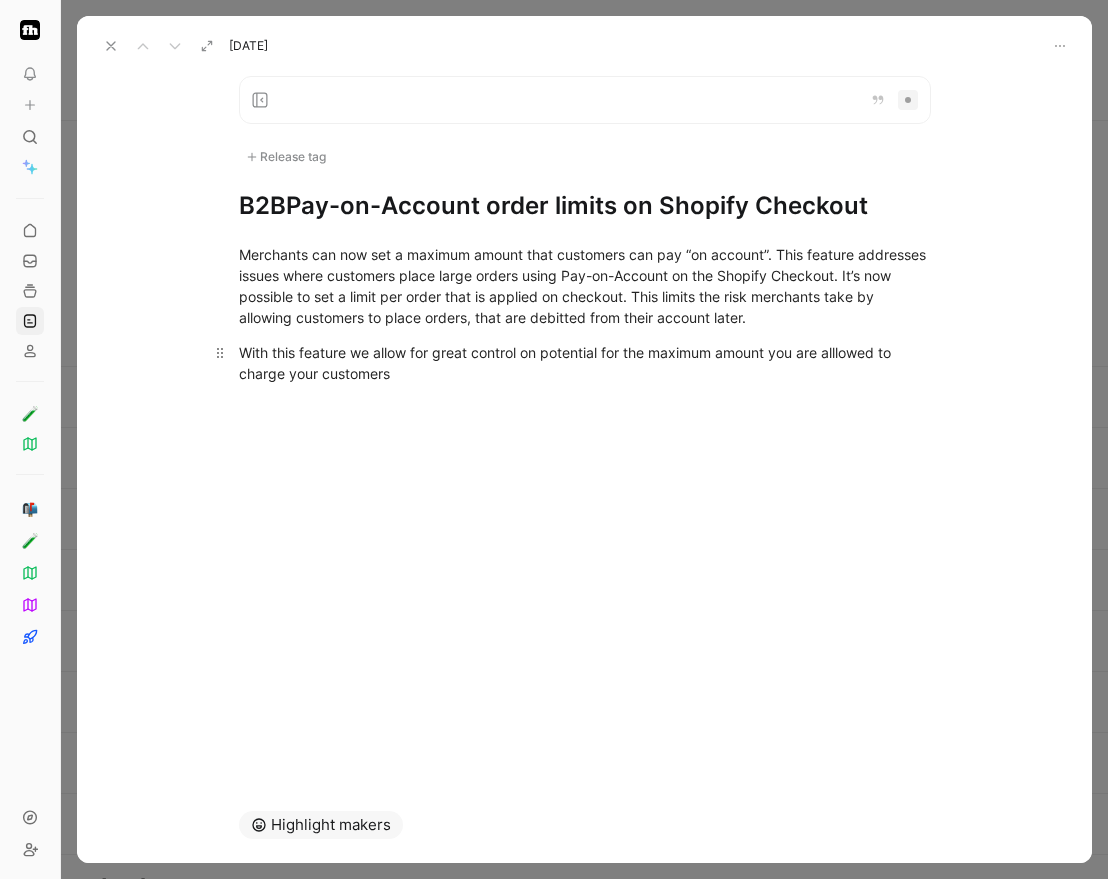 click on "With this feature we allow for great control on potential for the maximum amount you are alllowed to charge your customers" at bounding box center [585, 363] 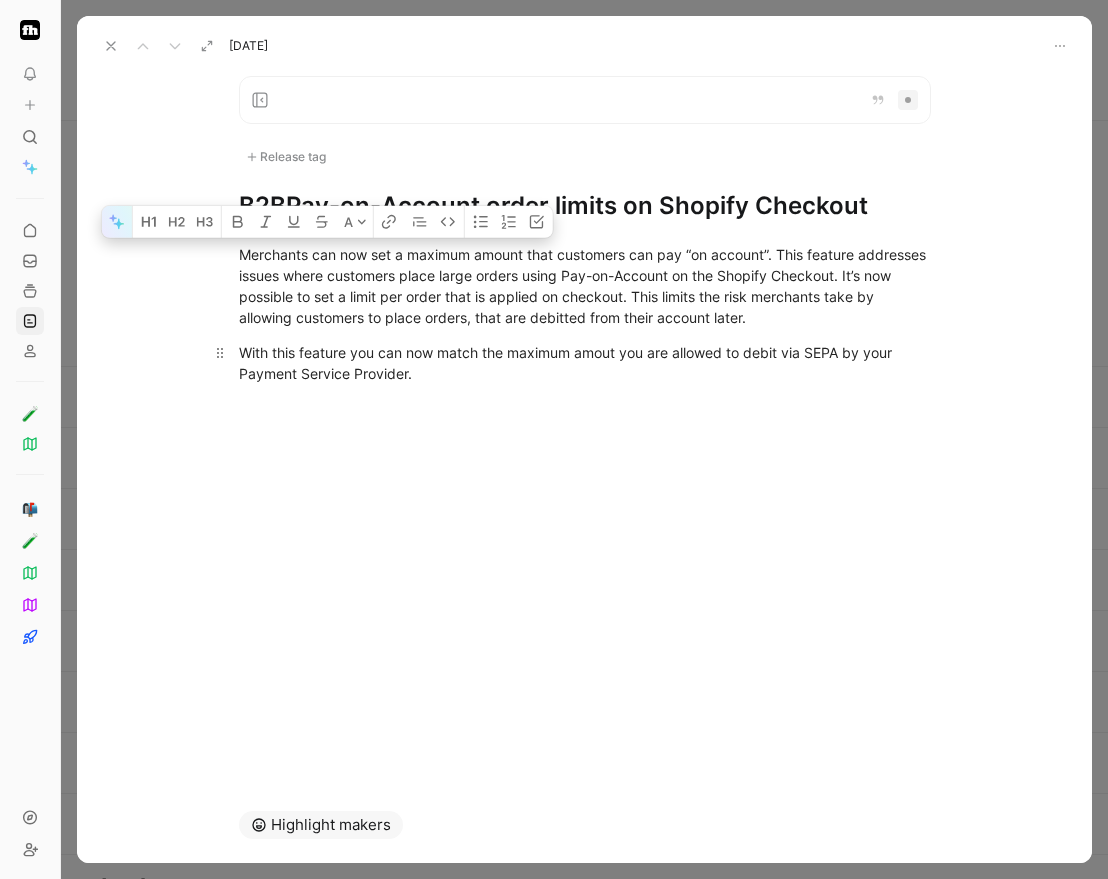 click 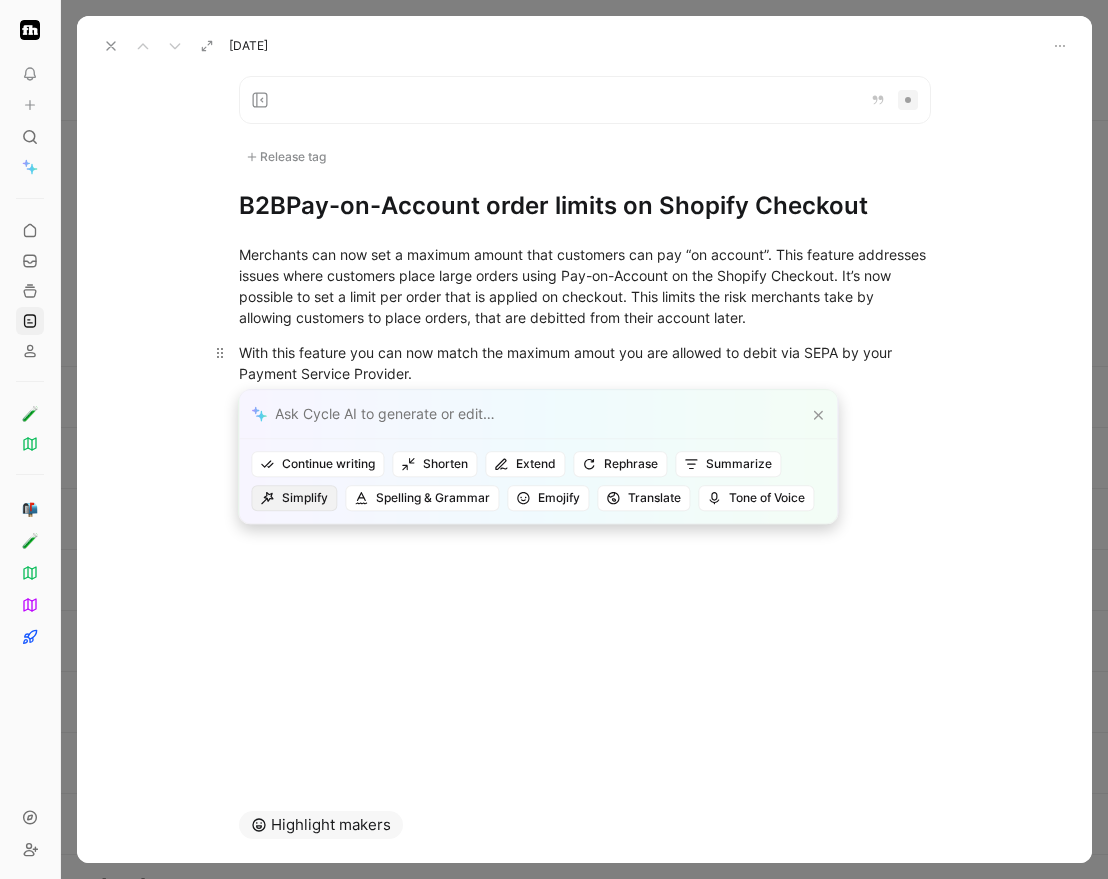 click on "Simplify" at bounding box center [294, 498] 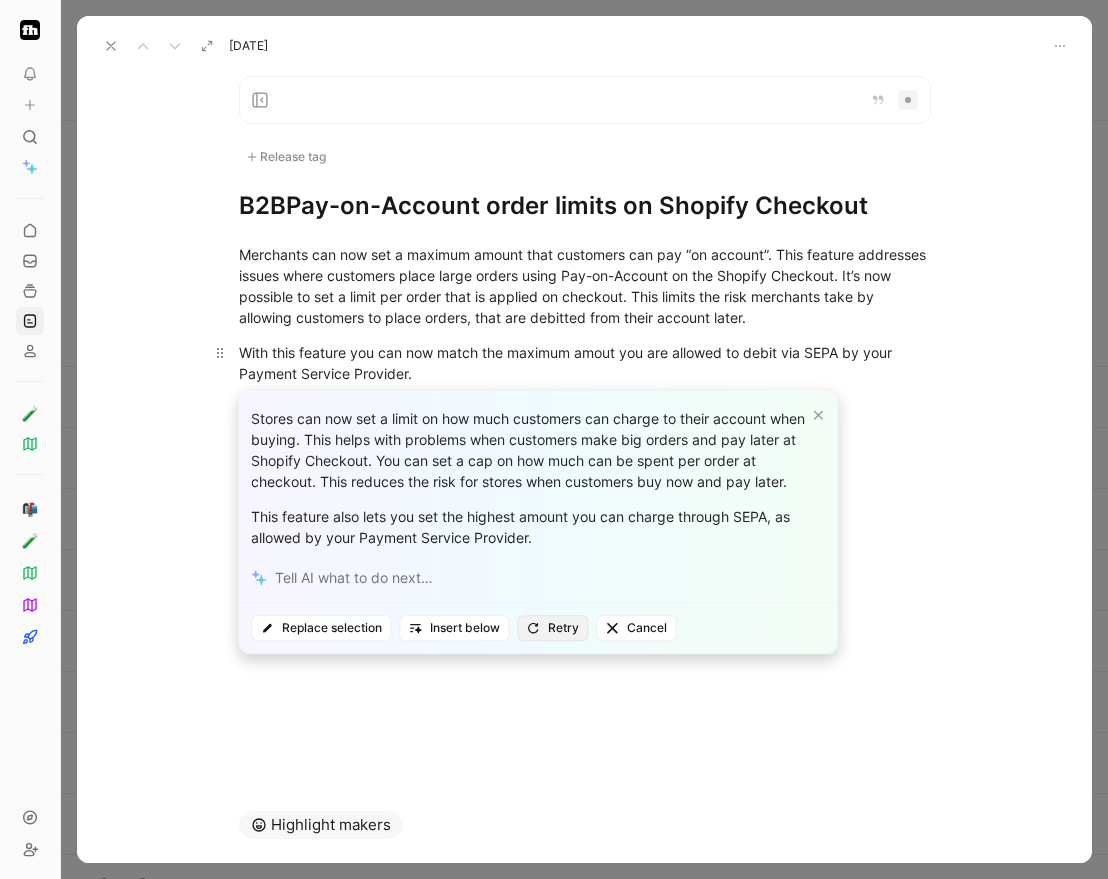click on "Retry" at bounding box center [552, 628] 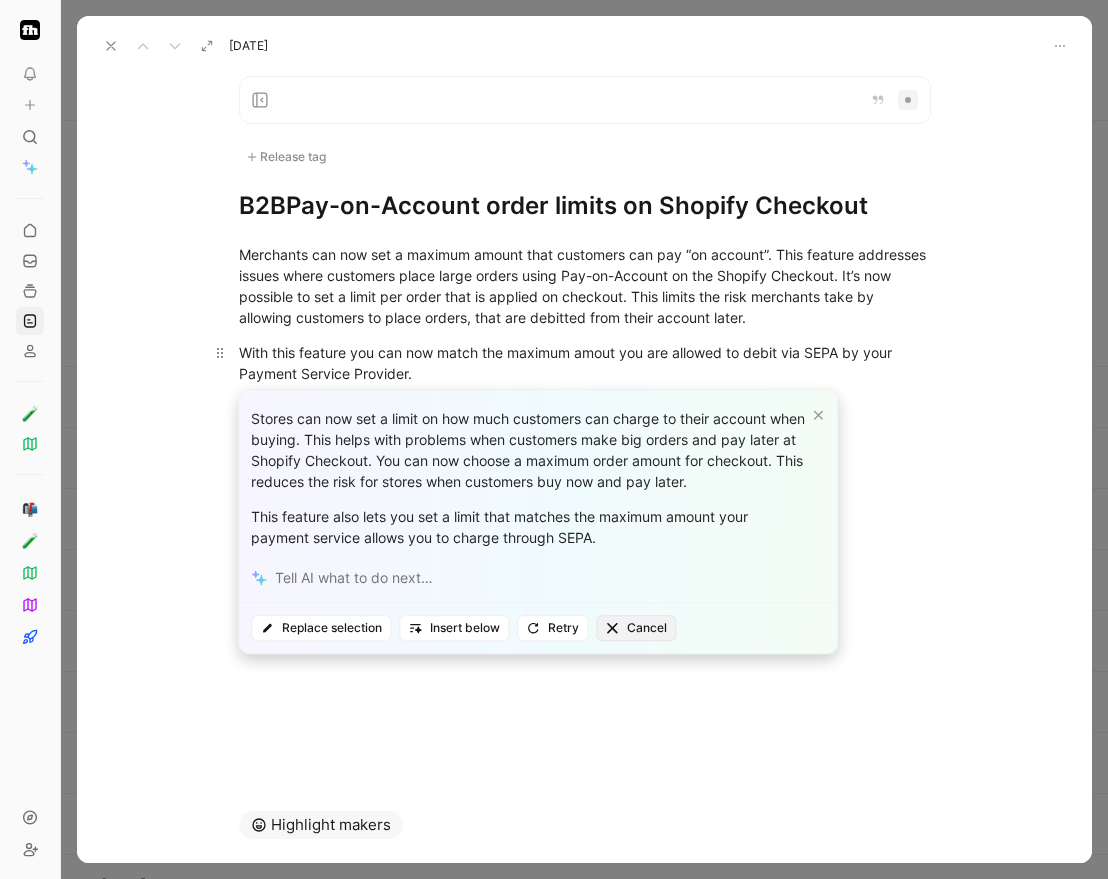 click on "Cancel" at bounding box center (636, 628) 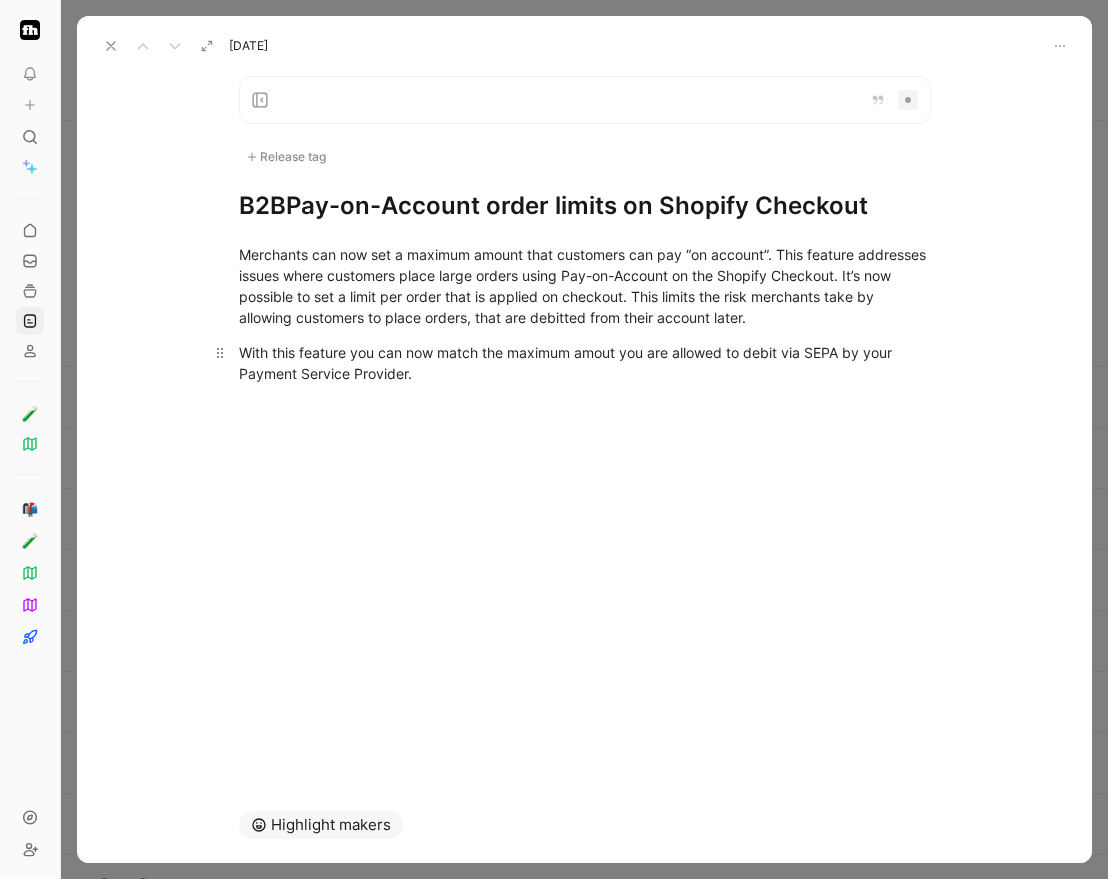 click on "Merchants can now set a maximum amount that customers can pay “on account”. This feature addresses issues where customers place large orders using Pay-on-Account on the Shopify Checkout. It’s now possible to set a limit per order that is applied on checkout. This limits the risk merchants take by allowing customers to place orders, that are debitted from their account later. With this feature you can now match the maximum amout you are allowed to debit via SEPA by your Payment Service Provider." at bounding box center [584, 314] 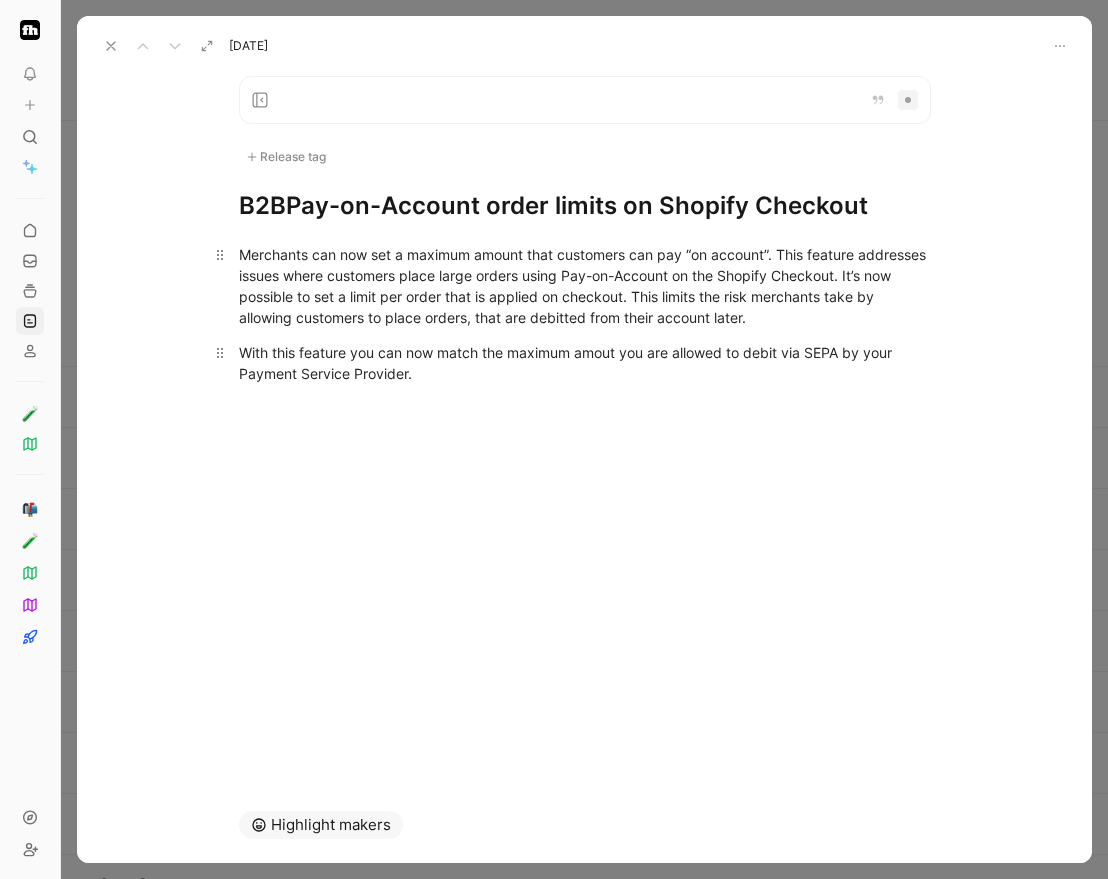 click on "Merchants can now set a maximum amount that customers can pay “on account”. This feature addresses issues where customers place large orders using Pay-on-Account on the Shopify Checkout. It’s now possible to set a limit per order that is applied on checkout. This limits the risk merchants take by allowing customers to place orders, that are debitted from their account later." at bounding box center (585, 286) 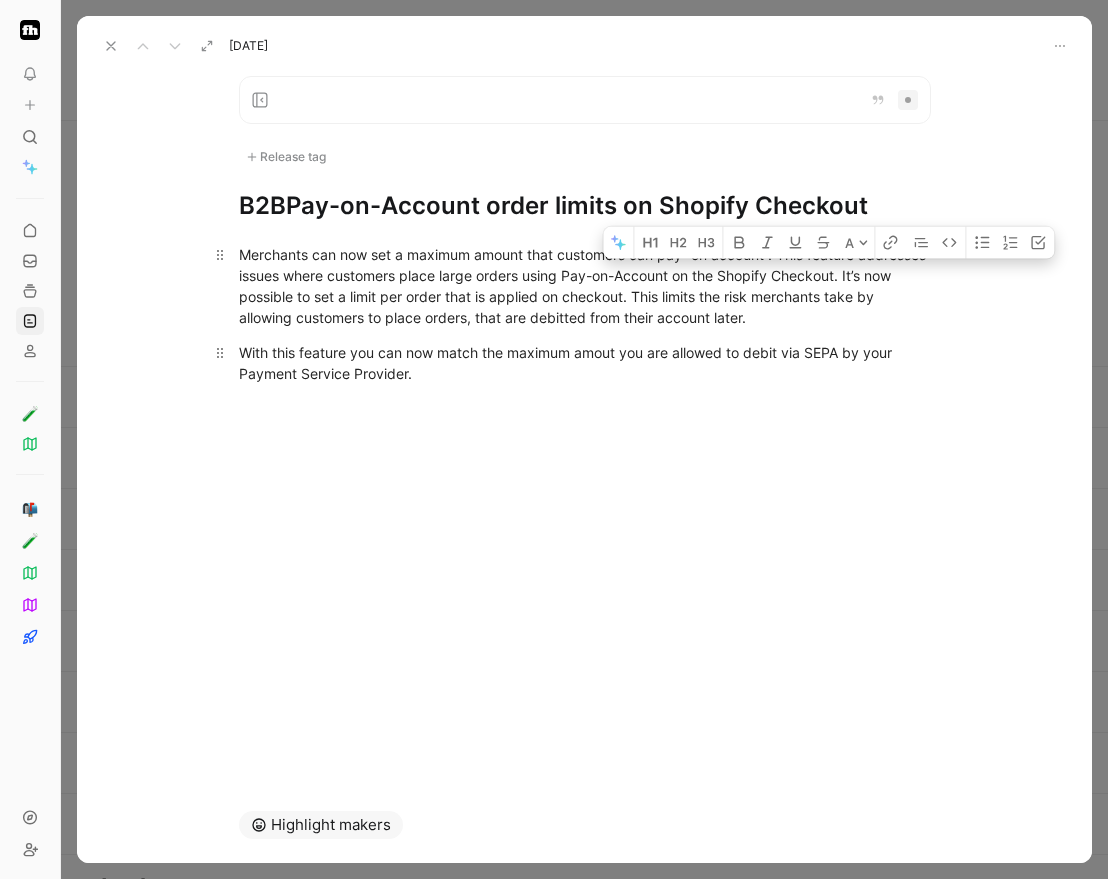 drag, startPoint x: 917, startPoint y: 276, endPoint x: 743, endPoint y: 275, distance: 174.00287 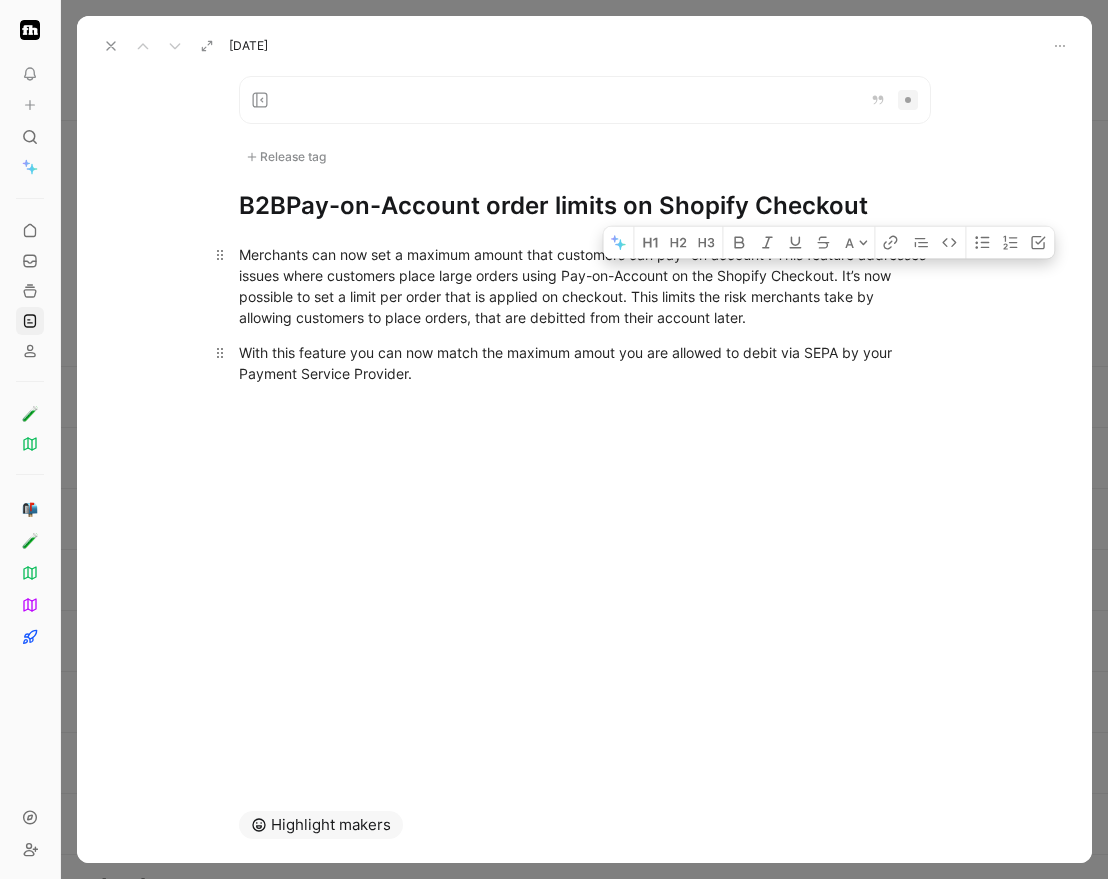 click on "Merchants can now set a maximum amount that customers can pay “on account”. This feature addresses issues where customers place large orders using Pay-on-Account on the Shopify Checkout. It’s now possible to set a limit per order that is applied on checkout. This limits the risk merchants take by allowing customers to place orders, that are debitted from their account later." at bounding box center [584, 286] 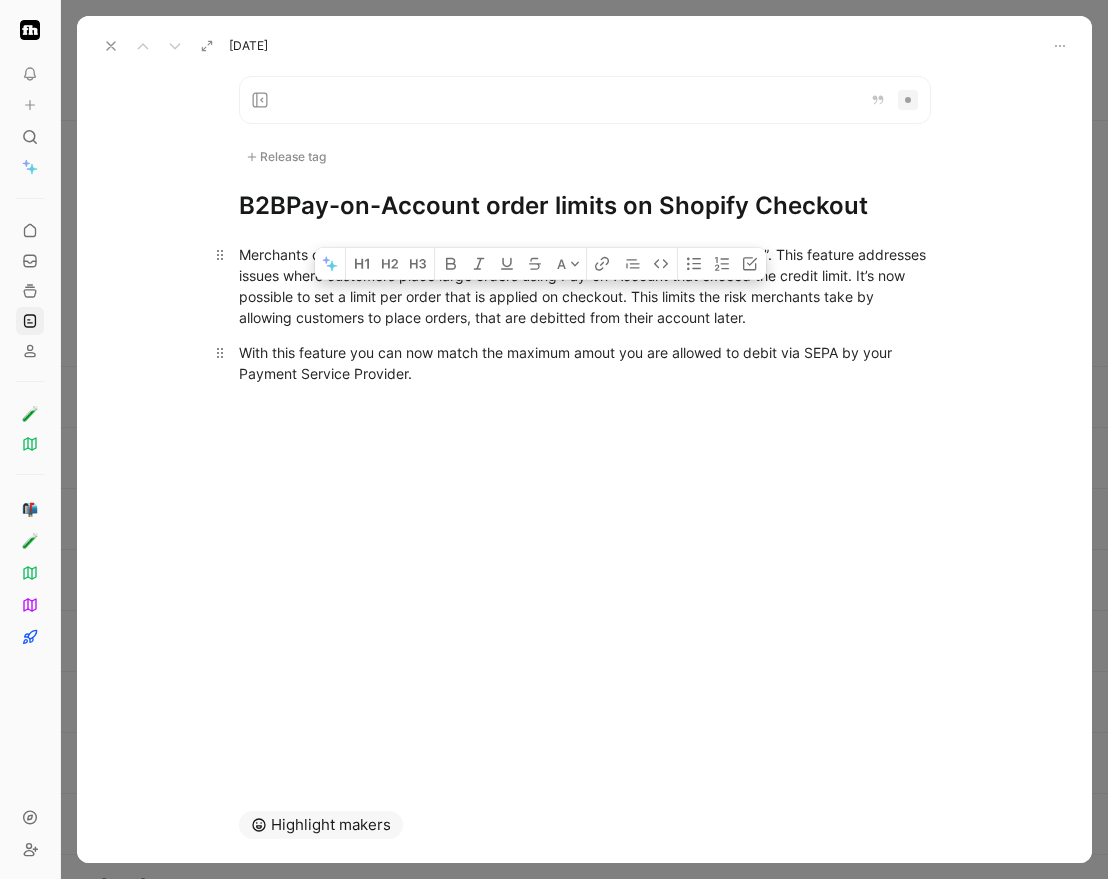 drag, startPoint x: 848, startPoint y: 323, endPoint x: 277, endPoint y: 302, distance: 571.38605 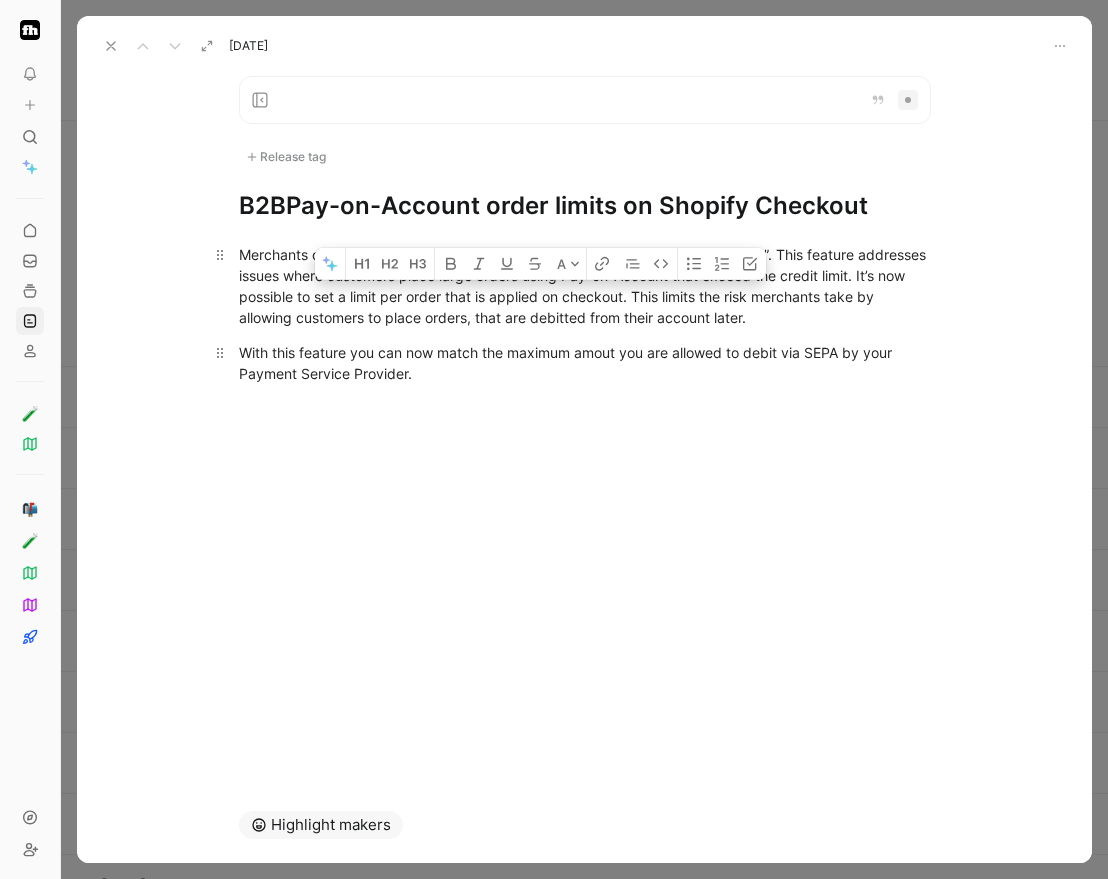 click on "Merchants can now set a maximum amount that customers can pay “on account”. This feature addresses issues where customers place large orders using Pay-on-Account that exceed the credit limit. It’s now possible to set a limit per order that is applied on checkout. This limits the risk merchants take by allowing customers to place orders, that are debitted from their account later." at bounding box center (585, 286) 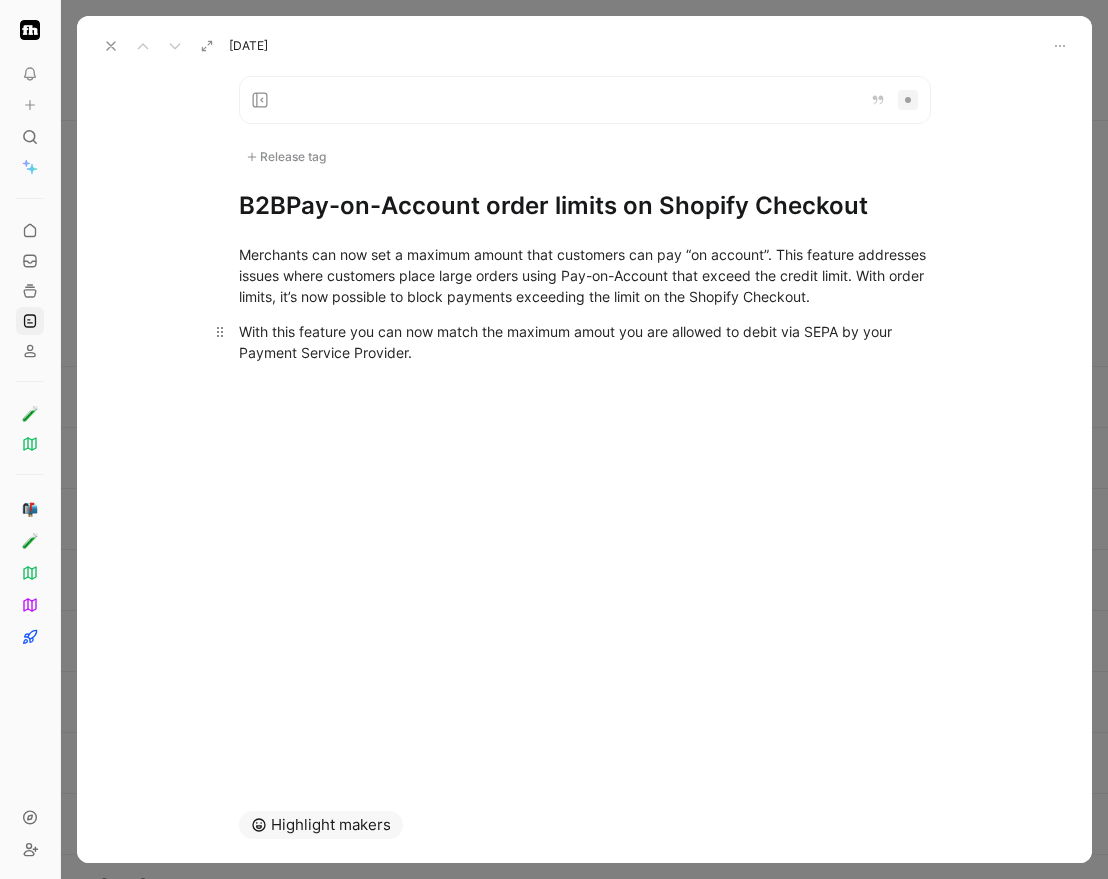 click on "With this feature you can now match the maximum amout you are allowed to debit via SEPA by your Payment Service Provider." at bounding box center [567, 342] 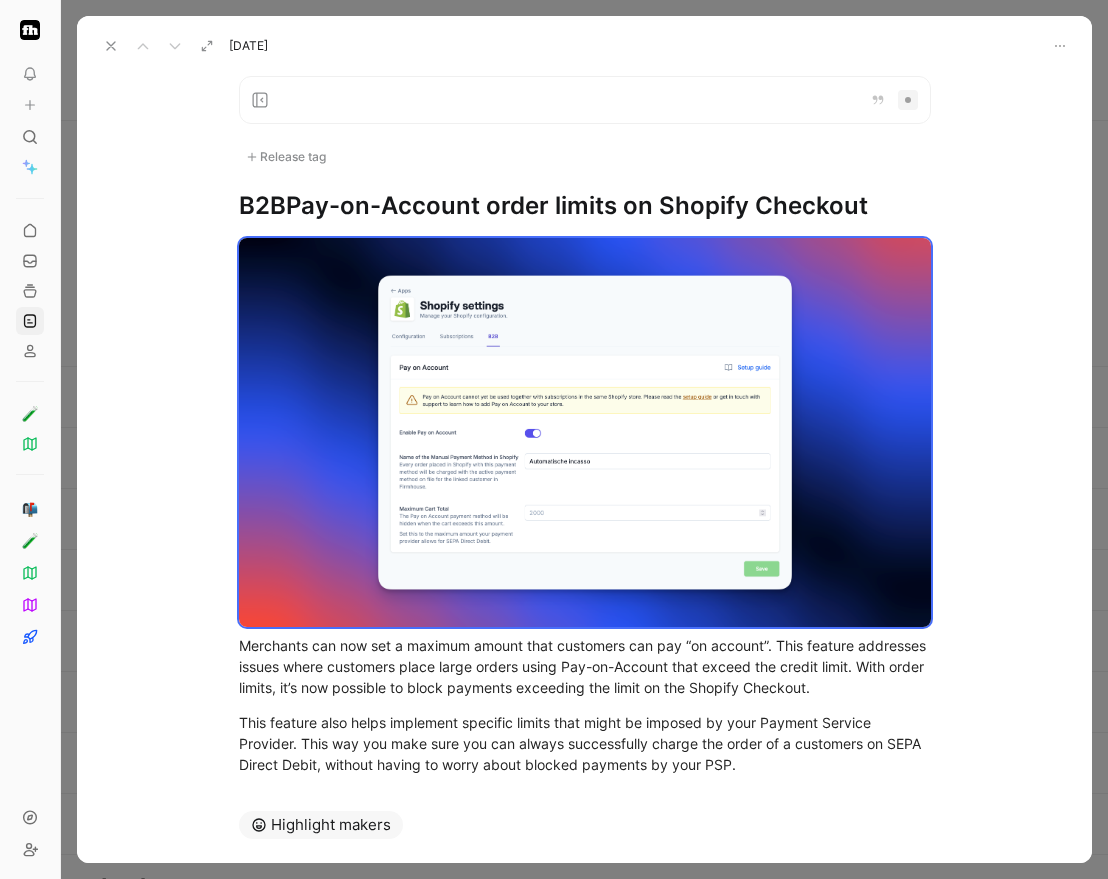 click on "Release tag" at bounding box center [286, 157] 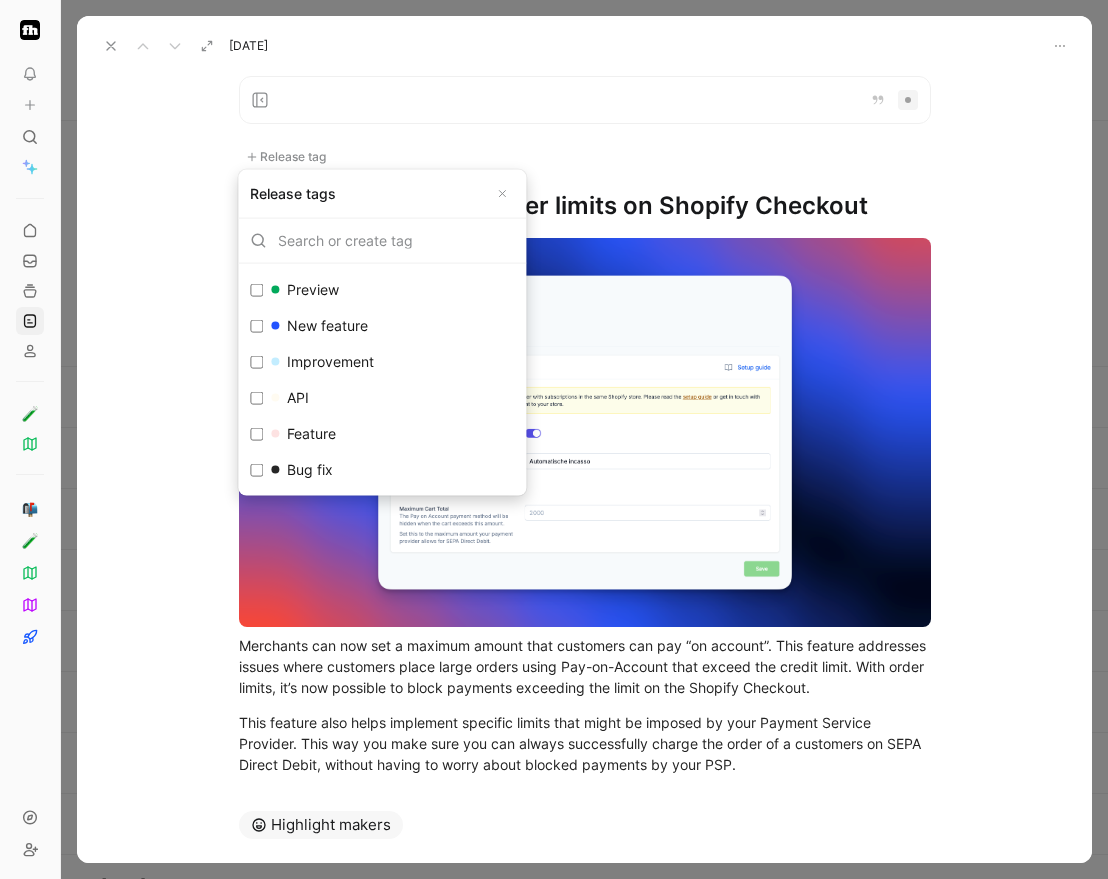 click on "New feature" at bounding box center [319, 326] 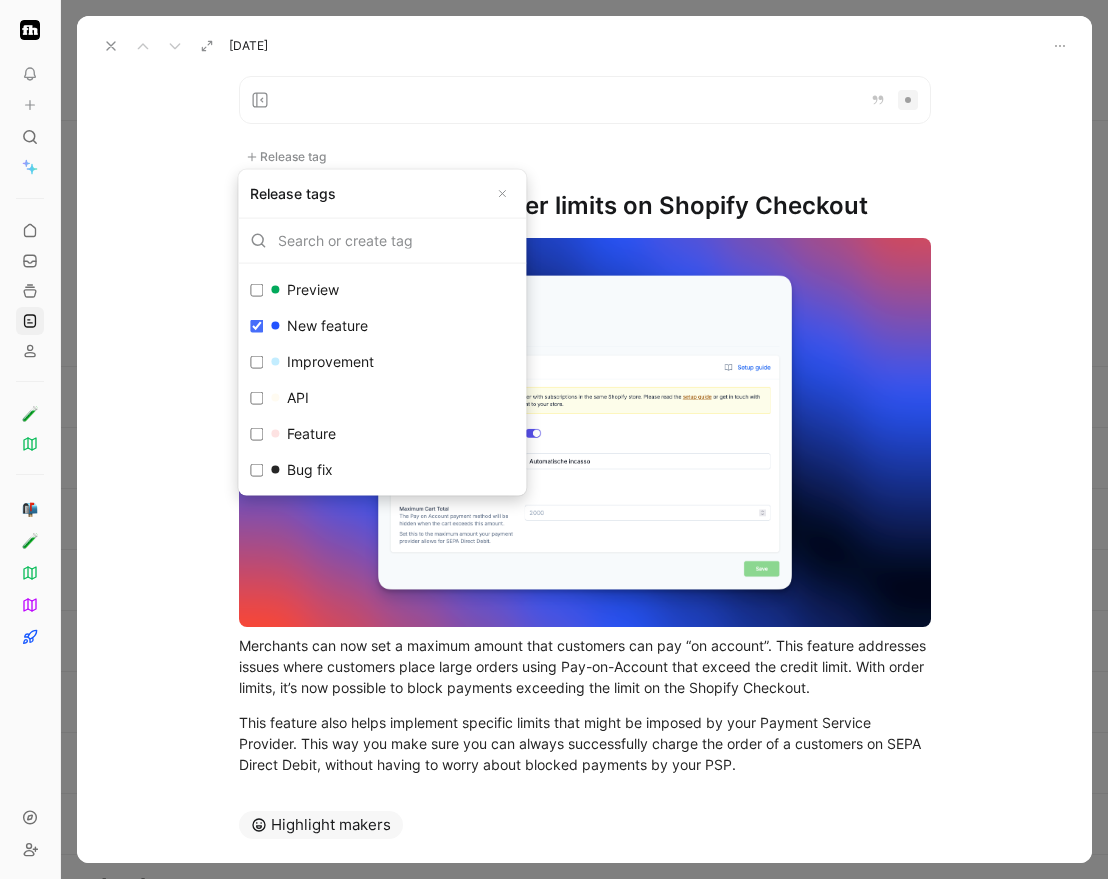 checkbox on "true" 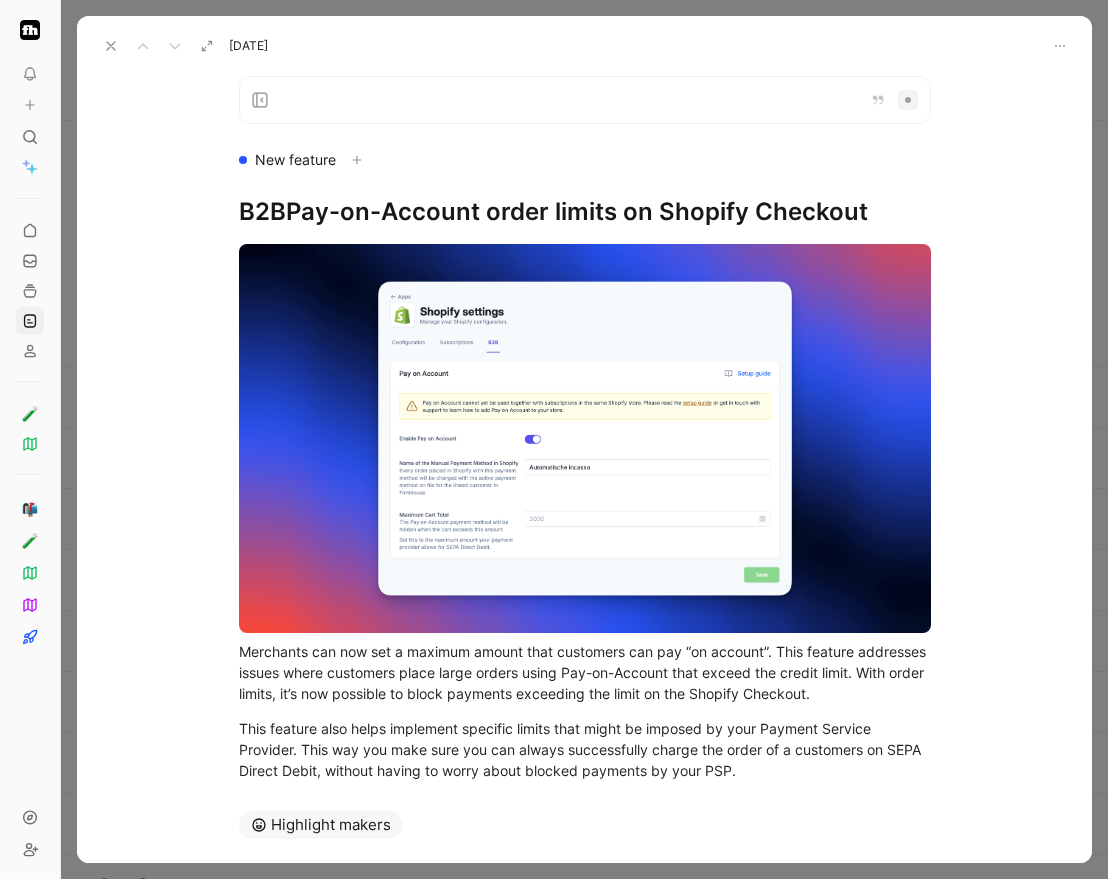 click 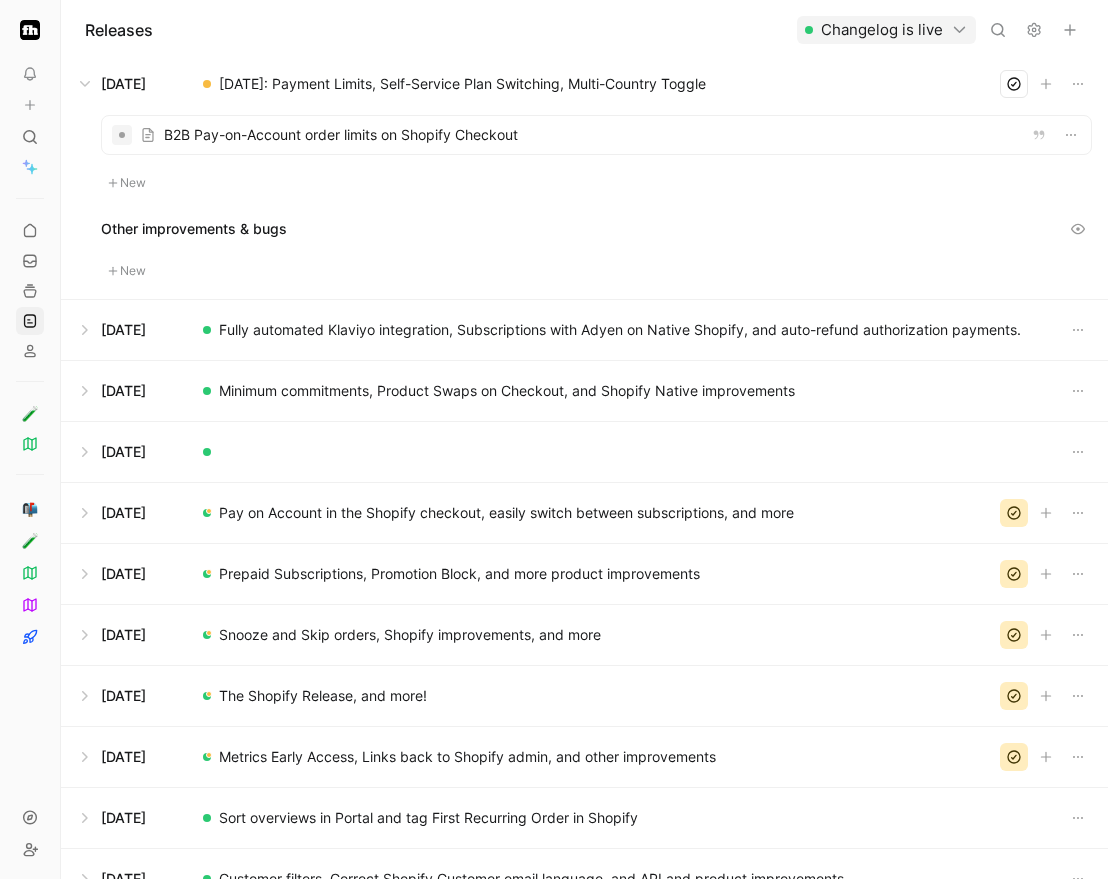 scroll, scrollTop: 68, scrollLeft: 0, axis: vertical 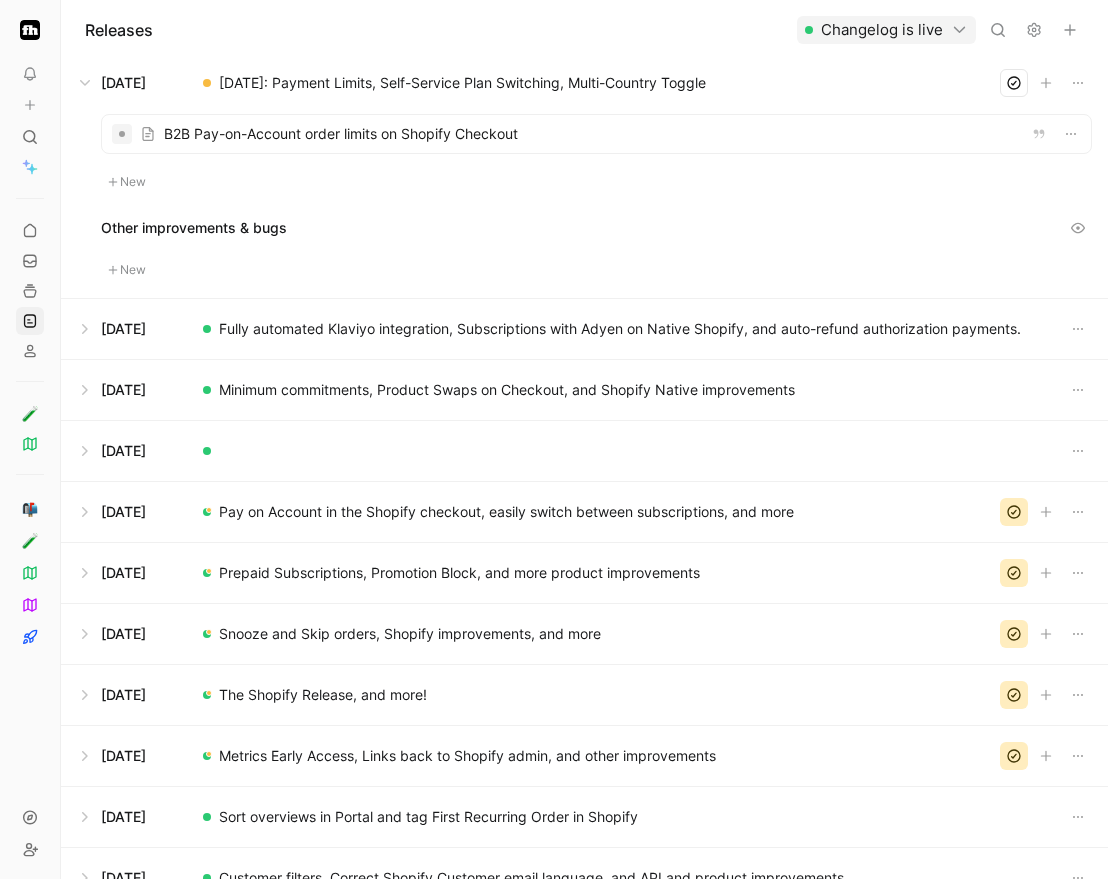 click on "To pick up a draggable item, press the space bar.
While dragging, use the arrow keys to move the item.
Press space again to drop the item in its new position, or press escape to cancel." at bounding box center [30, 490] 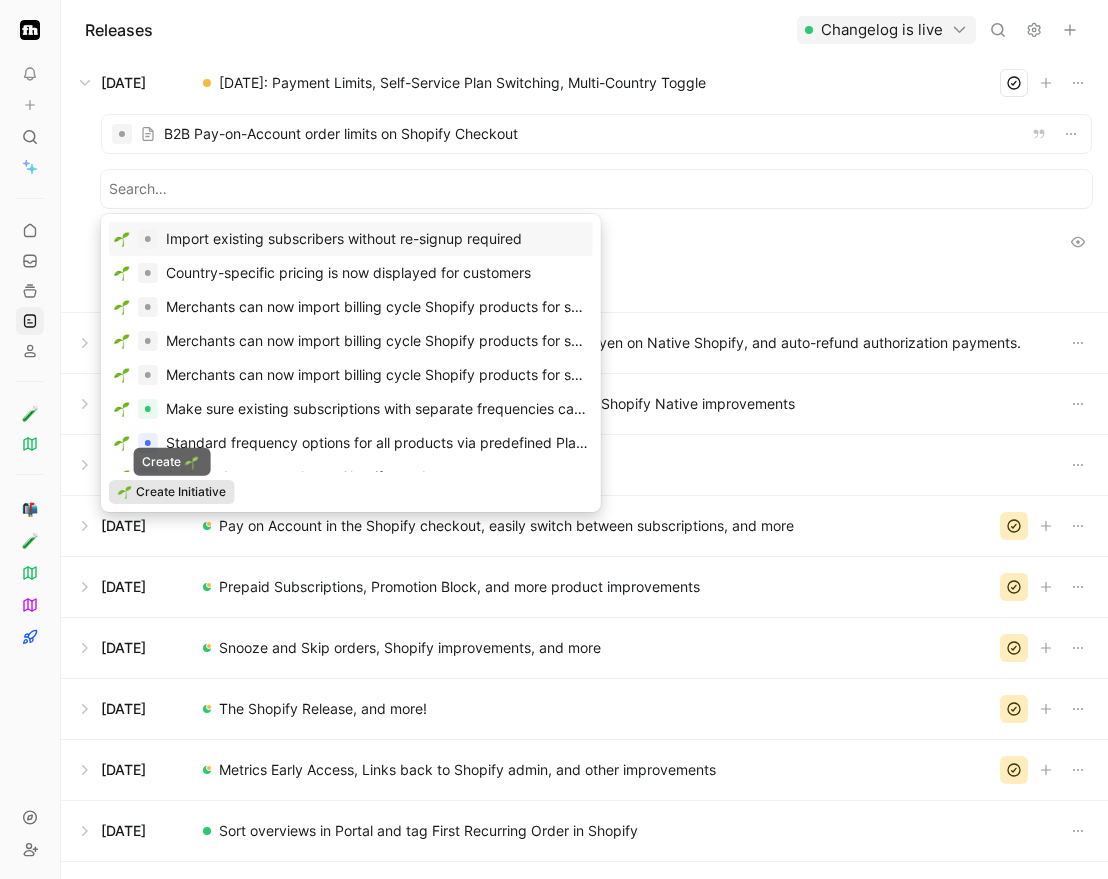 click on "Create Initiative" at bounding box center (181, 492) 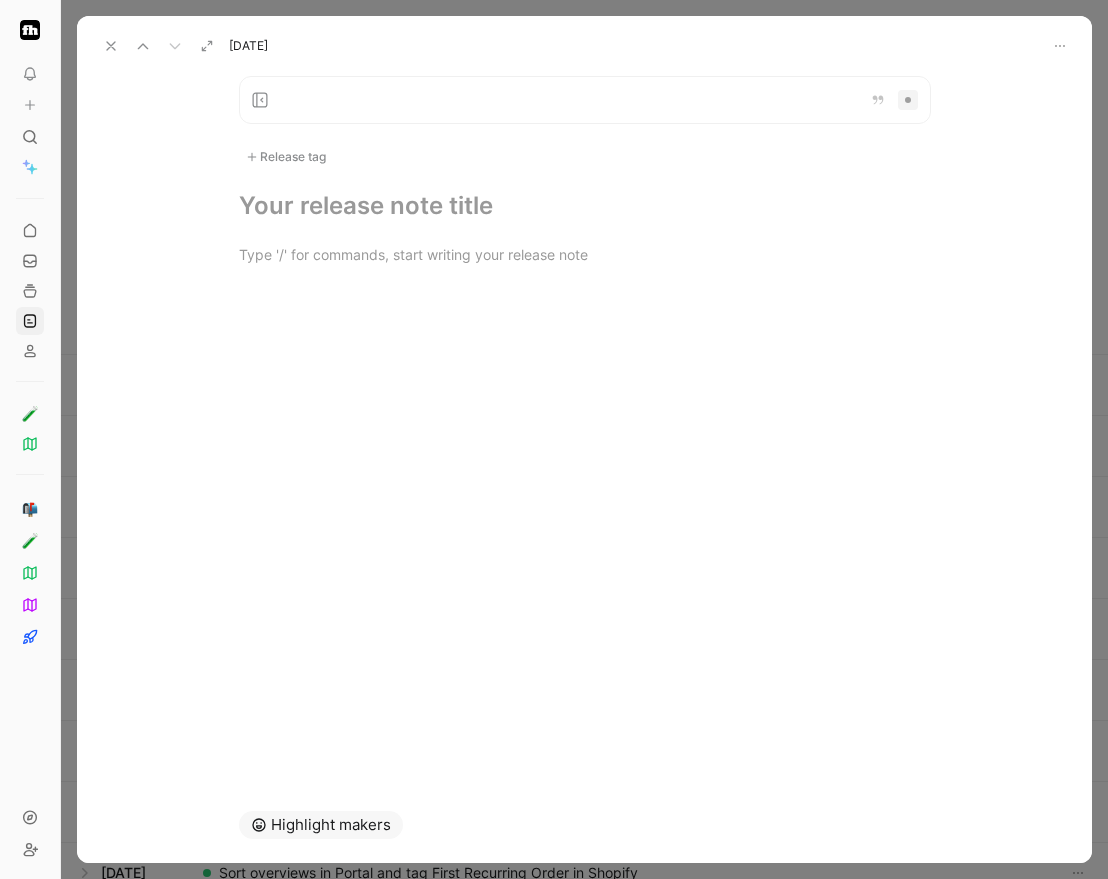 click at bounding box center [585, 206] 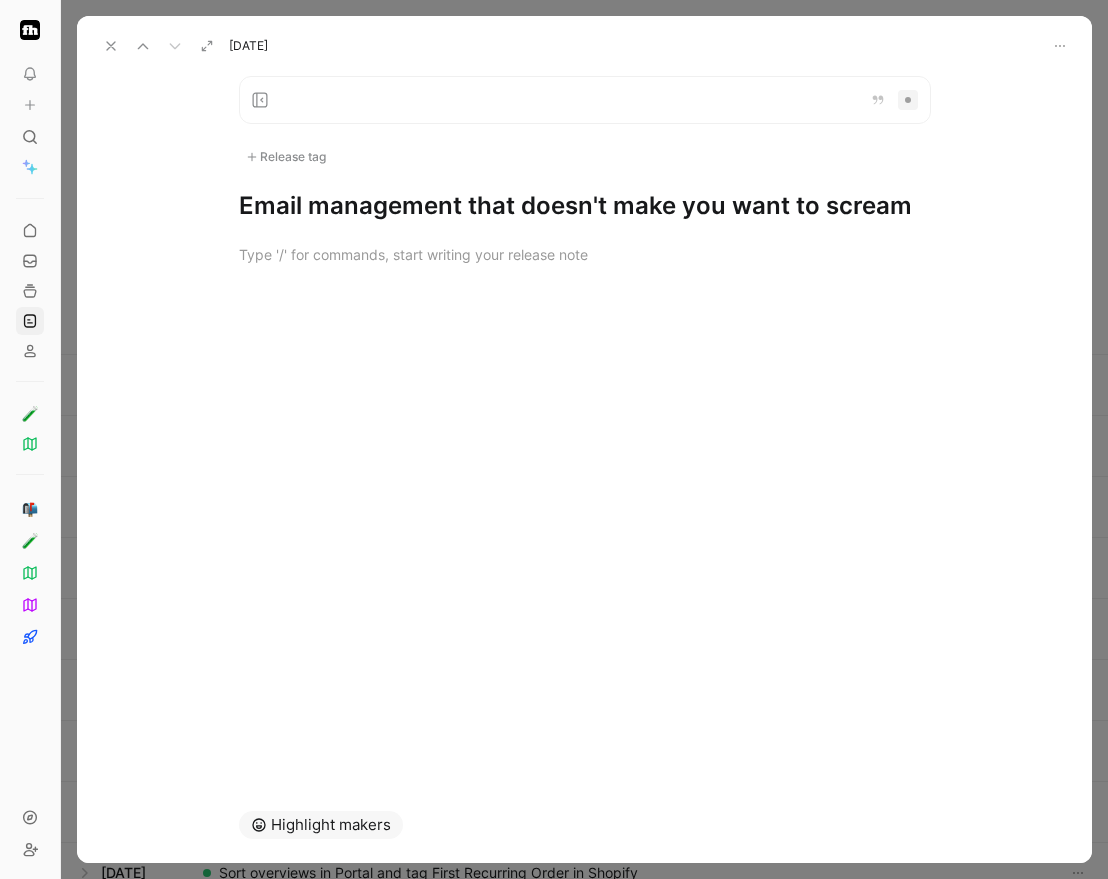 click on "Email management that doesn't make you want to scream" at bounding box center (585, 206) 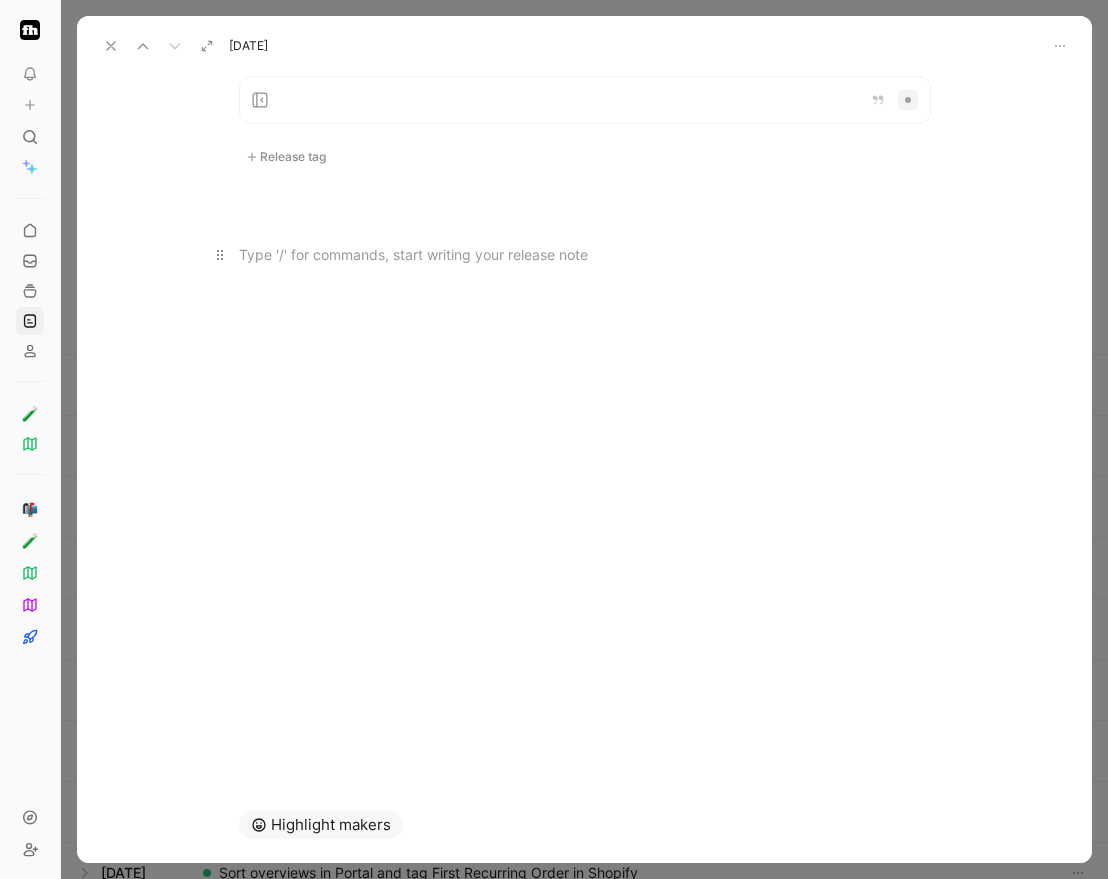 click at bounding box center (585, 254) 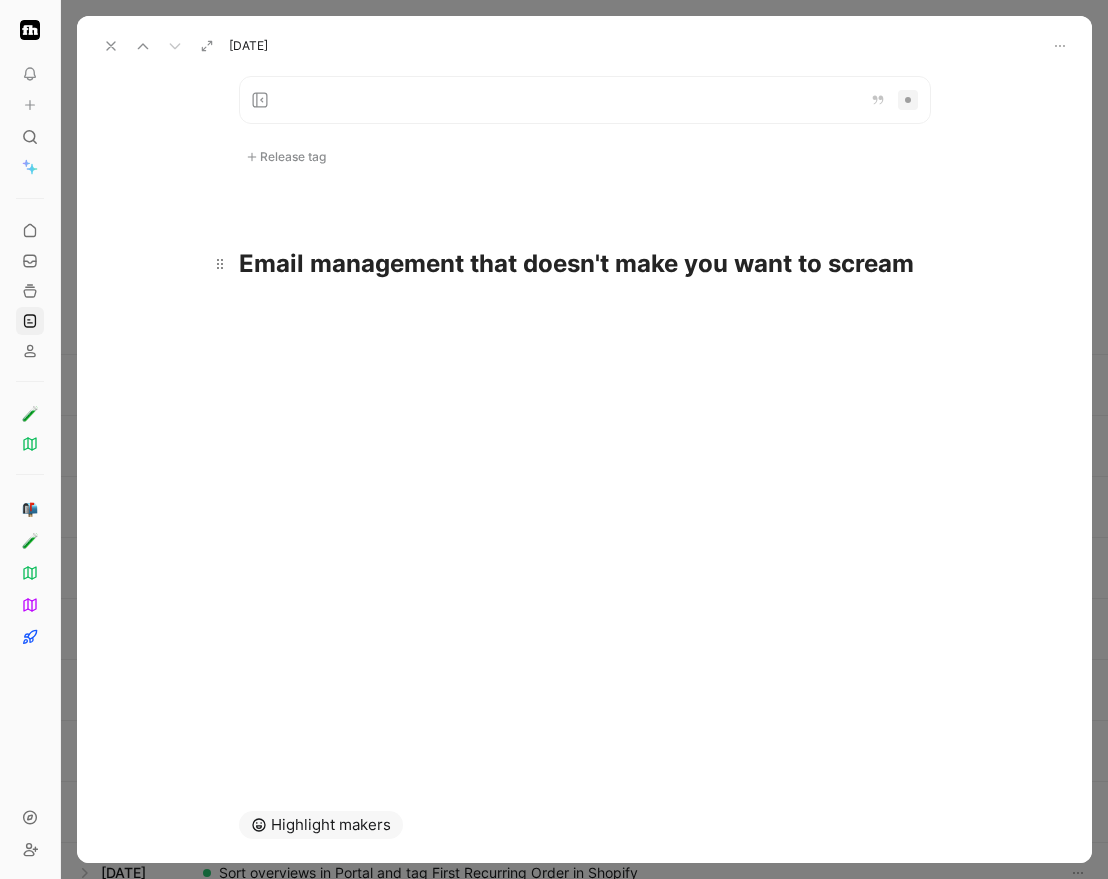 click on "Email management that doesn't make you want to scream" at bounding box center [576, 263] 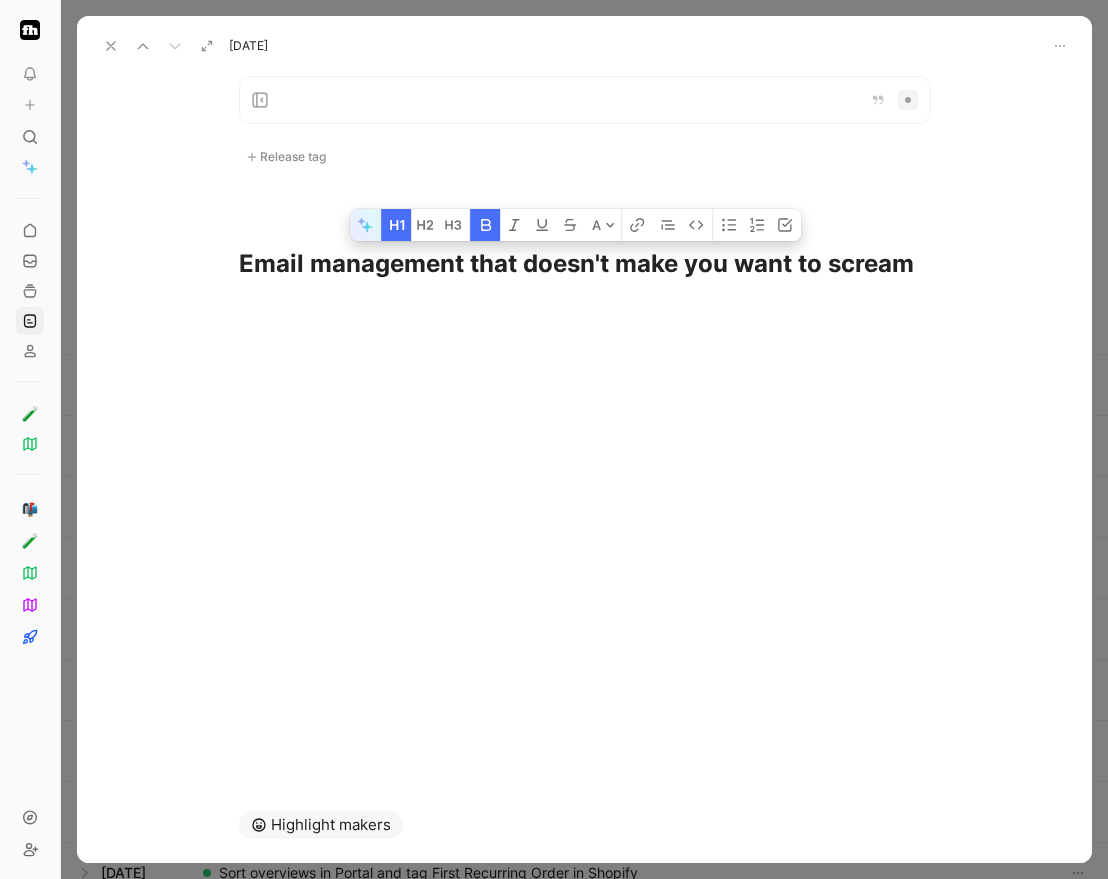click 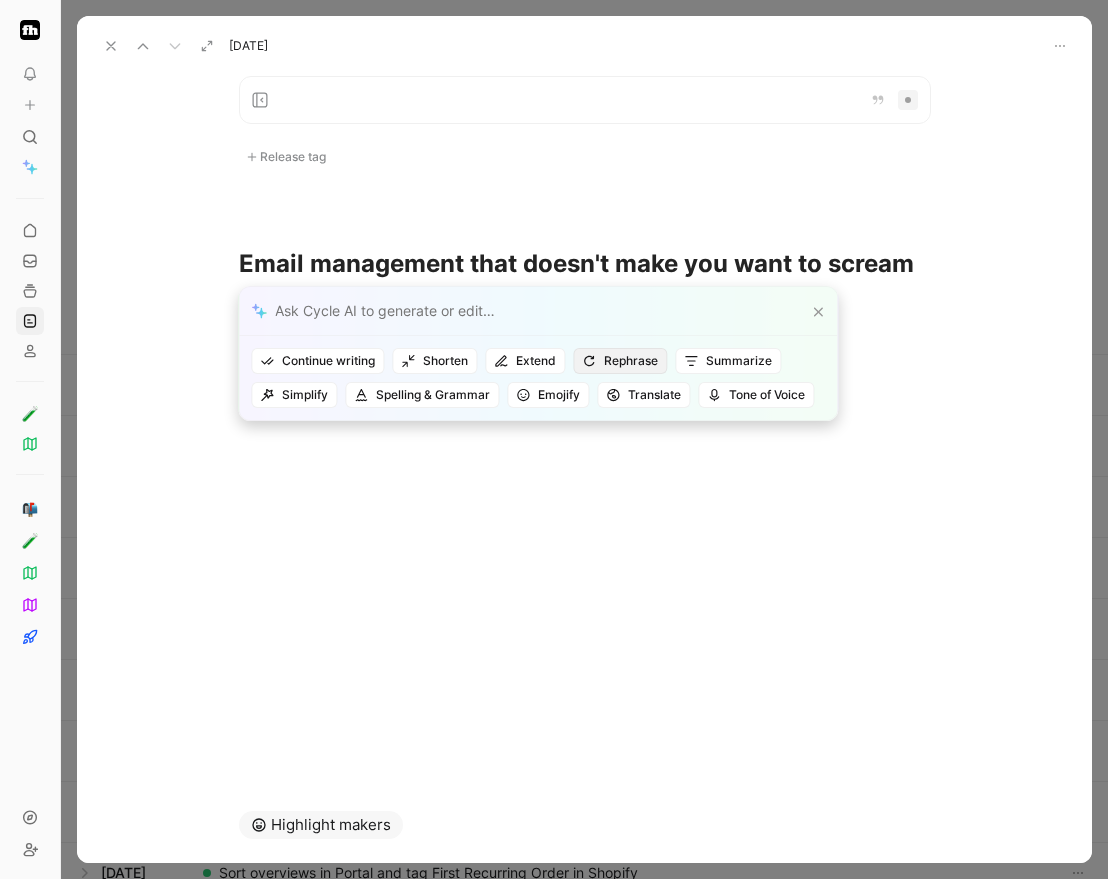 click 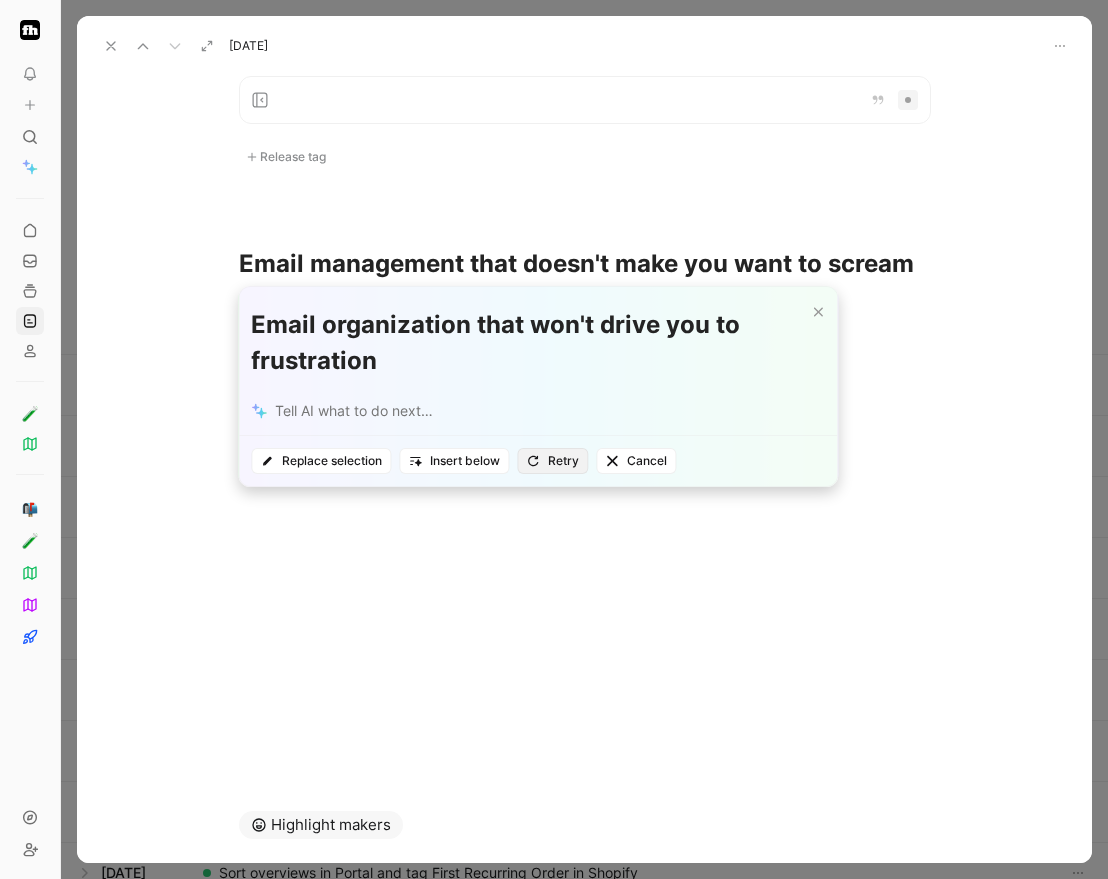 click on "Retry" at bounding box center [552, 461] 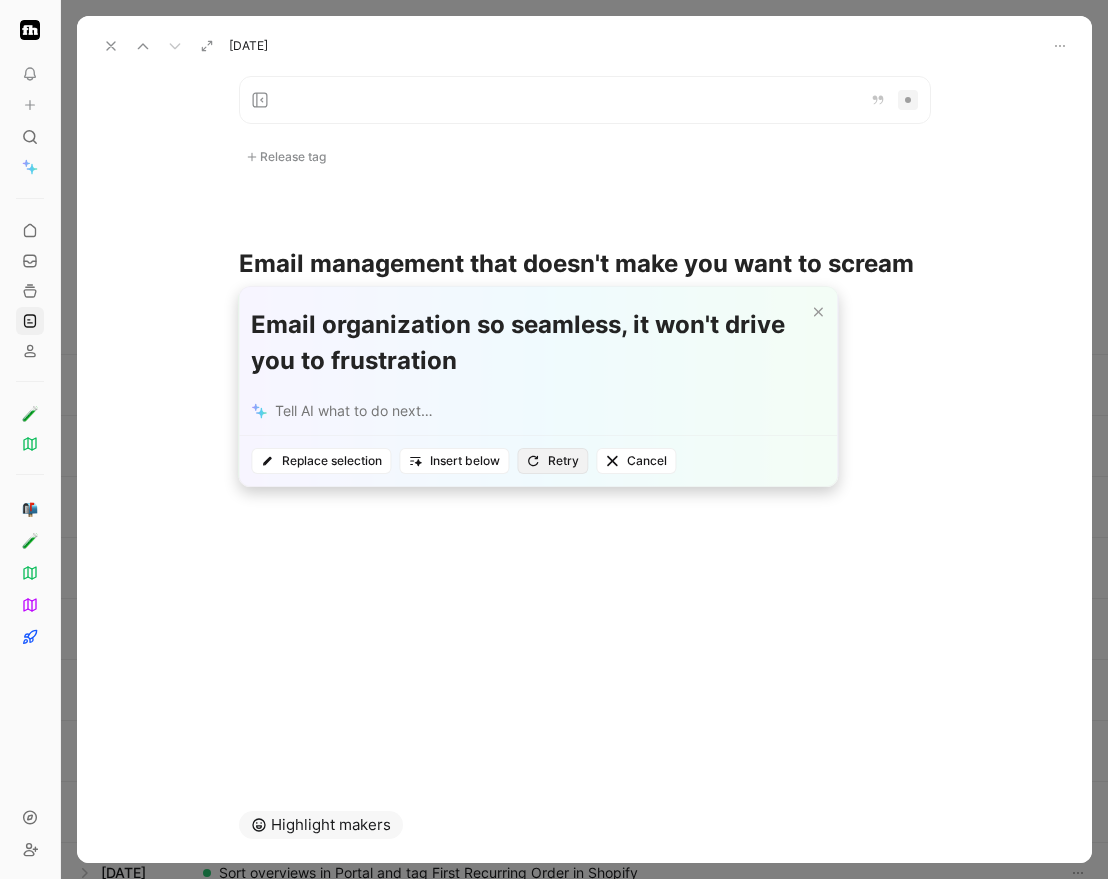 click on "Retry" at bounding box center [552, 461] 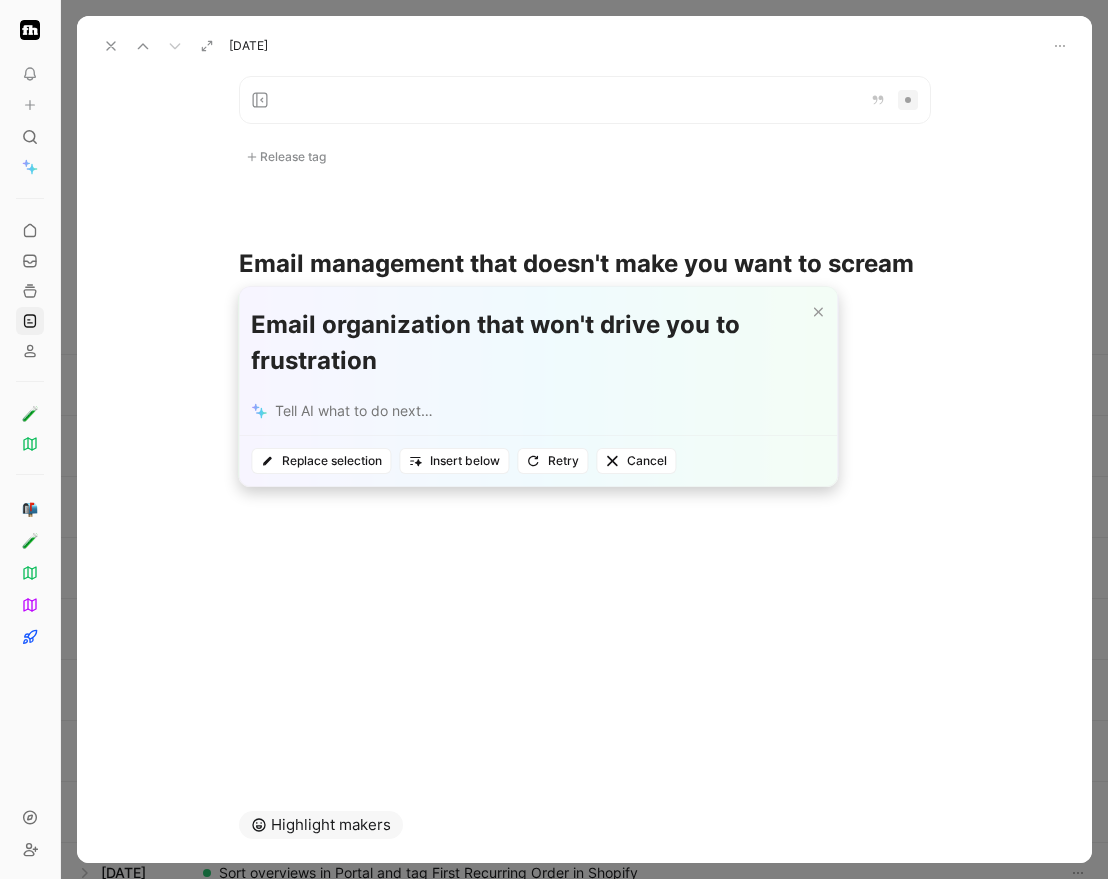 click on "Retry" at bounding box center (552, 461) 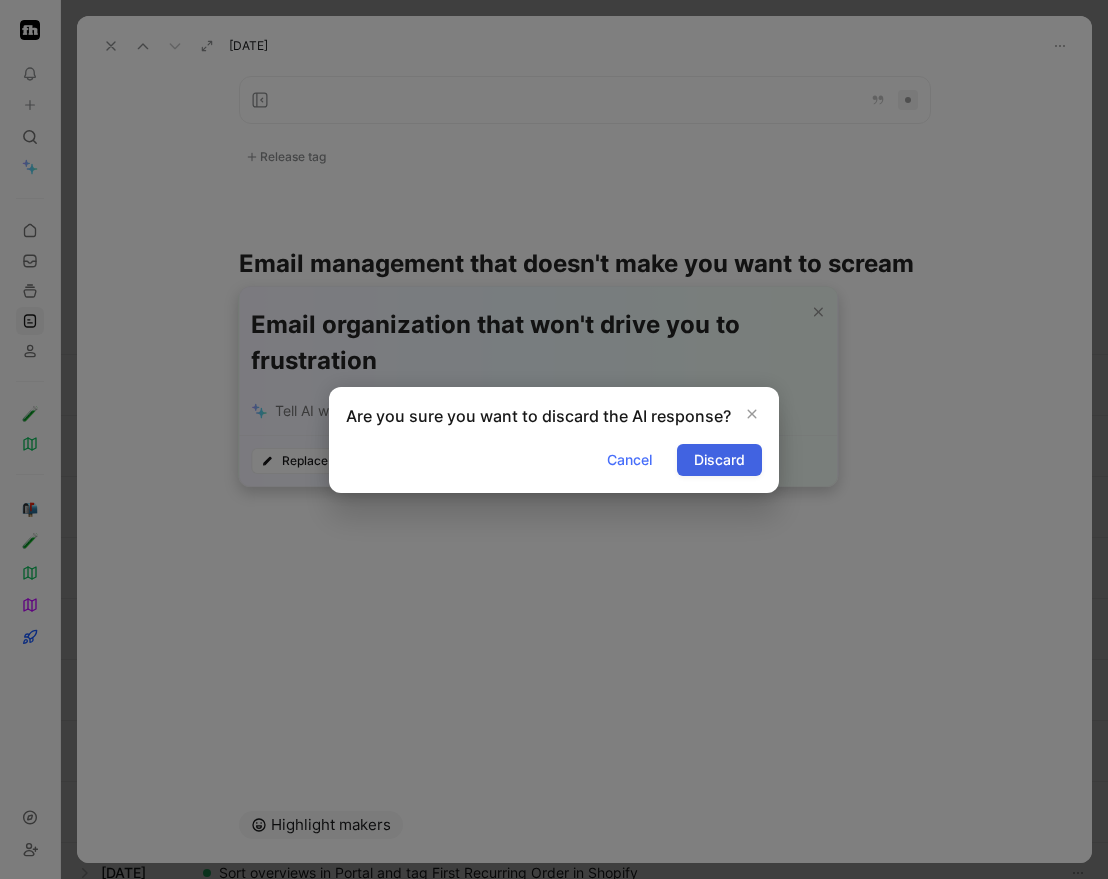 click on "Discard" at bounding box center (719, 460) 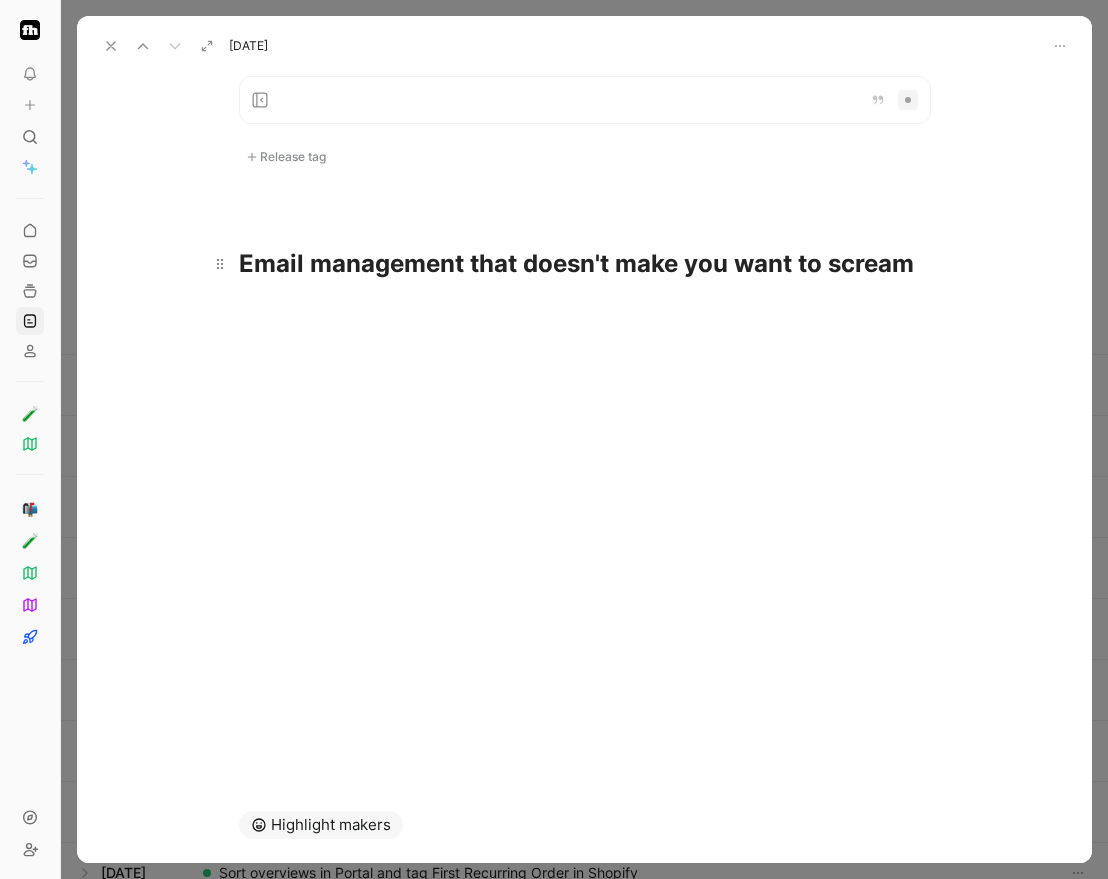 click on "Email management that doesn't make you want to scream" at bounding box center [576, 263] 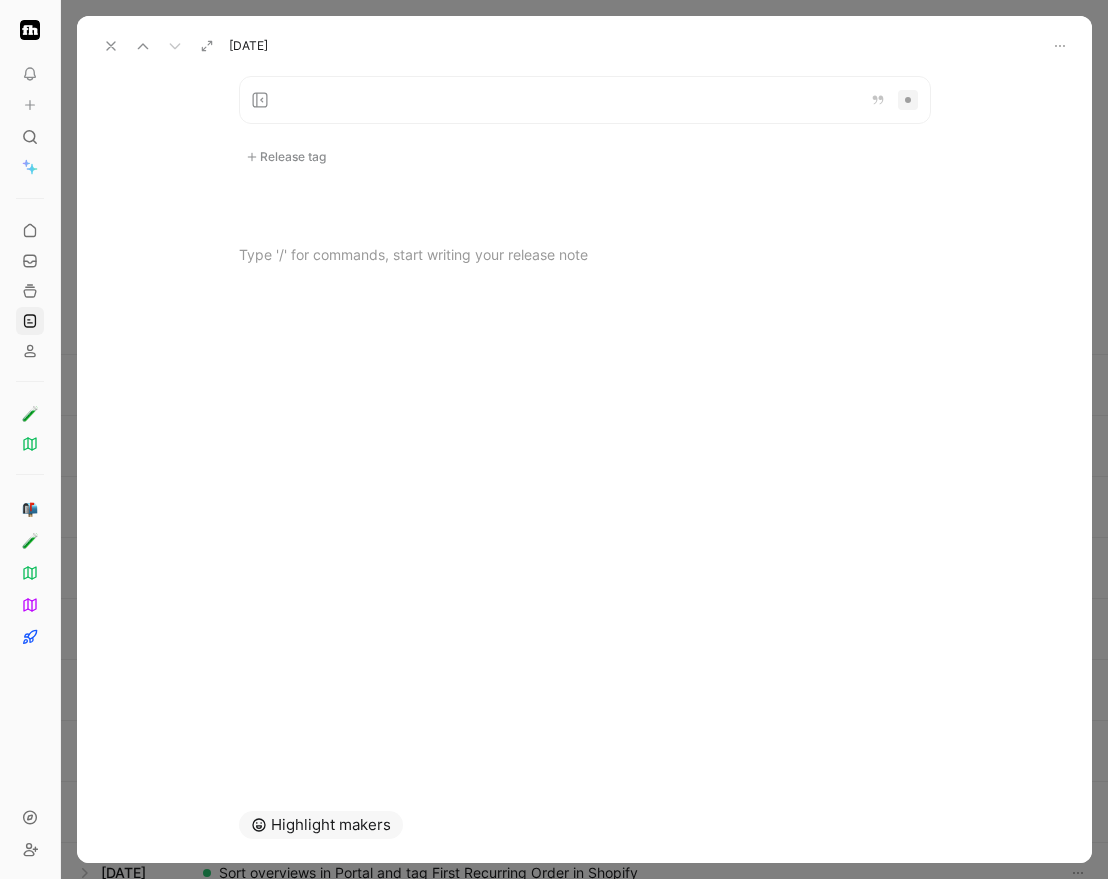 click on "Release tag" at bounding box center [585, 149] 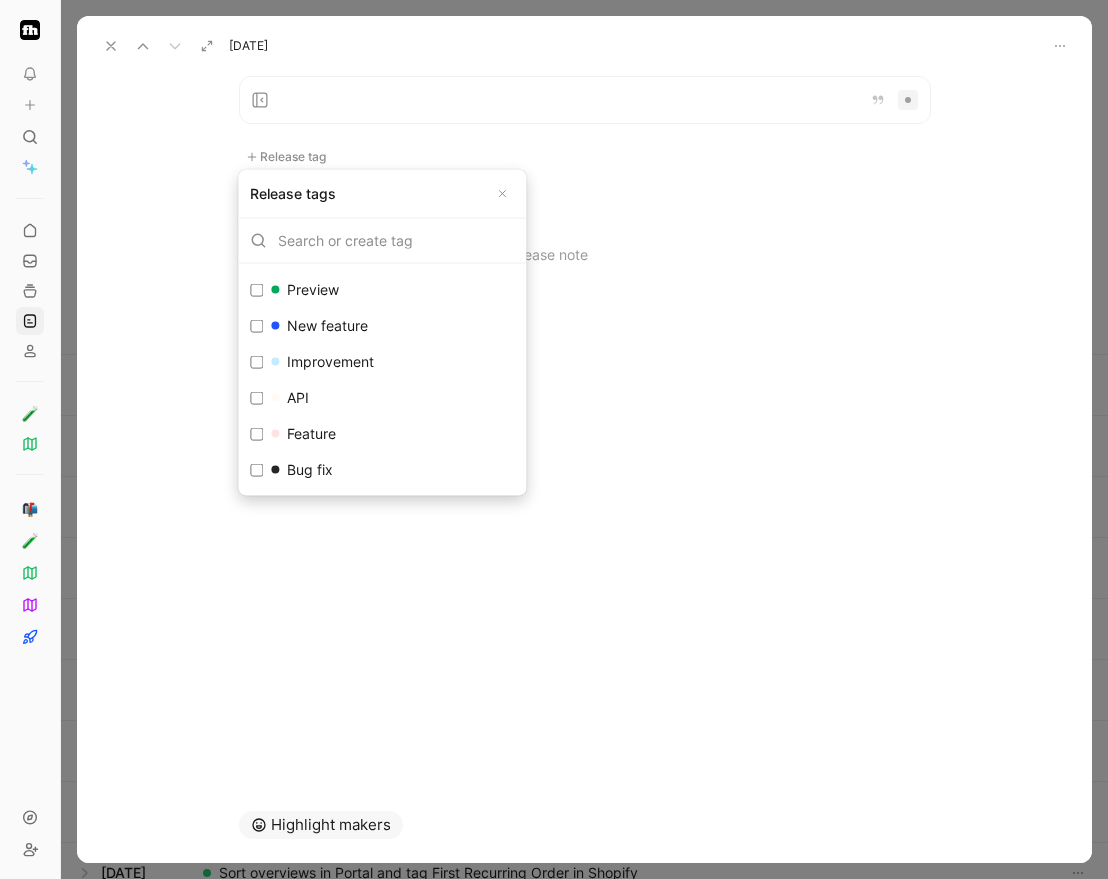 click on "Improvement" at bounding box center [322, 362] 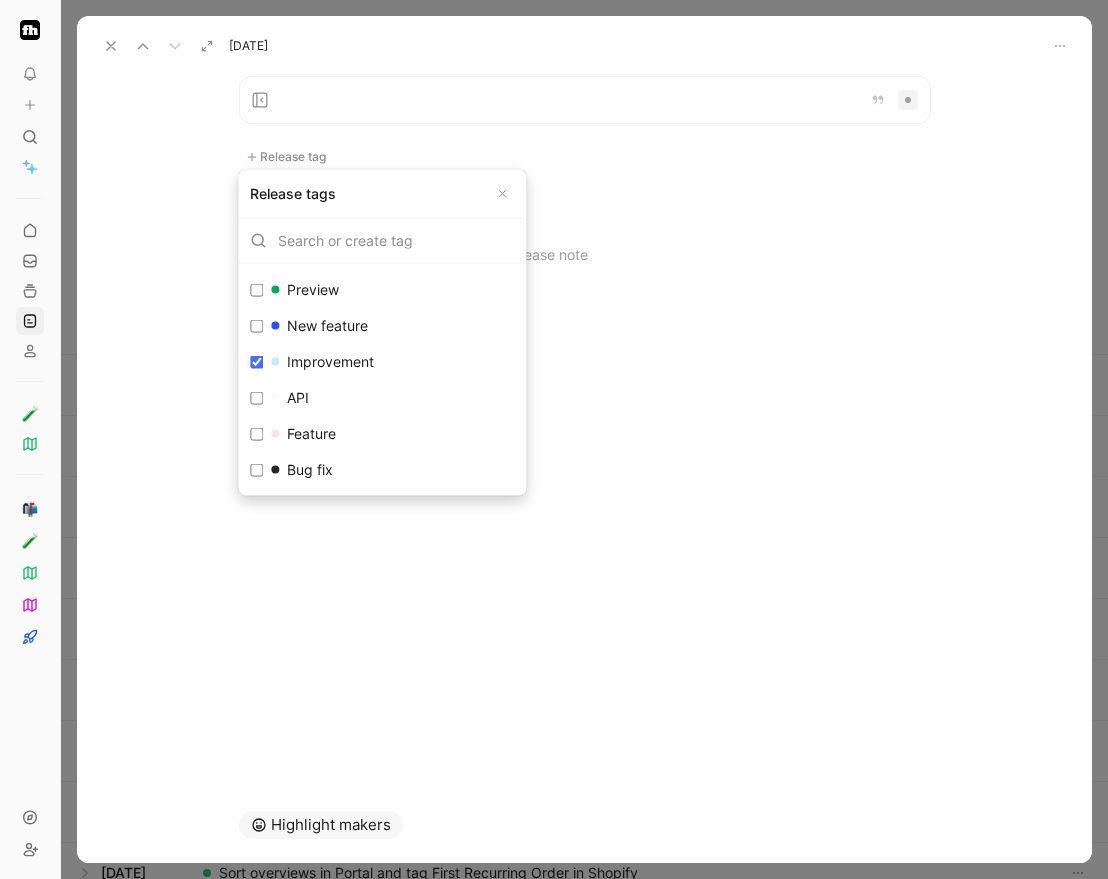 checkbox on "true" 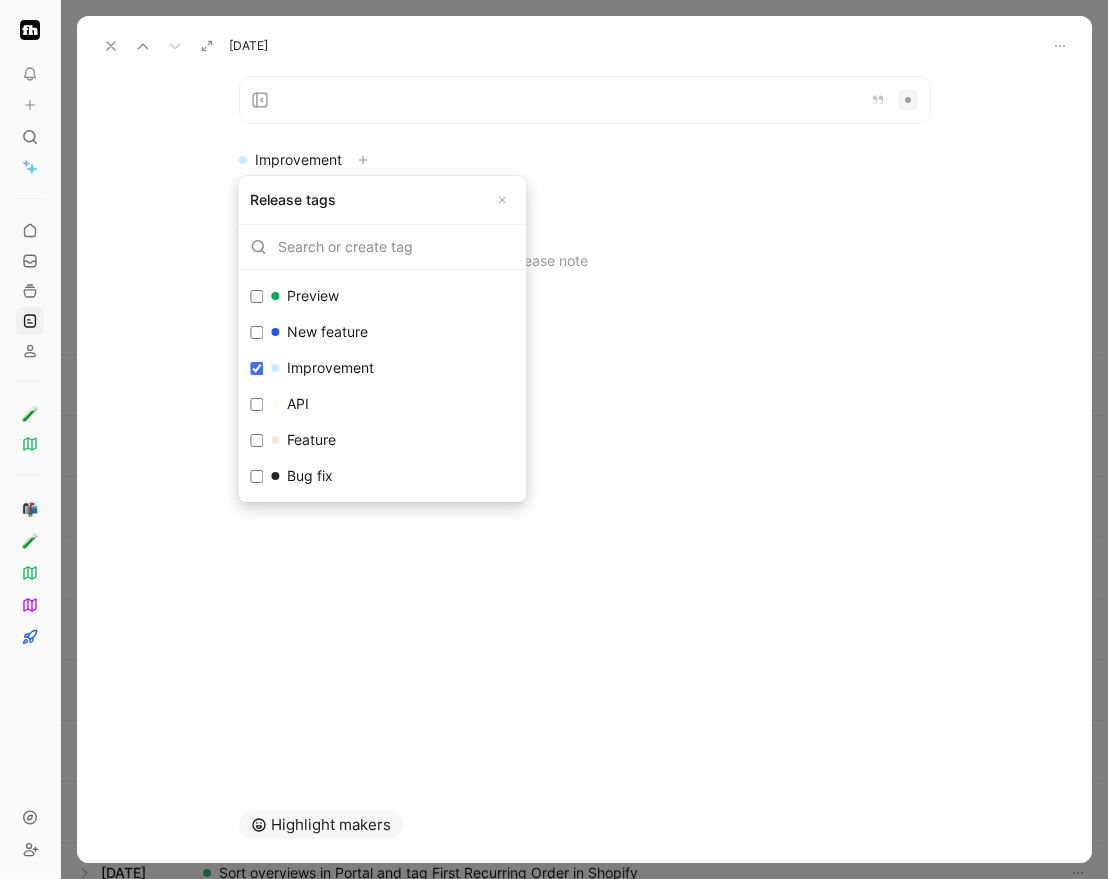 click on "New feature" at bounding box center [319, 332] 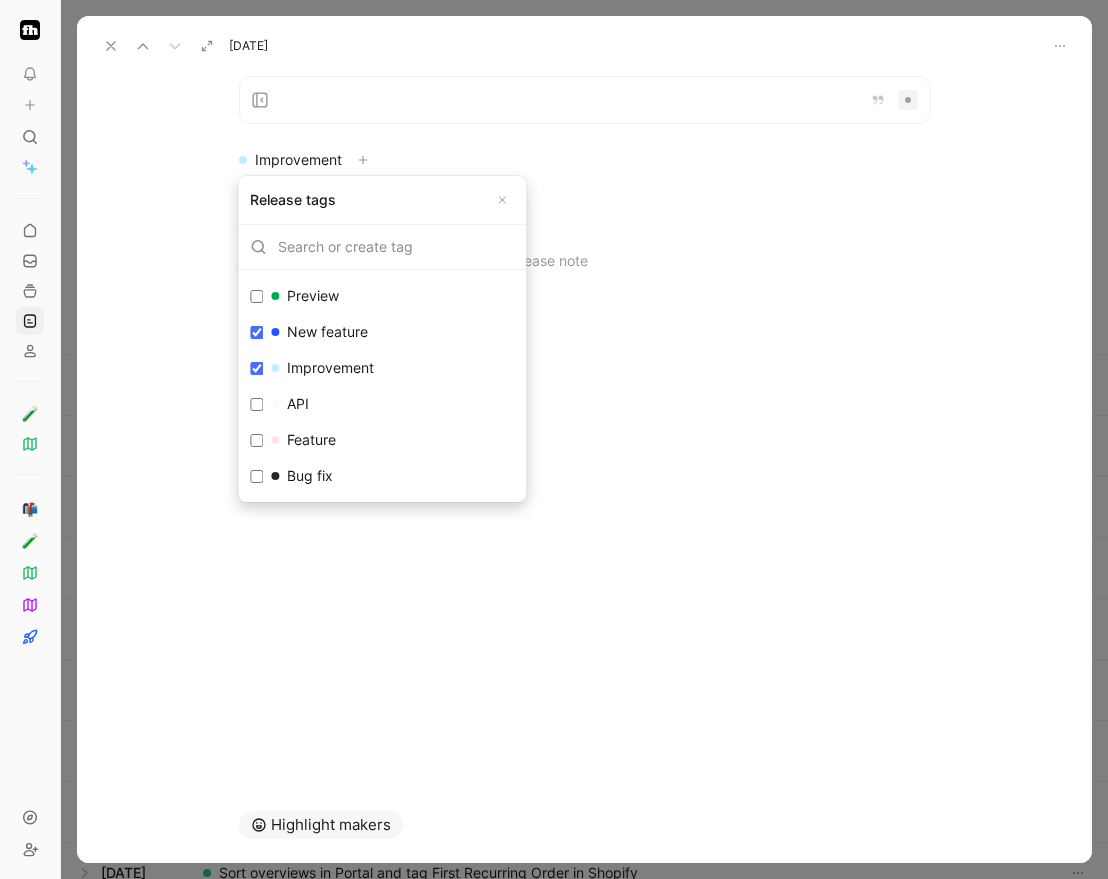 checkbox on "true" 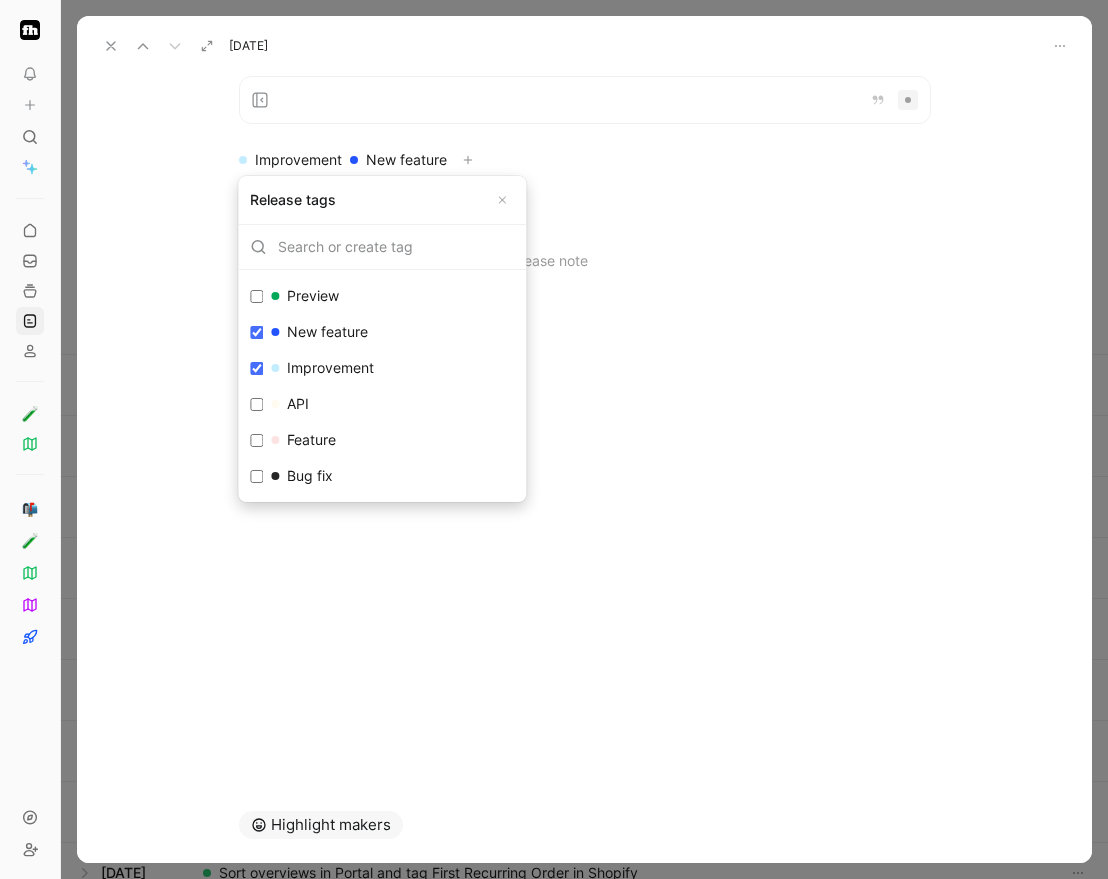 click on "Bug fix Edit" at bounding box center [382, 476] 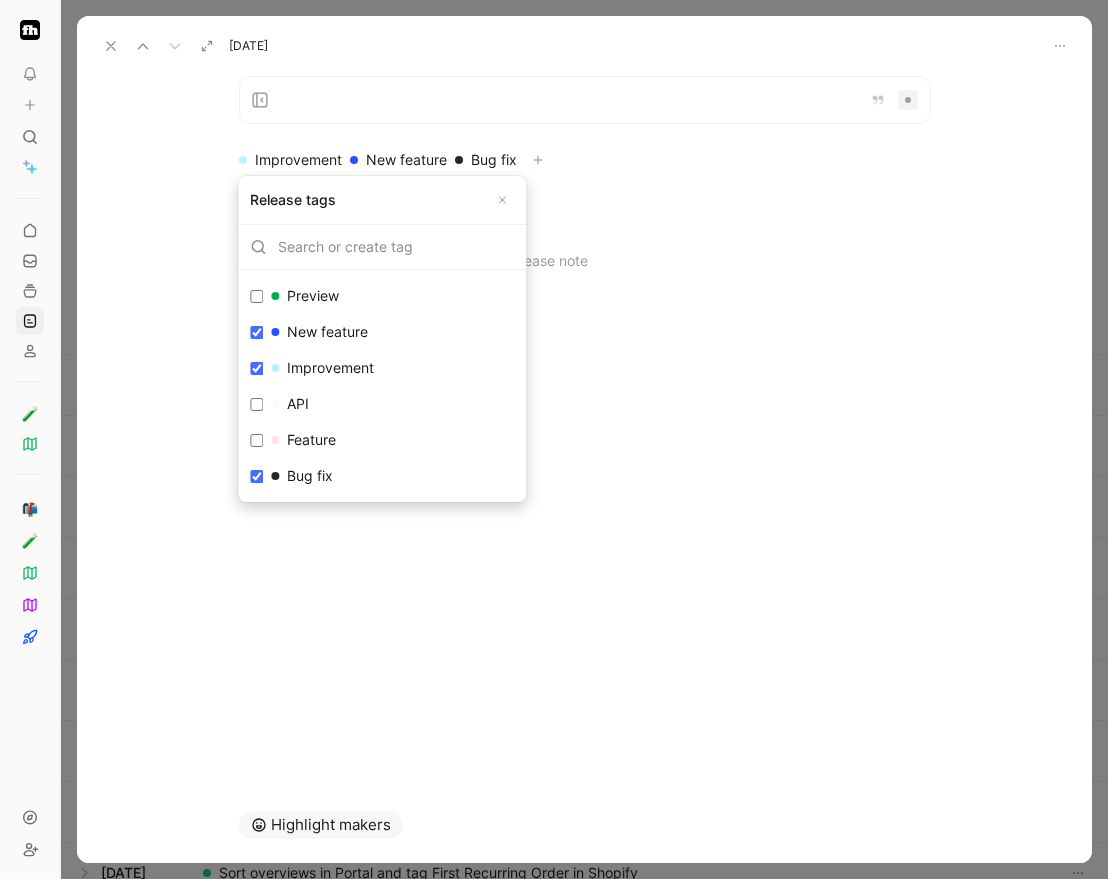 click on "Bug fix Edit" at bounding box center [256, 476] 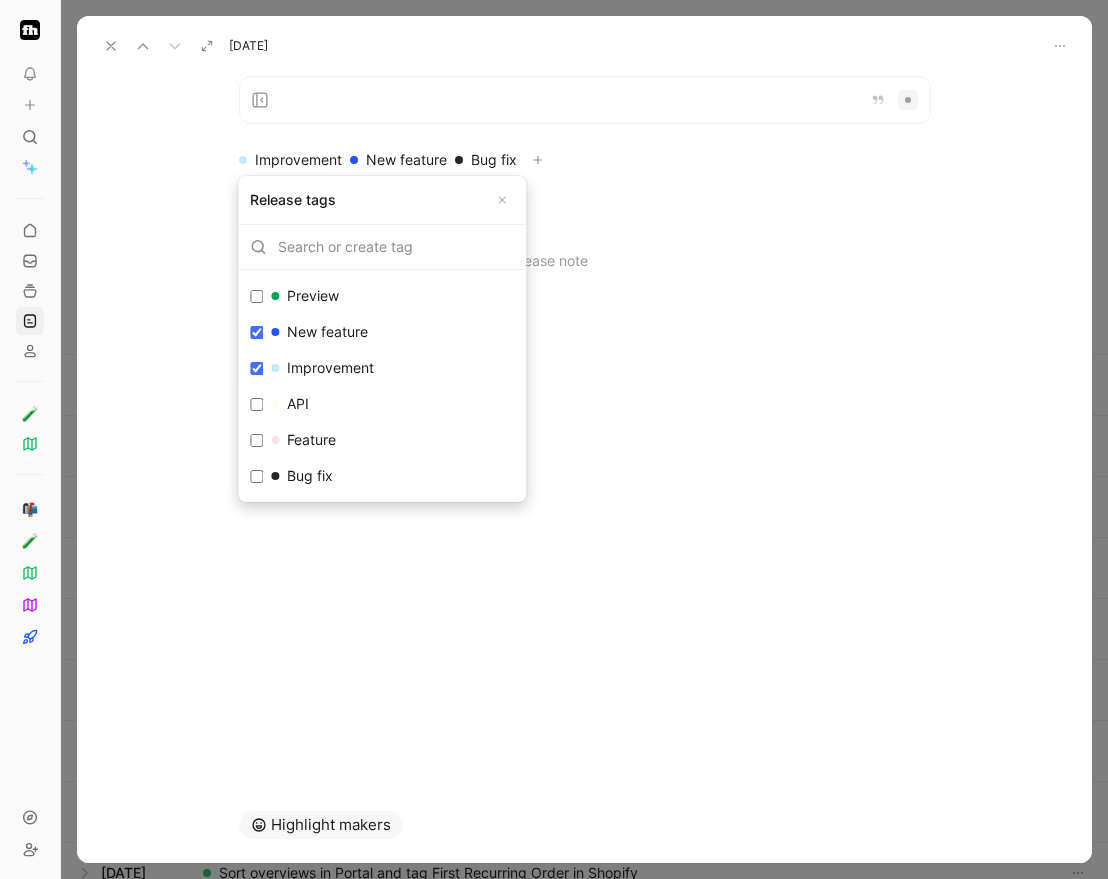 checkbox on "false" 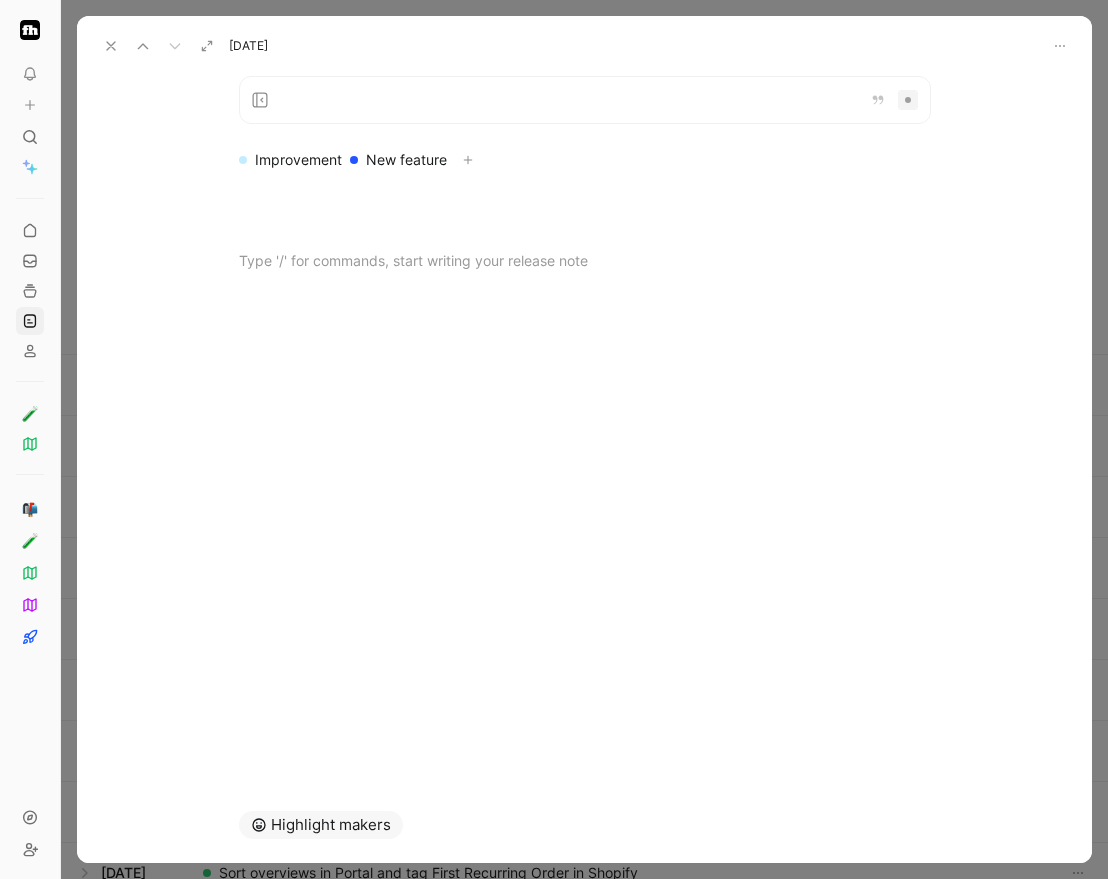click at bounding box center (585, 100) 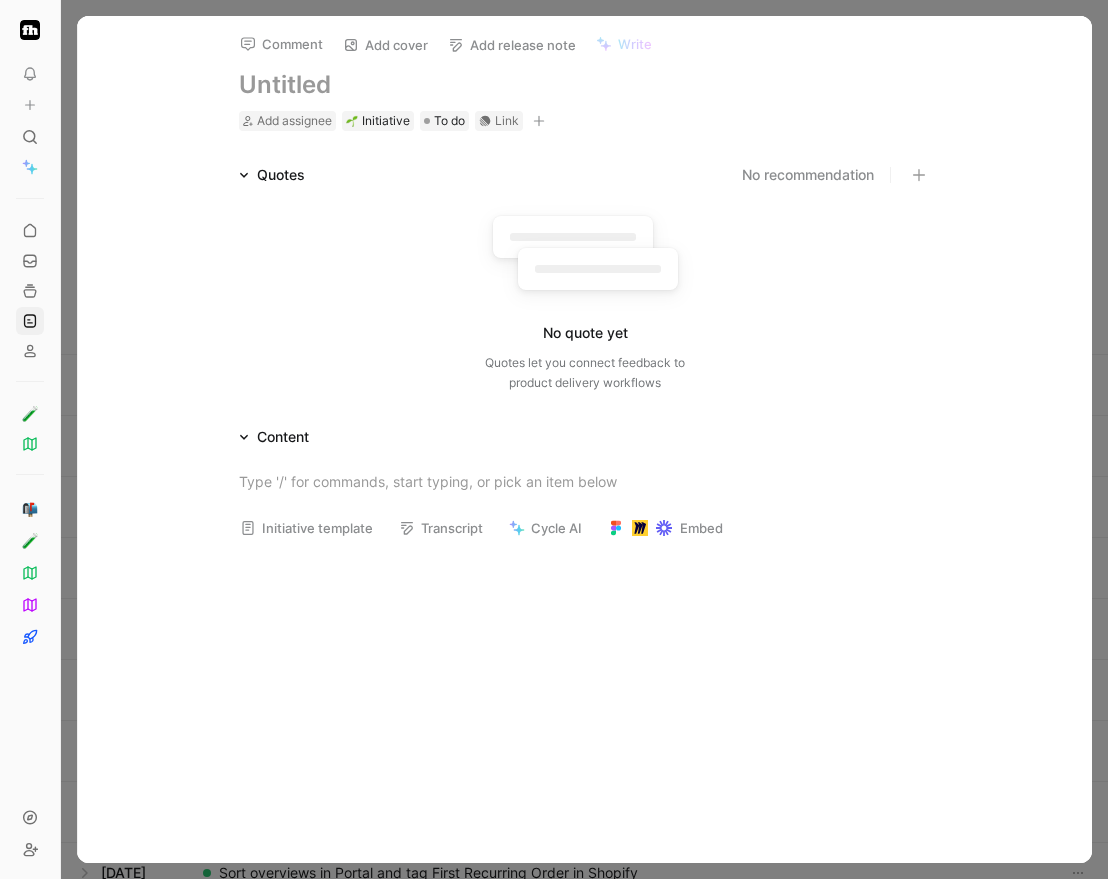 click at bounding box center (584, 439) 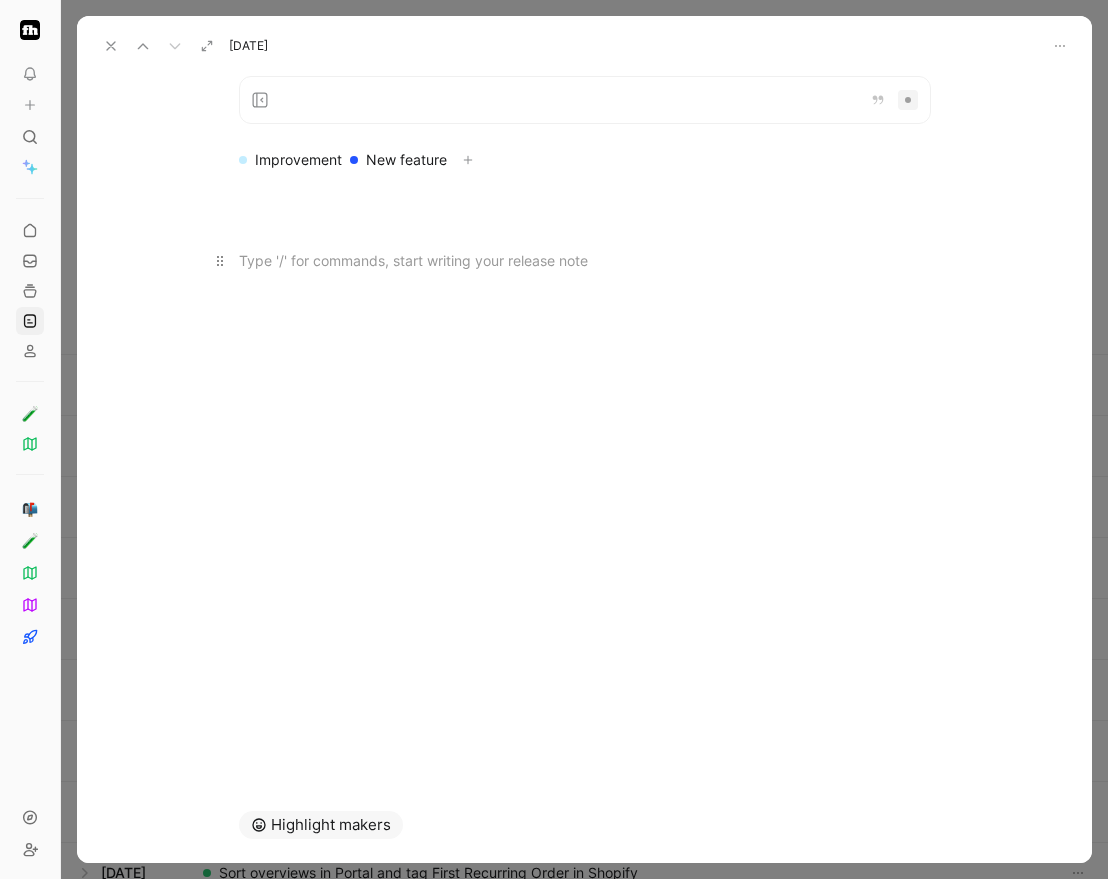 click at bounding box center [585, 260] 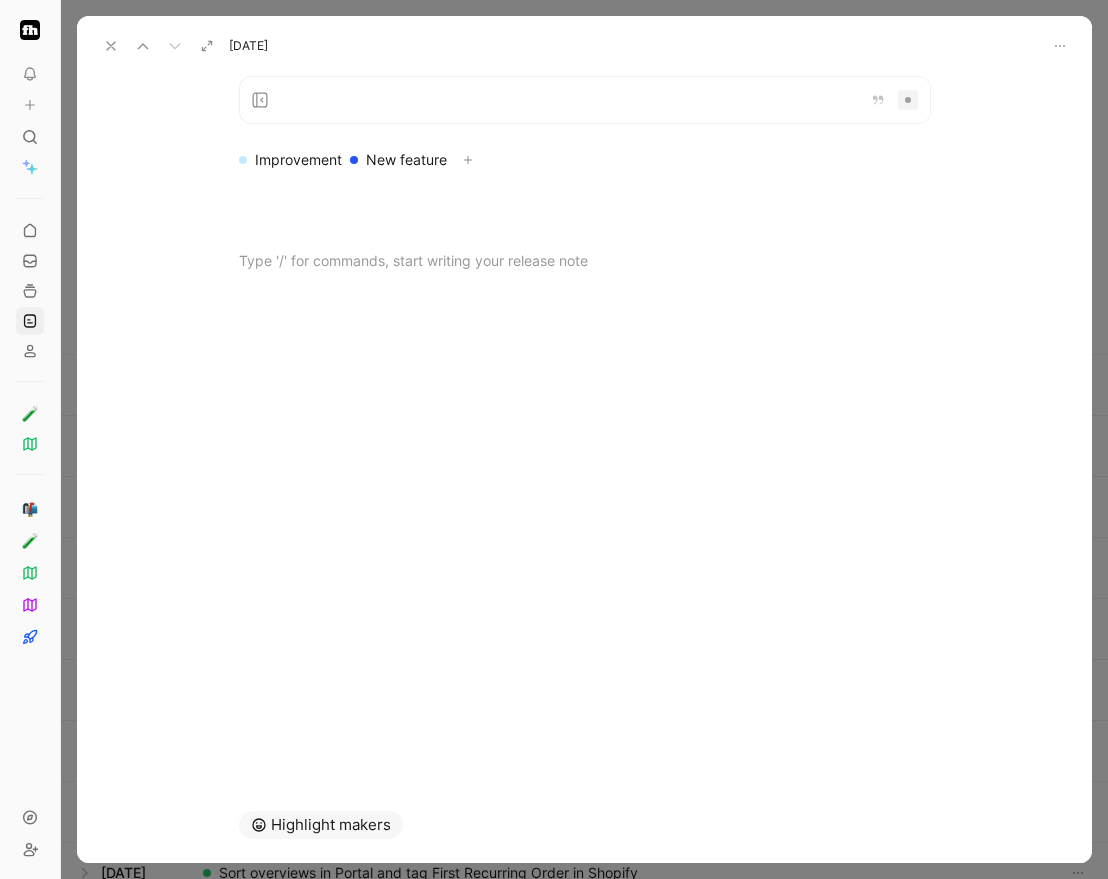 click at bounding box center (585, 212) 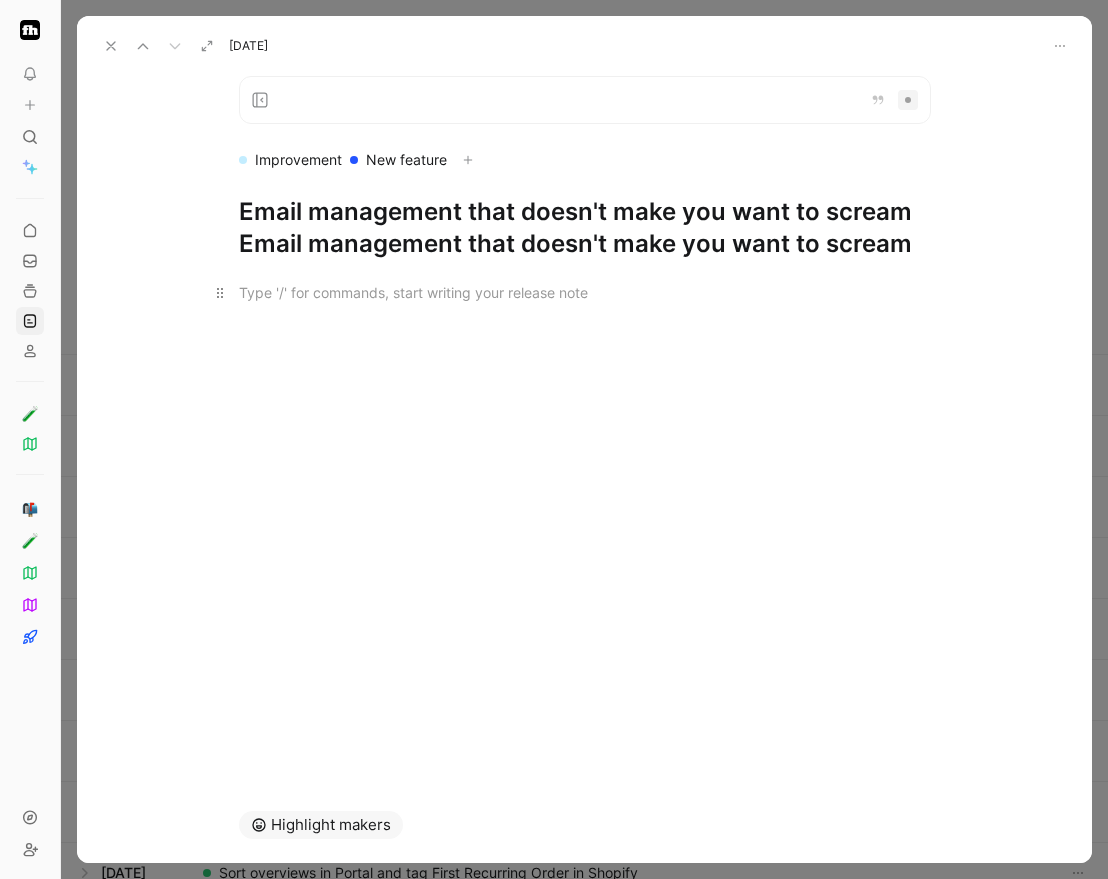 click at bounding box center (585, 292) 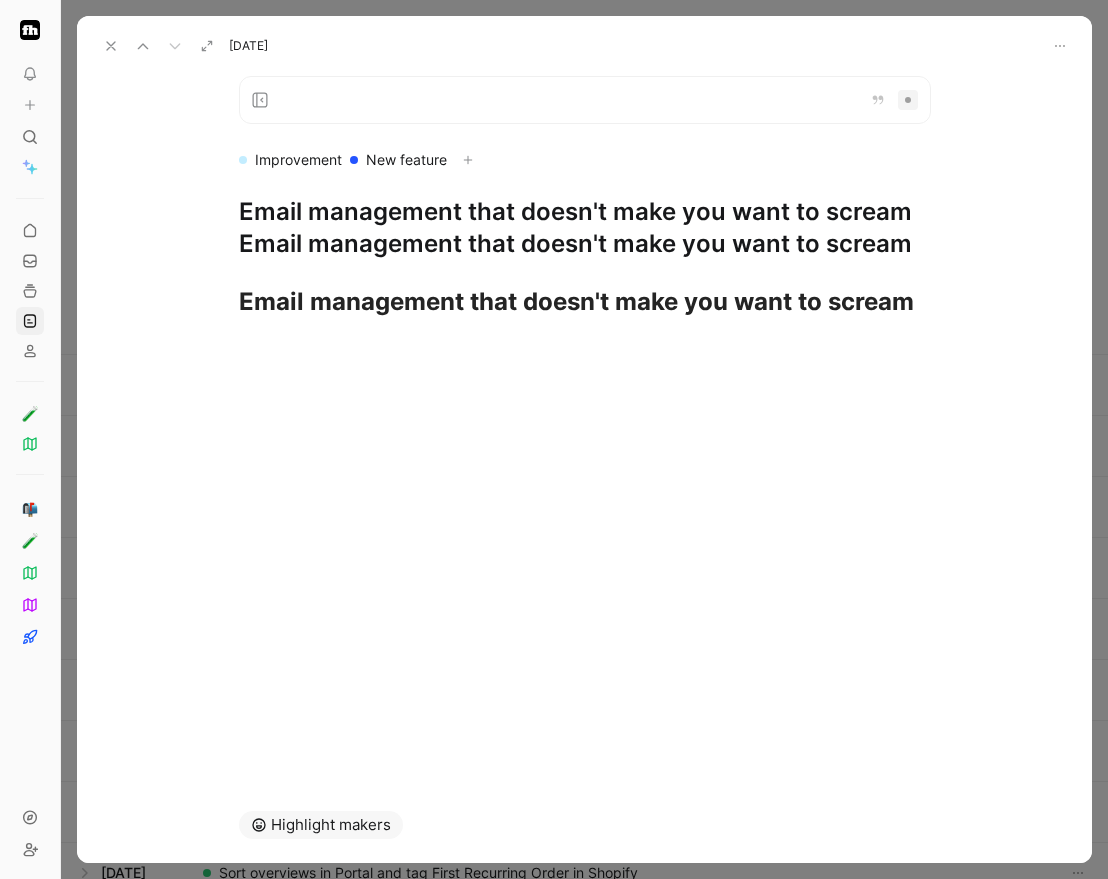 click on "Email management that doesn't make you want to scream Email management that doesn't make you want to scream" at bounding box center [585, 228] 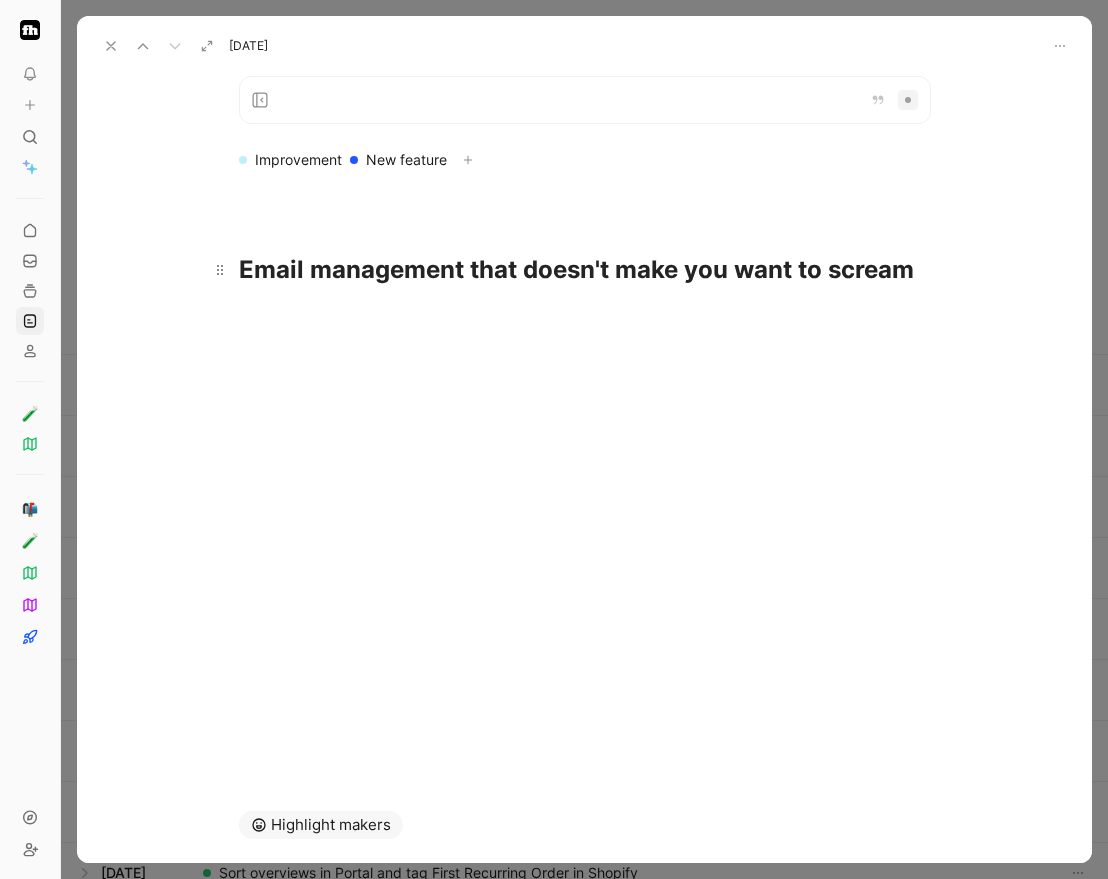 click on "Email management that doesn't make you want to scream" at bounding box center [576, 269] 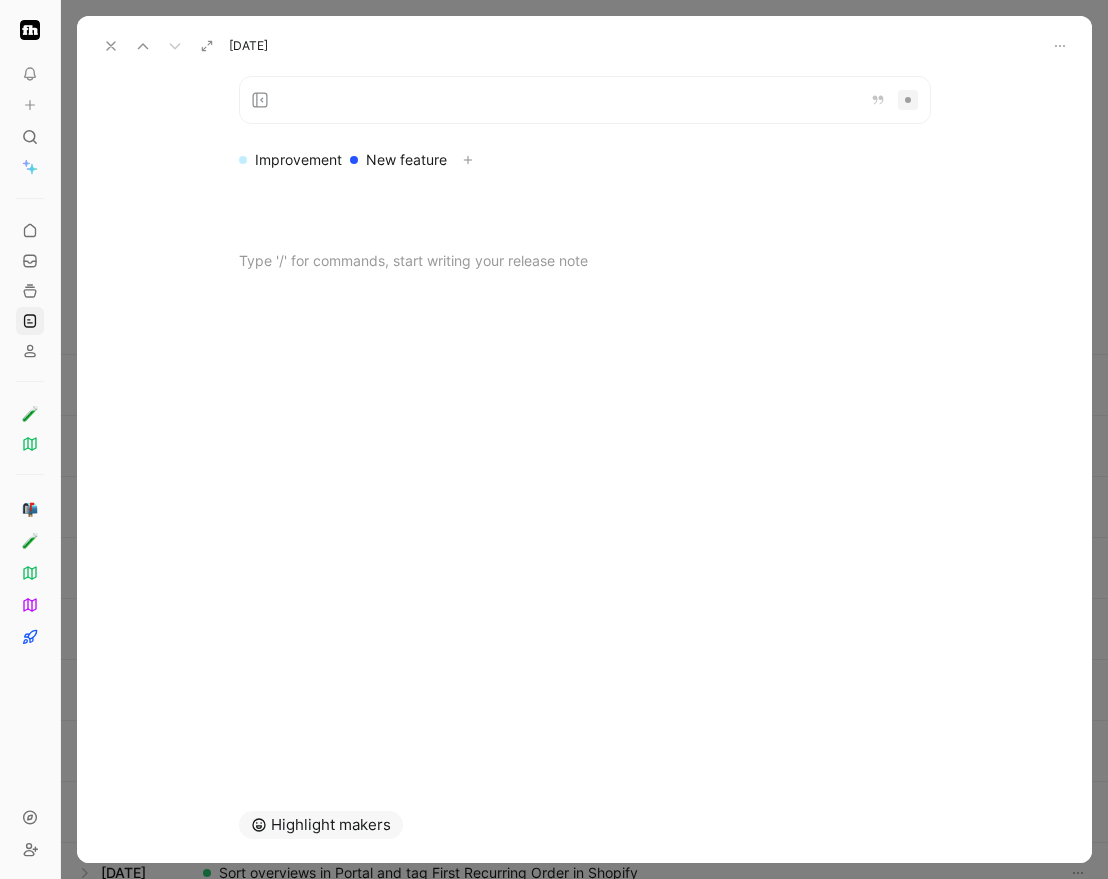 click at bounding box center [585, 260] 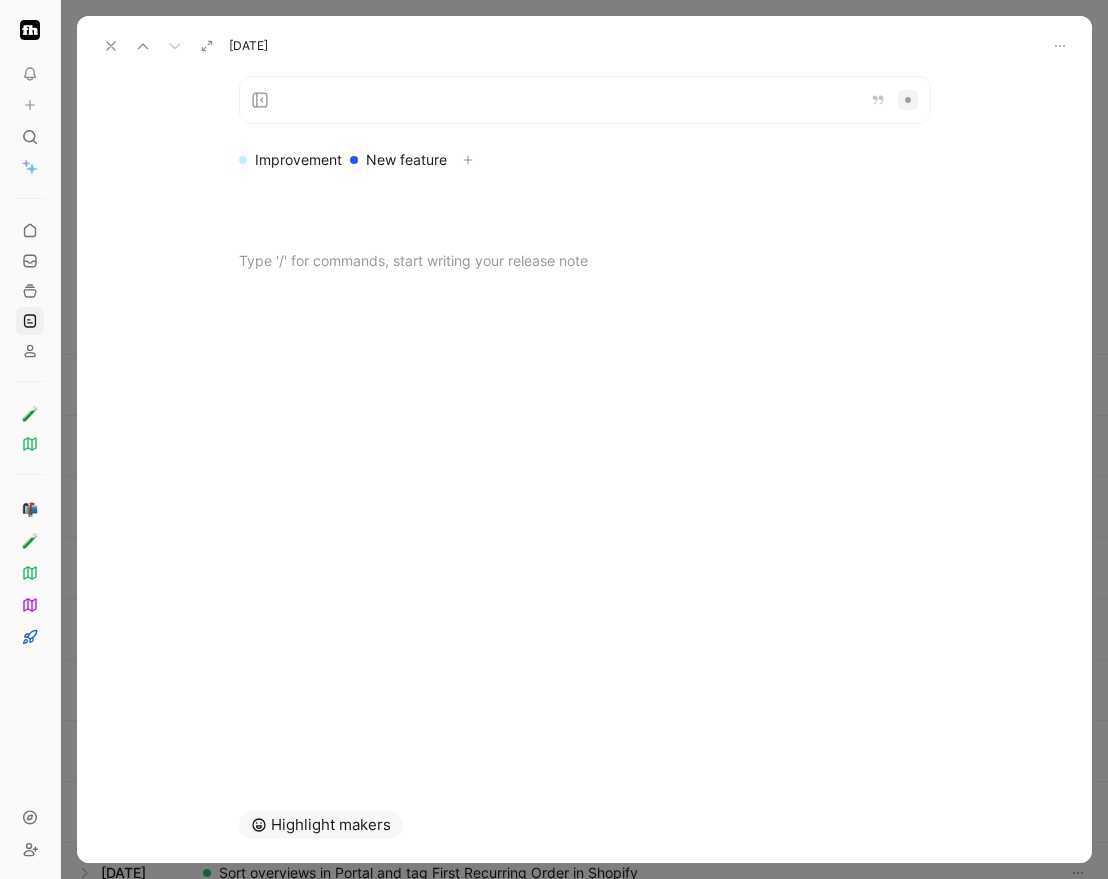 click at bounding box center (584, 439) 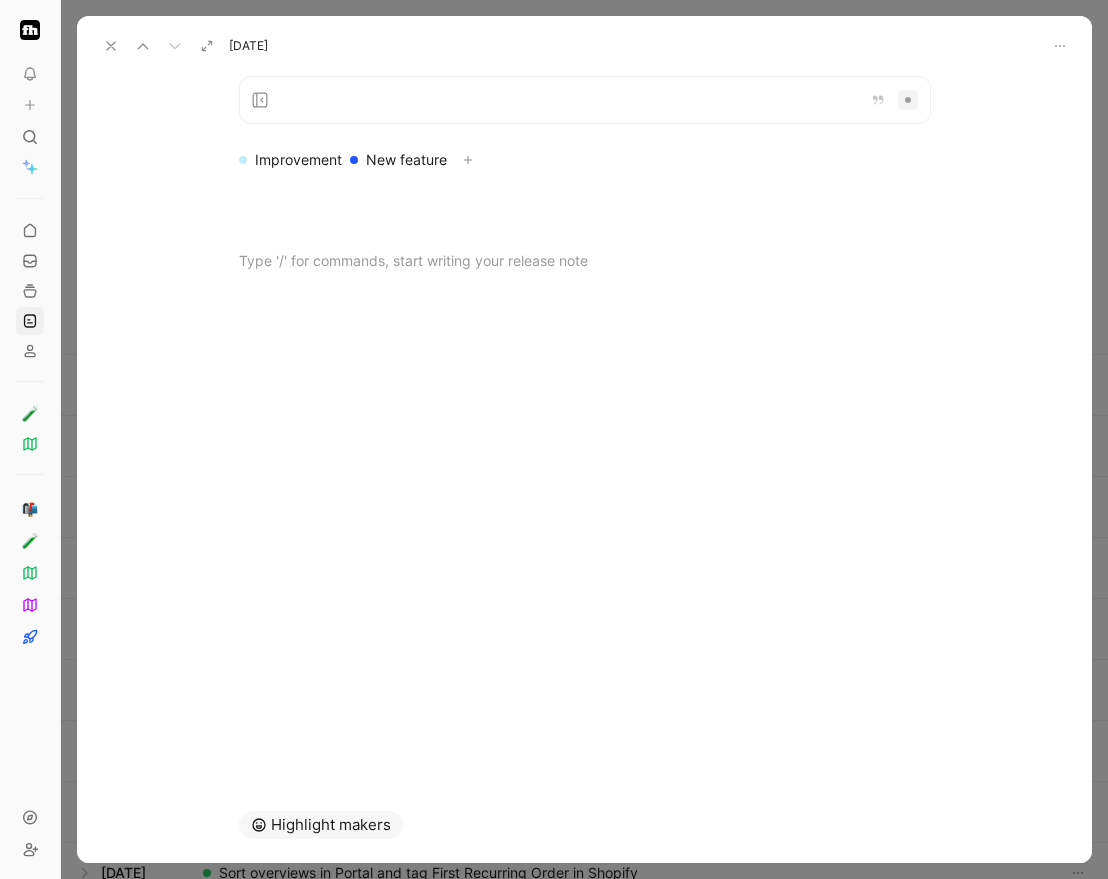 click 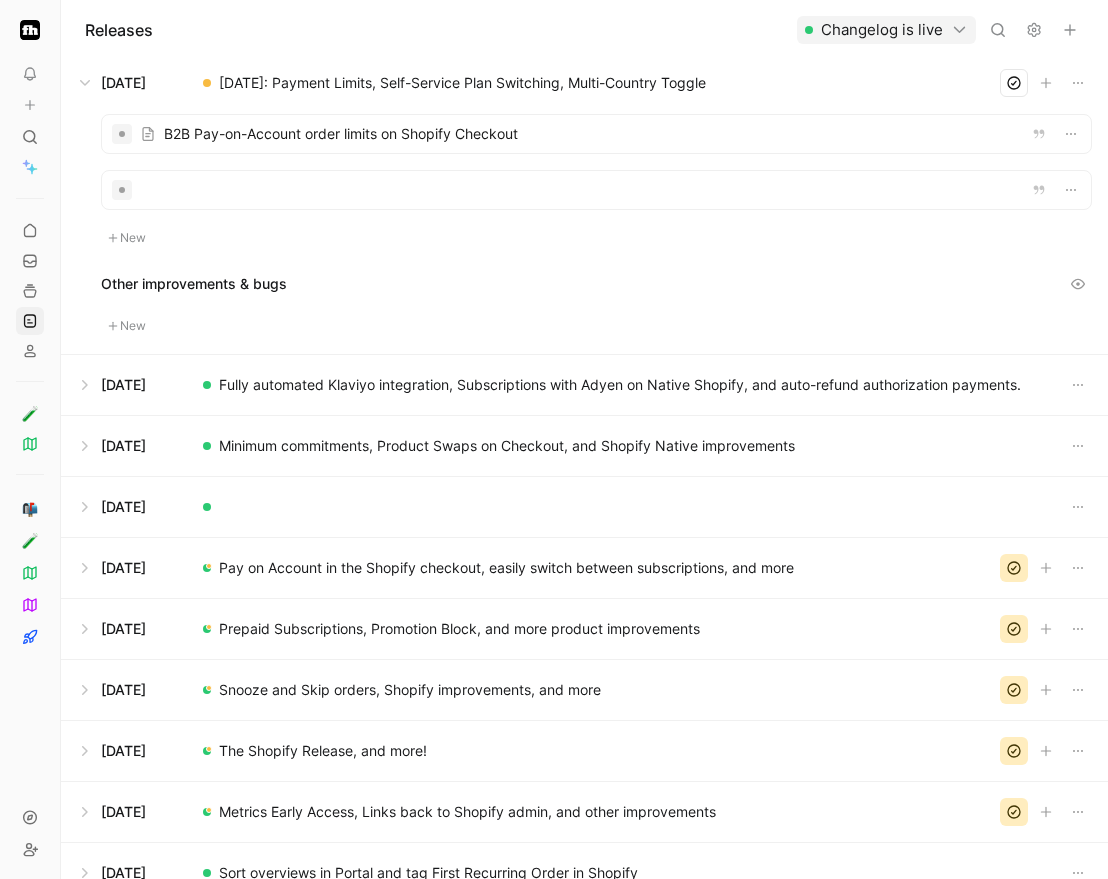 click at bounding box center (596, 134) 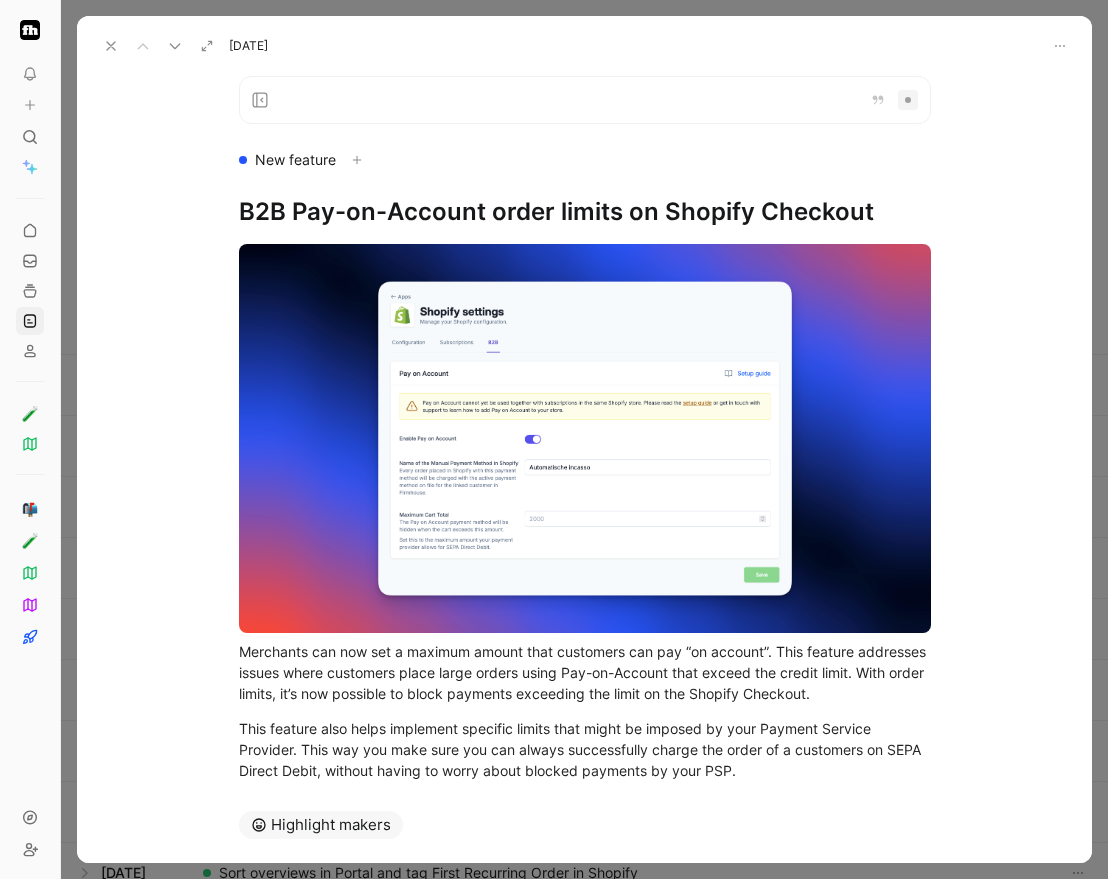 scroll, scrollTop: 75, scrollLeft: 0, axis: vertical 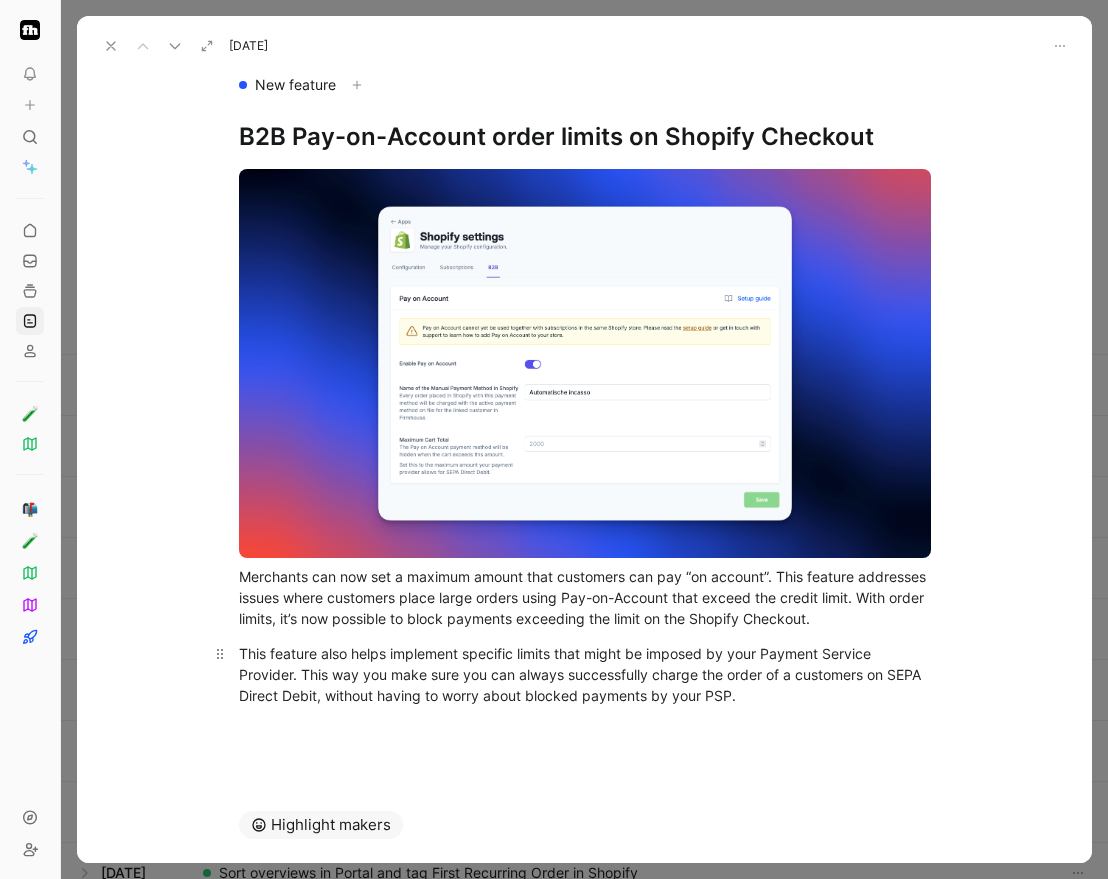 click on "This feature also helps implement specific limits that might be imposed by your Payment Service Provider. This way you make sure you can always successfully charge the order of a customers on SEPA Direct Debit, without having to worry about blocked payments by your PSP." at bounding box center [585, 674] 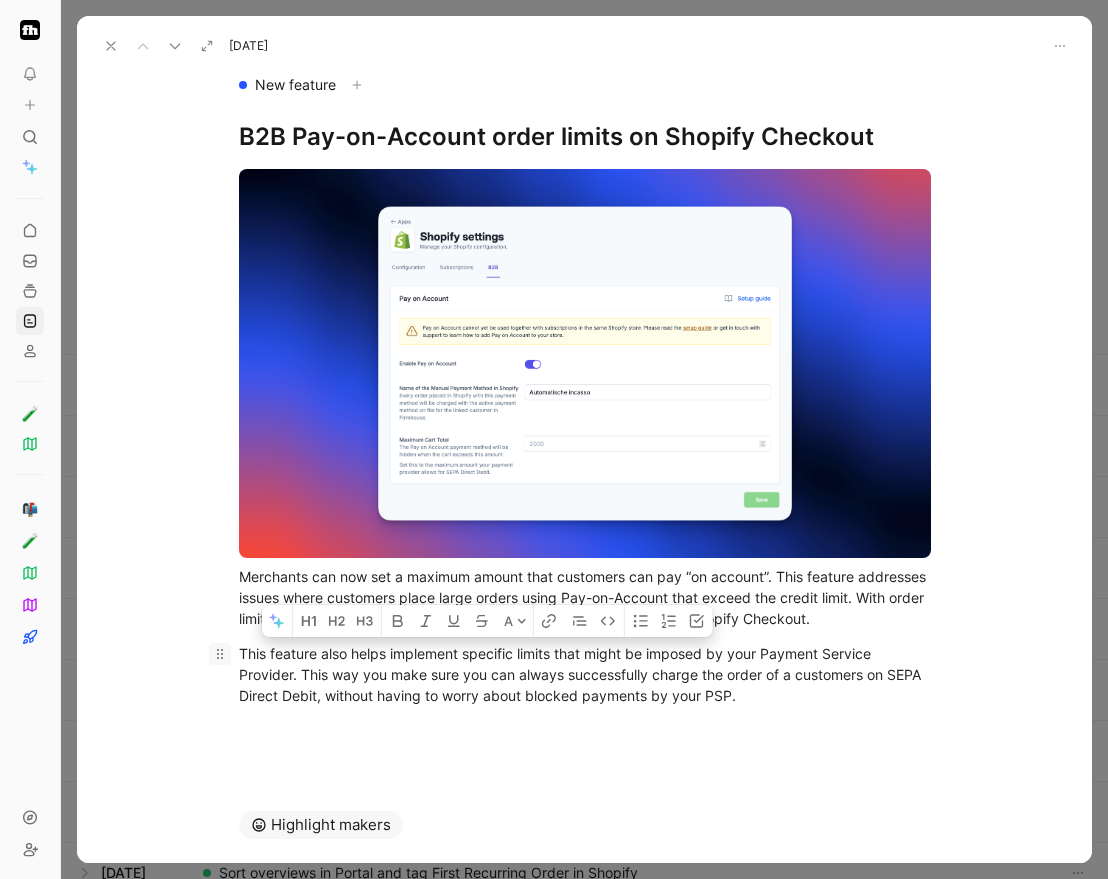 drag, startPoint x: 841, startPoint y: 693, endPoint x: 211, endPoint y: 648, distance: 631.6051 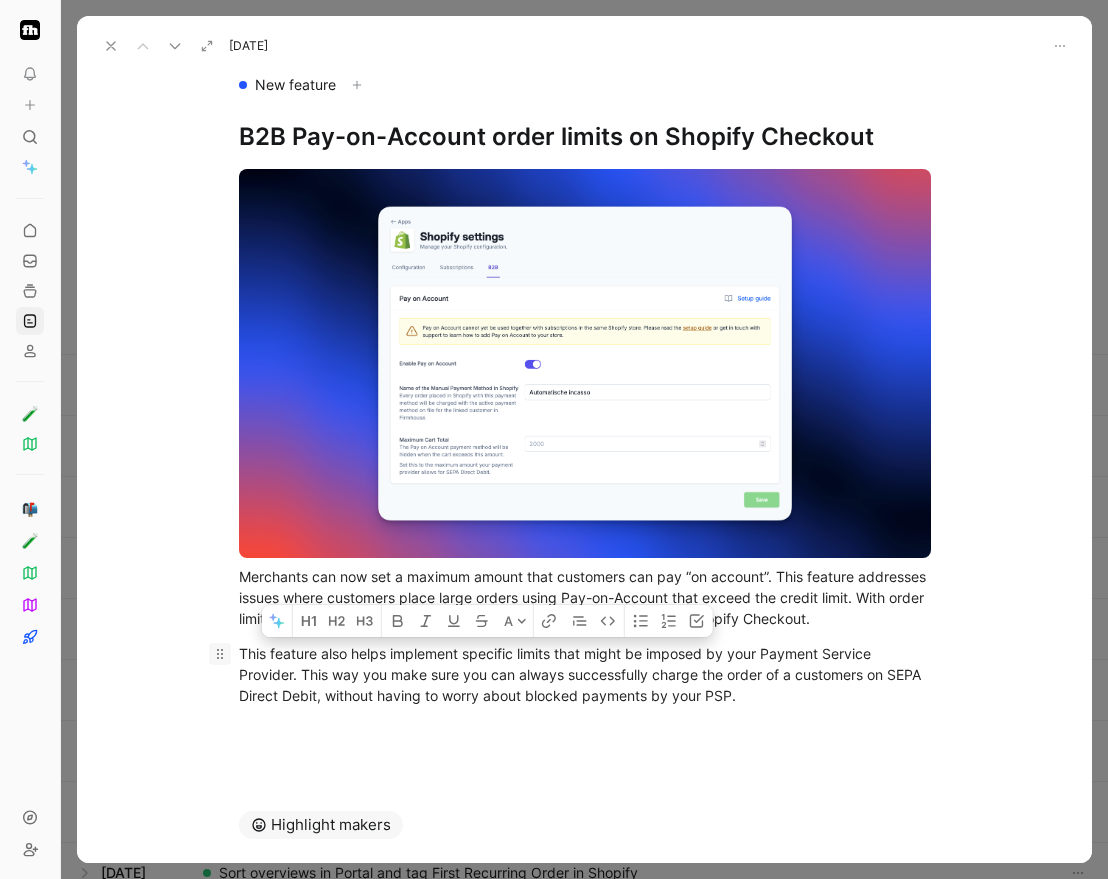 click on "This feature also helps implement specific limits that might be imposed by your Payment Service Provider. This way you make sure you can always successfully charge the order of a customers on SEPA Direct Debit, without having to worry about blocked payments by your PSP." at bounding box center (585, 674) 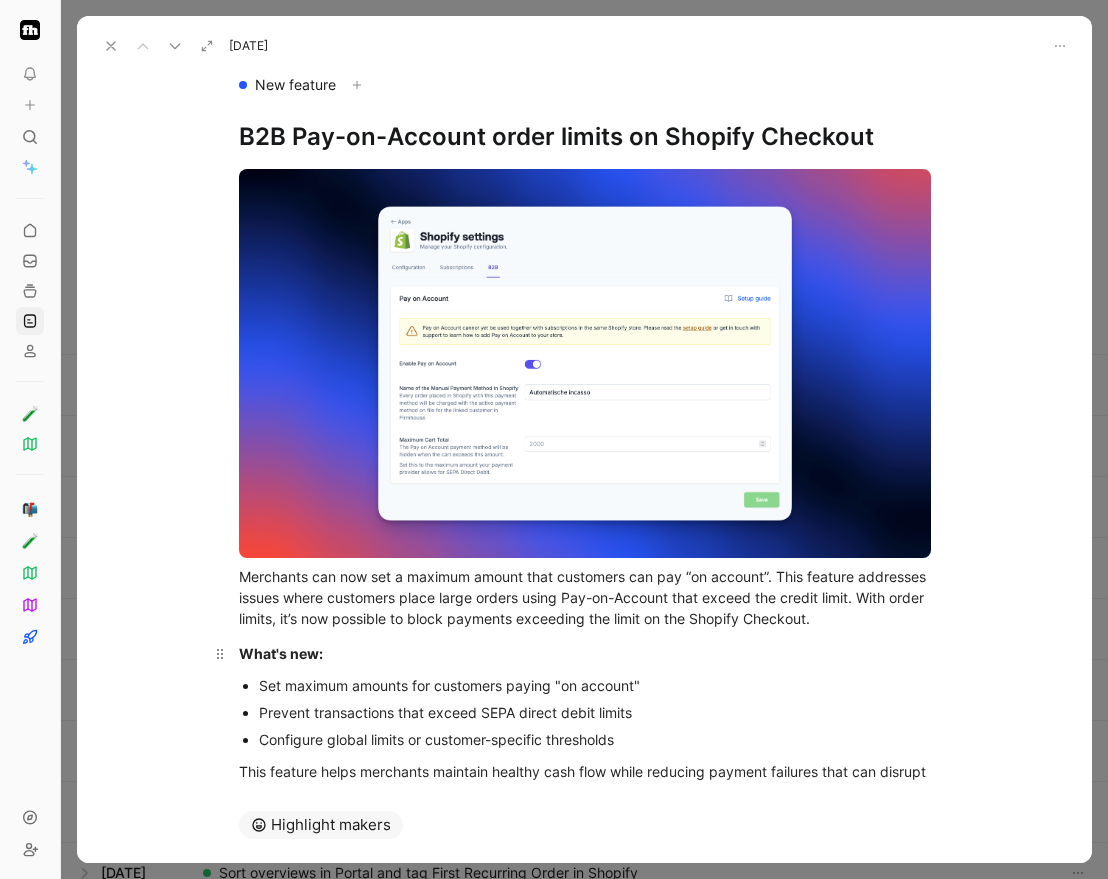 scroll, scrollTop: 94, scrollLeft: 0, axis: vertical 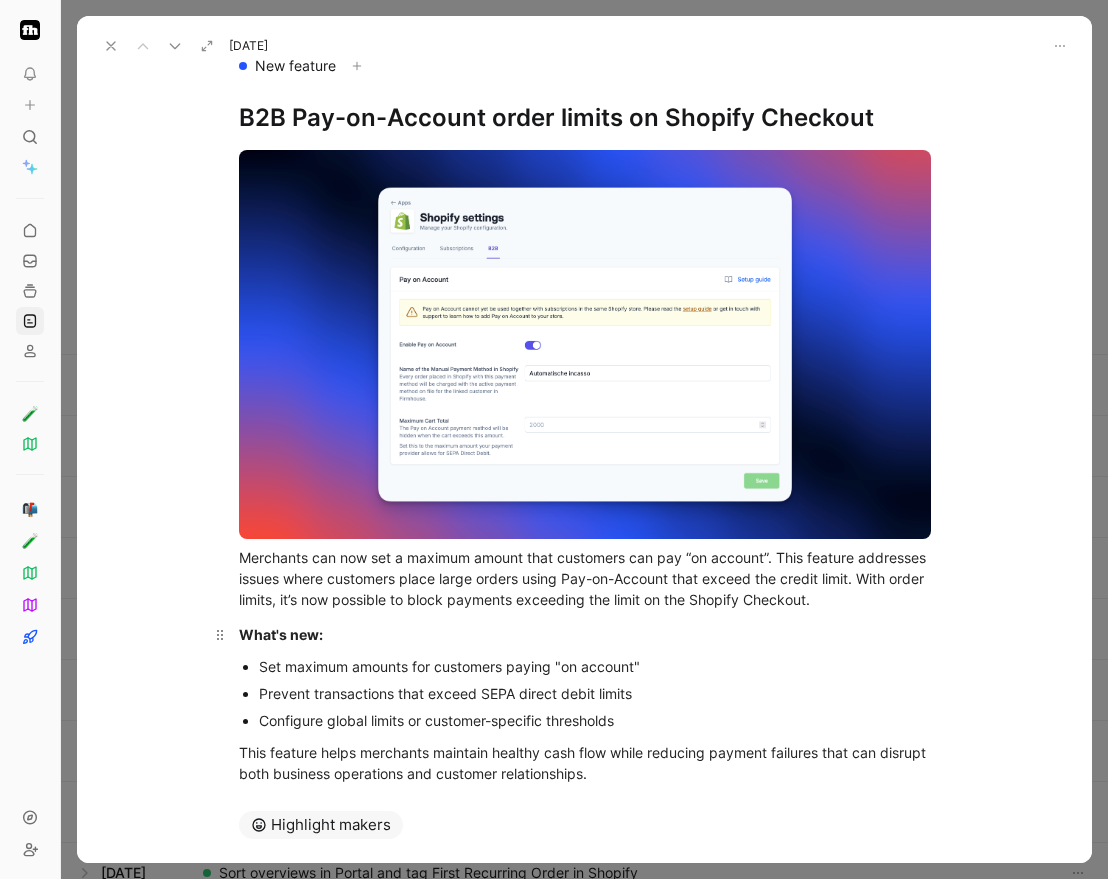 click on "What's new:" at bounding box center [585, 634] 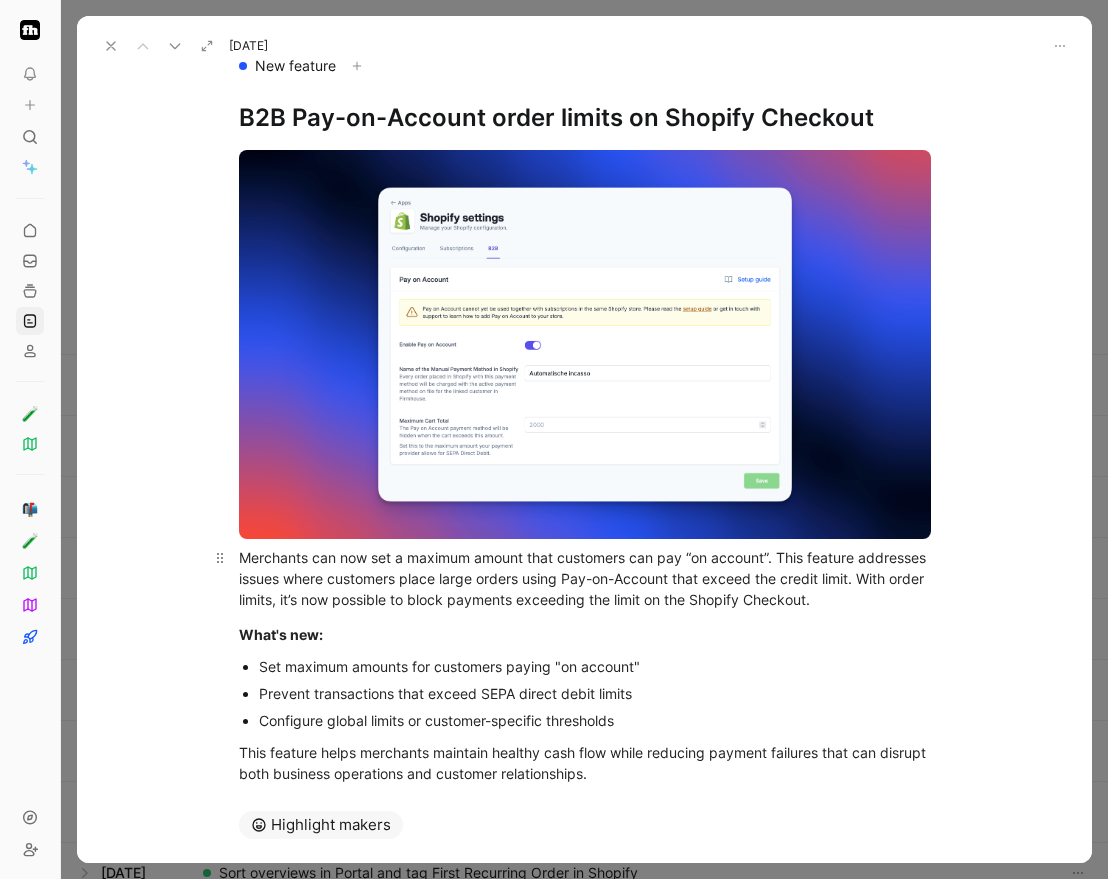 click on "Merchants can now set a maximum amount that customers can pay “on account”. This feature addresses issues where customers place large orders using Pay-on-Account that exceed the credit limit. With order limits, it’s now possible to block payments exceeding the limit on the Shopify Checkout." at bounding box center [584, 578] 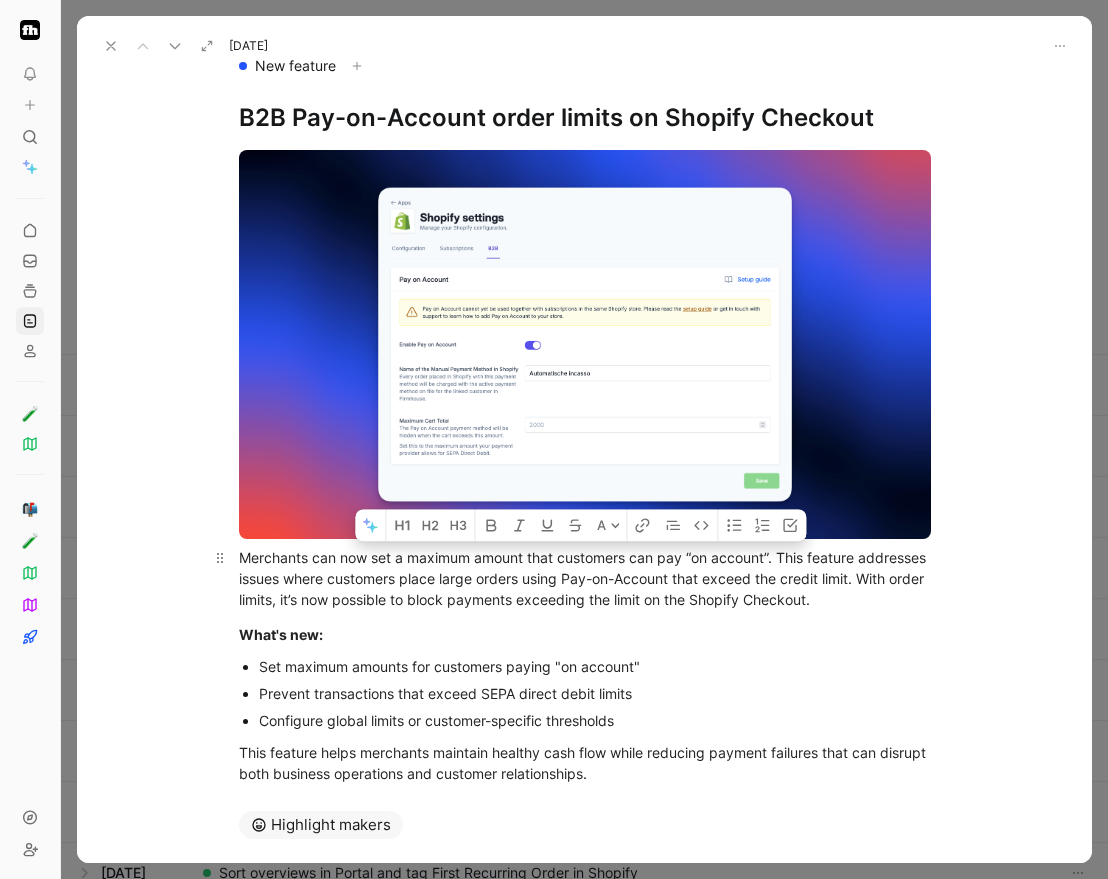 click on "Merchants can now set a maximum amount that customers can pay “on account”. This feature addresses issues where customers place large orders using Pay-on-Account that exceed the credit limit. With order limits, it’s now possible to block payments exceeding the limit on the Shopify Checkout." at bounding box center (584, 578) 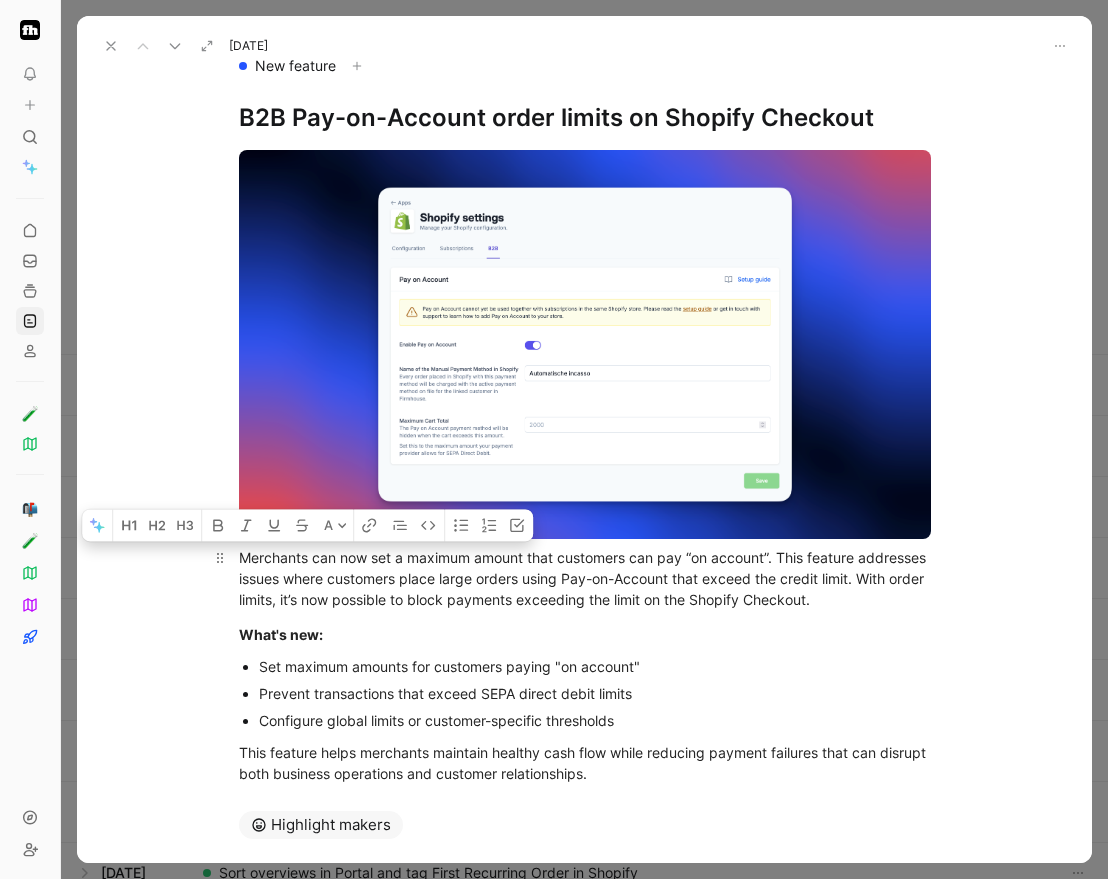 click on "Merchants can now set a maximum amount that customers can pay “on account”. This feature addresses issues where customers place large orders using Pay-on-Account that exceed the credit limit. With order limits, it’s now possible to block payments exceeding the limit on the Shopify Checkout." at bounding box center (584, 578) 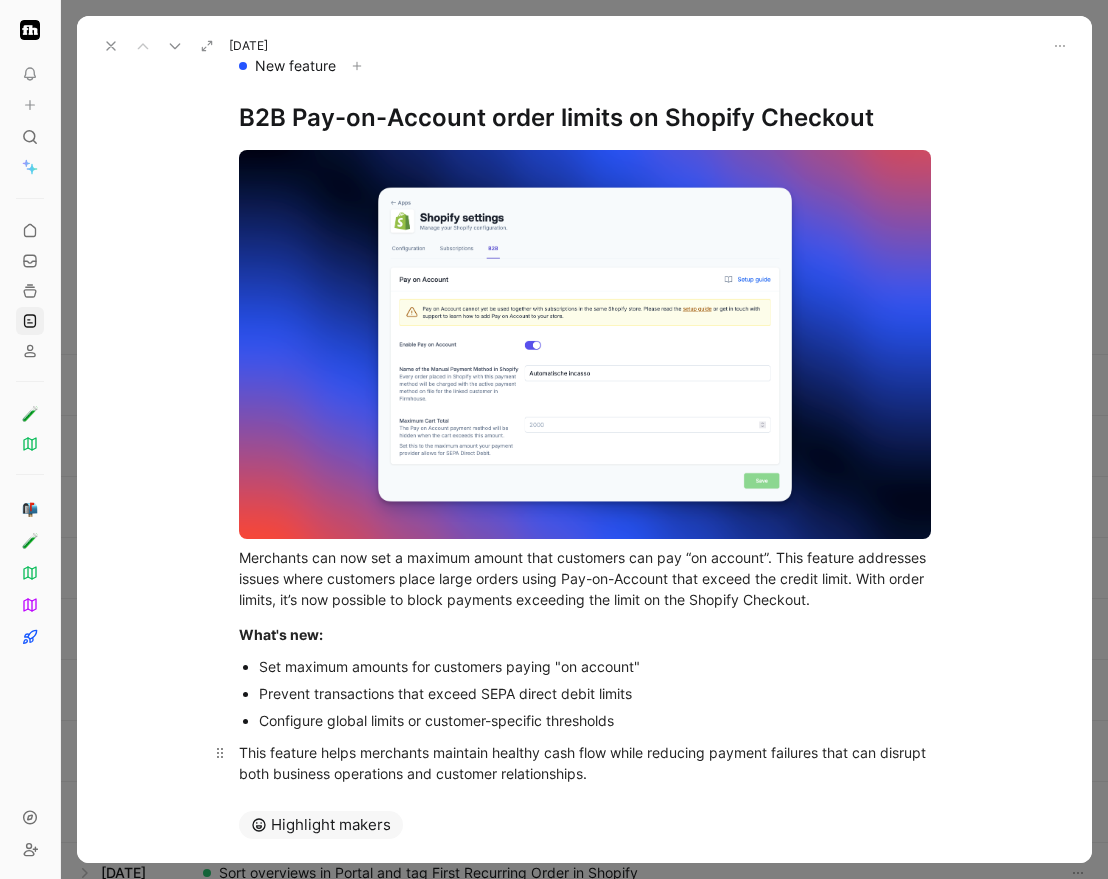 click on "This feature helps merchants maintain healthy cash flow while reducing payment failures that can disrupt both business operations and customer relationships." at bounding box center [585, 763] 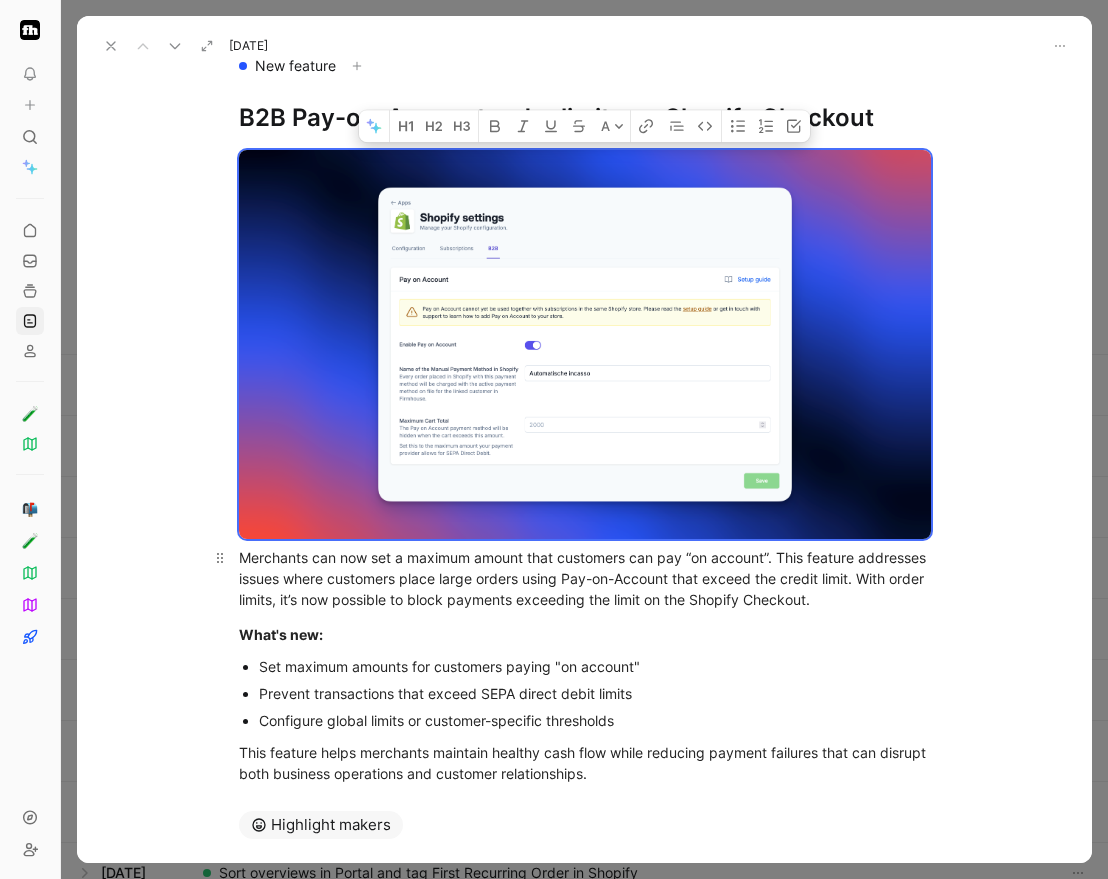 click on "Merchants can now set a maximum amount that customers can pay “on account”. This feature addresses issues where customers place large orders using Pay-on-Account that exceed the credit limit. With order limits, it’s now possible to block payments exceeding the limit on the Shopify Checkout." at bounding box center [585, 578] 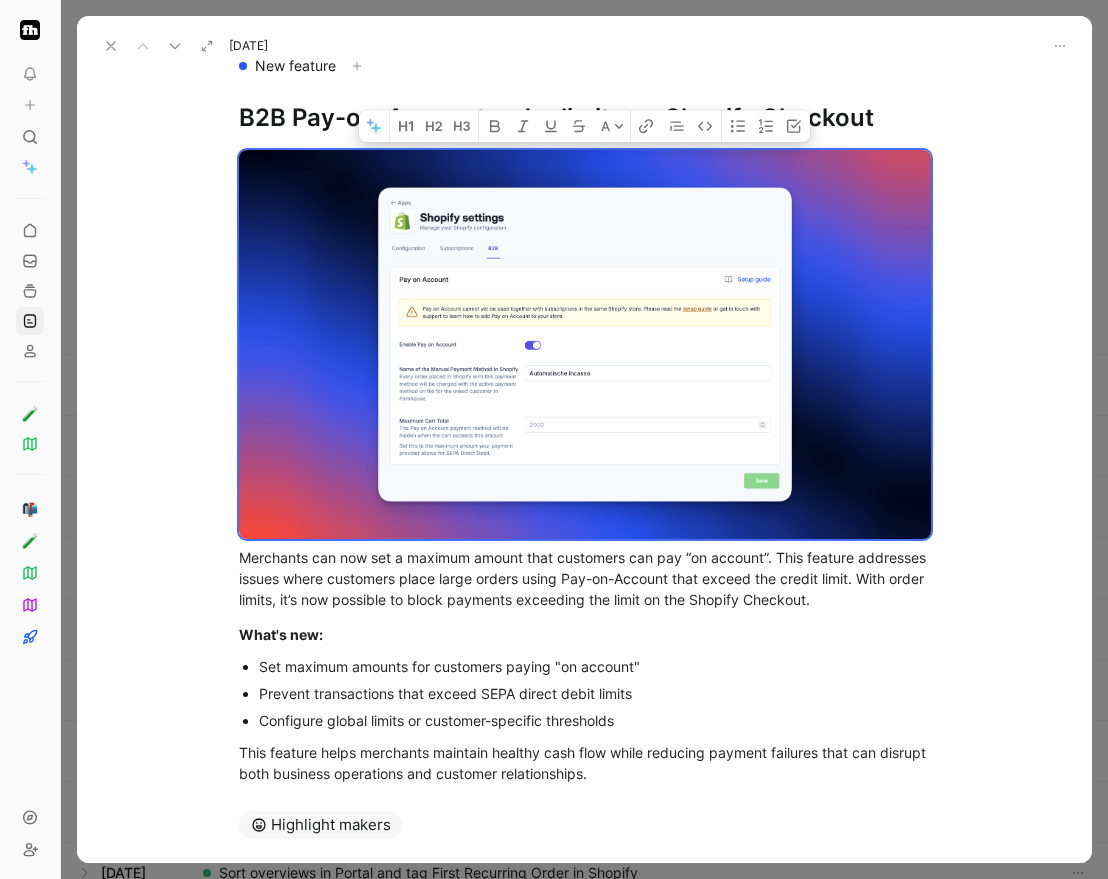 click on "B2B Pay-on-Account order limits on Shopify Checkout" at bounding box center (585, 118) 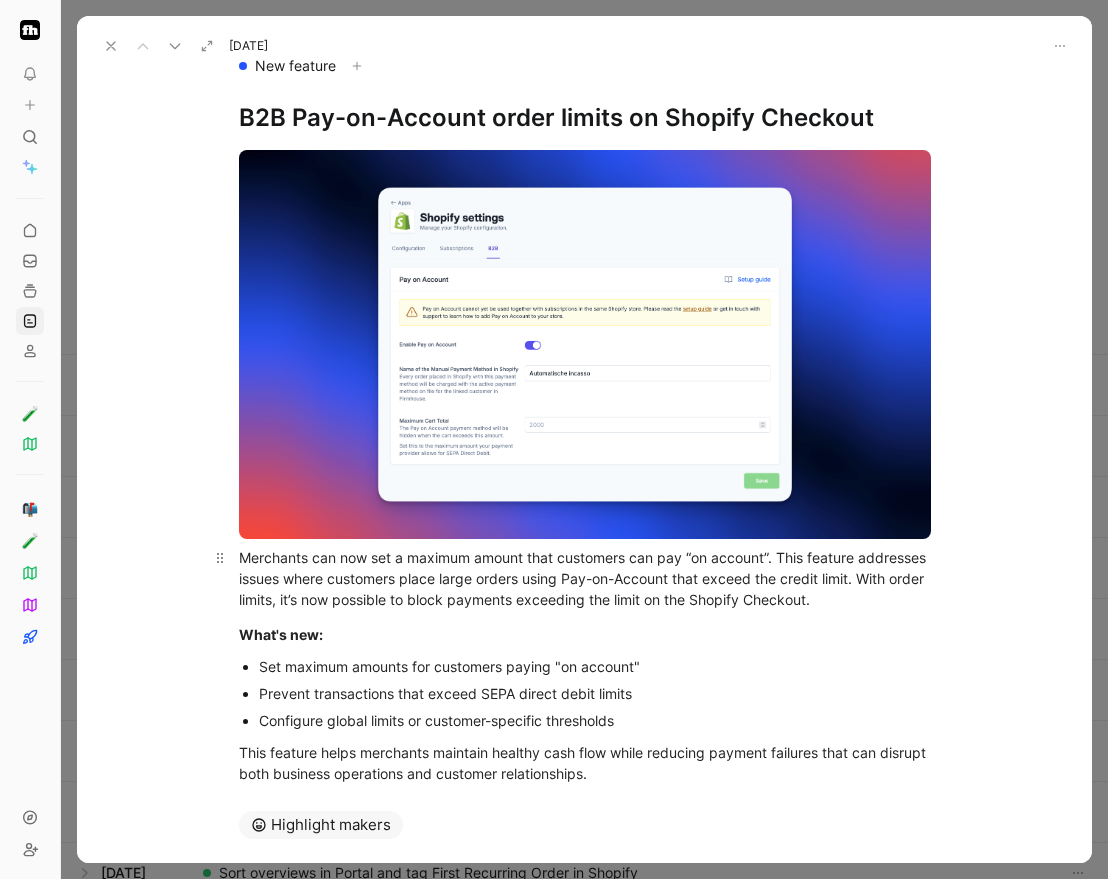 click on "Merchants can now set a maximum amount that customers can pay “on account”. This feature addresses issues where customers place large orders using Pay-on-Account that exceed the credit limit. With order limits, it’s now possible to block payments exceeding the limit on the Shopify Checkout." at bounding box center (584, 578) 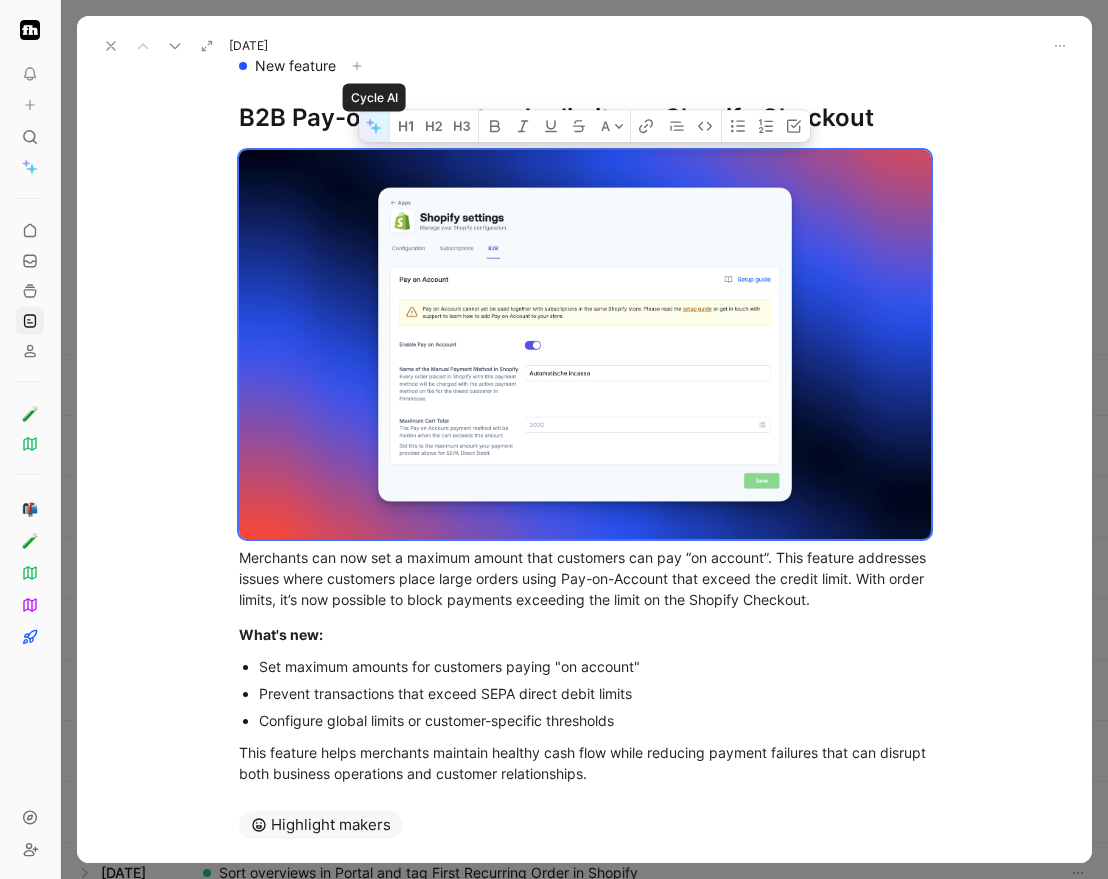 click at bounding box center (374, 126) 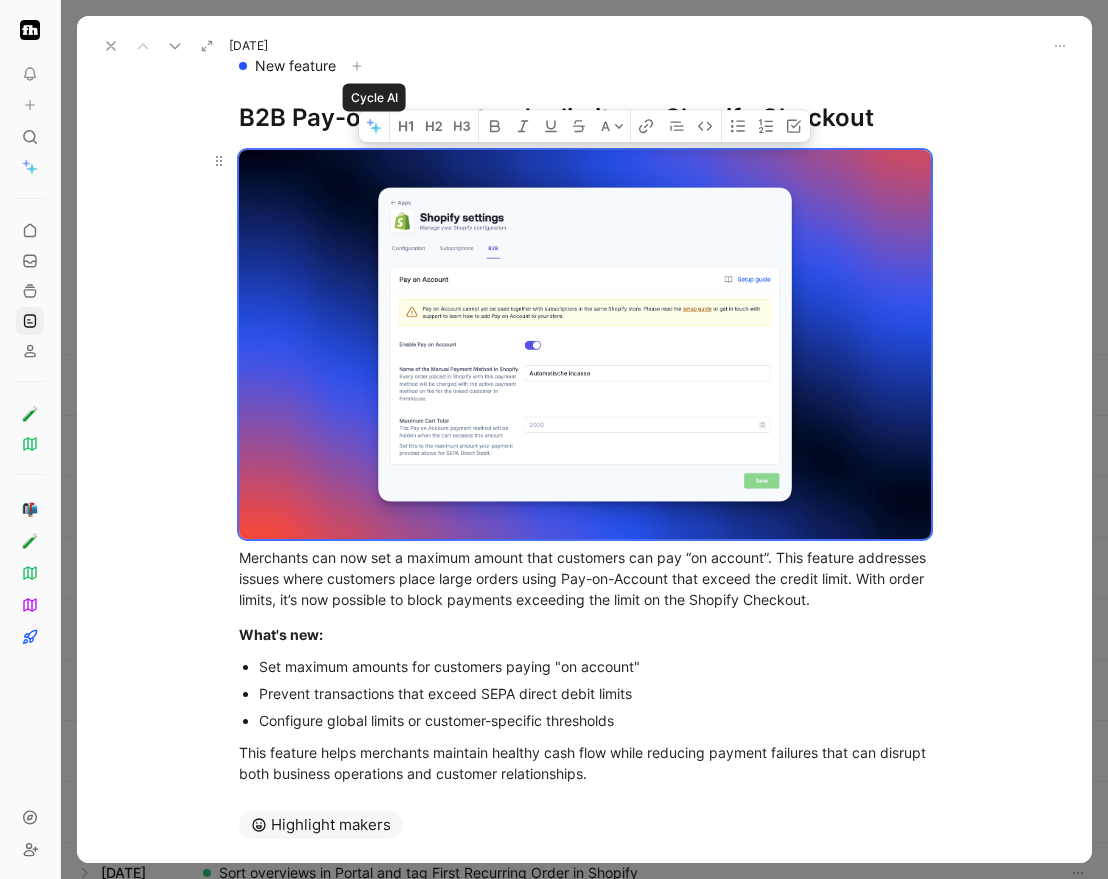 scroll, scrollTop: 164, scrollLeft: 0, axis: vertical 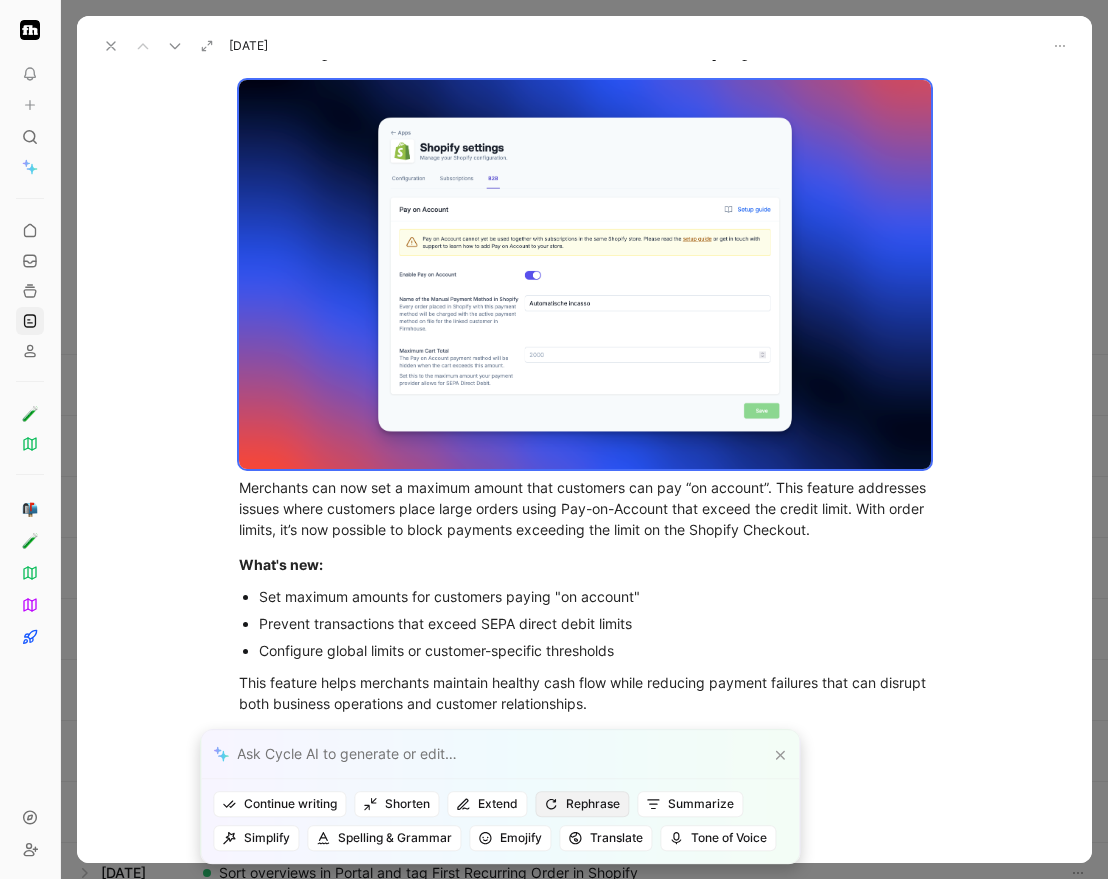 click on "Rephrase" at bounding box center [582, 804] 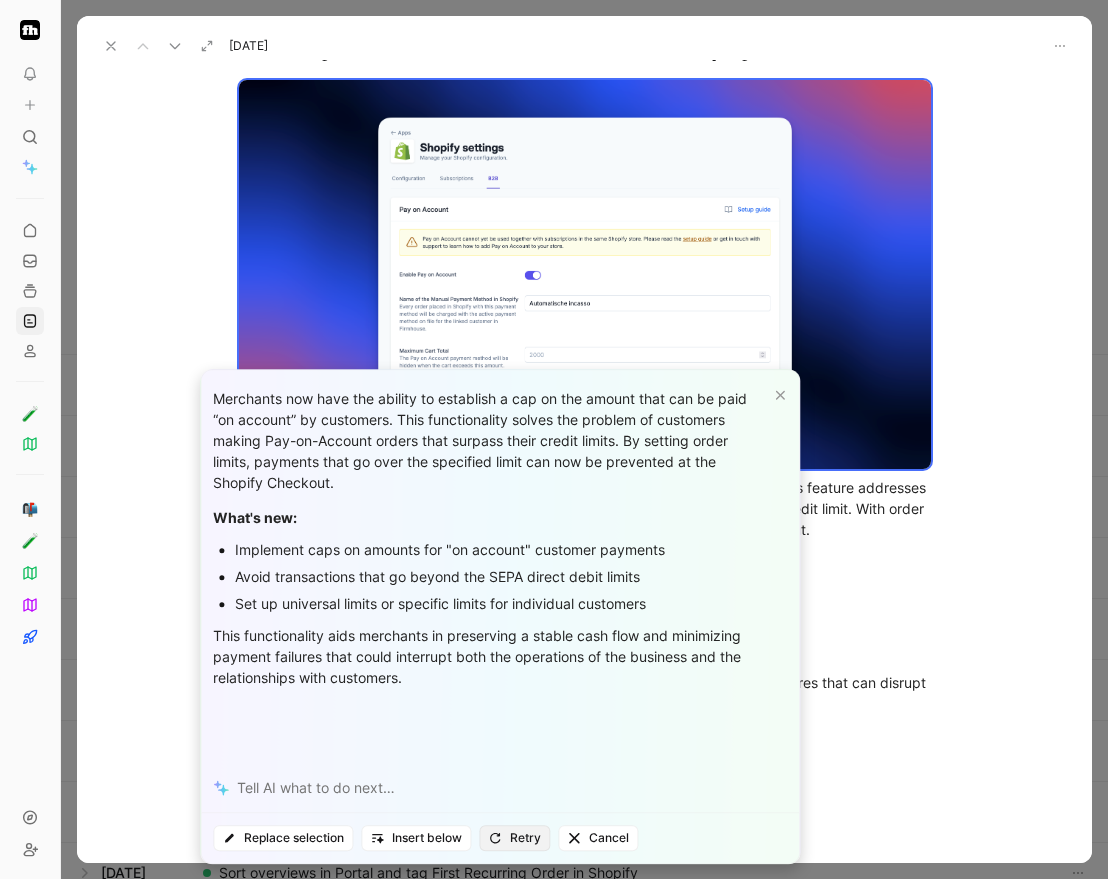 click on "Retry" at bounding box center [514, 838] 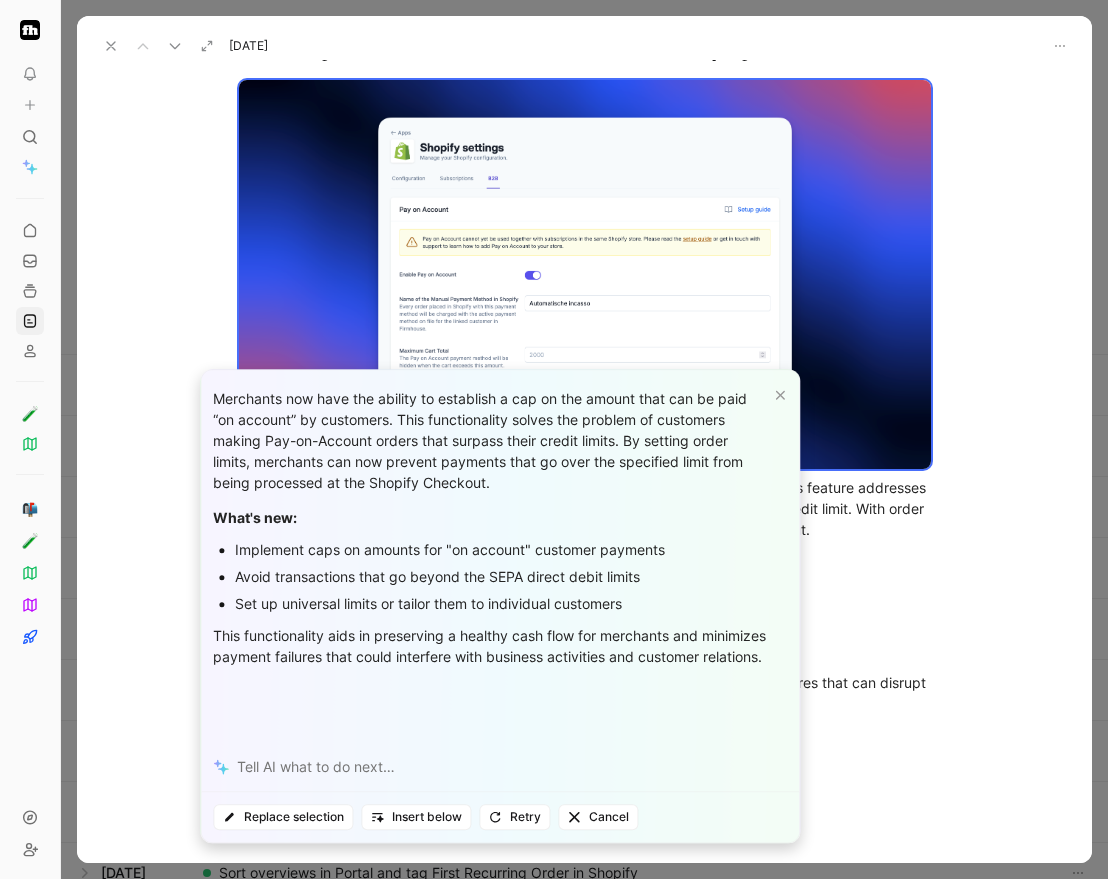 click on "Merchants now have the ability to establish a cap on the amount that can be paid “on account” by customers. This functionality solves the problem of customers making Pay-on-Account orders that surpass their credit limits. By setting order limits, merchants can now prevent payments that go over the specified limit from being processed at the Shopify Checkout. What's new: Implement caps on amounts for "on account" customer payments Avoid transactions that go beyond the SEPA direct debit limits Set up universal limits or tailor them to individual customers This functionality aids in preserving a healthy cash flow for merchants and minimizes payment failures that could interfere with business activities and customer relations." at bounding box center [500, 556] 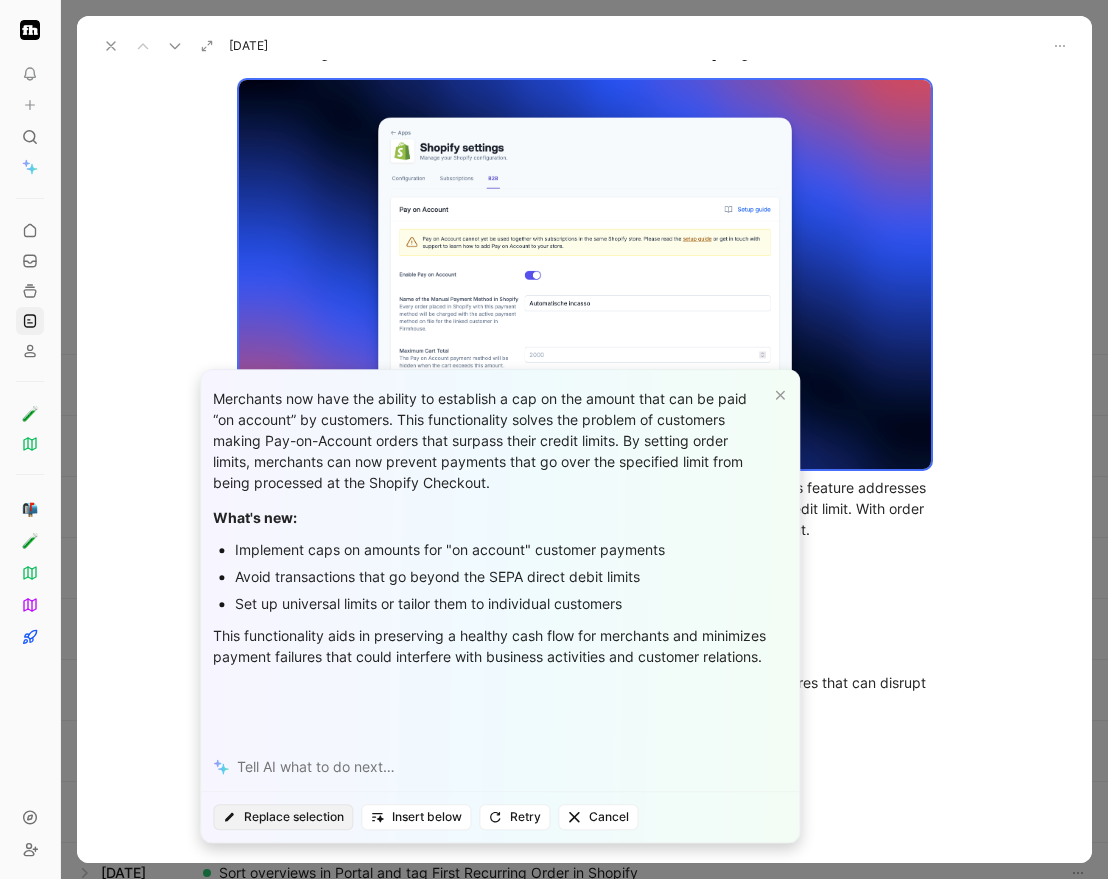 click on "Replace selection" at bounding box center (283, 817) 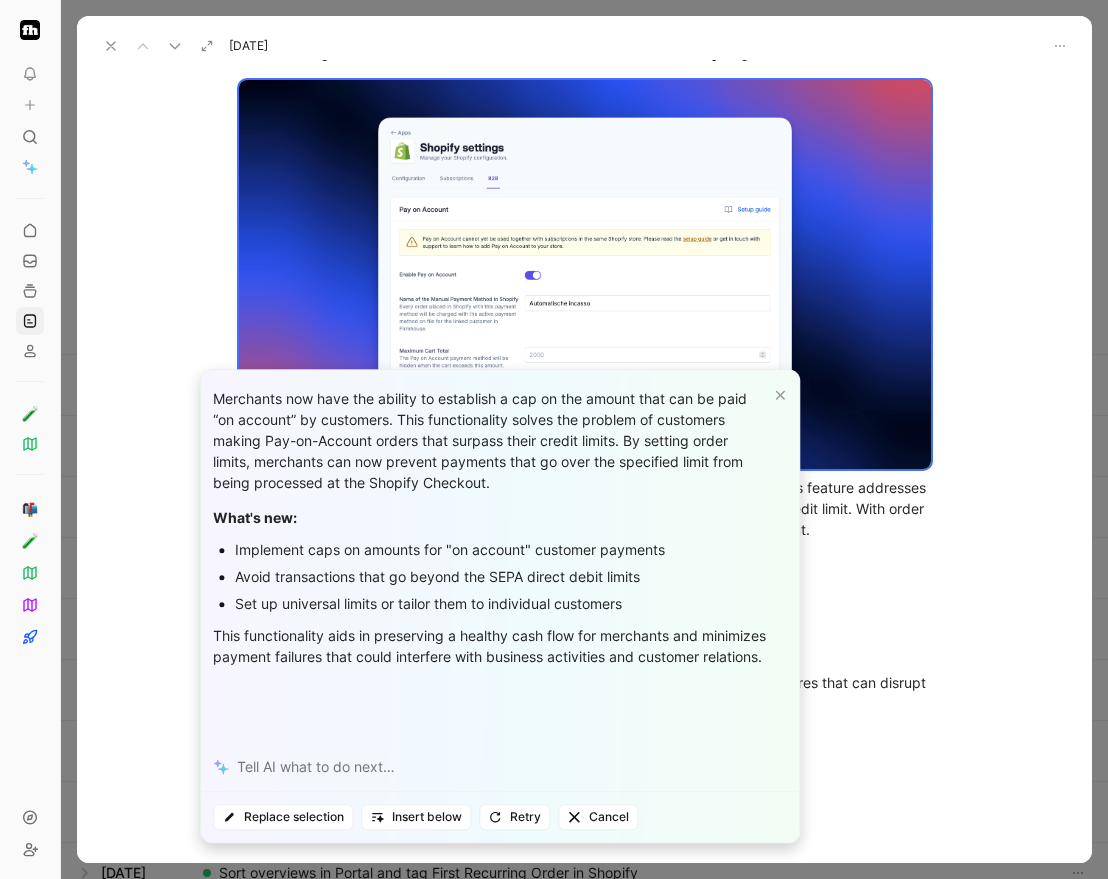scroll, scrollTop: 0, scrollLeft: 0, axis: both 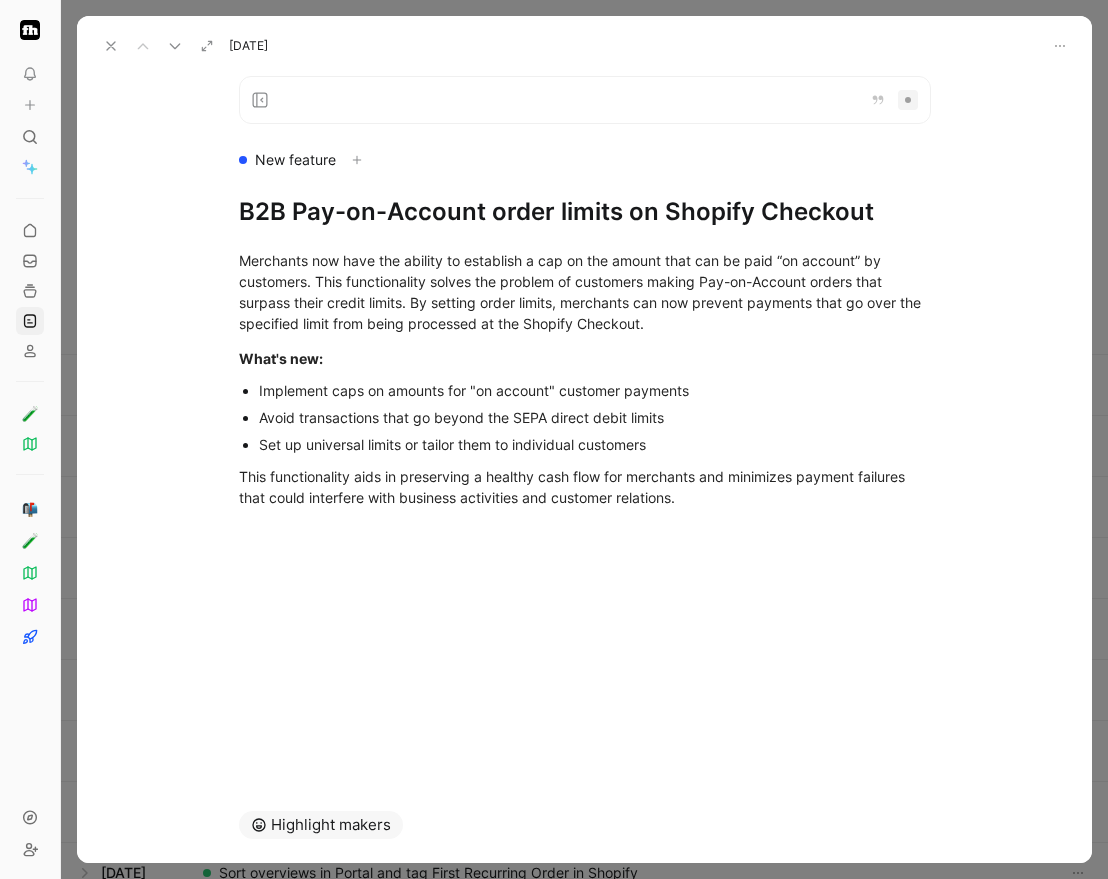 click on "New feature B2B Pay-on-Account order limits on Shopify Checkout Merchants now have the ability to establish a cap on the amount that can be paid “on account” by customers. This functionality solves the problem of customers making Pay-on-Account orders that surpass their credit limits. By setting order limits, merchants can now prevent payments that go over the specified limit from being processed at the Shopify Checkout. What's new: Implement caps on amounts for "on account" customer payments Avoid transactions that go beyond the SEPA direct debit limits Set up universal limits or tailor them to individual customers This functionality aids in preserving a healthy cash flow for merchants and minimizes payment failures that could interfere with business activities and customer relations." at bounding box center (584, 423) 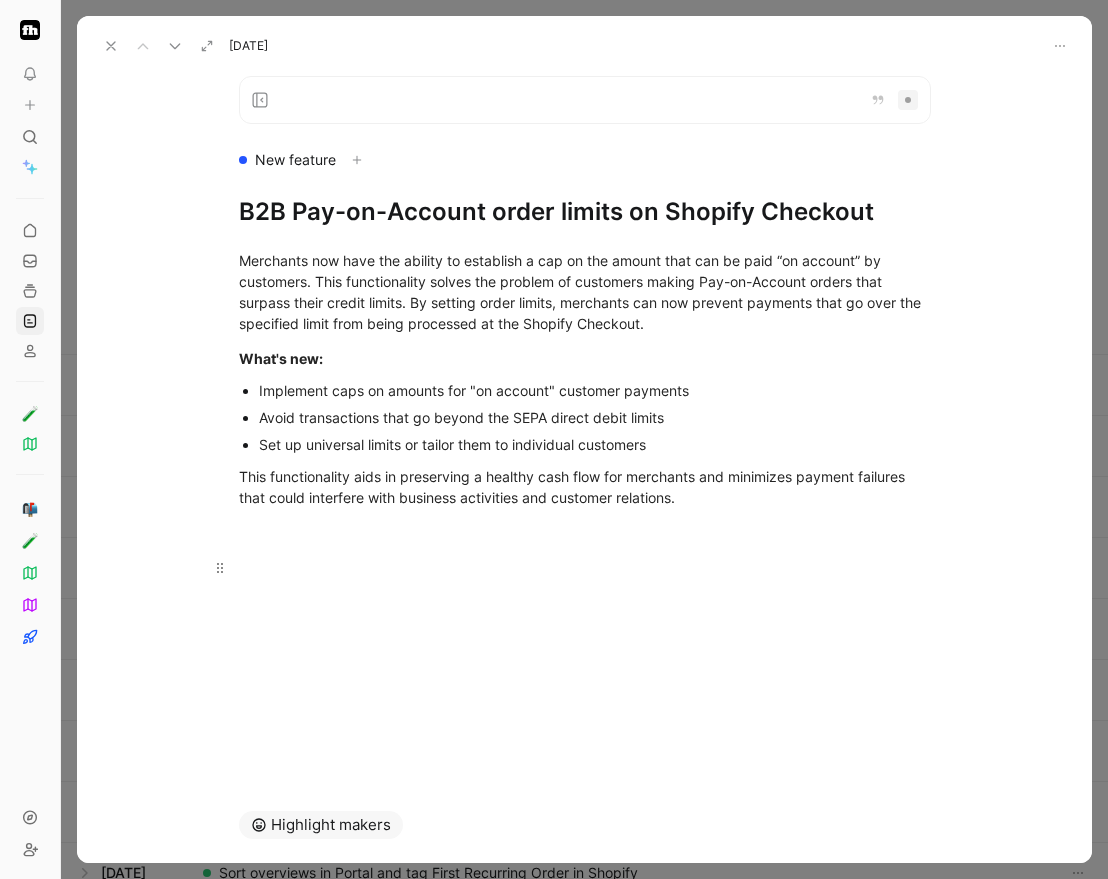 click at bounding box center [585, 567] 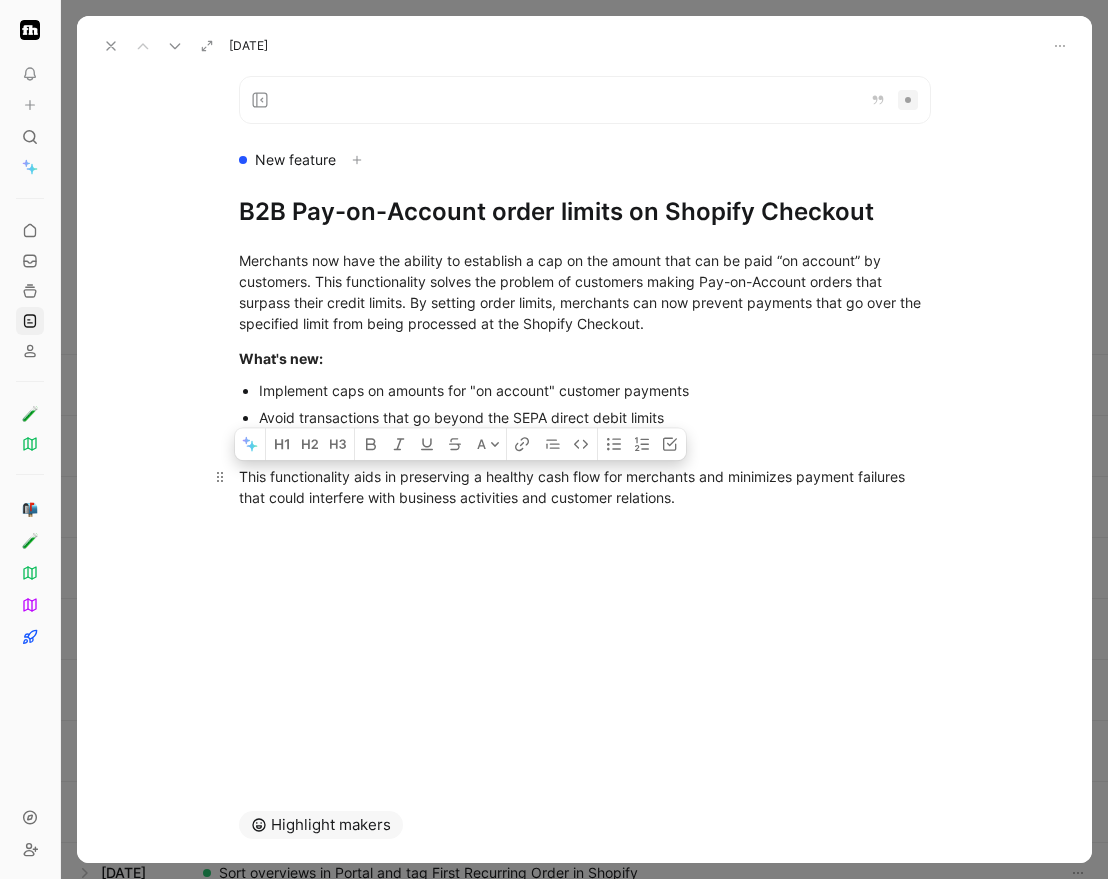 drag, startPoint x: 769, startPoint y: 502, endPoint x: 204, endPoint y: 467, distance: 566.083 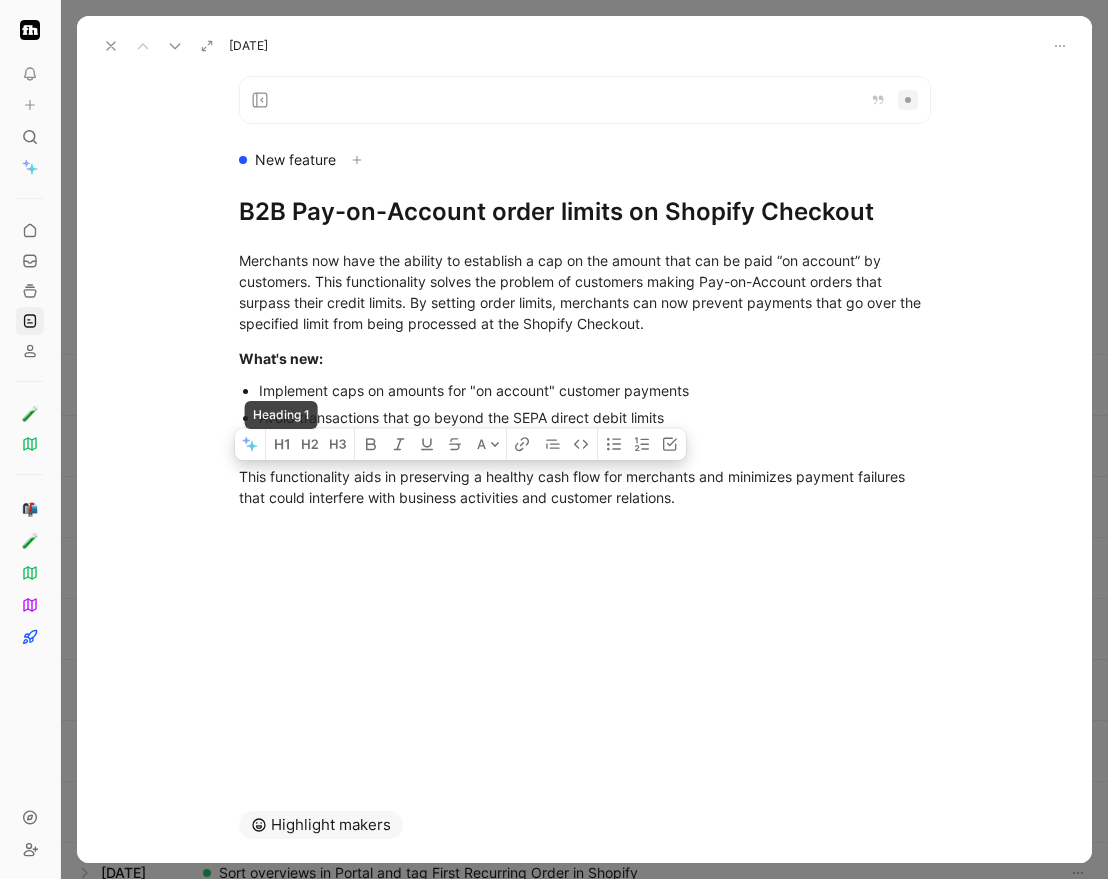 click at bounding box center (250, 444) 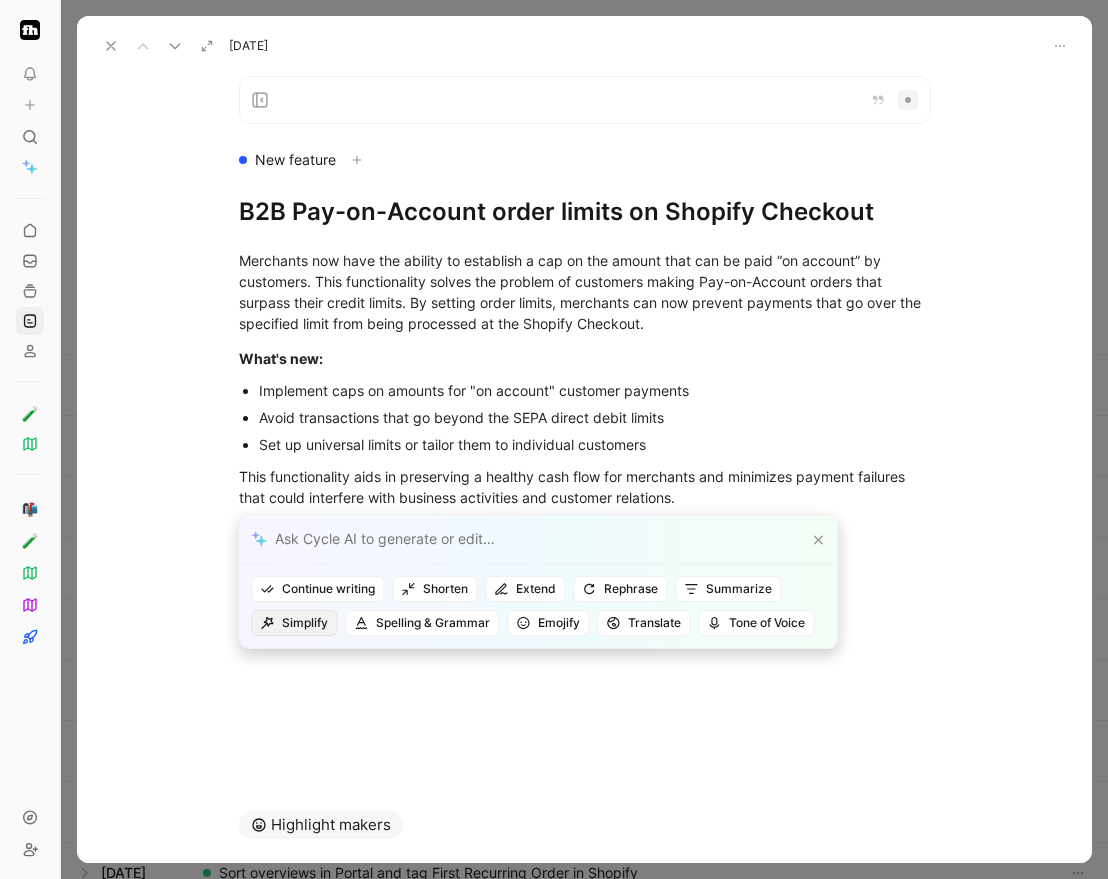 click on "Simplify" at bounding box center [294, 623] 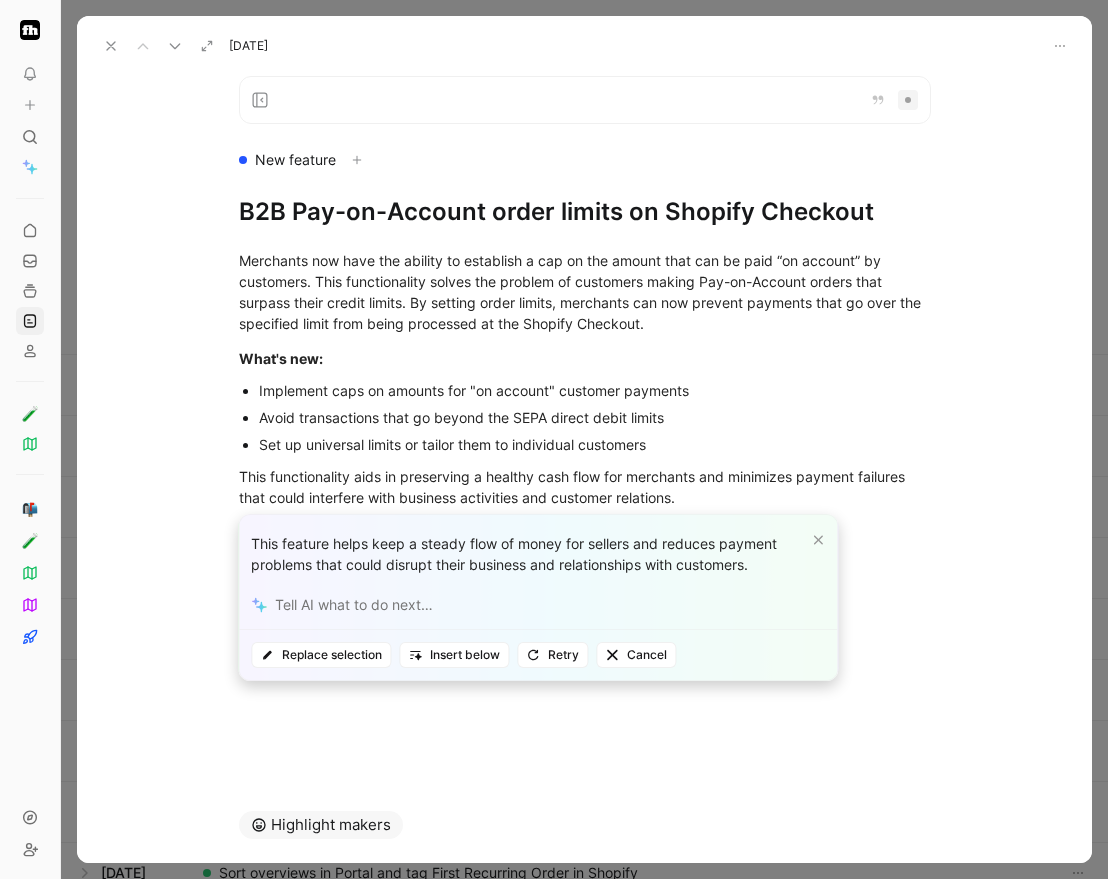 click on "This feature helps keep a steady flow of money for sellers and reduces payment problems that could disrupt their business and relationships with customers. Replace selection Insert below Retry Cancel" at bounding box center [554, 439] 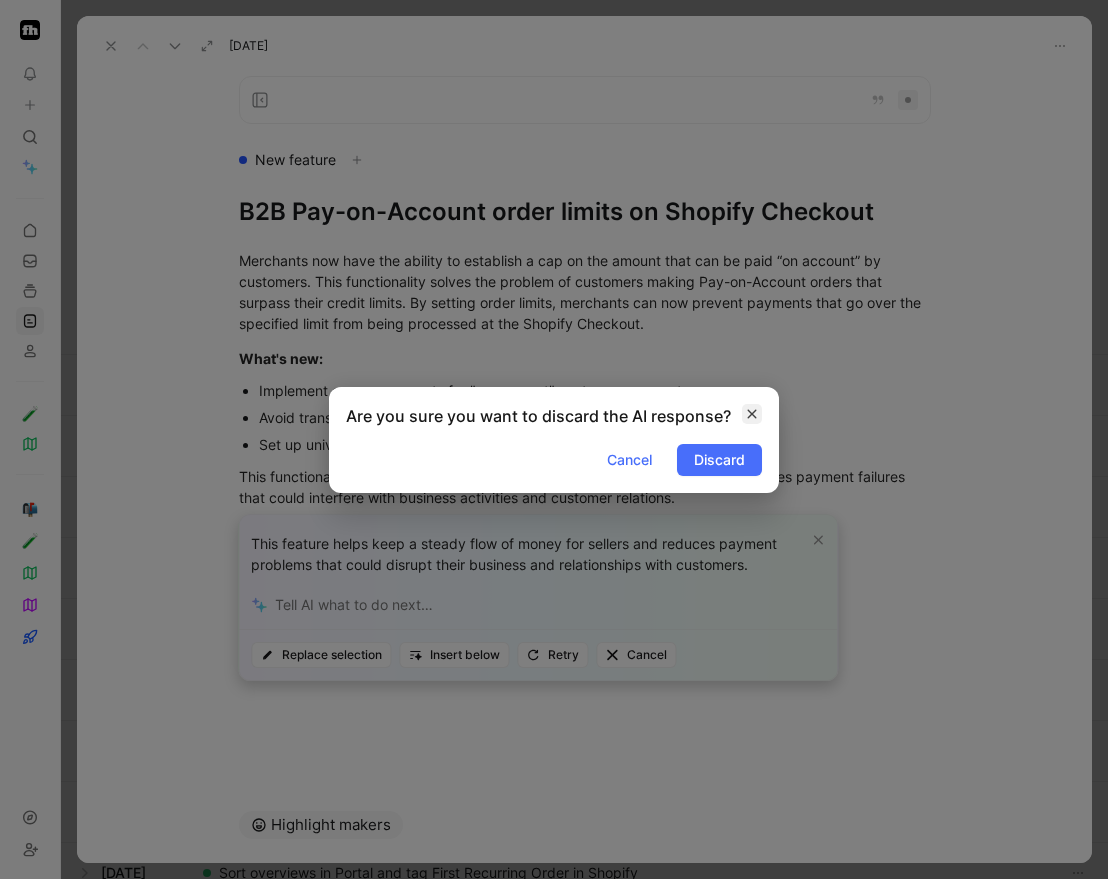 click 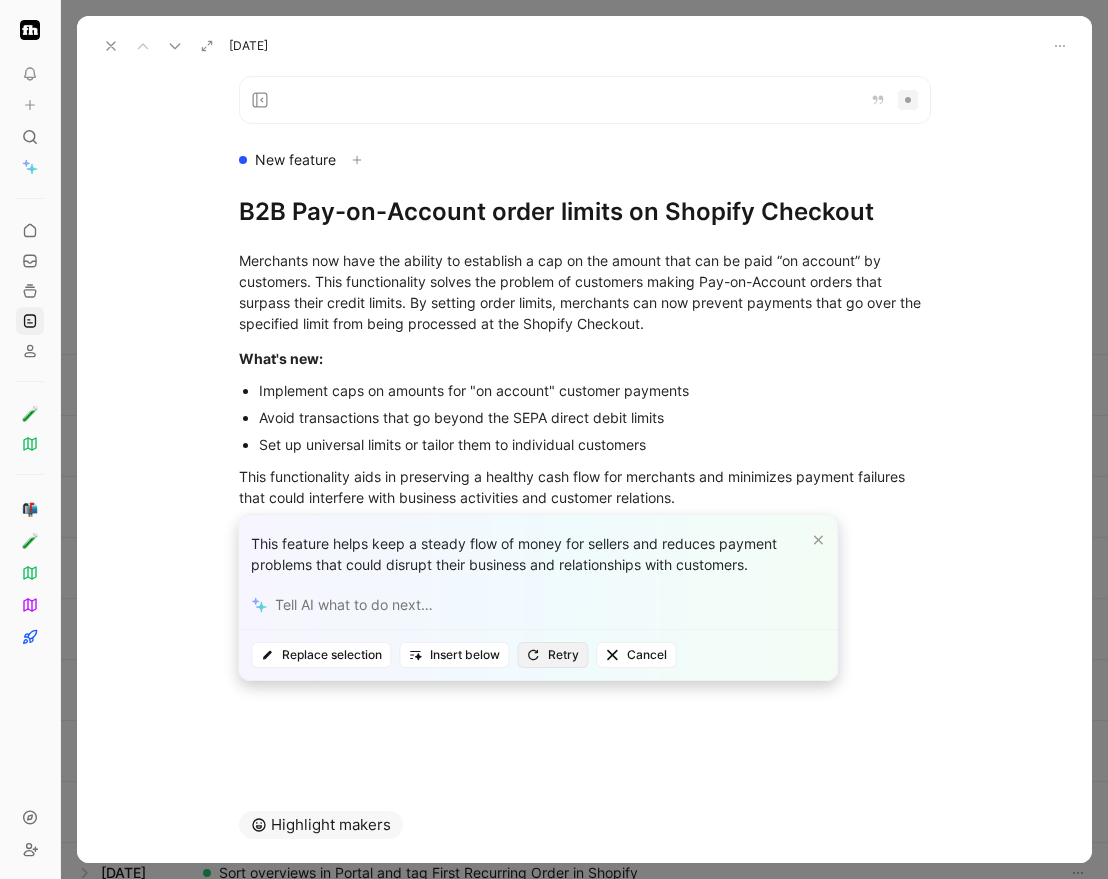 click on "Retry" at bounding box center (552, 655) 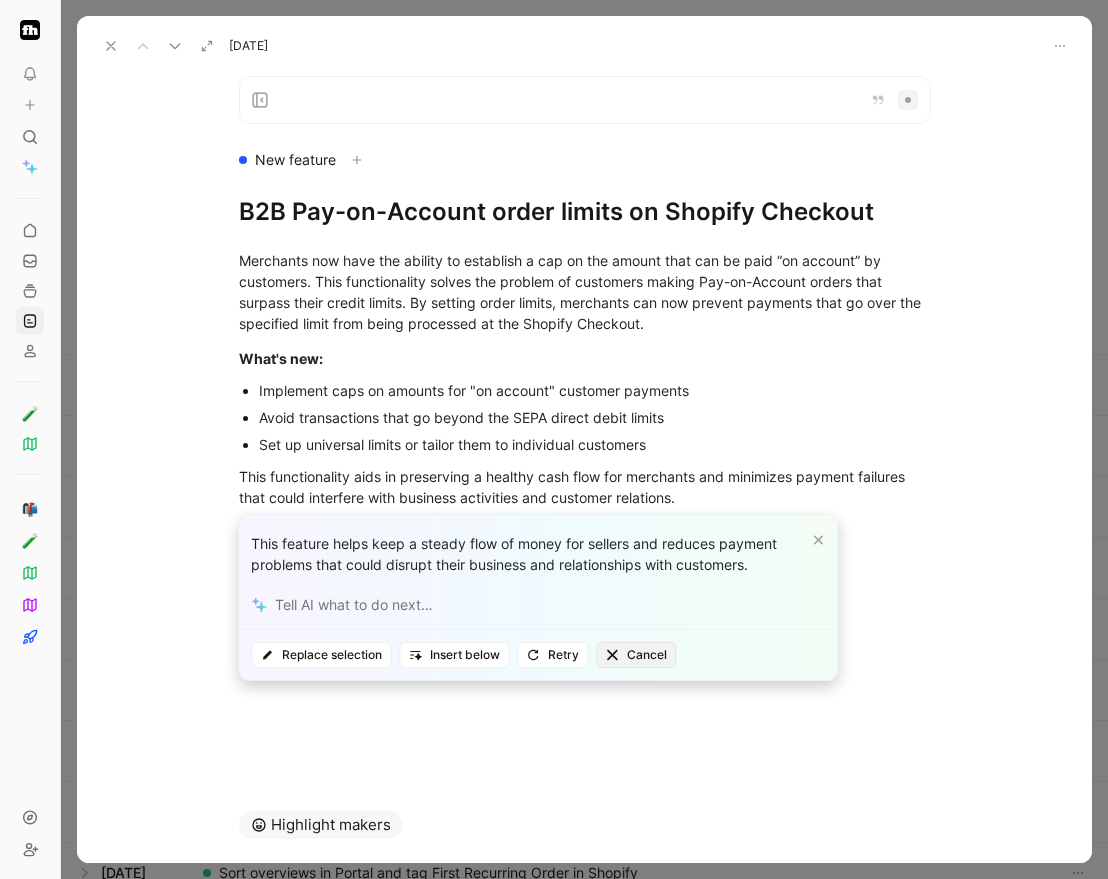 click on "Cancel" at bounding box center [636, 655] 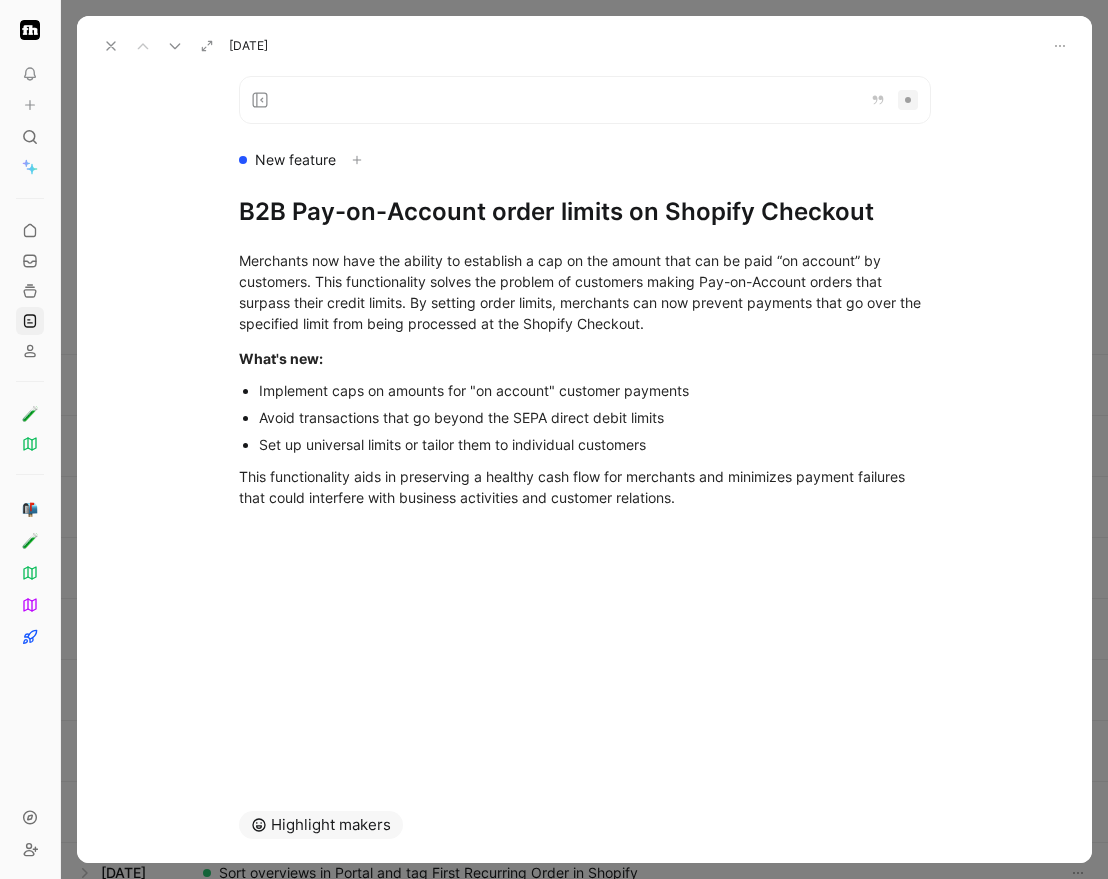 click on "New feature B2B Pay-on-Account order limits on Shopify Checkout A Merchants now have the ability to establish a cap on the amount that can be paid “on account” by customers. This functionality solves the problem of customers making Pay-on-Account orders that surpass their credit limits. By setting order limits, merchants can now prevent payments that go over the specified limit from being processed at the Shopify Checkout. What's new: Implement caps on amounts for "on account" customer payments Avoid transactions that go beyond the SEPA direct debit limits Set up universal limits or tailor them to individual customers This functionality aids in preserving a healthy cash flow for merchants and minimizes payment failures that could interfere with business activities and customer relations." at bounding box center (584, 423) 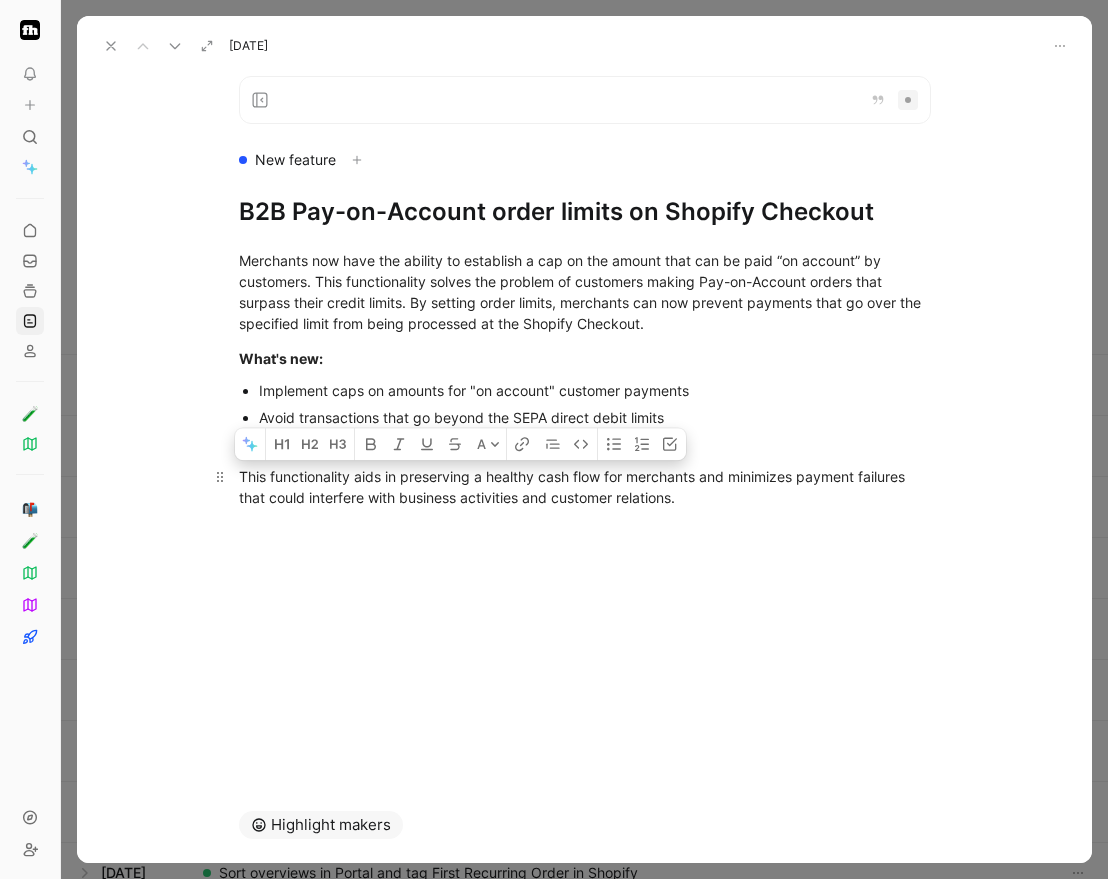 click on "This functionality aids in preserving a healthy cash flow for merchants and minimizes payment failures that could interfere with business activities and customer relations." at bounding box center [585, 487] 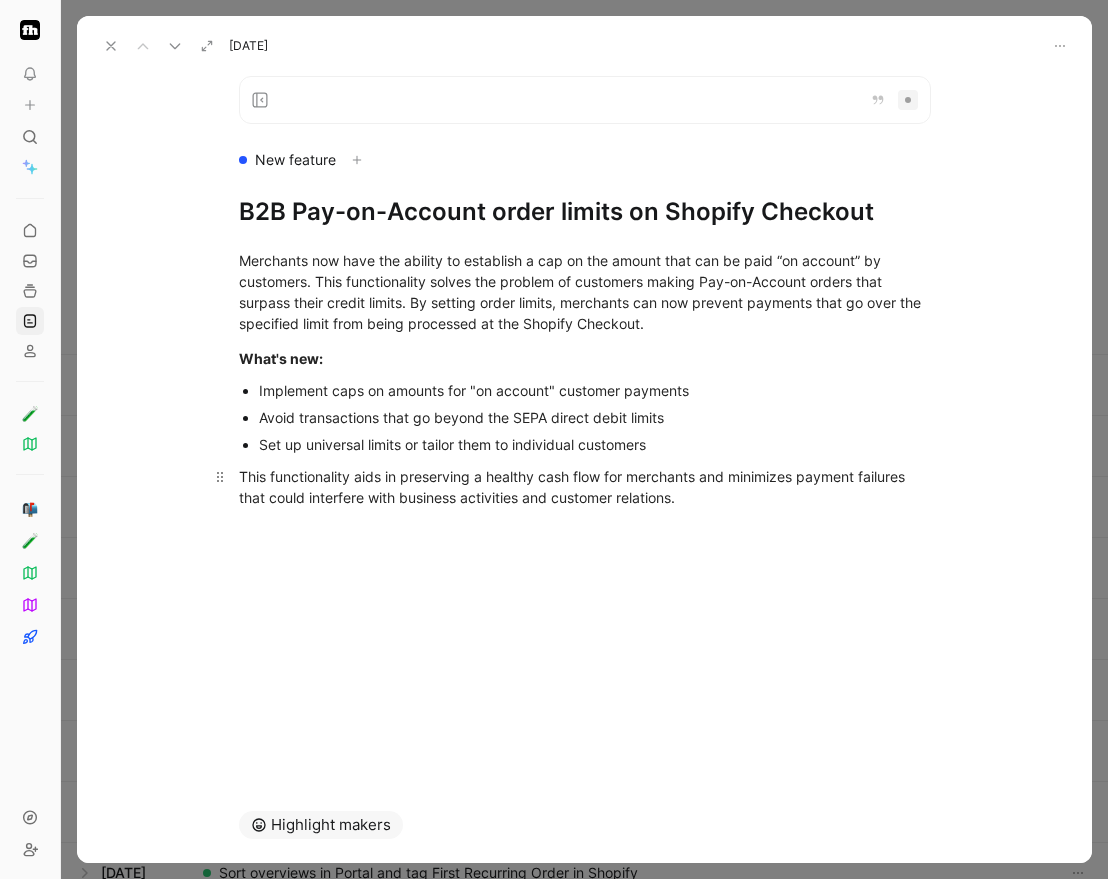 click on "This functionality aids in preserving a healthy cash flow for merchants and minimizes payment failures that could interfere with business activities and customer relations." at bounding box center (585, 487) 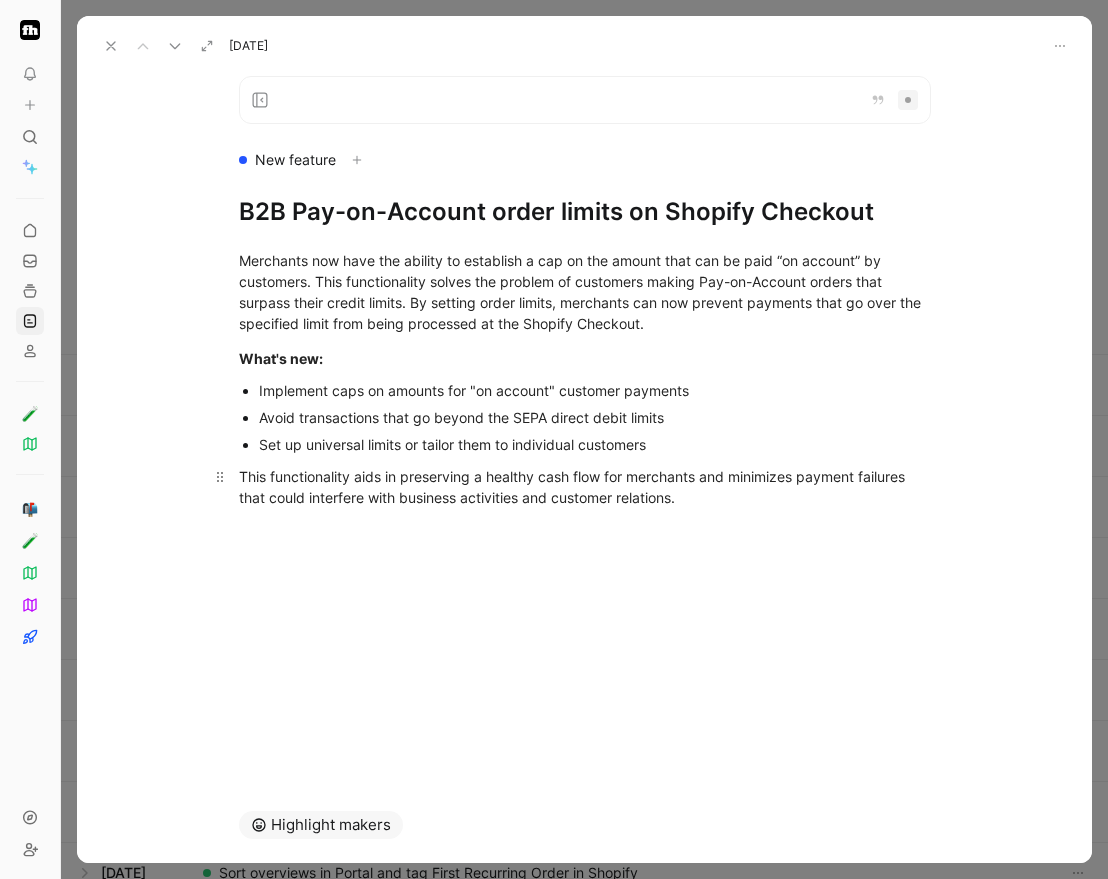 click on "This functionality aids in preserving a healthy cash flow for merchants and minimizes payment failures that could interfere with business activities and customer relations." at bounding box center (585, 487) 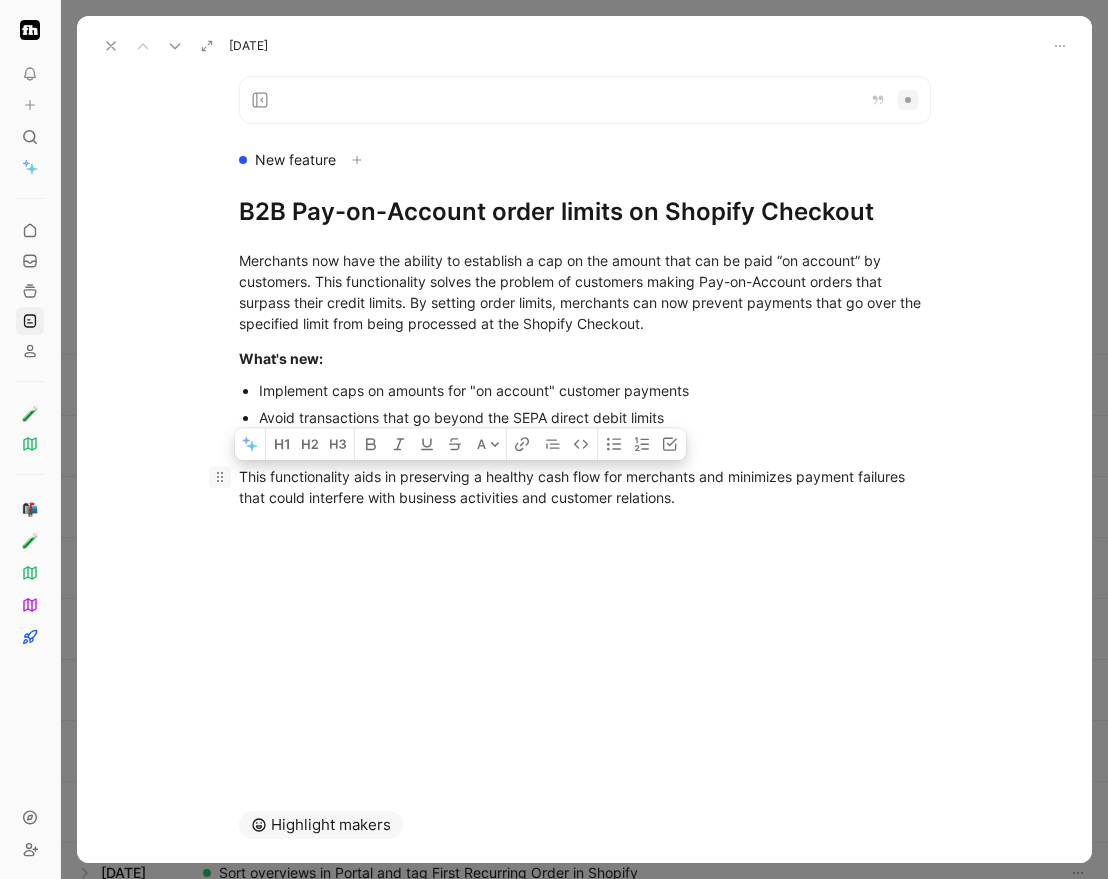 drag, startPoint x: 694, startPoint y: 498, endPoint x: 223, endPoint y: 477, distance: 471.46793 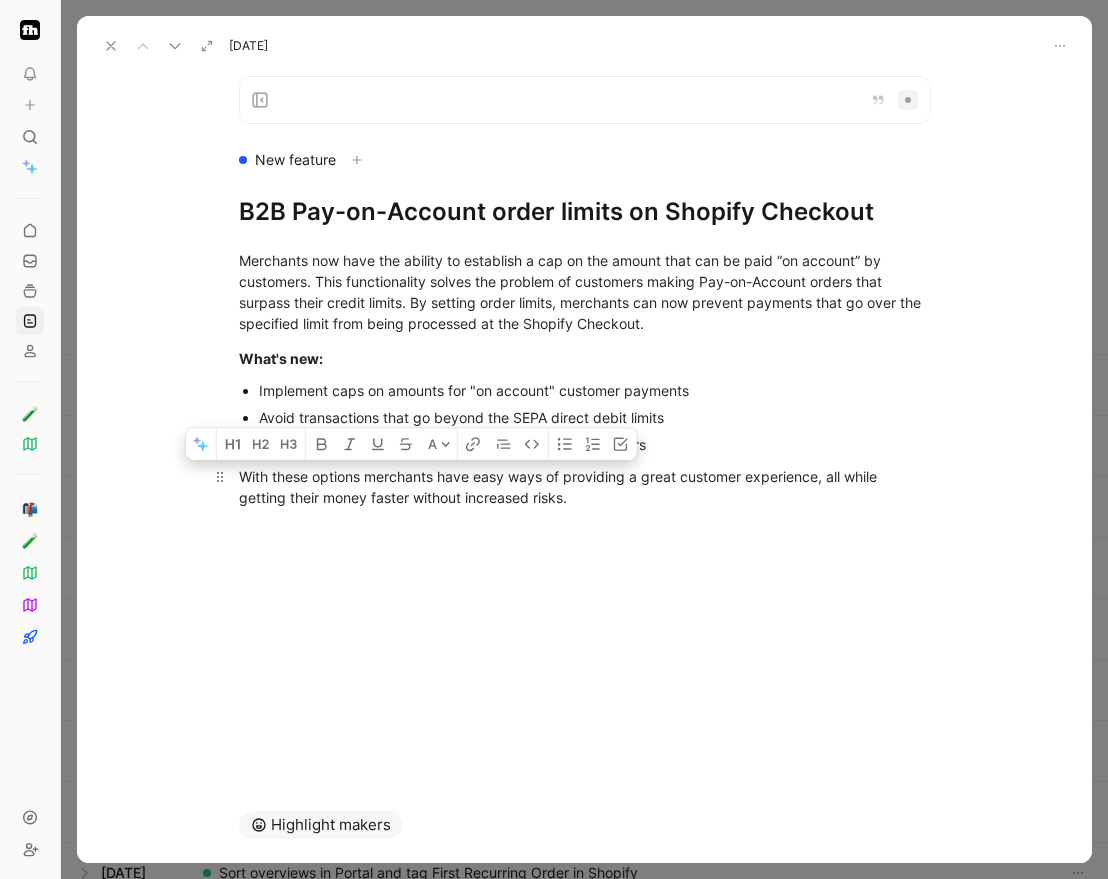 drag, startPoint x: 618, startPoint y: 490, endPoint x: 241, endPoint y: 477, distance: 377.22406 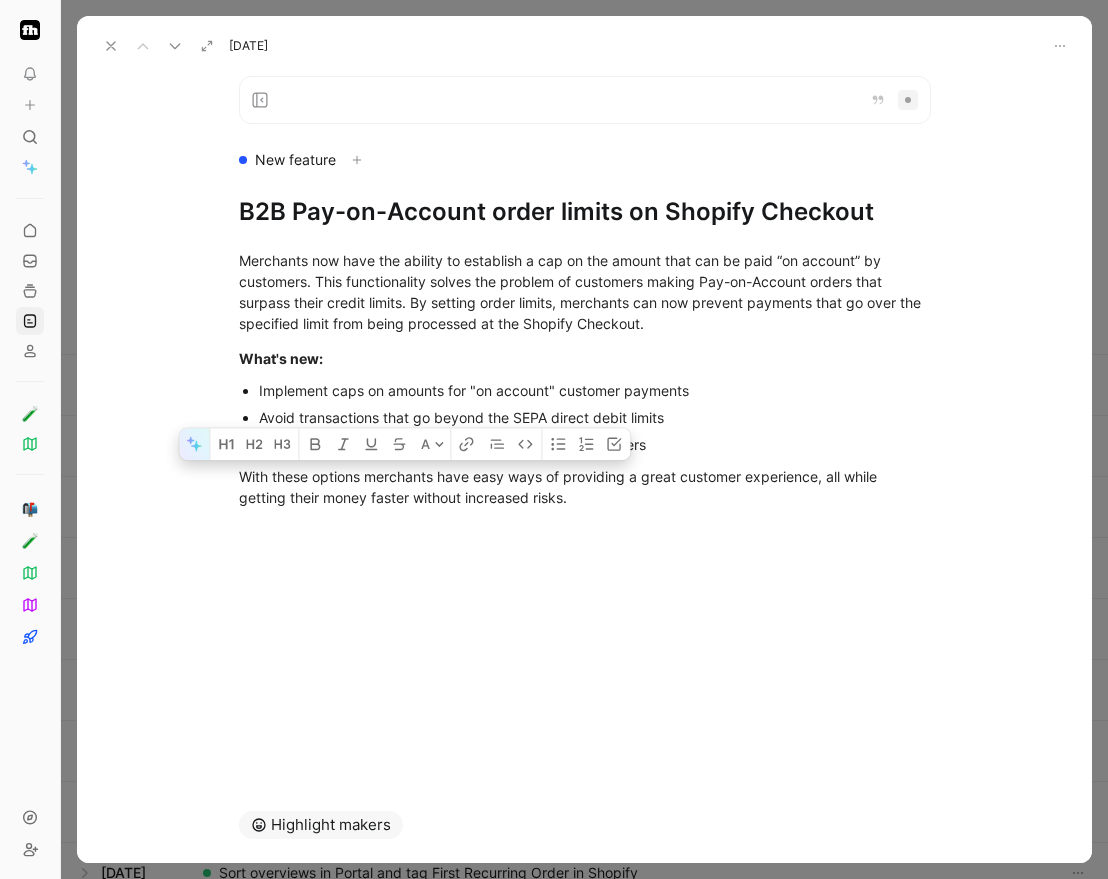 click 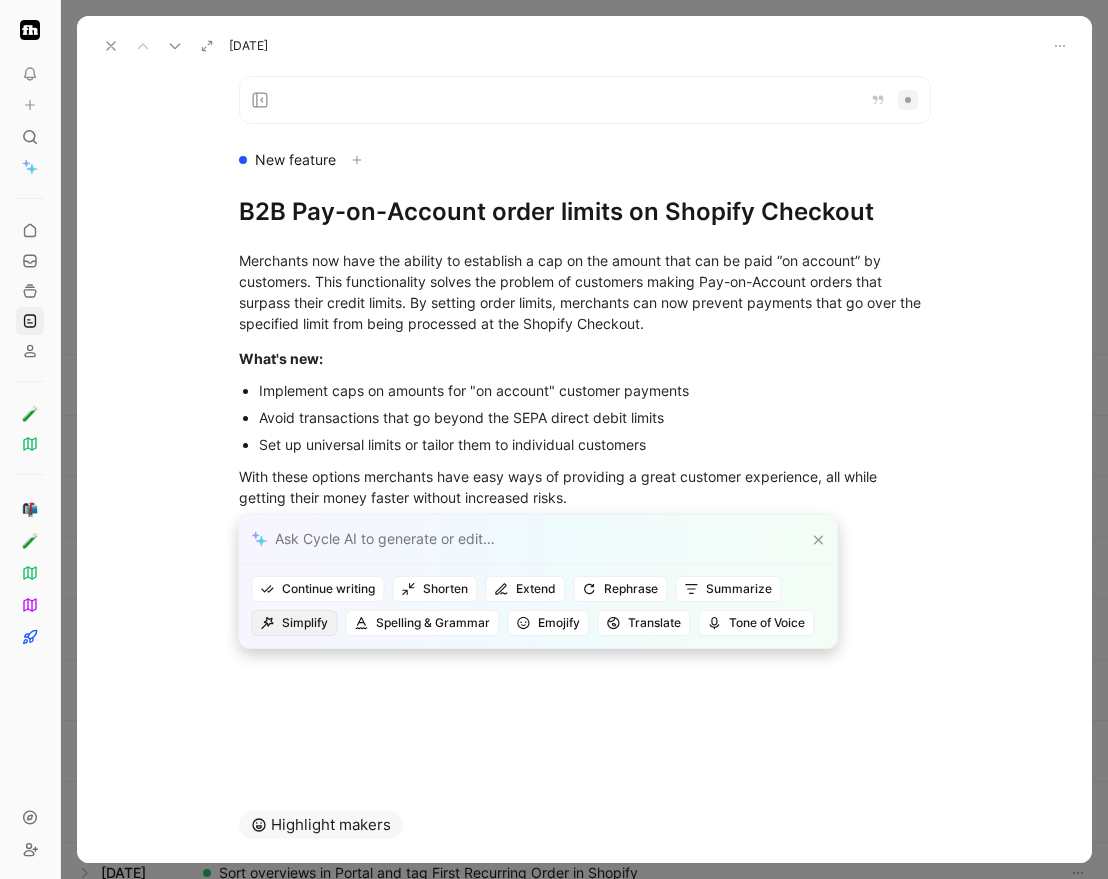 click on "Simplify" at bounding box center [294, 623] 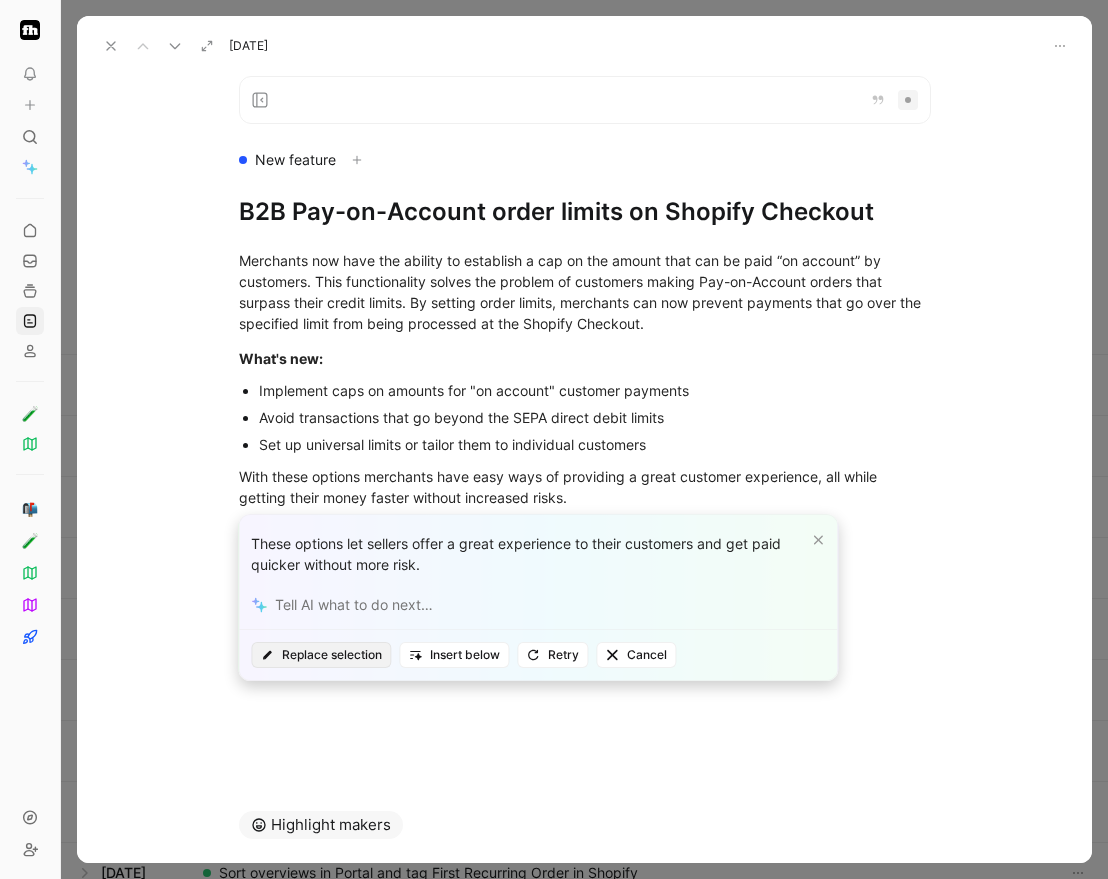 click on "Replace selection" at bounding box center [321, 655] 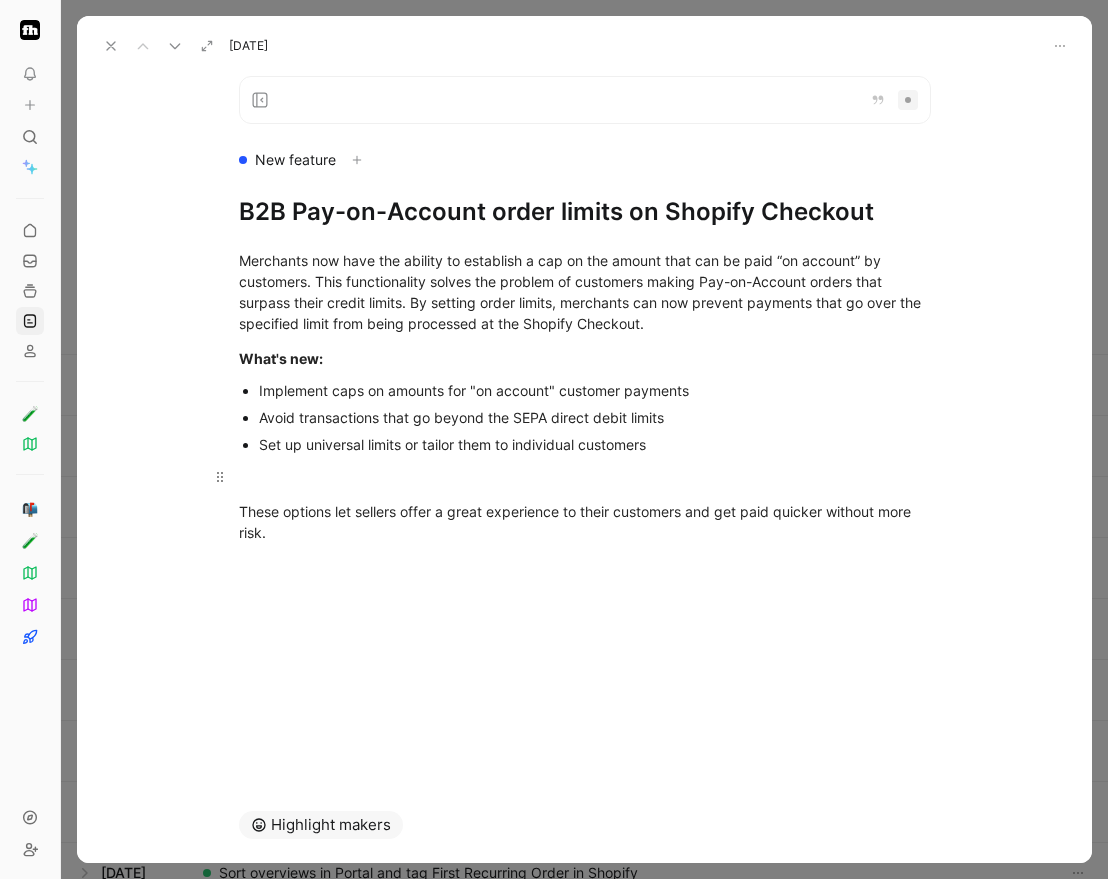 click at bounding box center (585, 476) 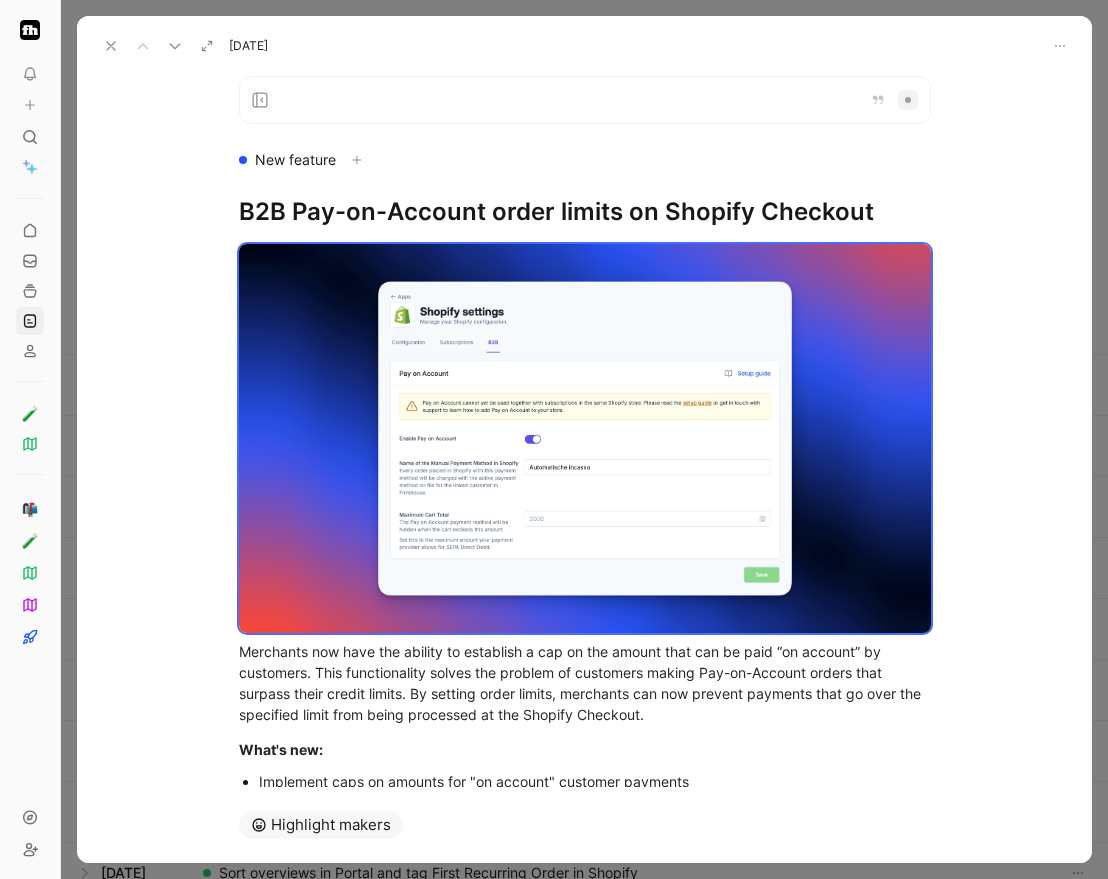 click at bounding box center [585, 100] 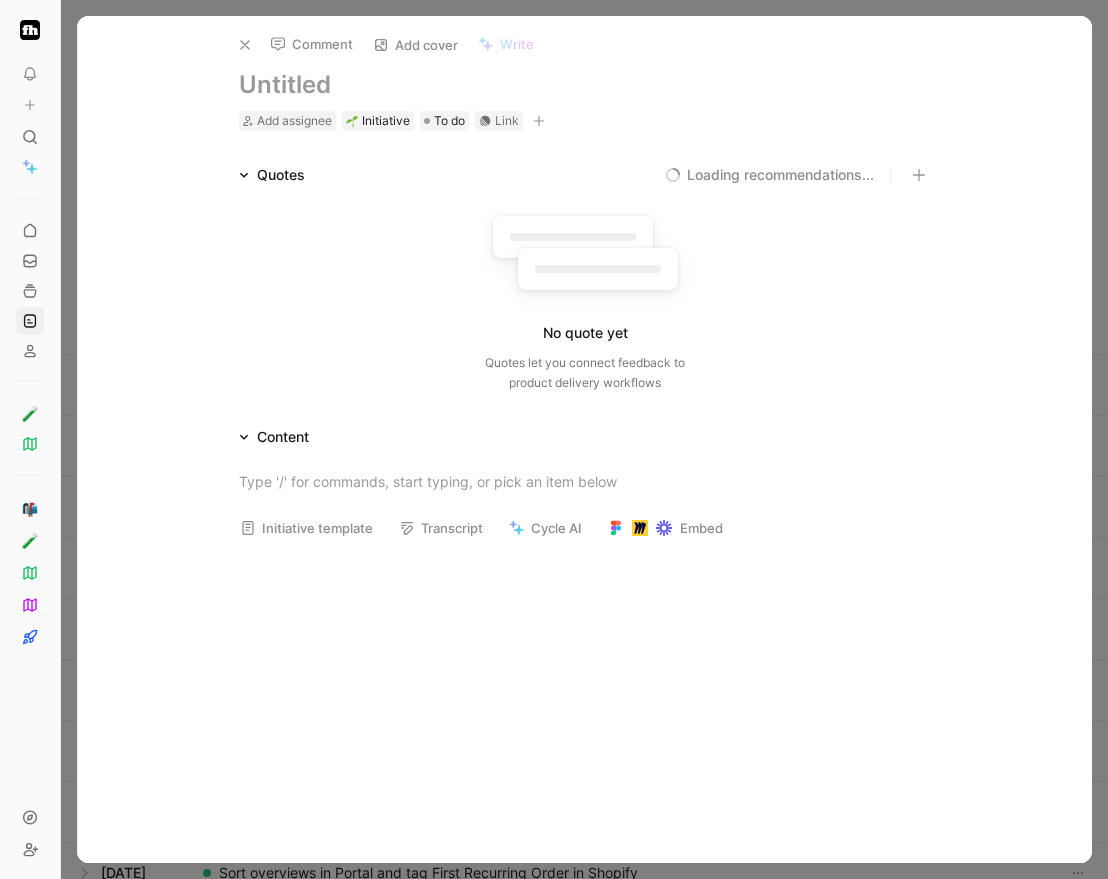 click at bounding box center (245, 45) 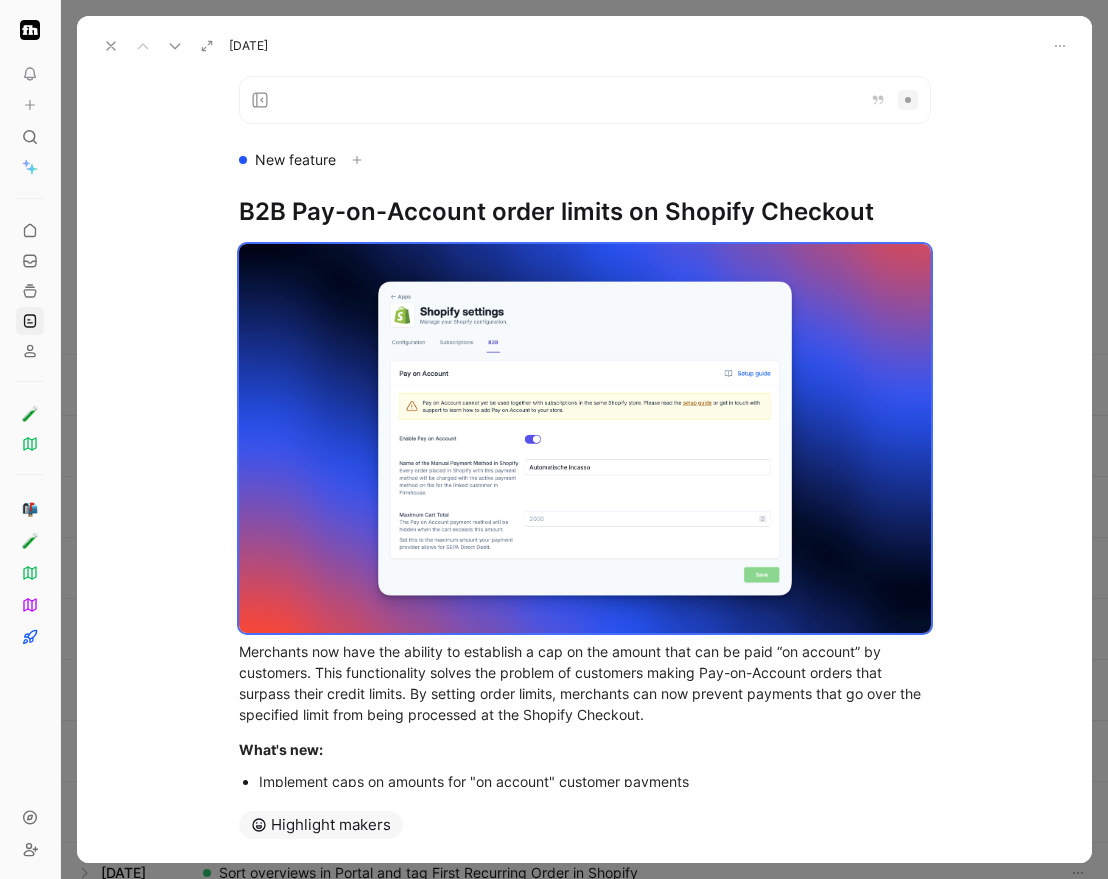 click 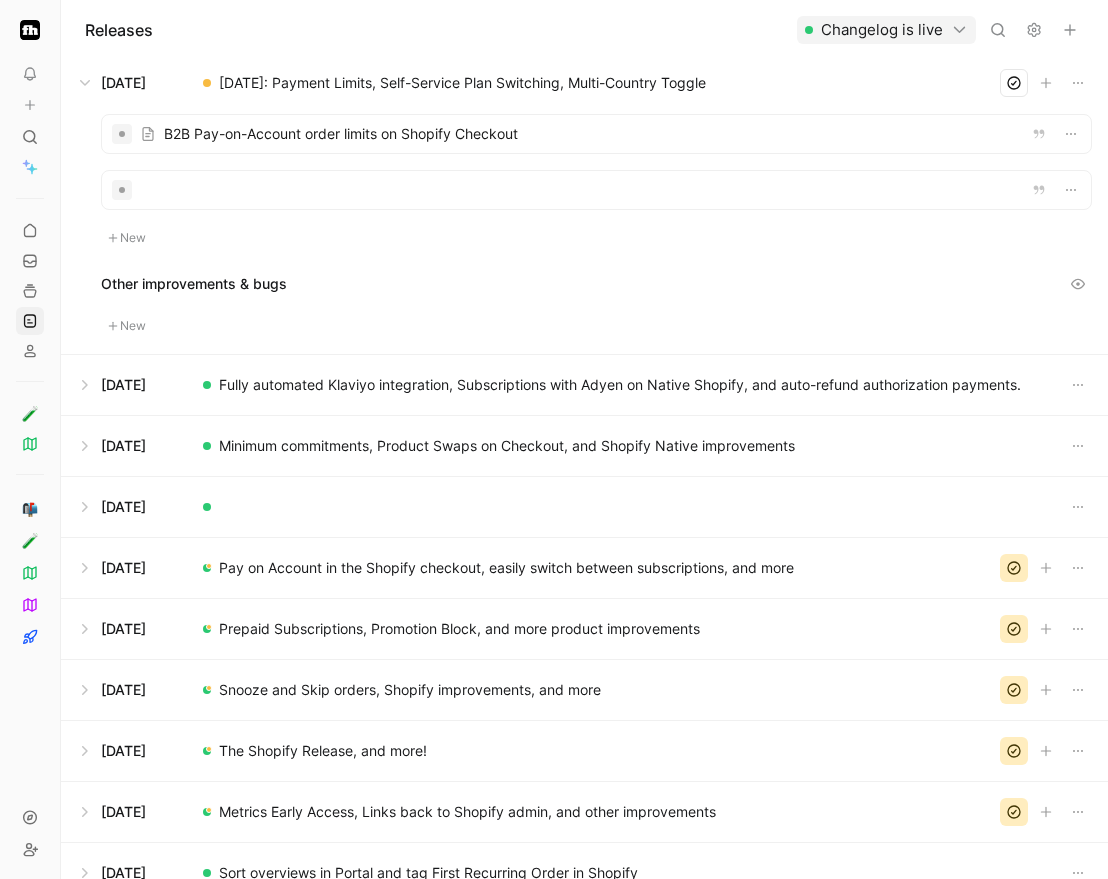 click at bounding box center (596, 190) 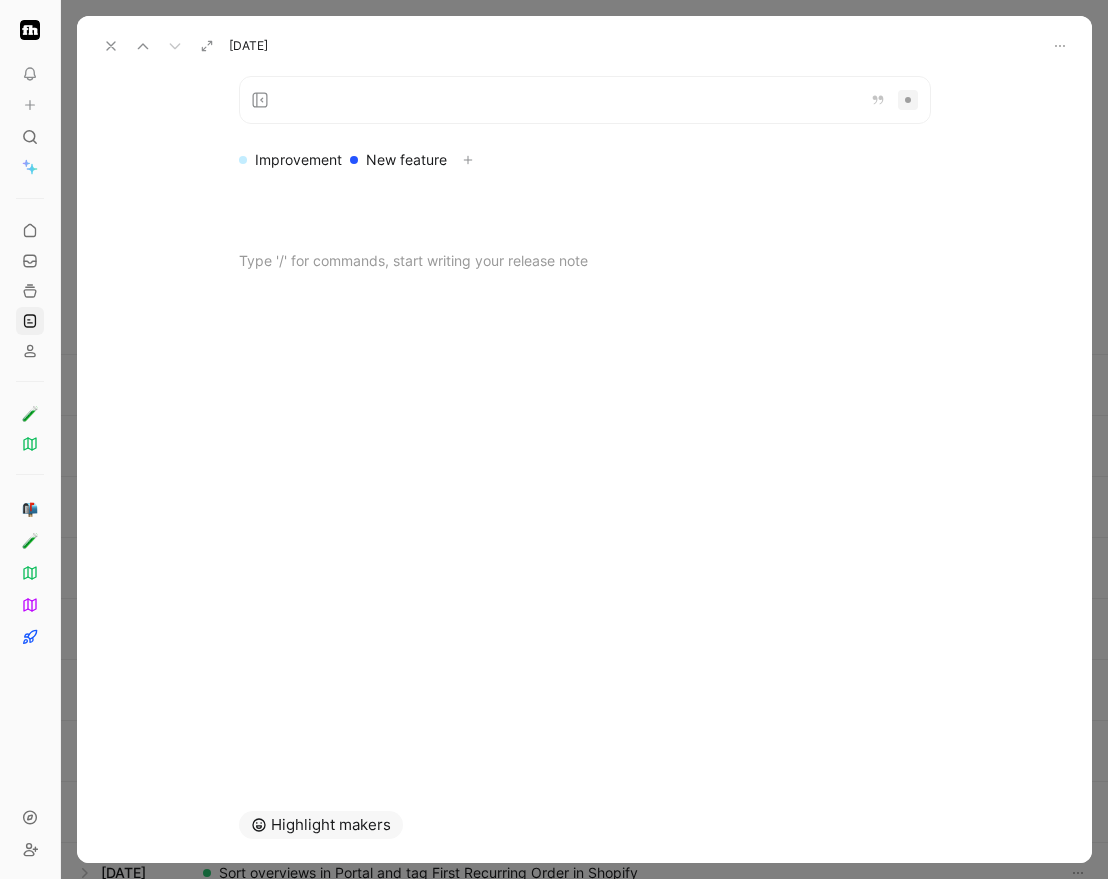 click on "Improvement" at bounding box center [290, 160] 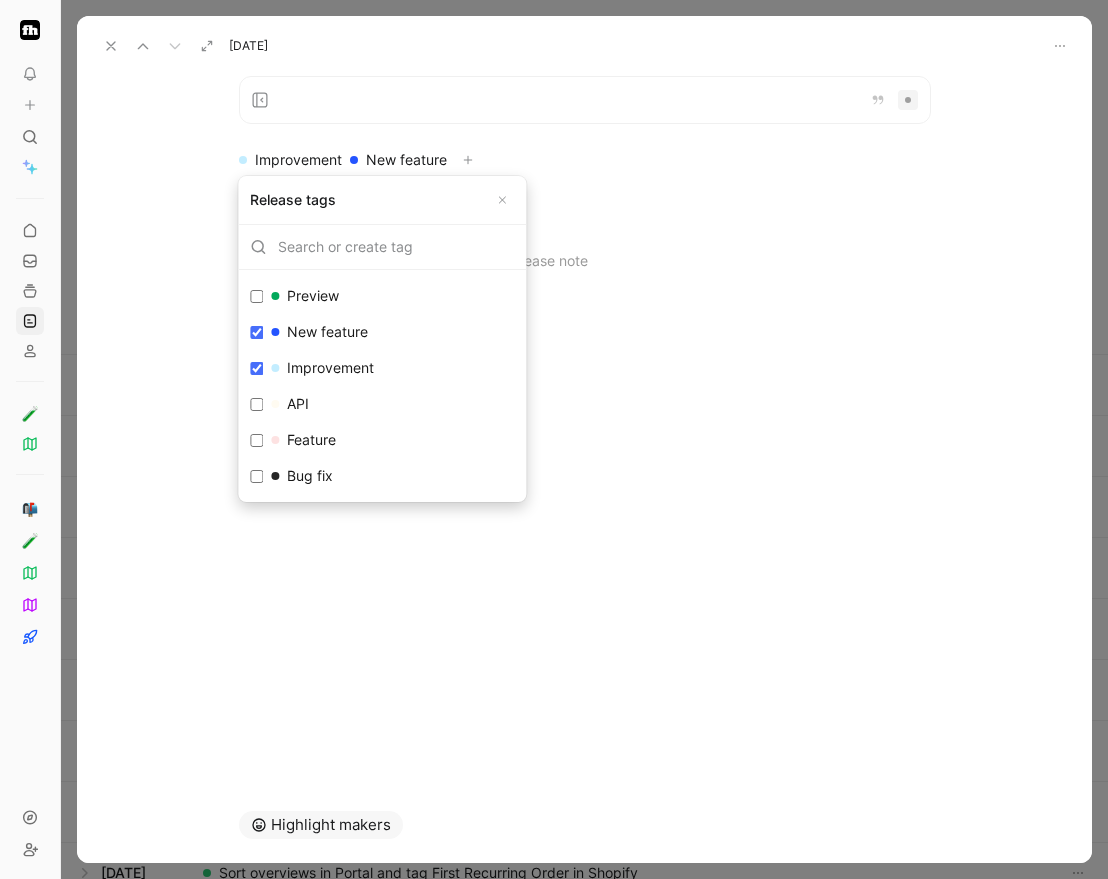 drag, startPoint x: 255, startPoint y: 360, endPoint x: 251, endPoint y: 313, distance: 47.169907 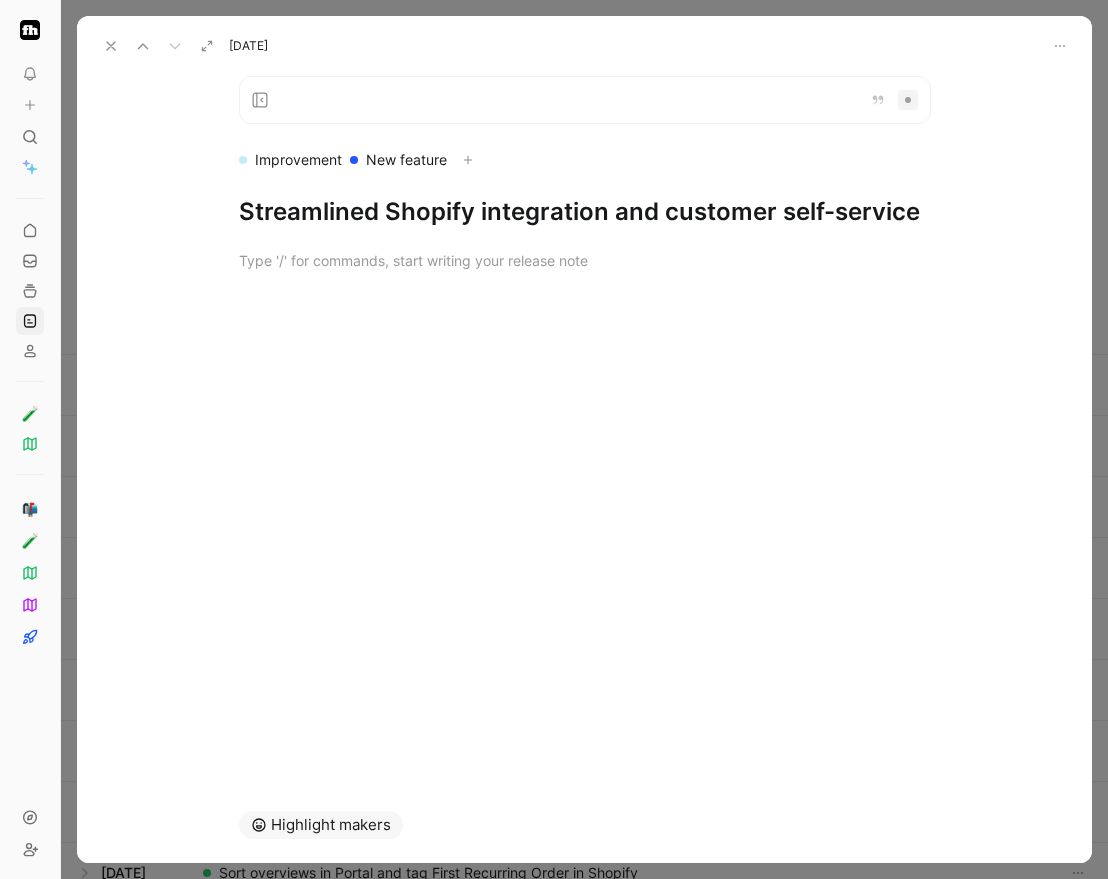drag, startPoint x: 909, startPoint y: 206, endPoint x: 512, endPoint y: 216, distance: 397.12592 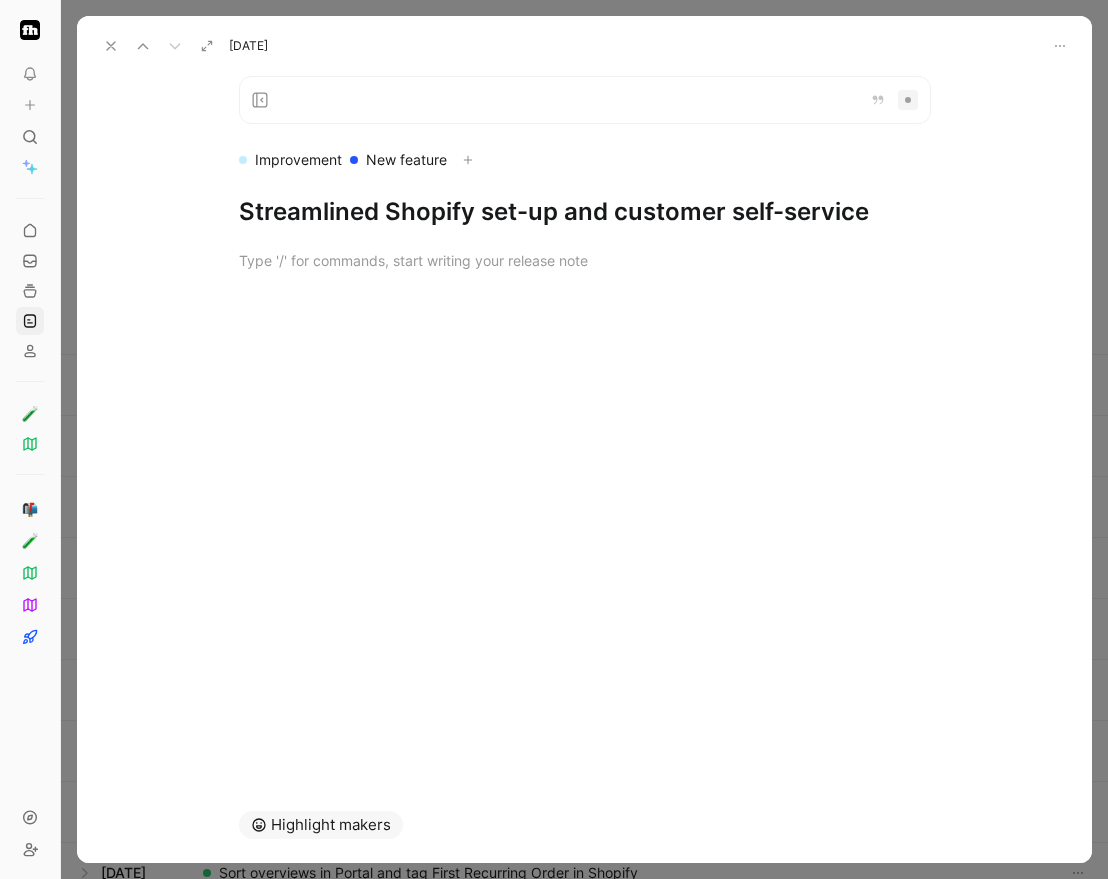 drag, startPoint x: 876, startPoint y: 209, endPoint x: 615, endPoint y: 210, distance: 261.00192 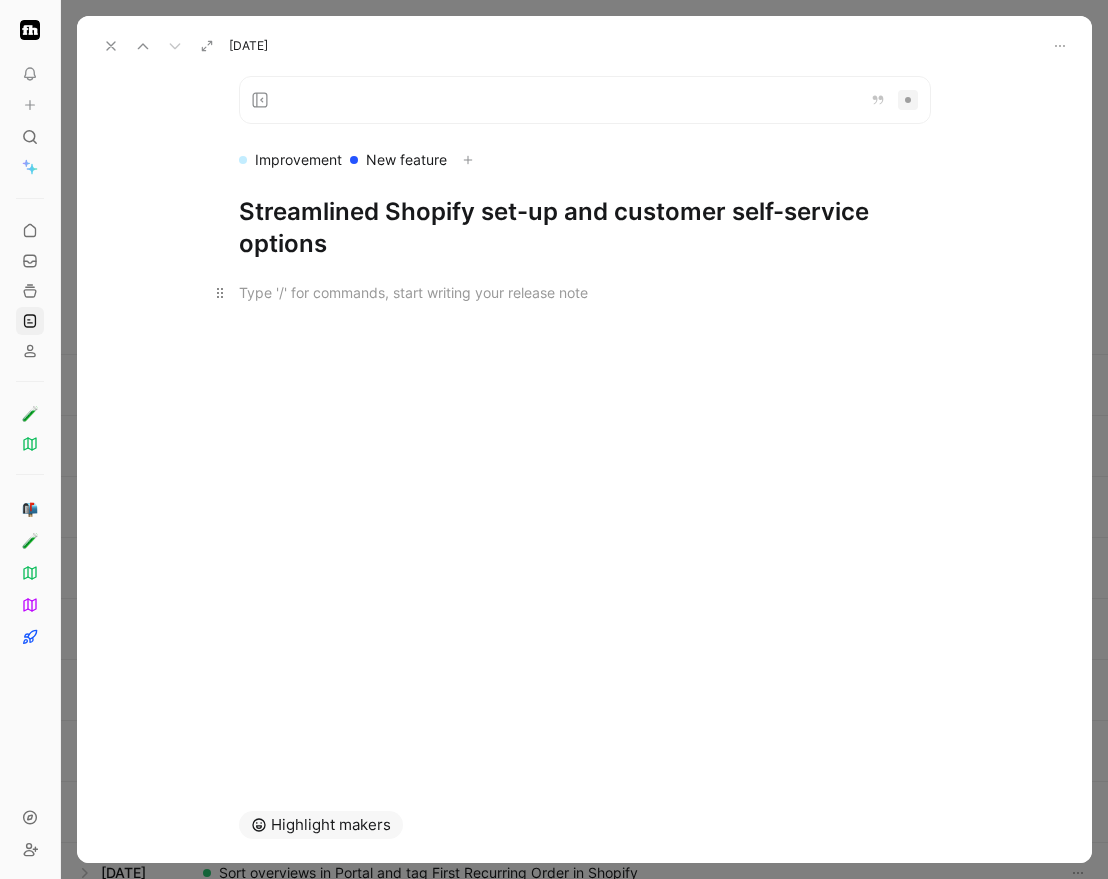 click at bounding box center [585, 292] 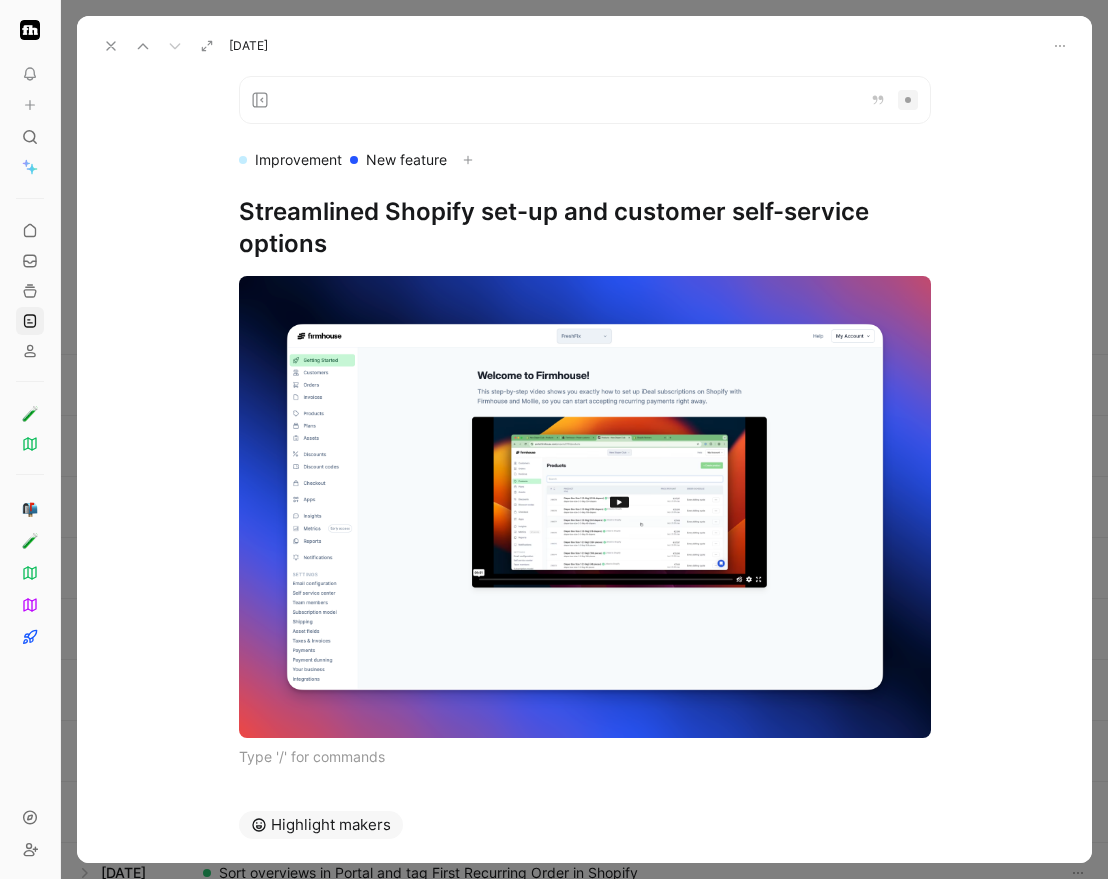 click at bounding box center [584, 524] 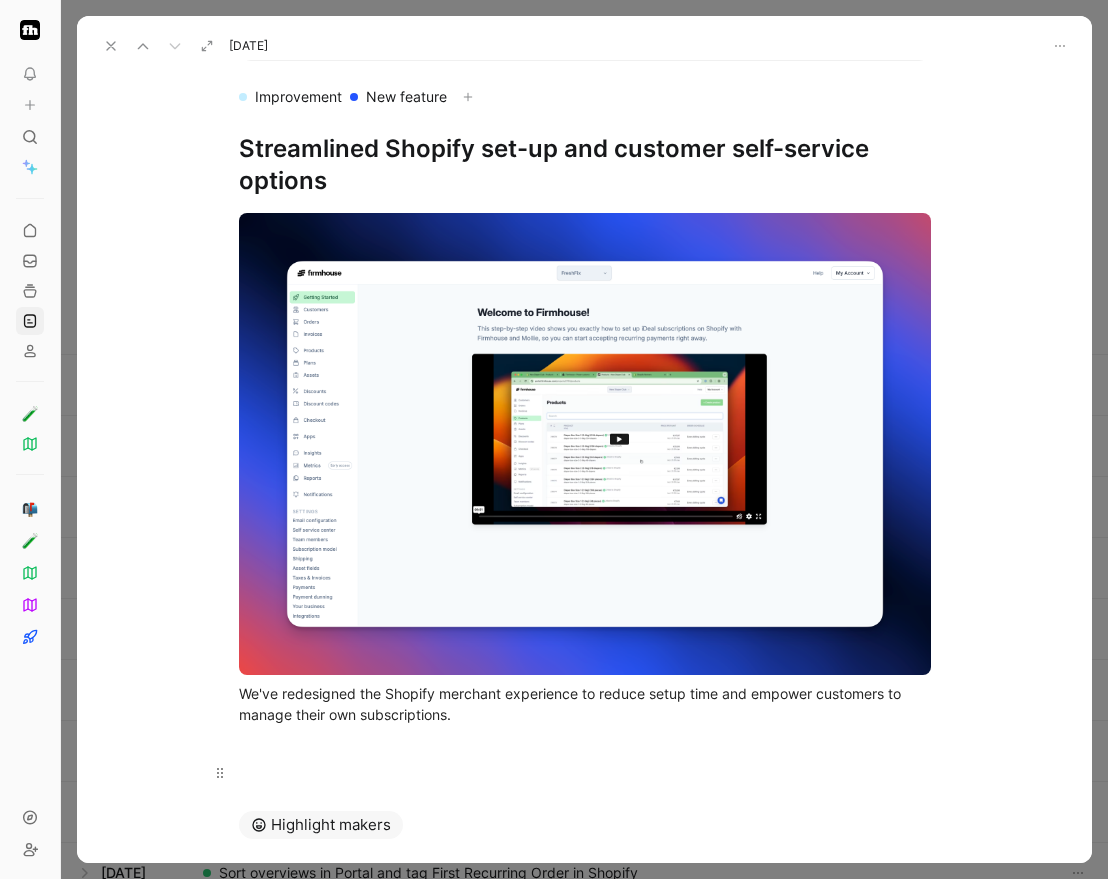 click at bounding box center [585, 772] 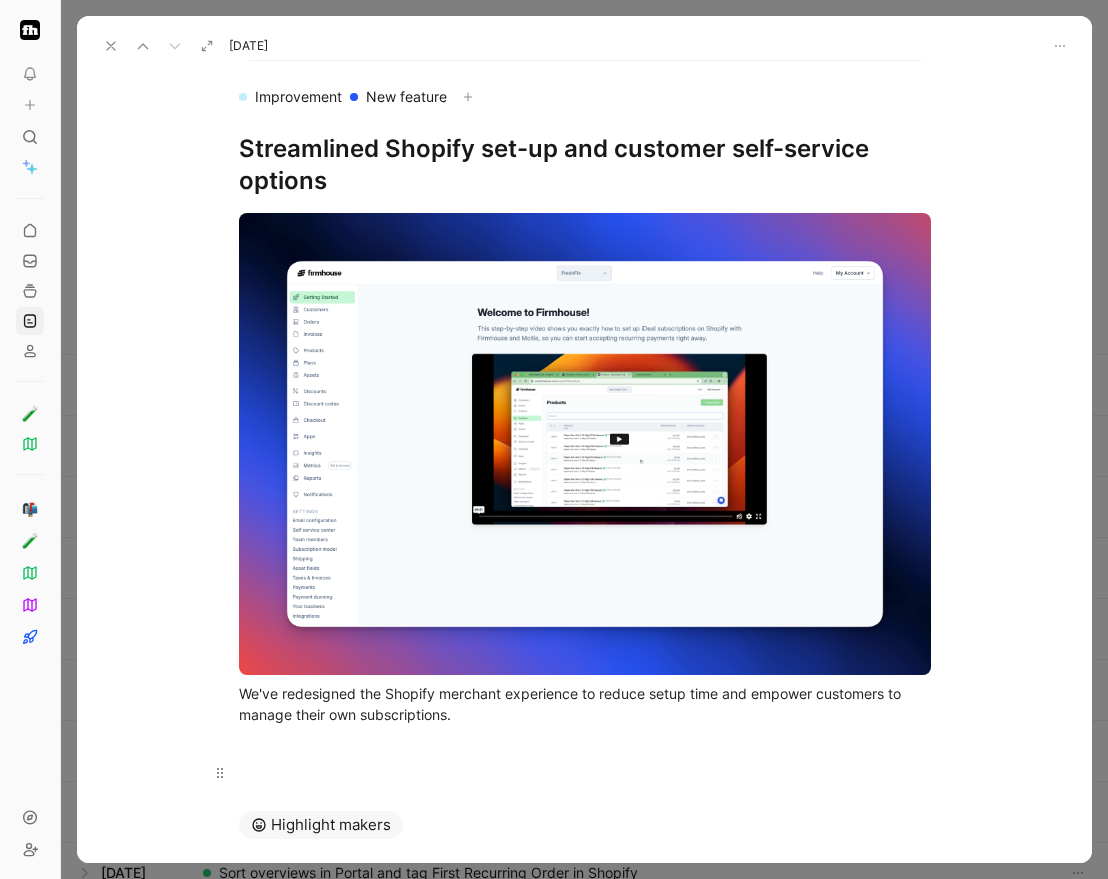 click at bounding box center [585, 763] 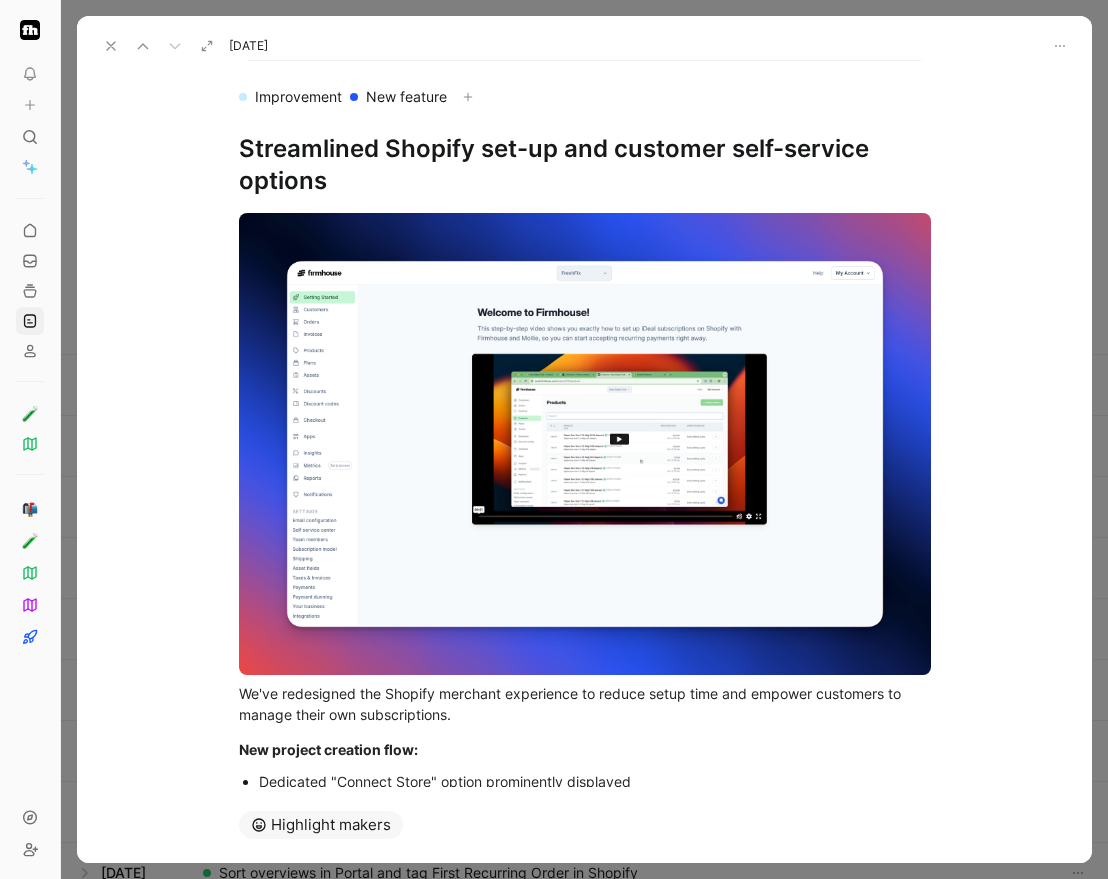 scroll, scrollTop: 124, scrollLeft: 0, axis: vertical 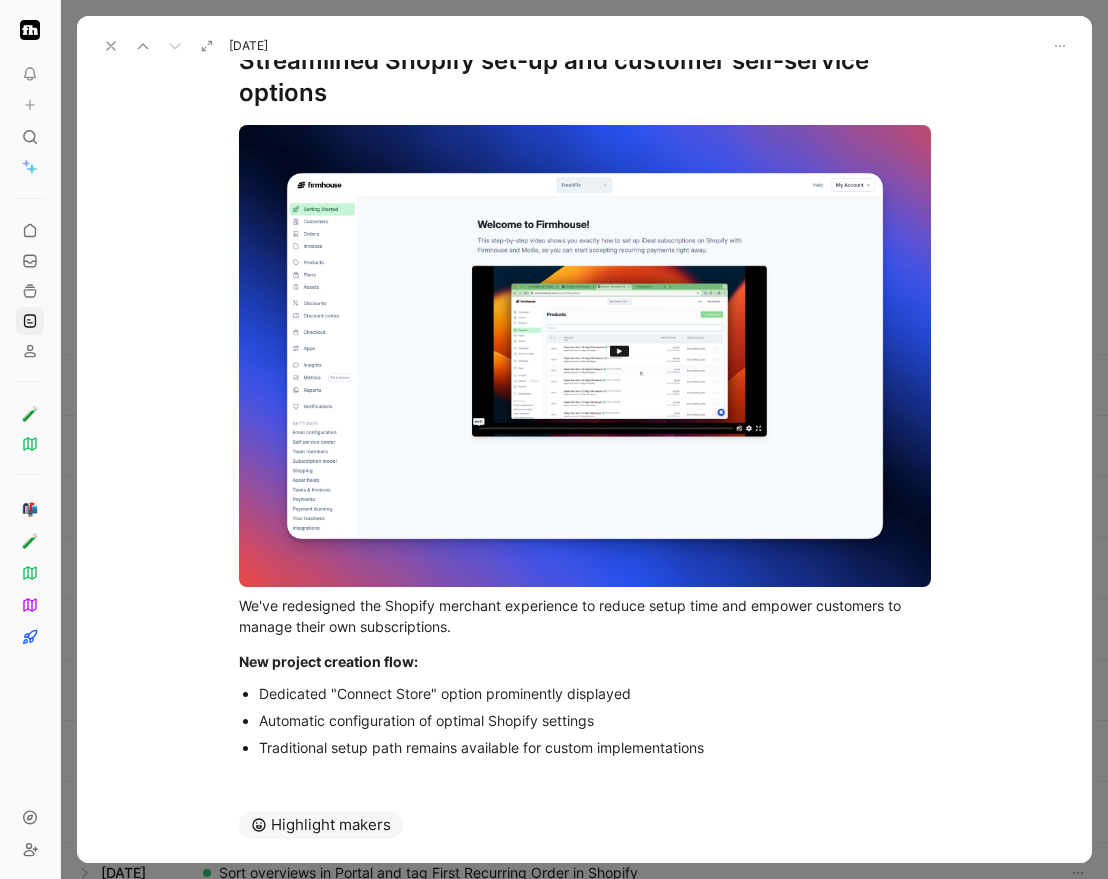 paste 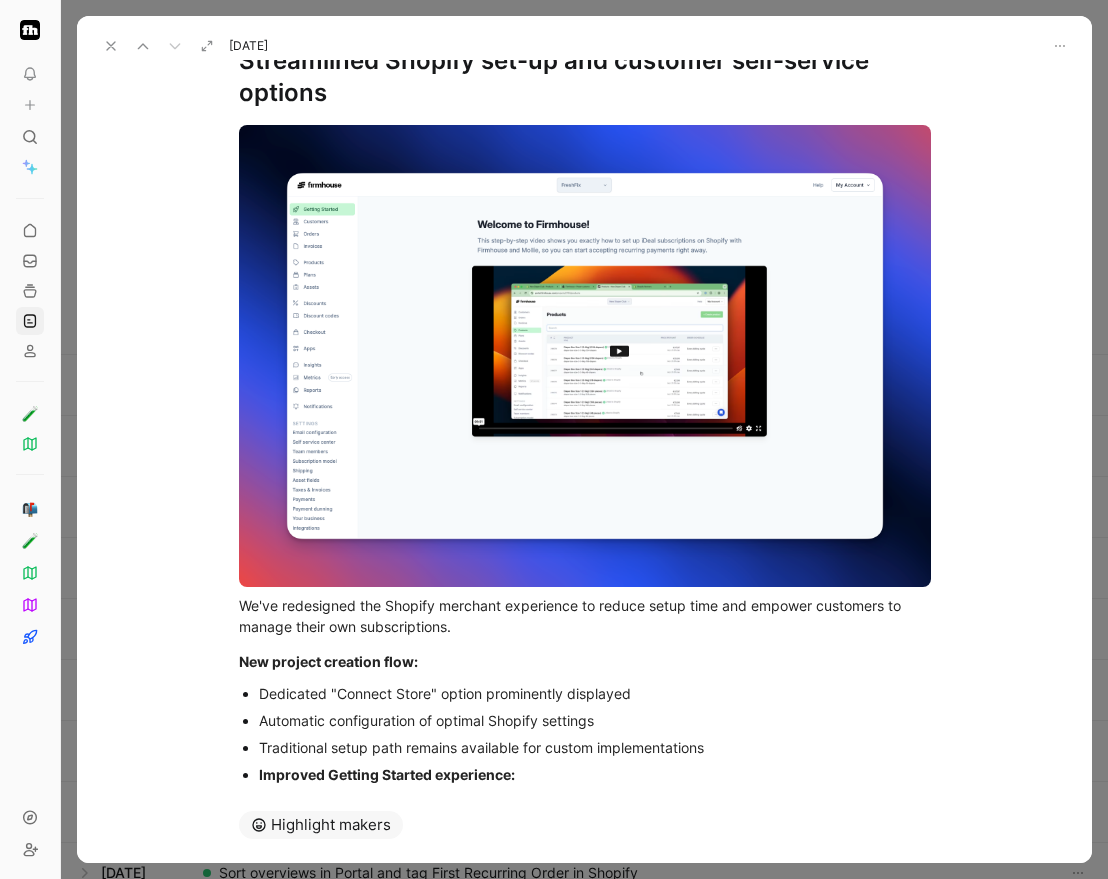 scroll, scrollTop: 232, scrollLeft: 0, axis: vertical 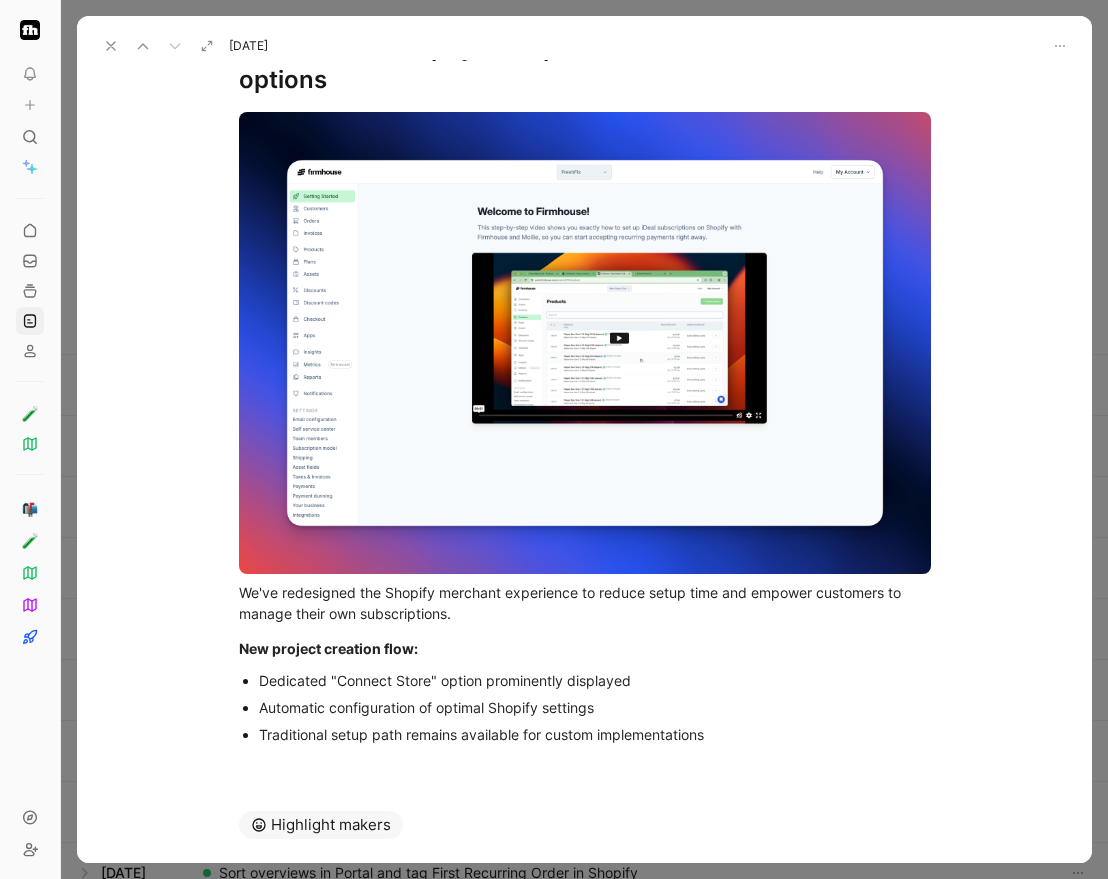 type 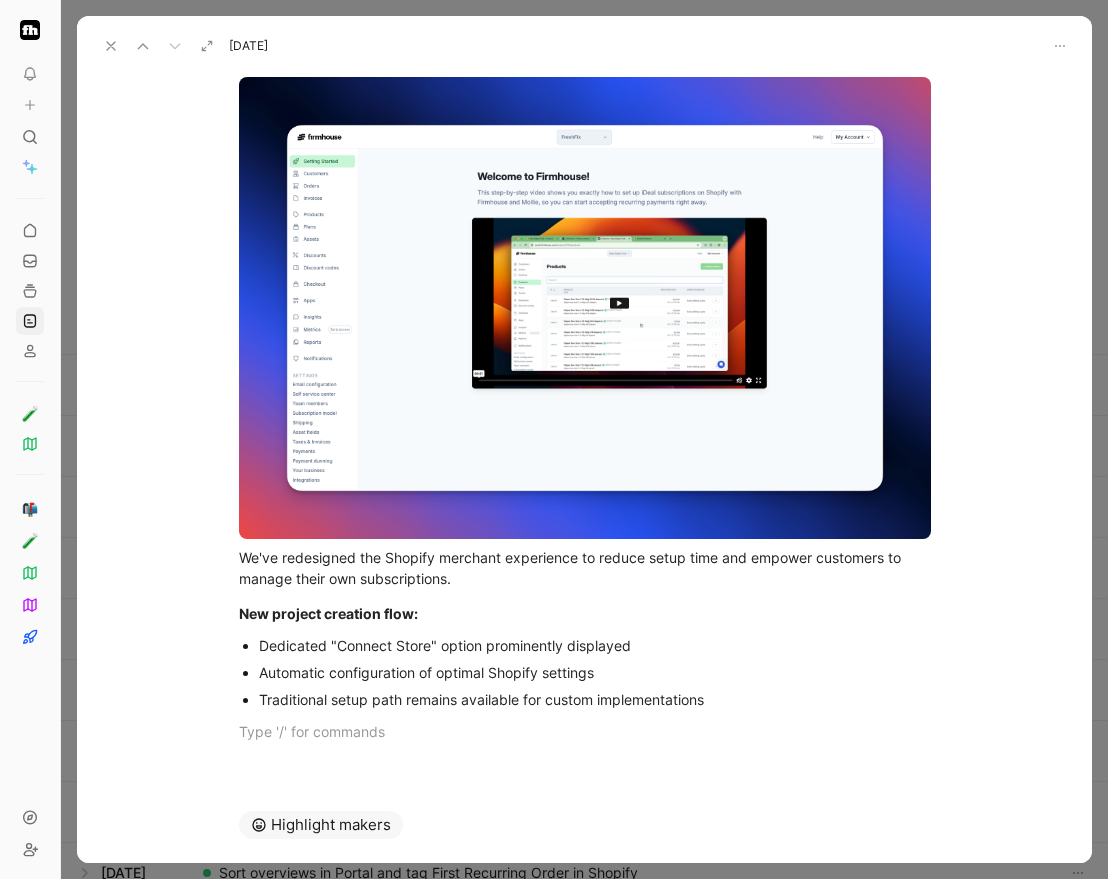scroll, scrollTop: 242, scrollLeft: 0, axis: vertical 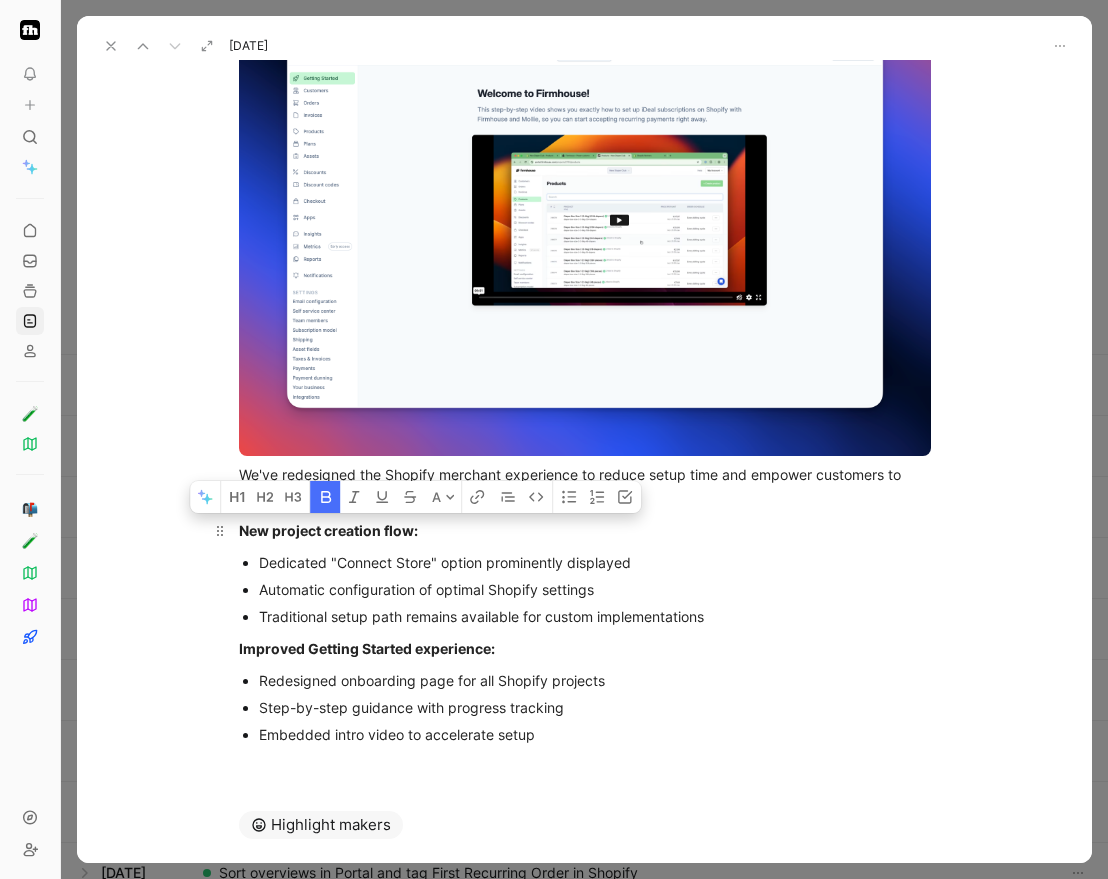 drag, startPoint x: 445, startPoint y: 529, endPoint x: 411, endPoint y: 531, distance: 34.058773 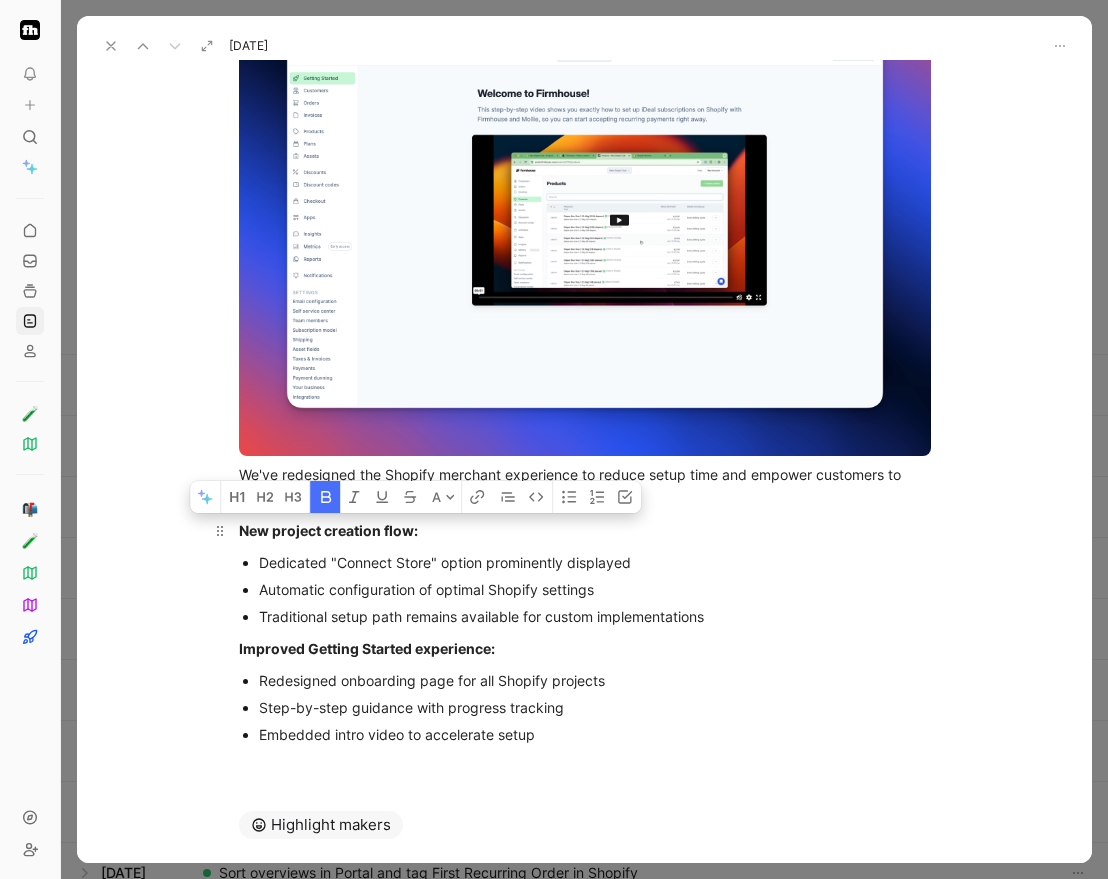 click on "New project creation flow:" at bounding box center [585, 530] 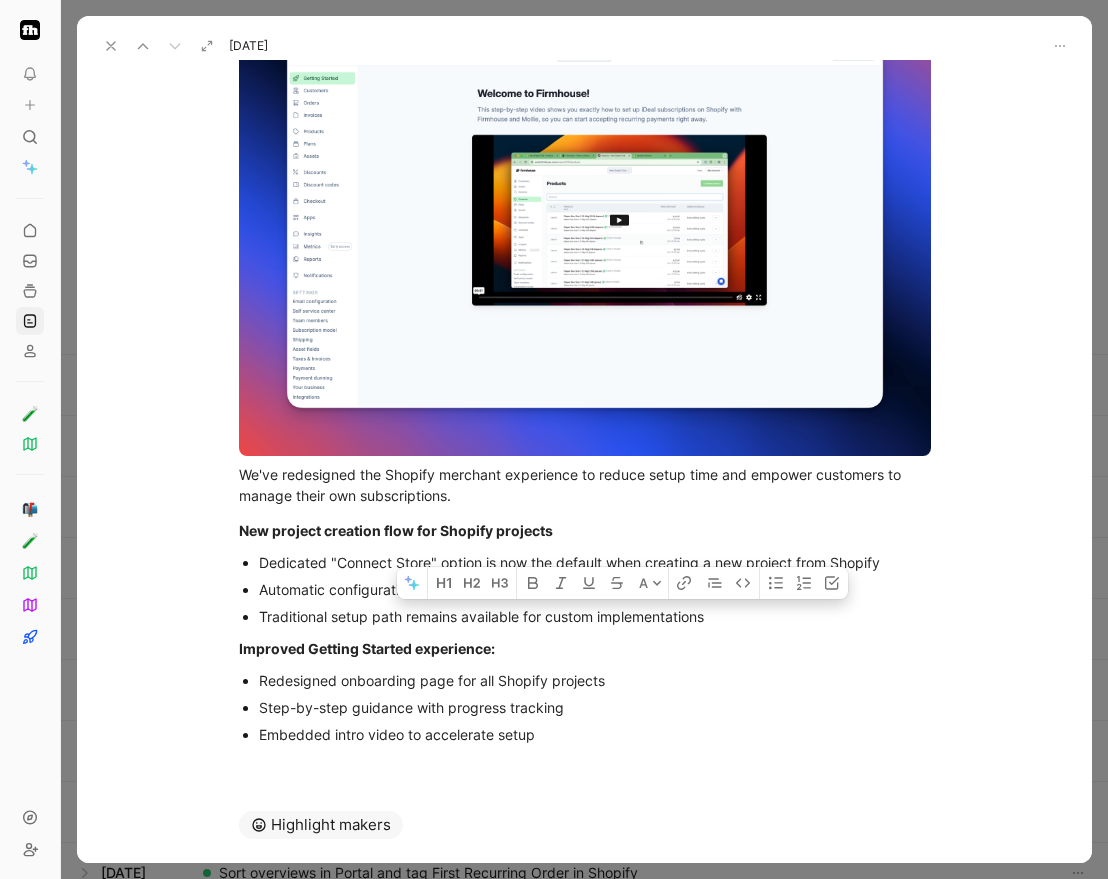 click on "Traditional setup path remains available for custom implementations" at bounding box center [595, 616] 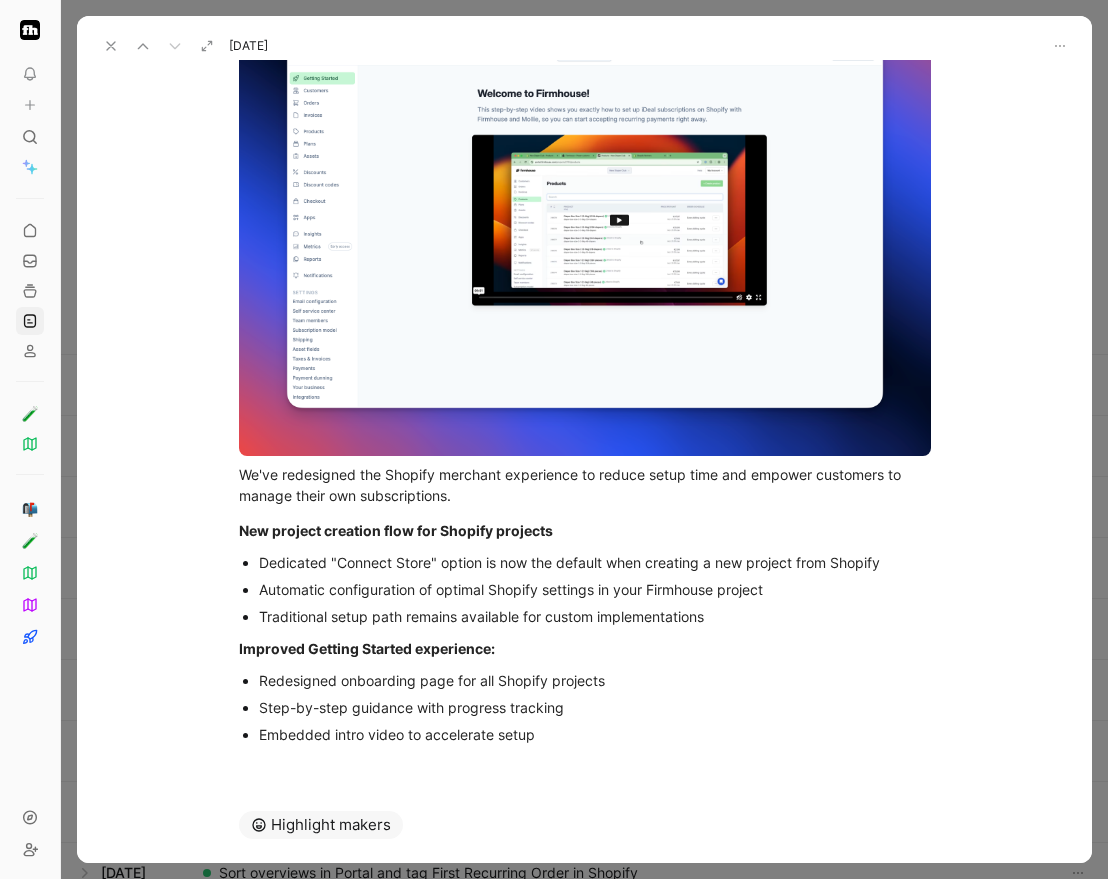 drag, startPoint x: 731, startPoint y: 613, endPoint x: 295, endPoint y: 621, distance: 436.0734 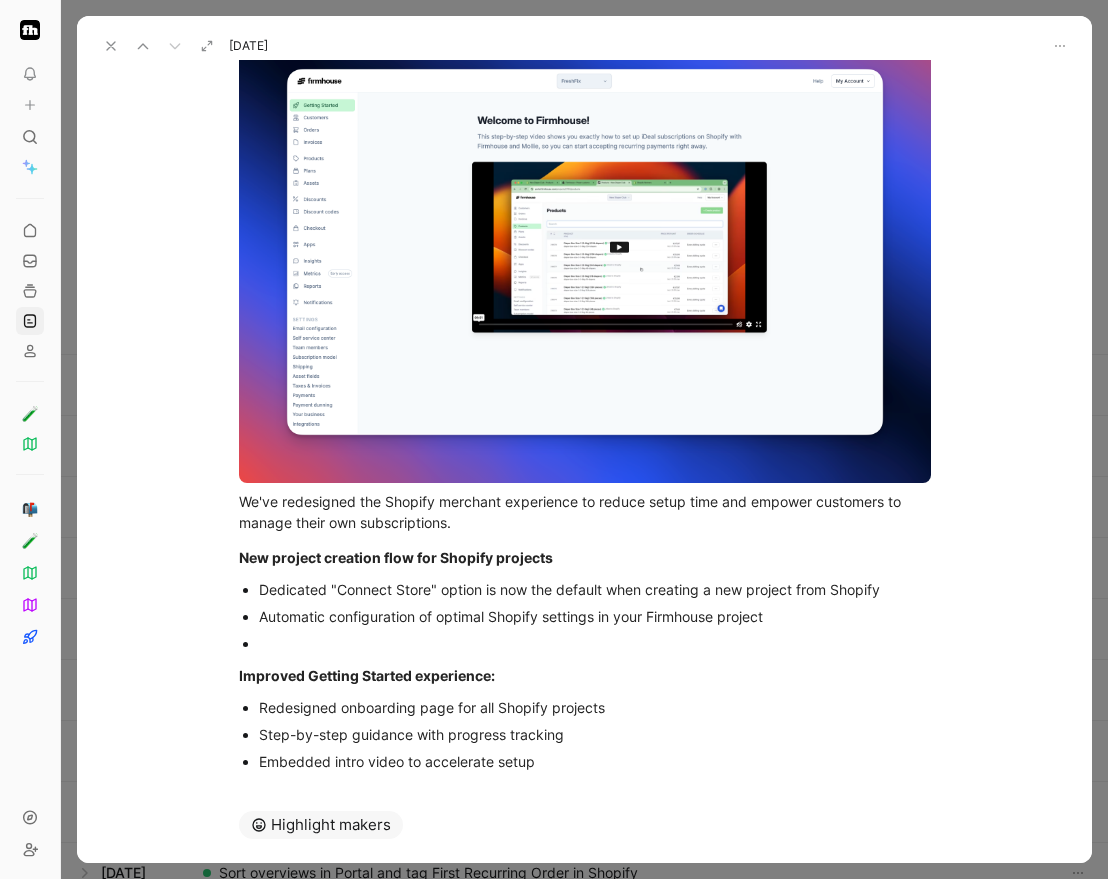 scroll, scrollTop: 282, scrollLeft: 0, axis: vertical 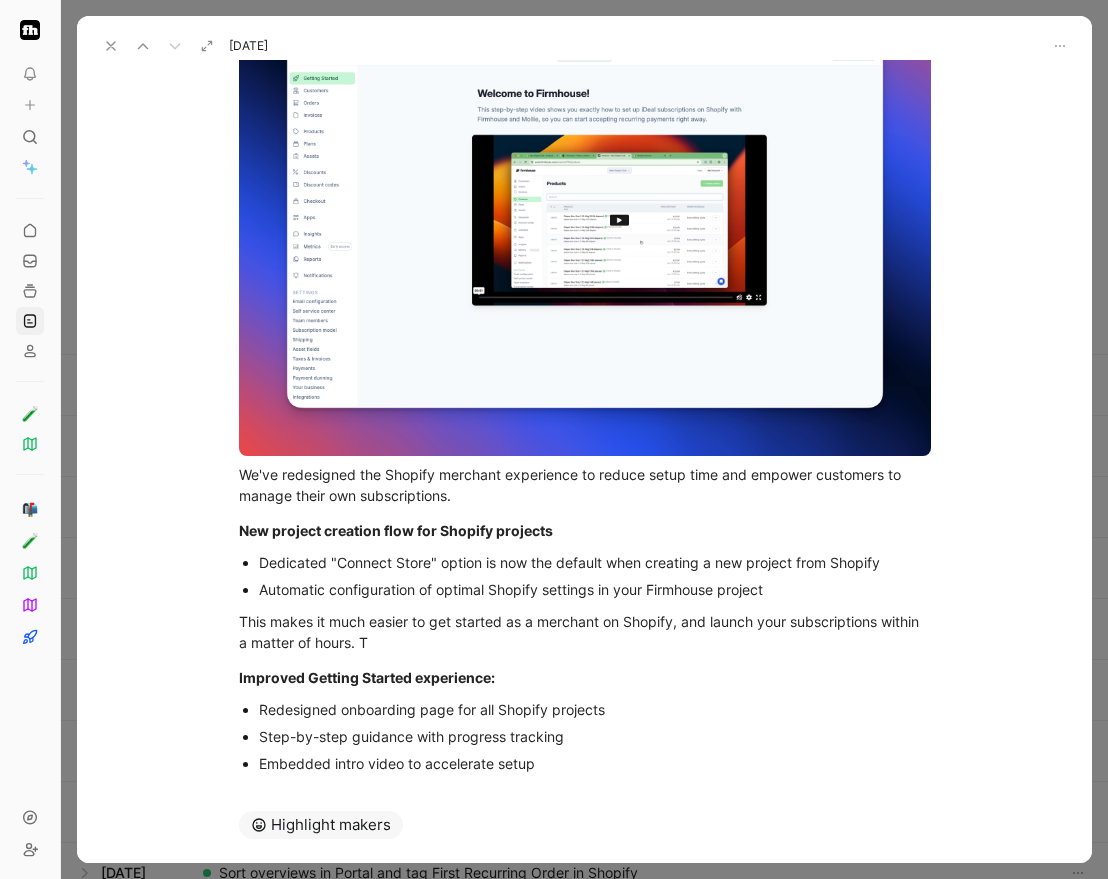 click on "Step-by-step guidance with progress tracking" at bounding box center [595, 736] 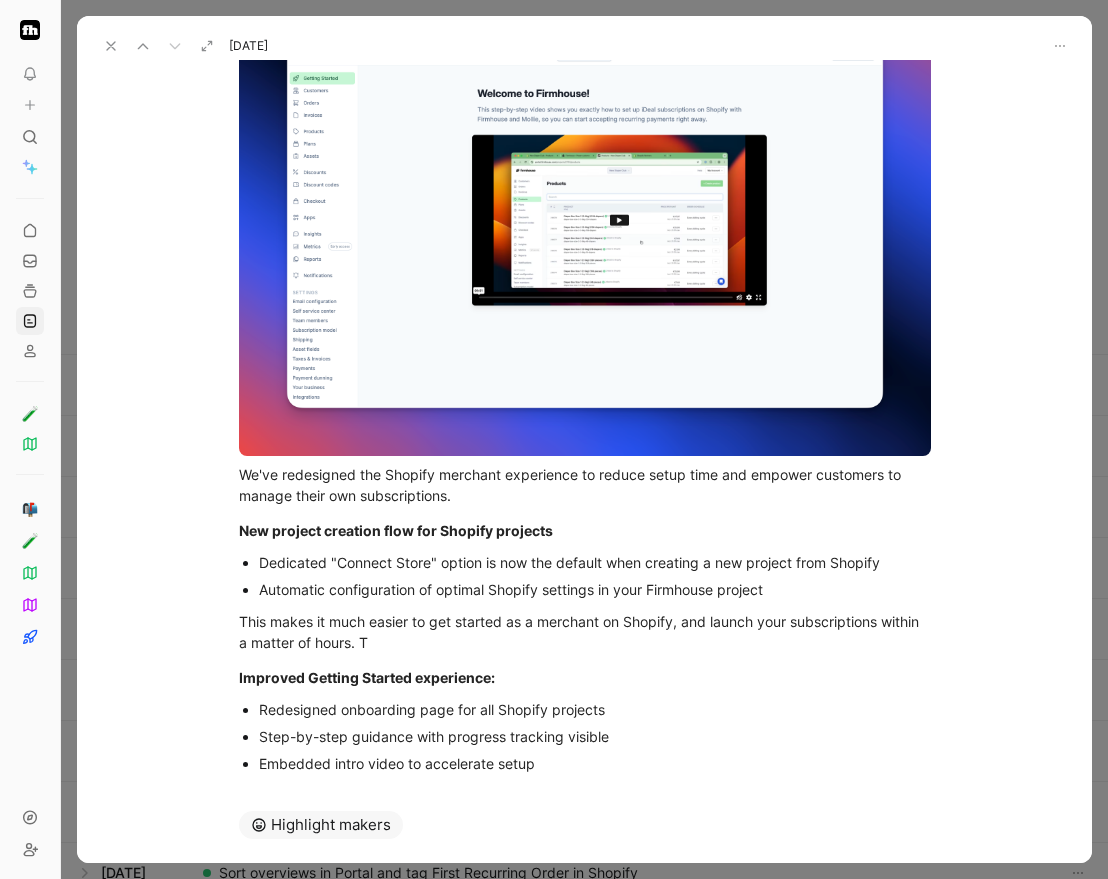 click on "Redesigned onboarding page for all Shopify projects" at bounding box center (595, 709) 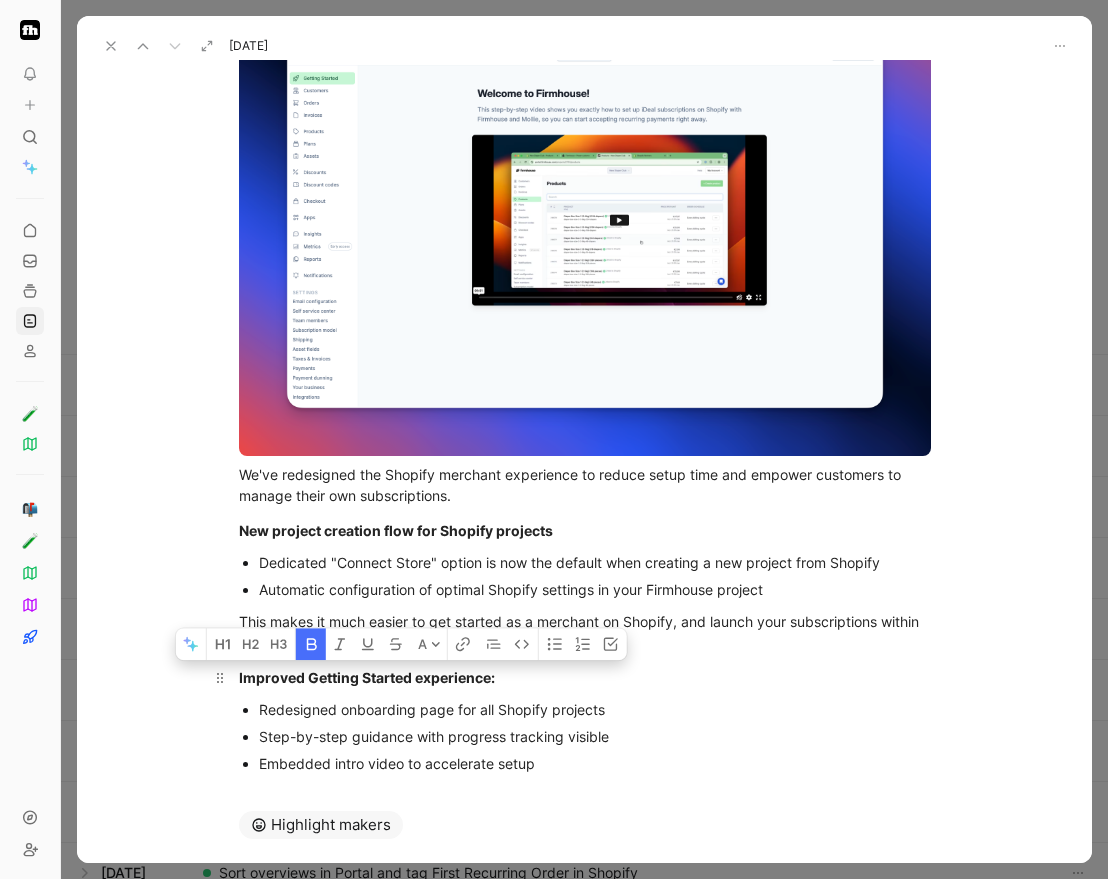 drag, startPoint x: 511, startPoint y: 674, endPoint x: 306, endPoint y: 669, distance: 205.06097 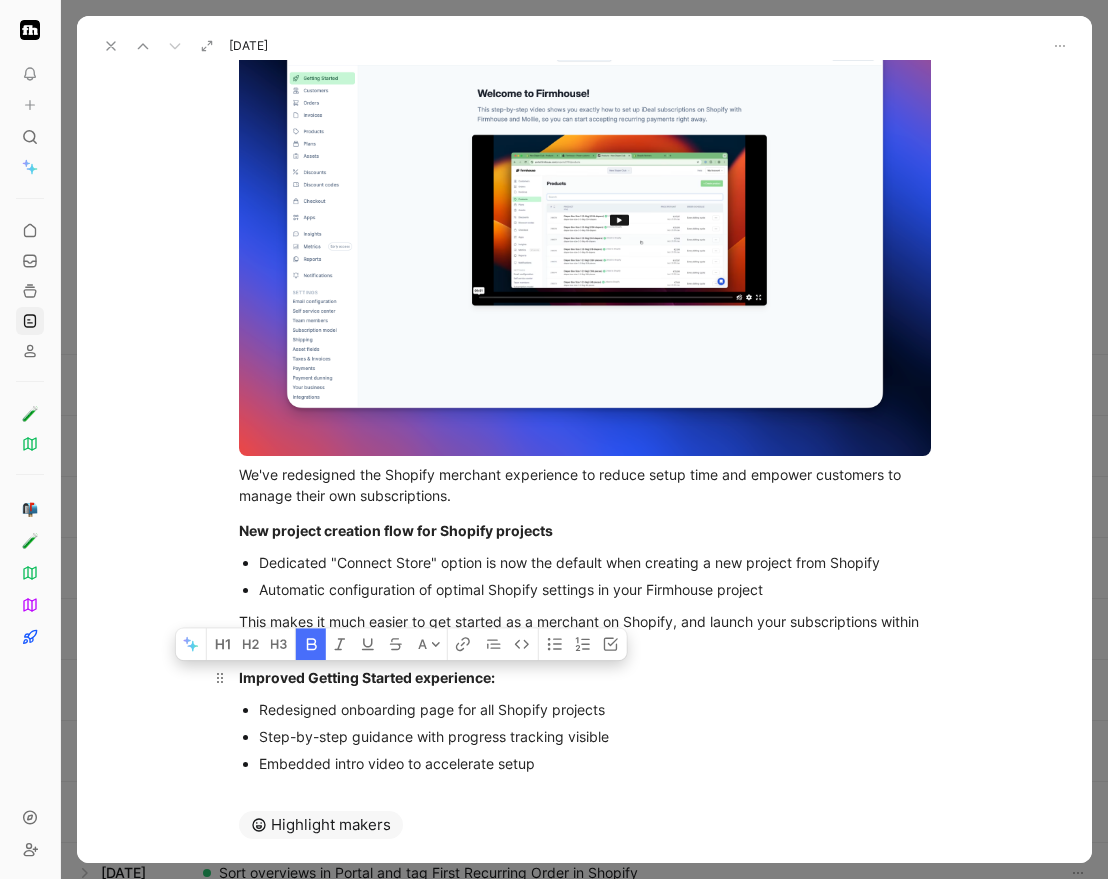 click on "Improved Getting Started experience:" at bounding box center [585, 677] 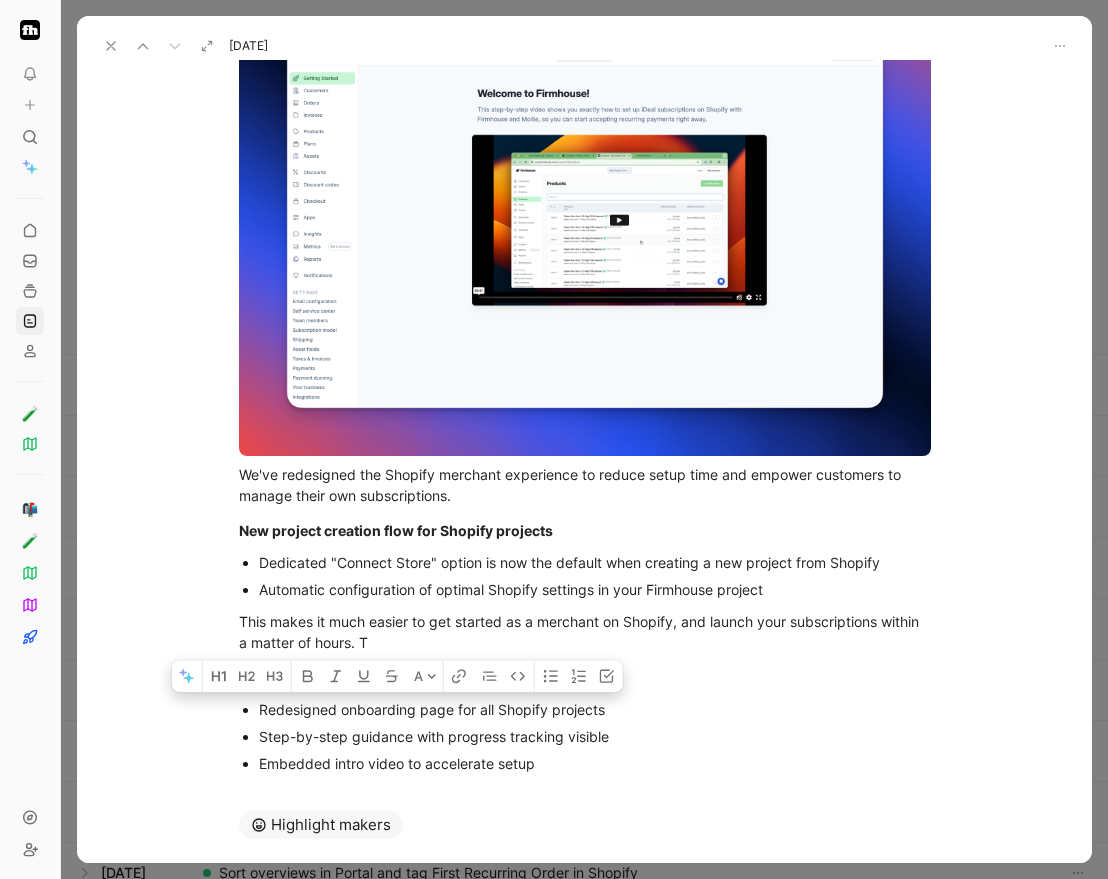 drag, startPoint x: 588, startPoint y: 759, endPoint x: 206, endPoint y: 705, distance: 385.79788 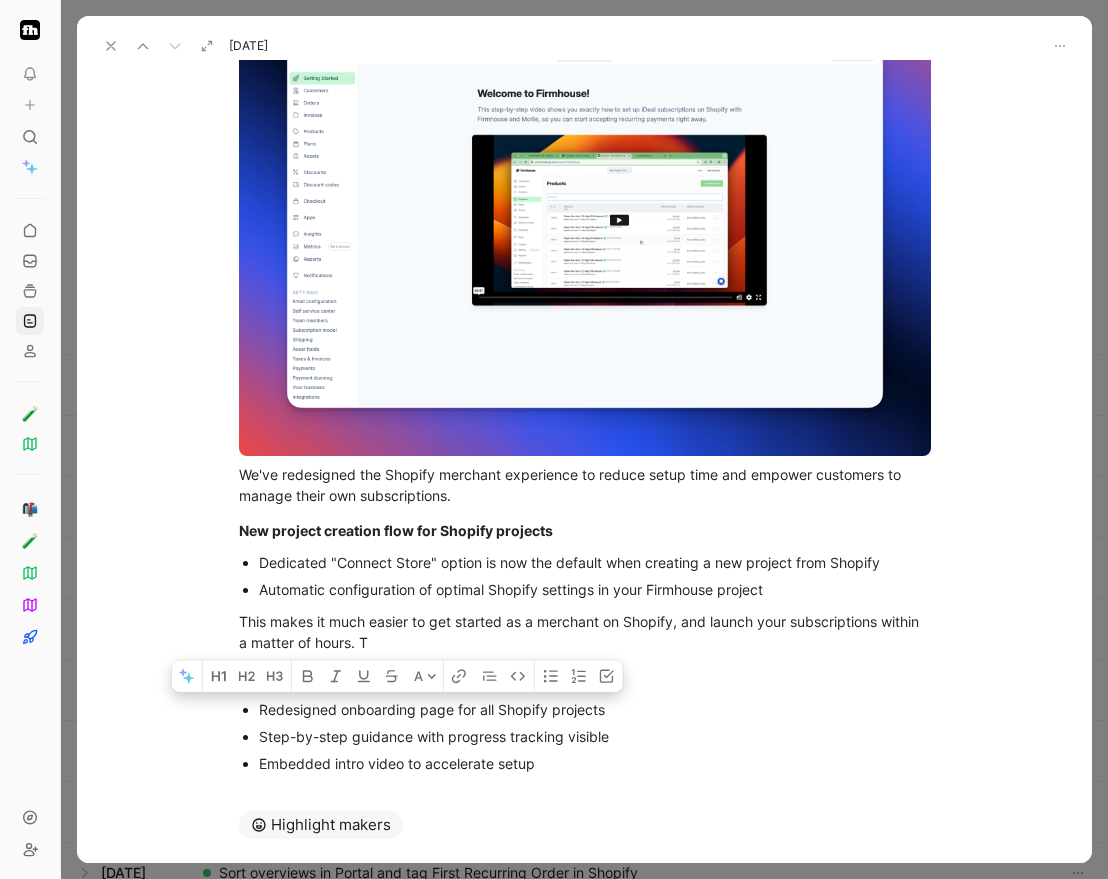 click on "Redesigned onboarding page for all Shopify projects Step-by-step guidance with progress tracking visible Embedded intro video to accelerate setup" at bounding box center (585, 736) 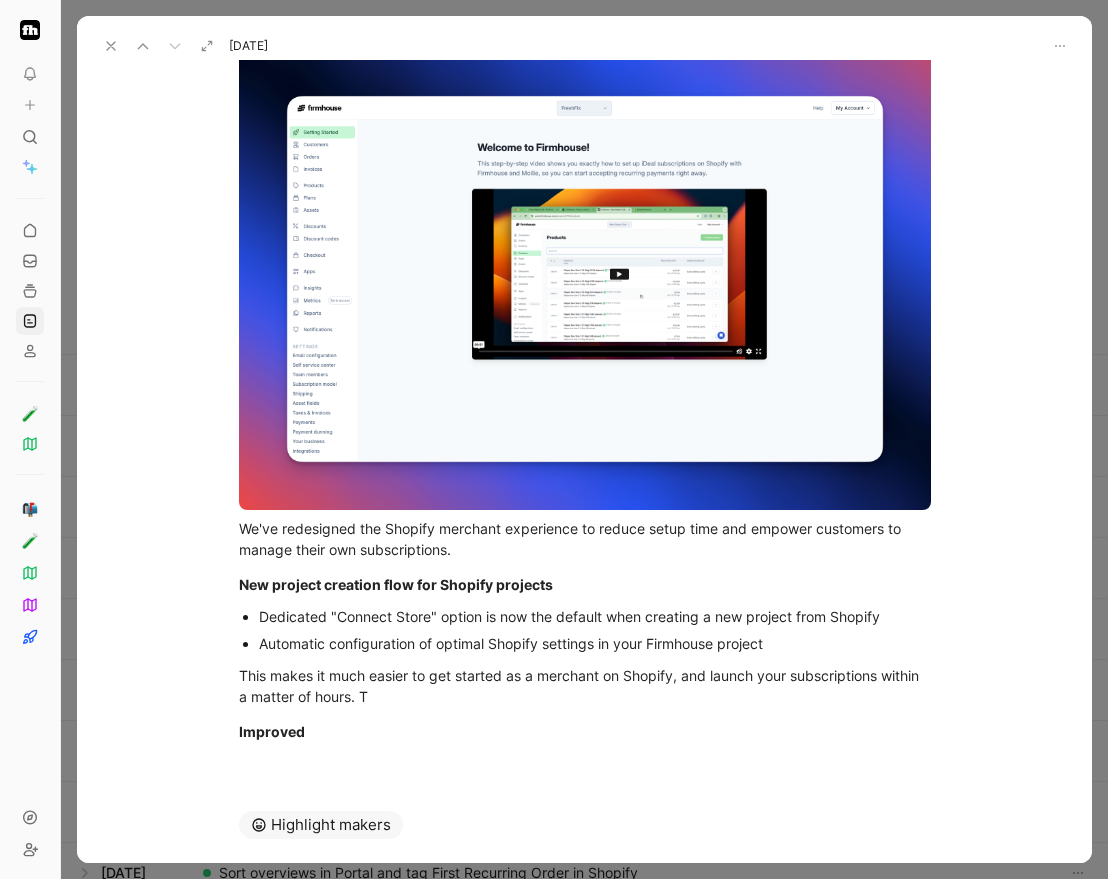 click on "Automatic configuration of optimal Shopify settings in your Firmhouse project" at bounding box center (595, 643) 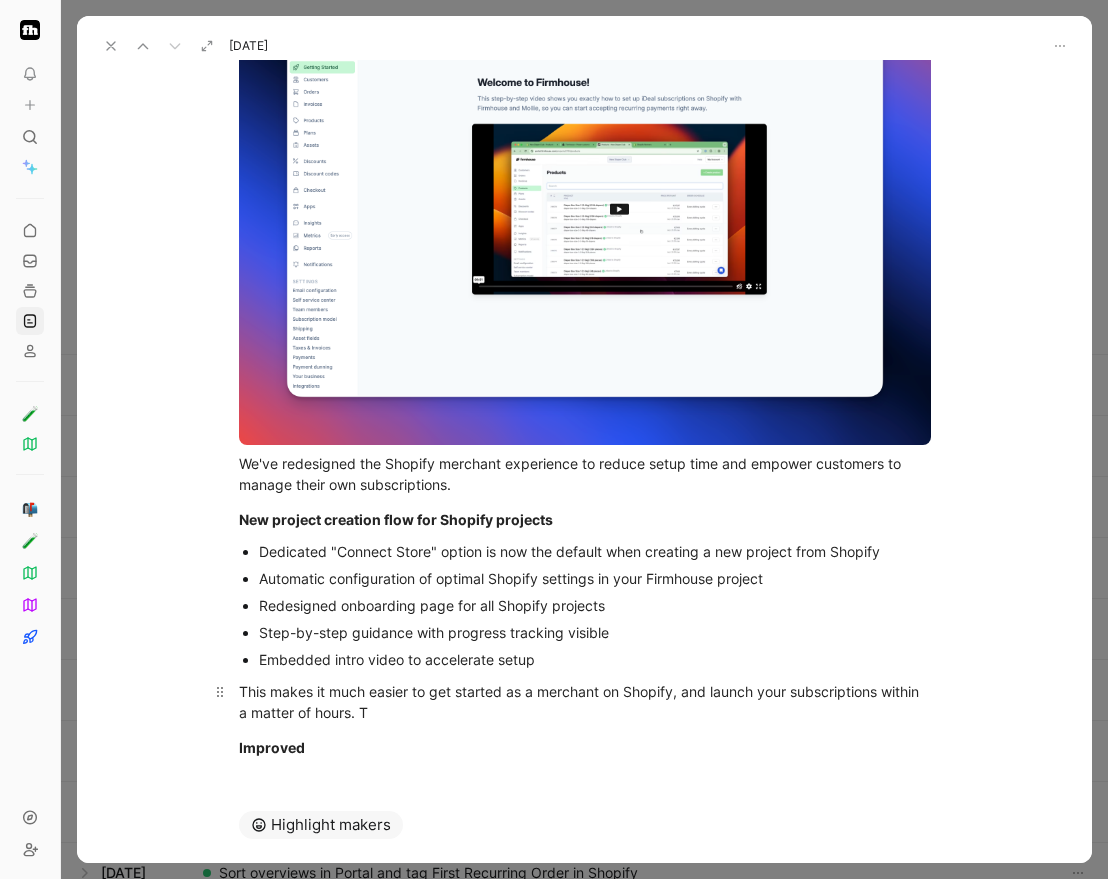scroll, scrollTop: 309, scrollLeft: 0, axis: vertical 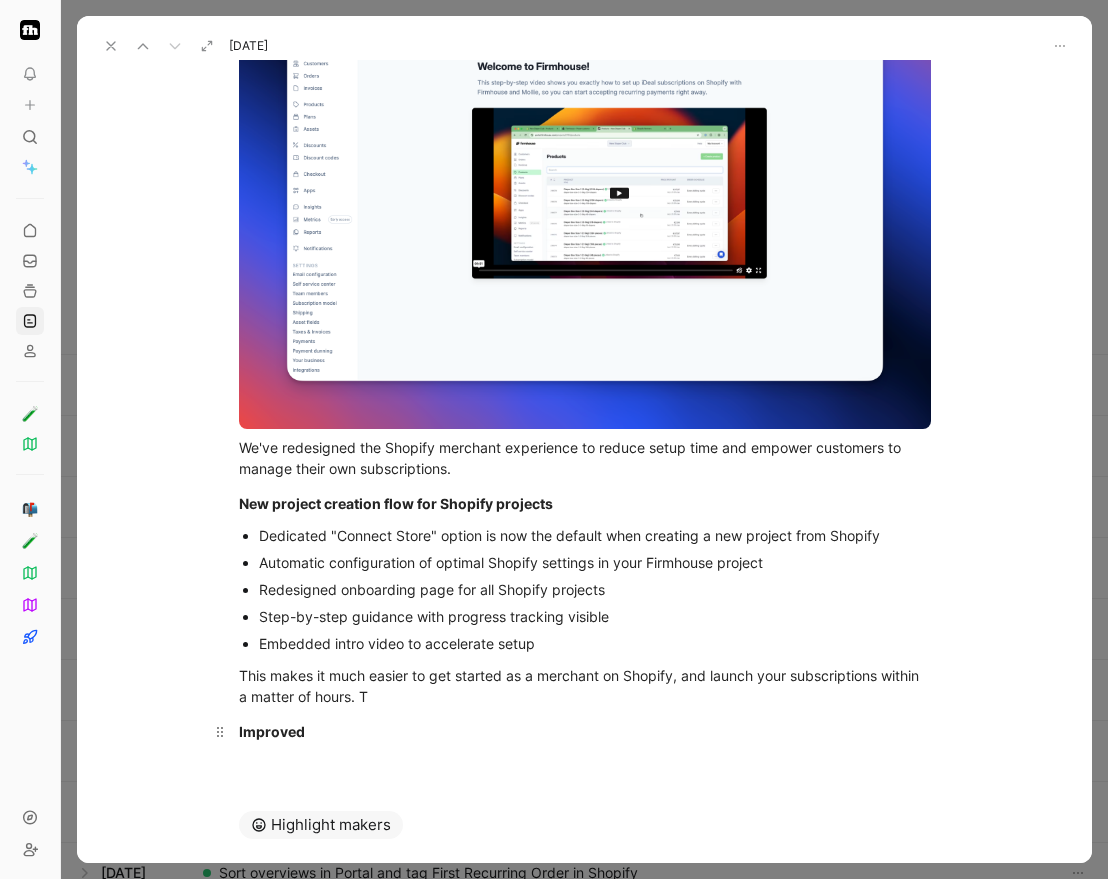 click on "Improved" at bounding box center [585, 731] 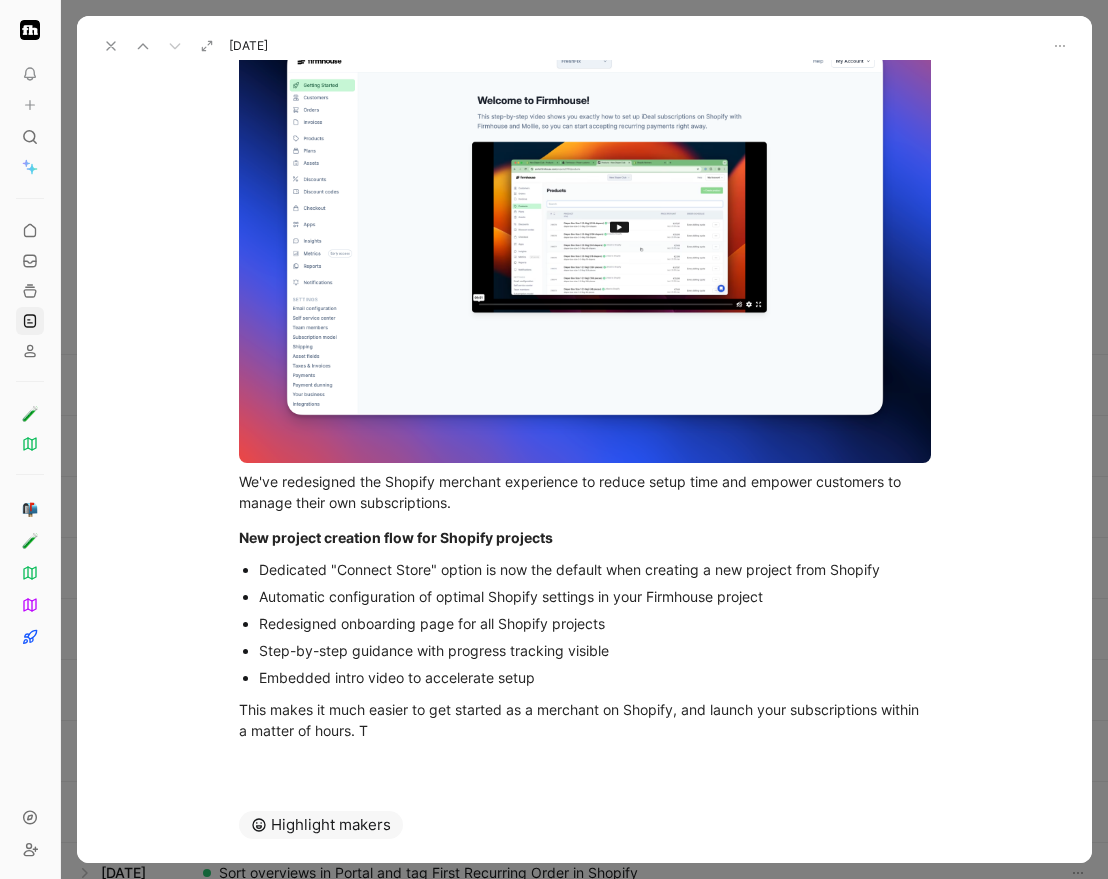 scroll, scrollTop: 274, scrollLeft: 0, axis: vertical 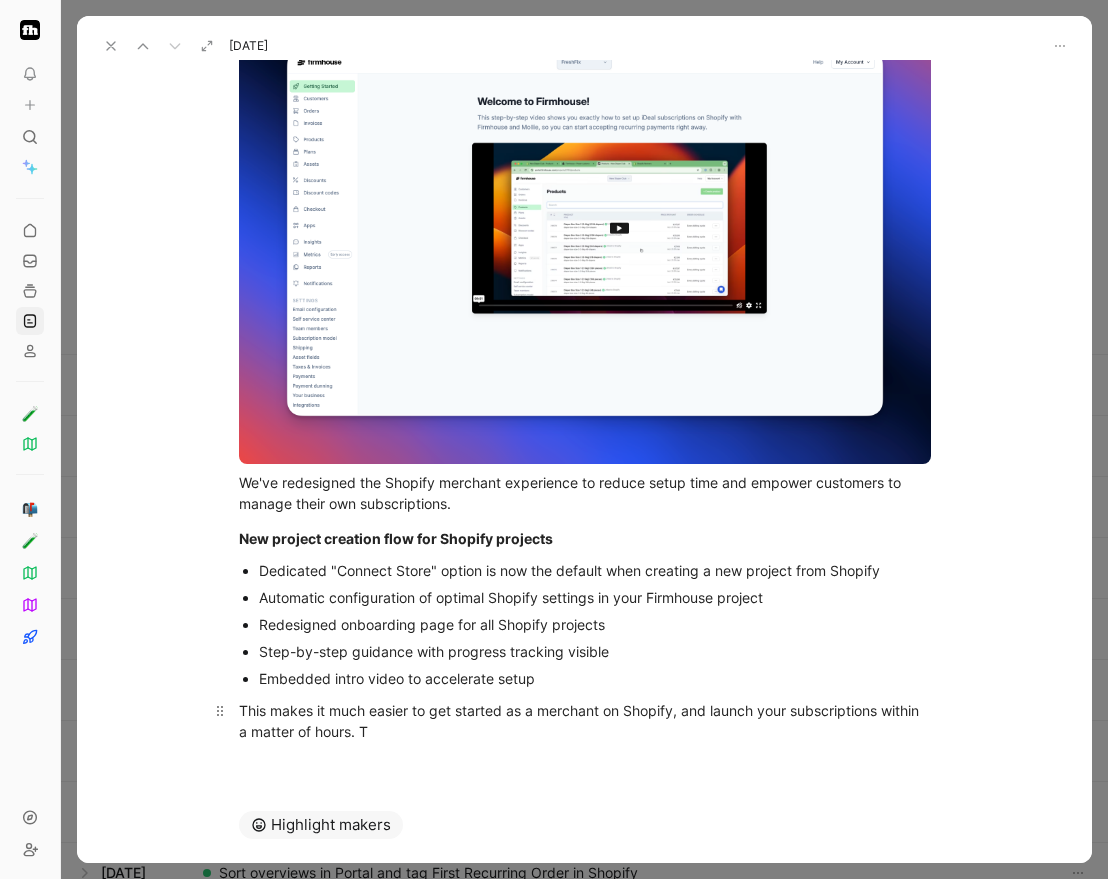 click on "This makes it much easier to get started as a merchant on Shopify, and launch your subscriptions within a matter of hours. T" at bounding box center (585, 721) 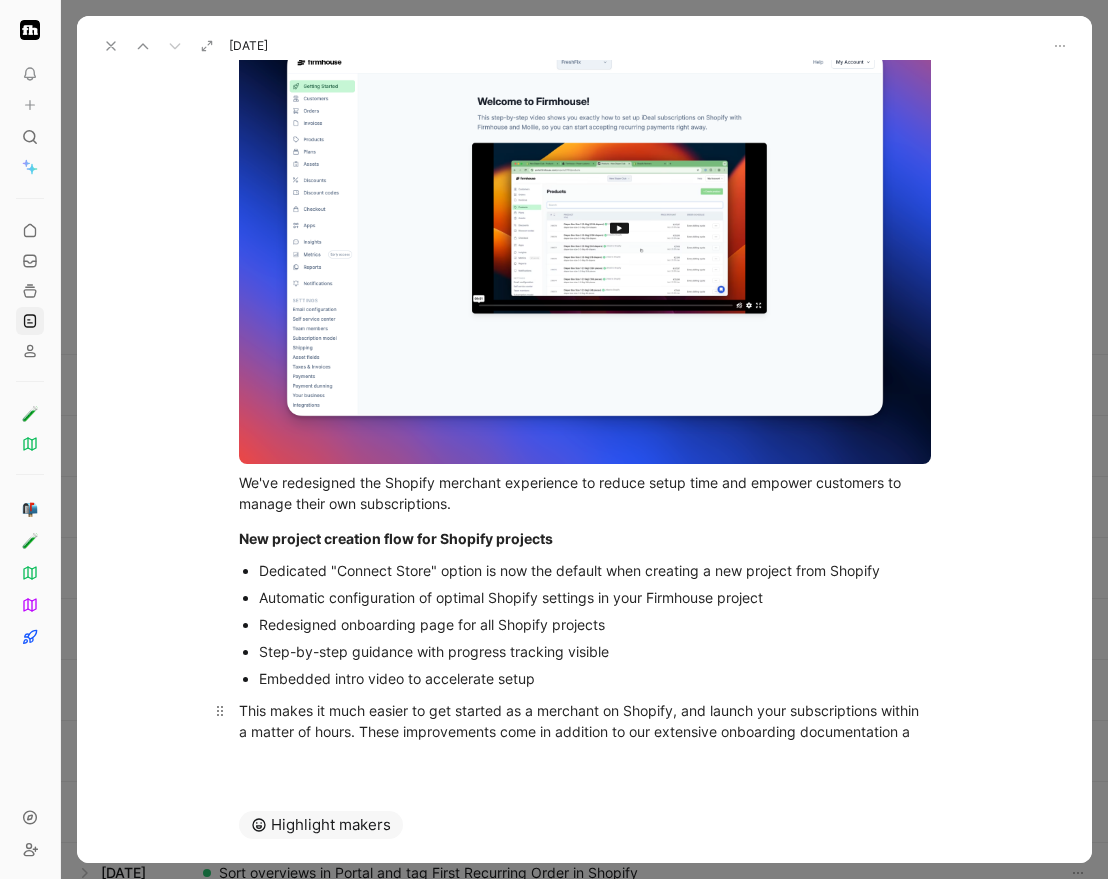 scroll, scrollTop: 295, scrollLeft: 0, axis: vertical 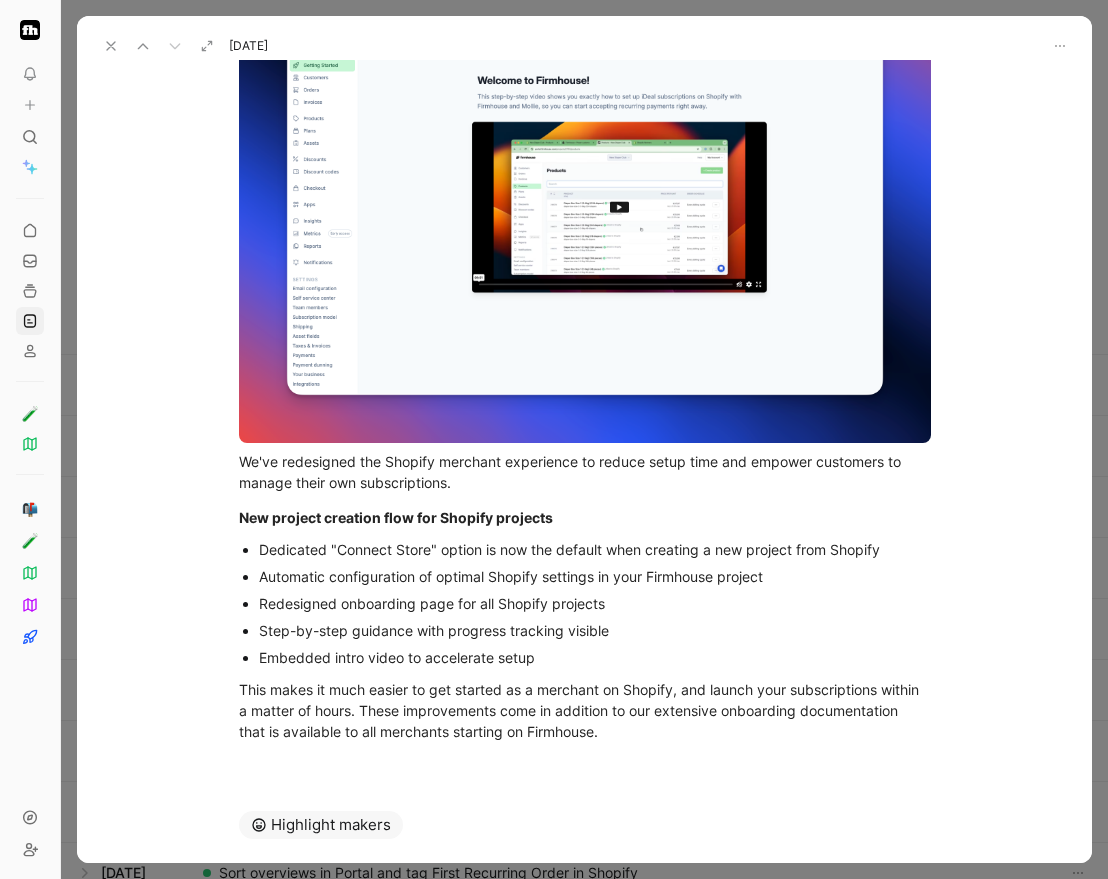 click on "Step-by-step guidance with progress tracking visible" at bounding box center (595, 630) 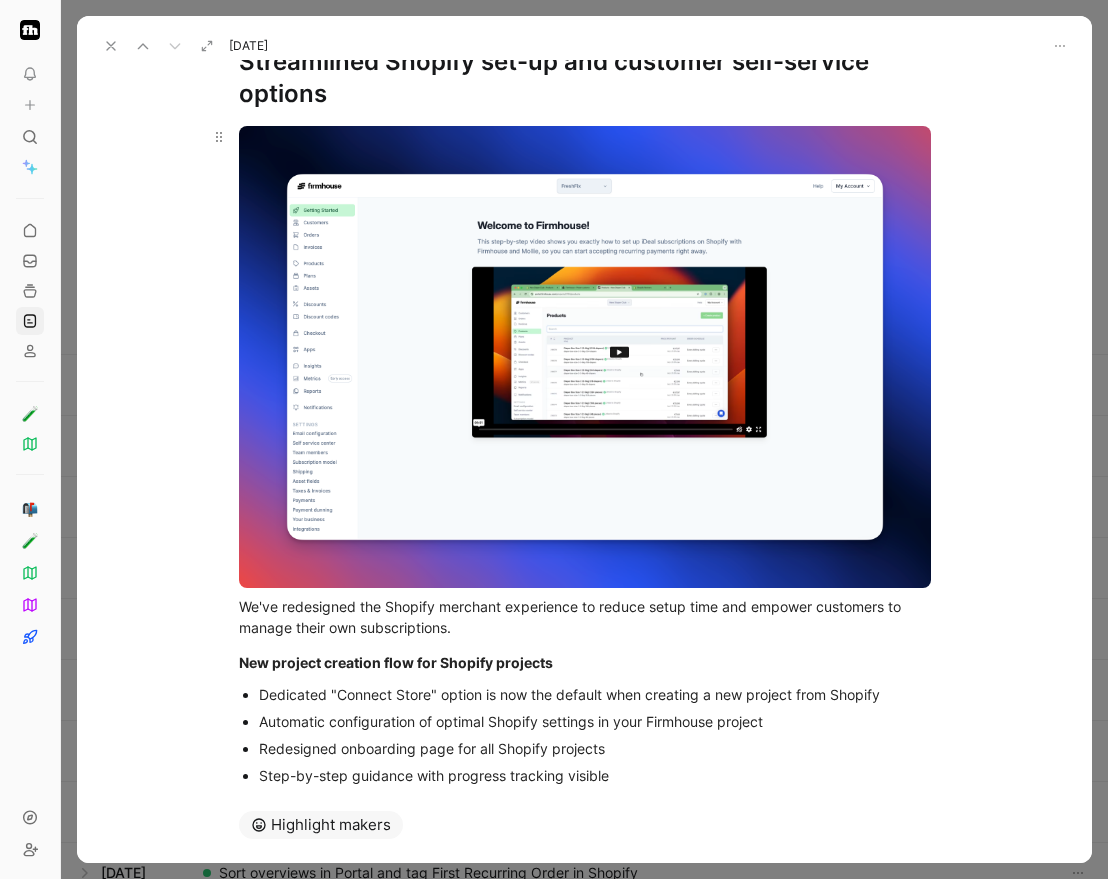 scroll, scrollTop: 0, scrollLeft: 0, axis: both 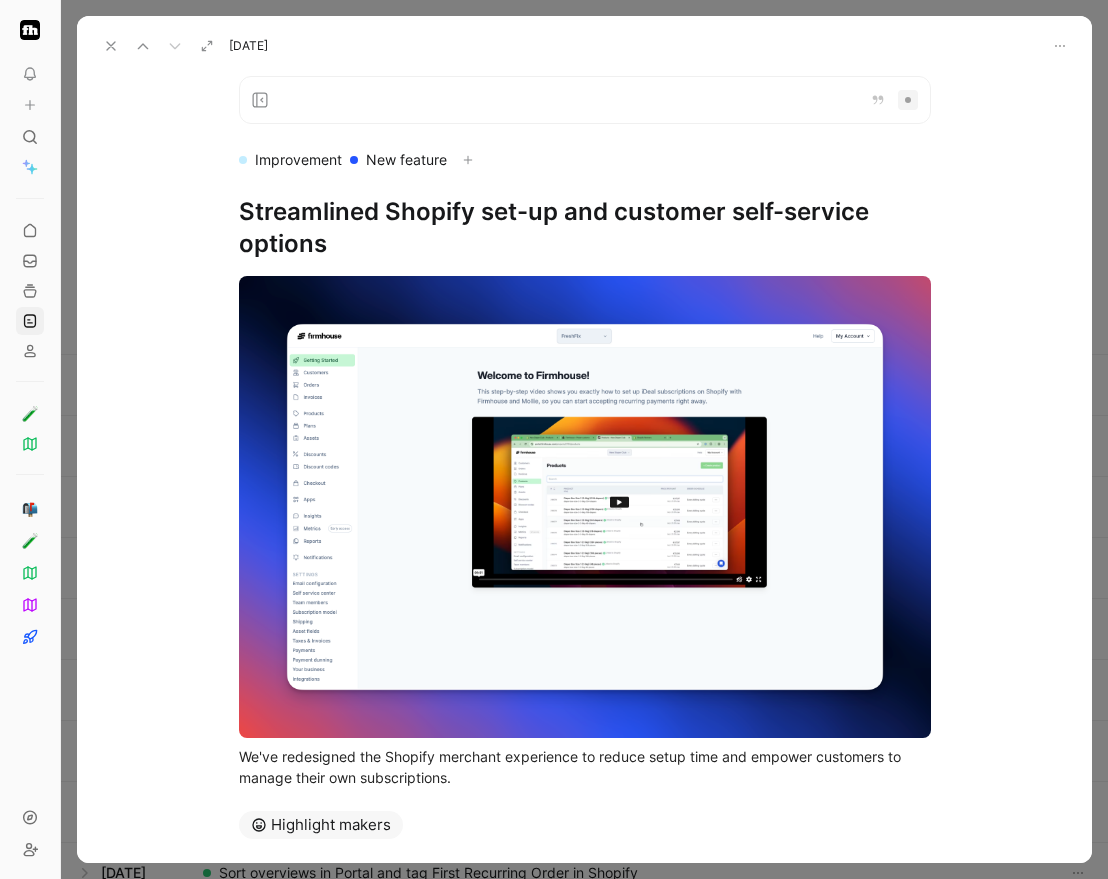 click at bounding box center [111, 46] 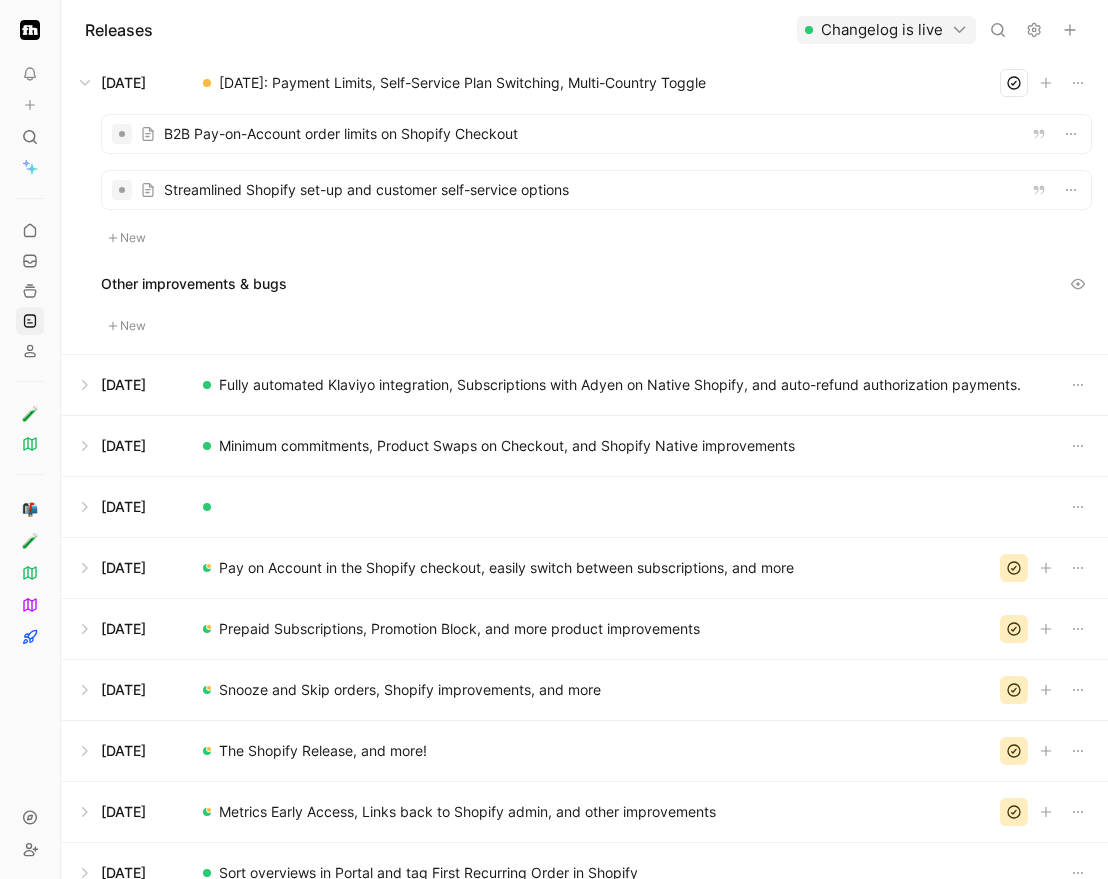 click on "New" at bounding box center [127, 326] 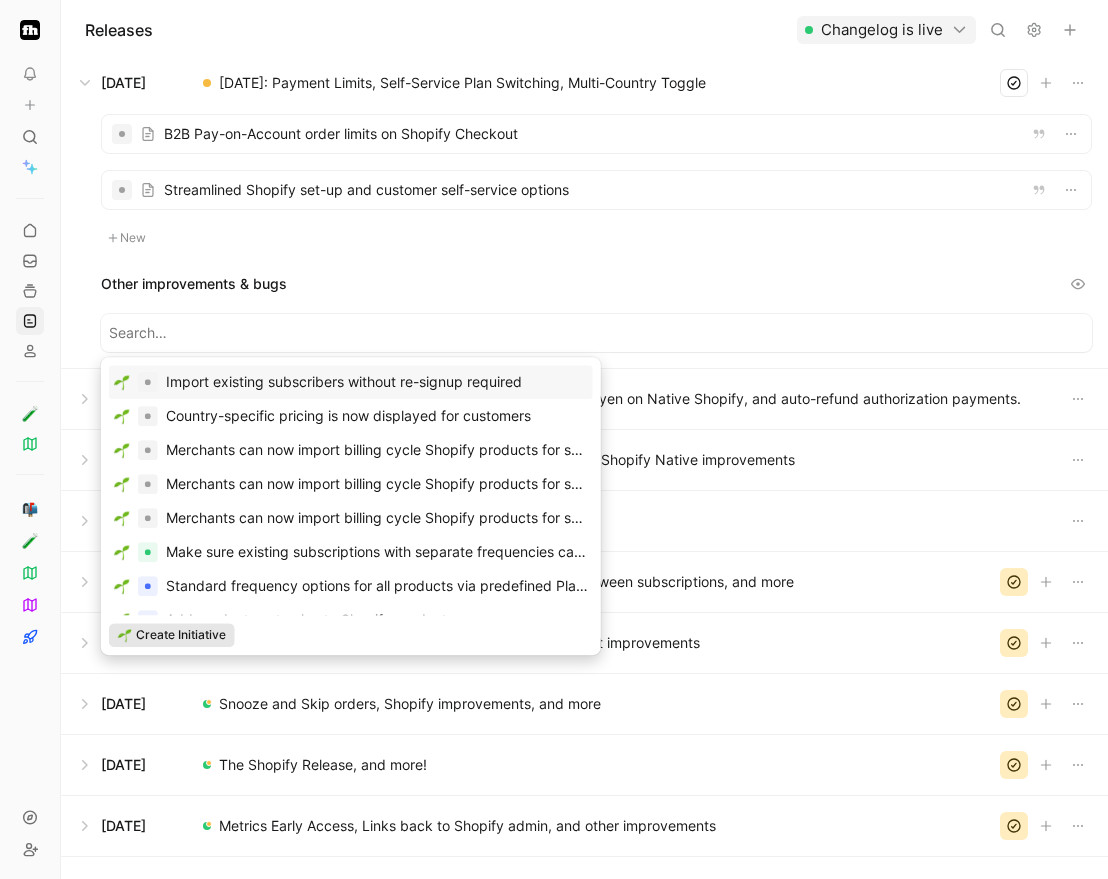 click on "Create Initiative" at bounding box center [181, 635] 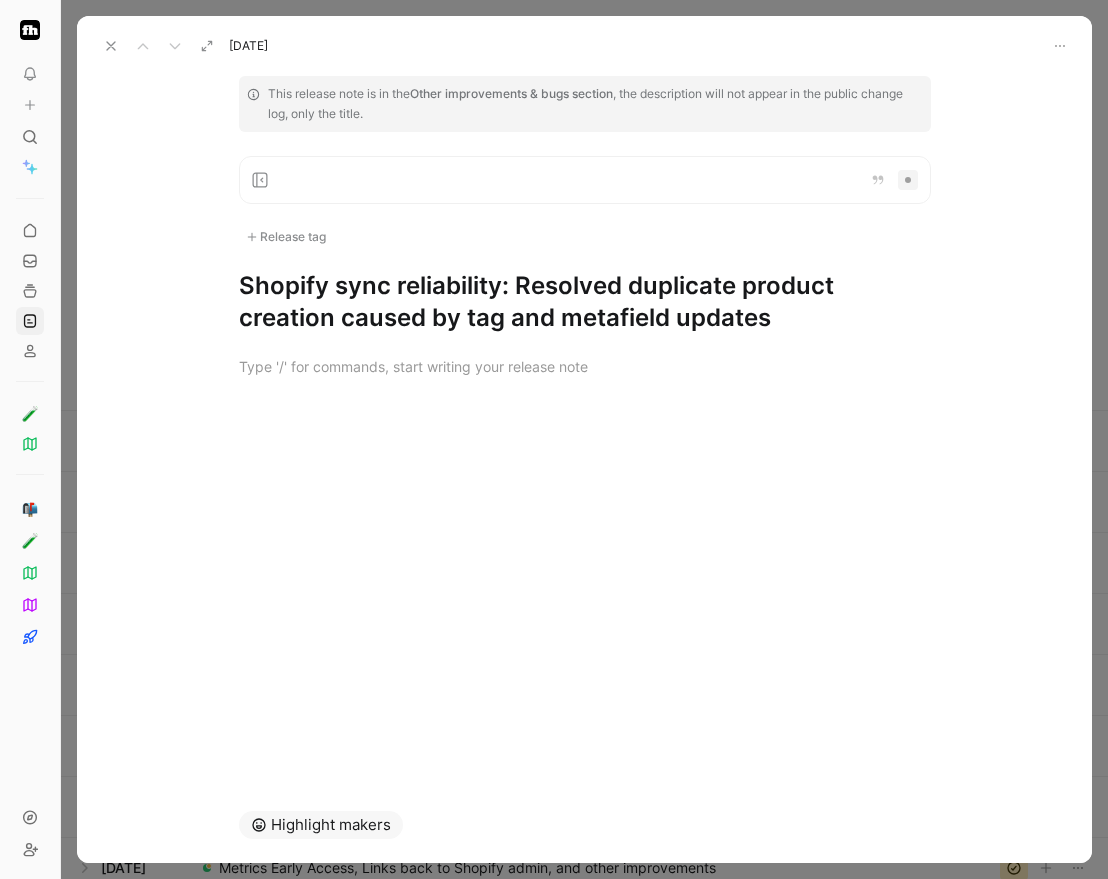 click on "Shopify sync reliability:
Resolved duplicate product creation caused by tag and metafield updates" at bounding box center [585, 302] 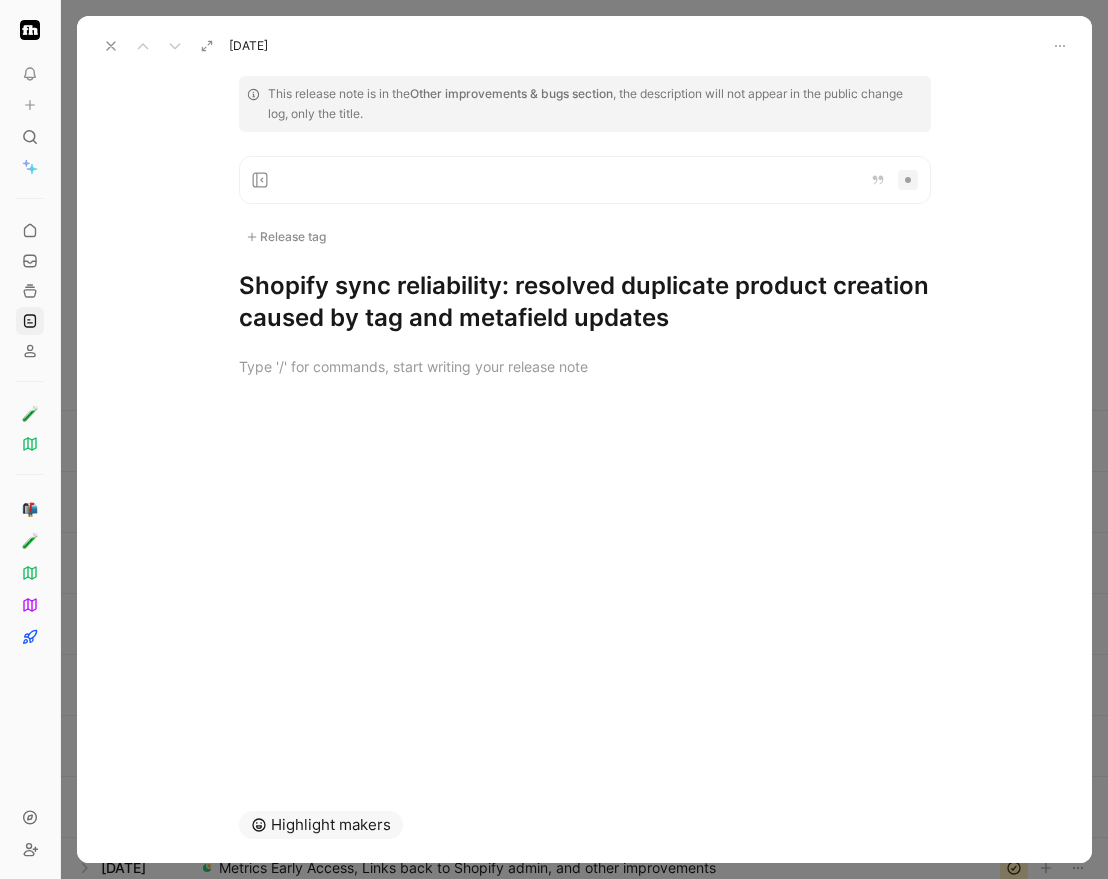 click at bounding box center [584, 411] 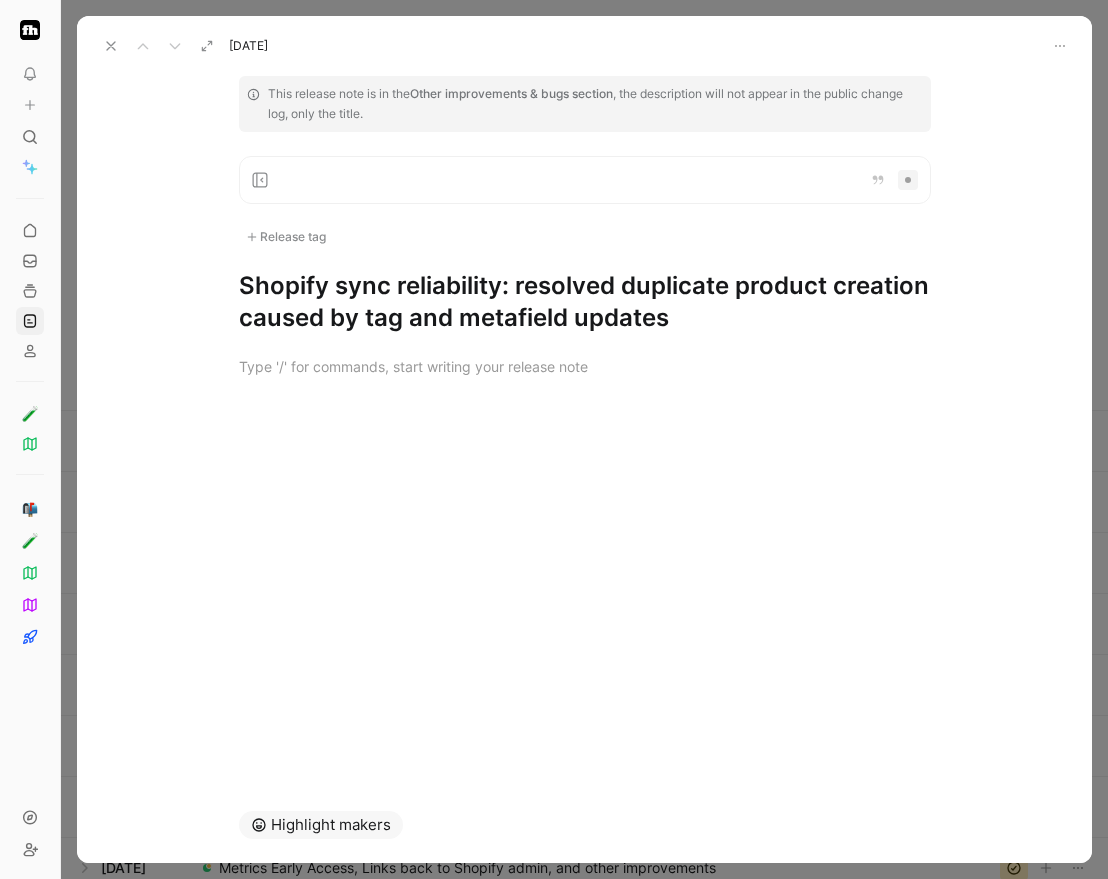 click on "Shopify sync reliability: resolved duplicate product creation caused by tag and metafield updates" at bounding box center (585, 302) 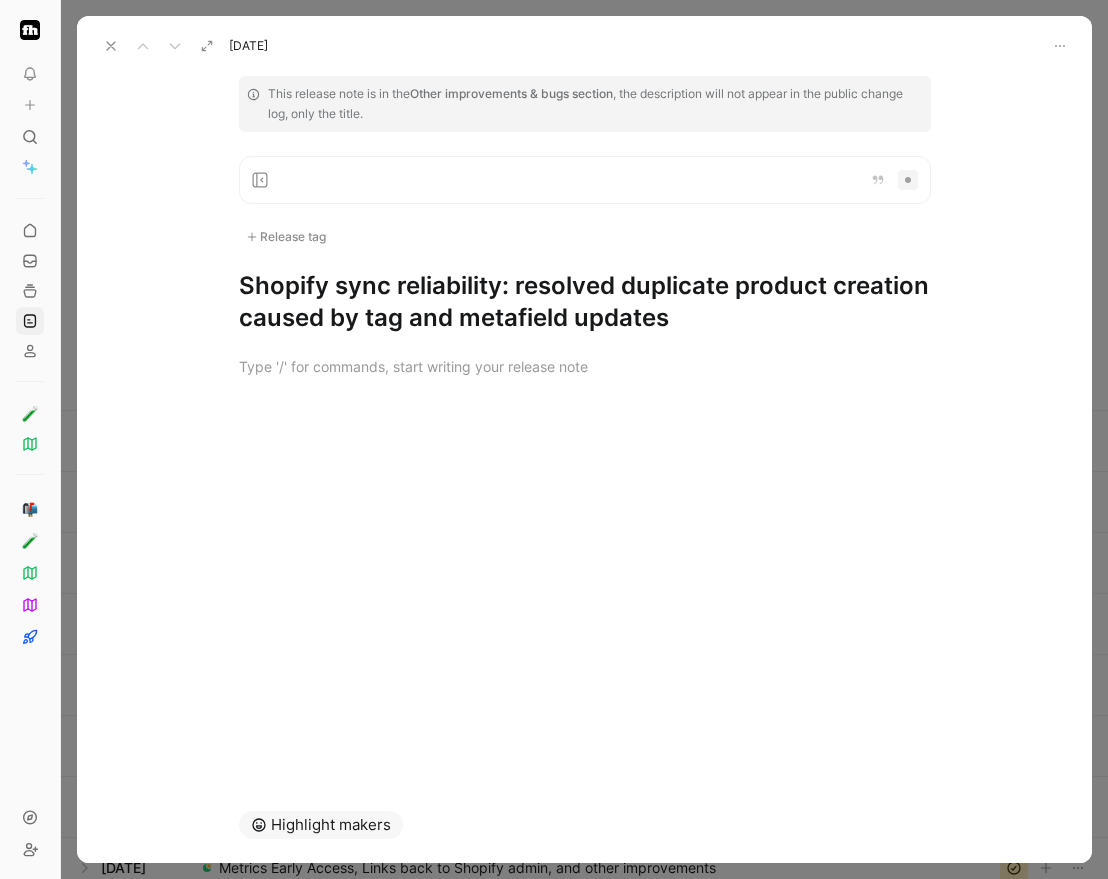 drag, startPoint x: 526, startPoint y: 426, endPoint x: 302, endPoint y: 170, distance: 340.16467 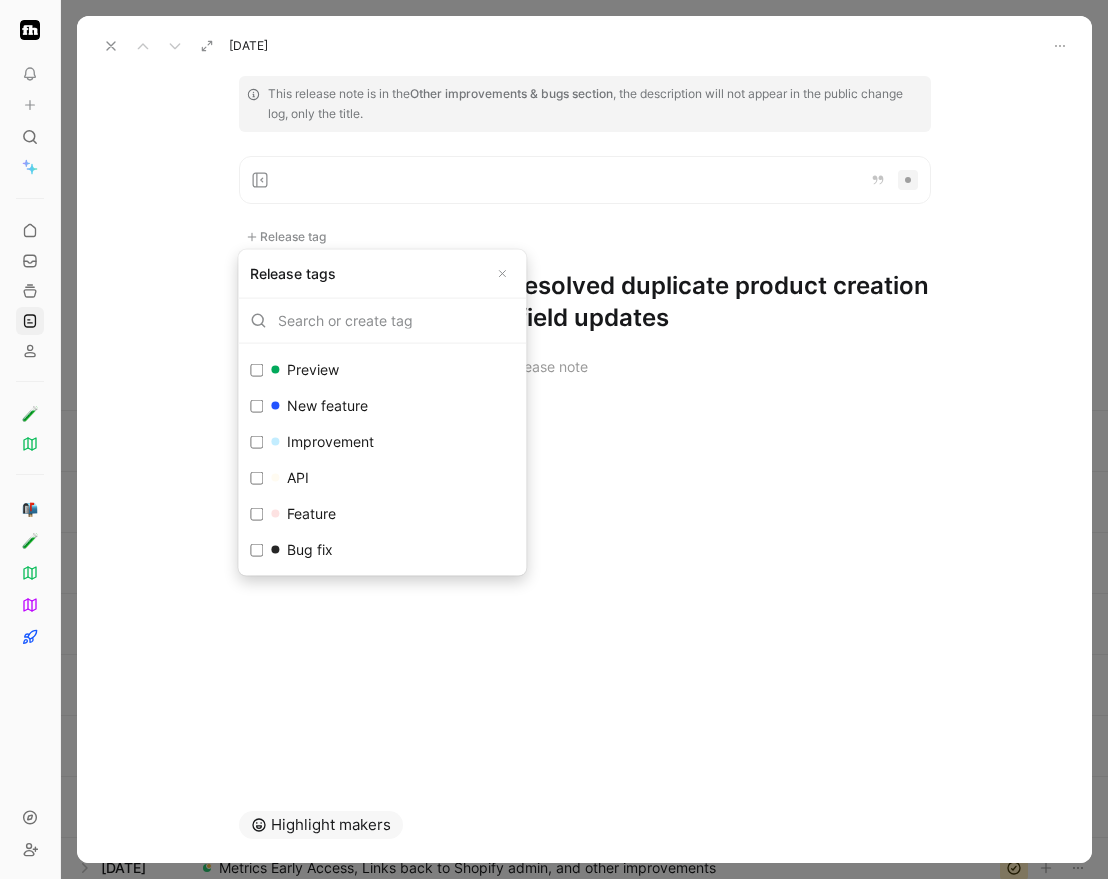 click on "Improvement" at bounding box center [322, 442] 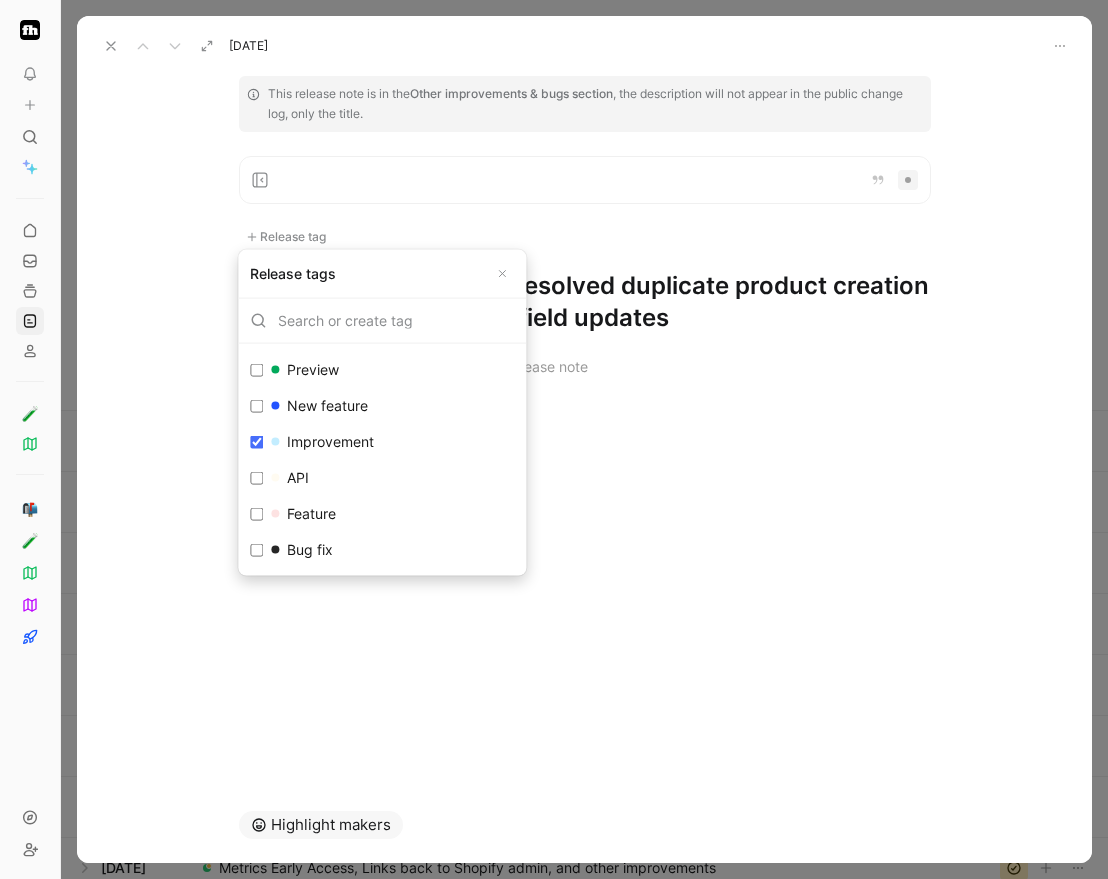 checkbox on "true" 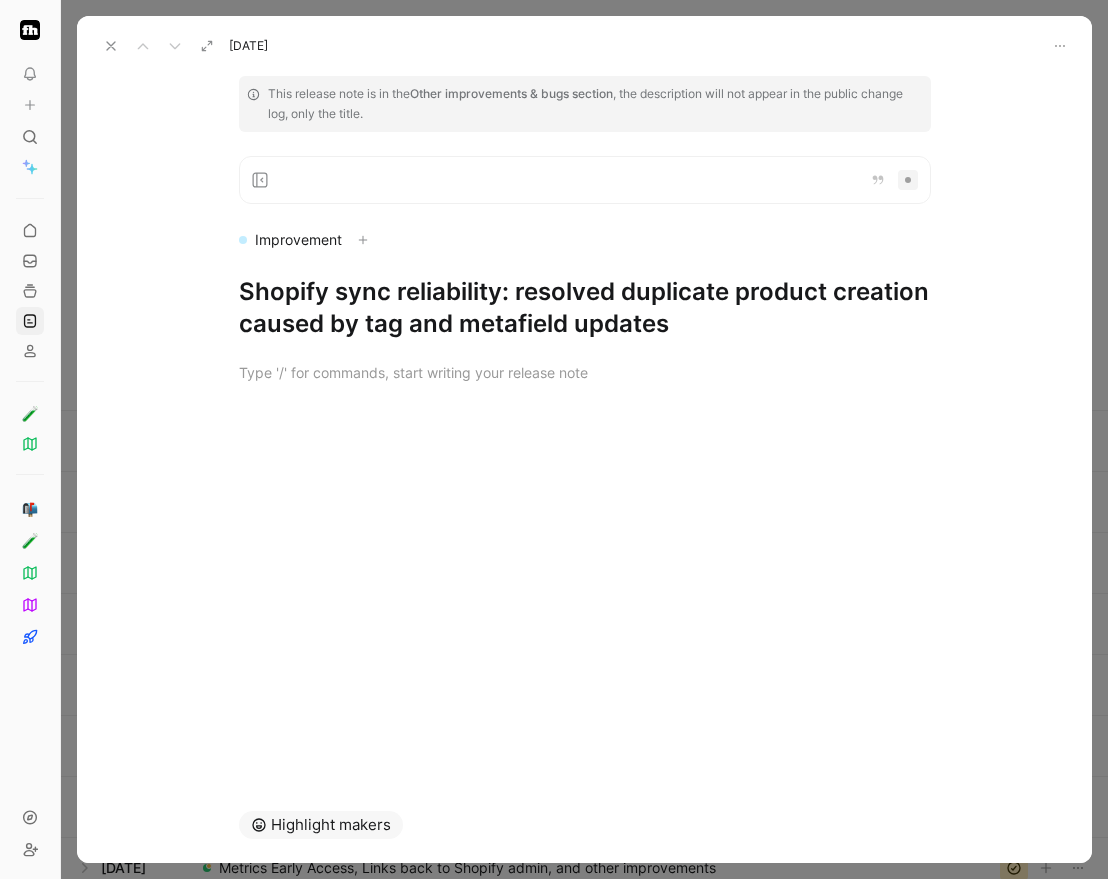 click 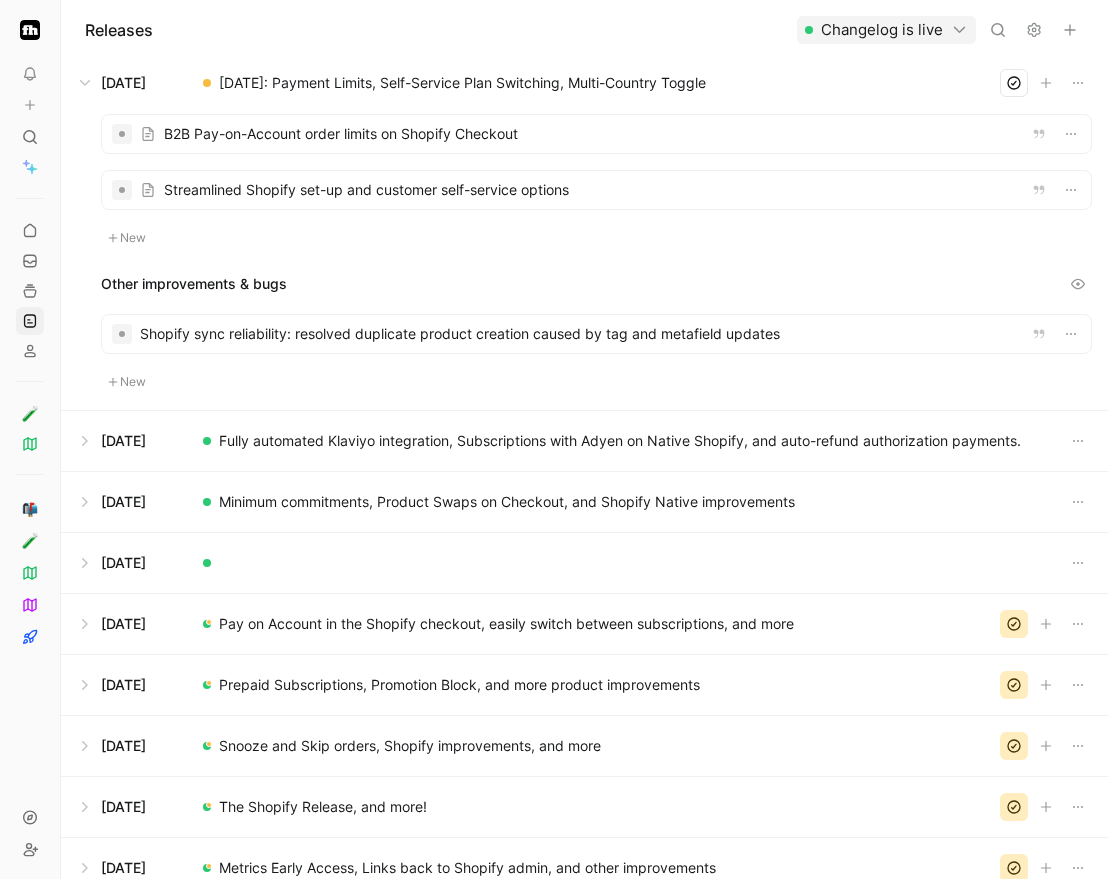 click on "New" at bounding box center [127, 382] 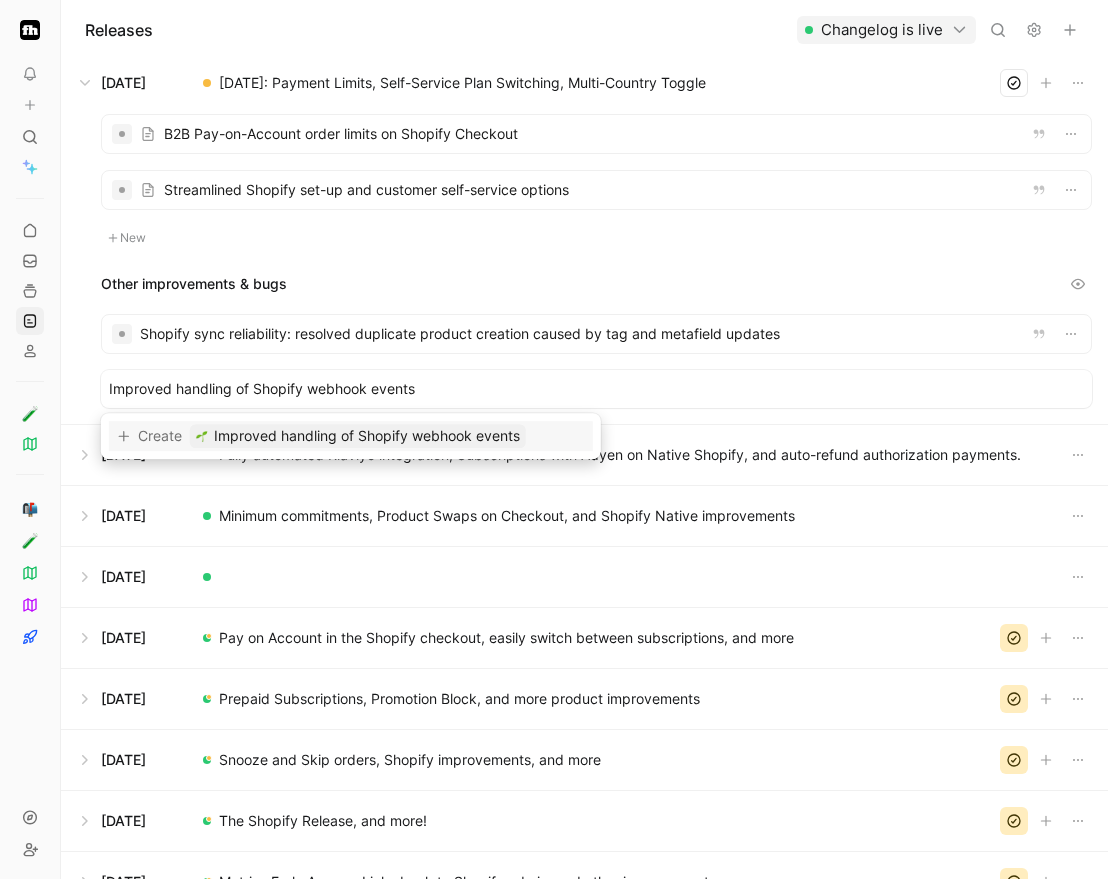 type on "Improved handling of Shopify webhook events" 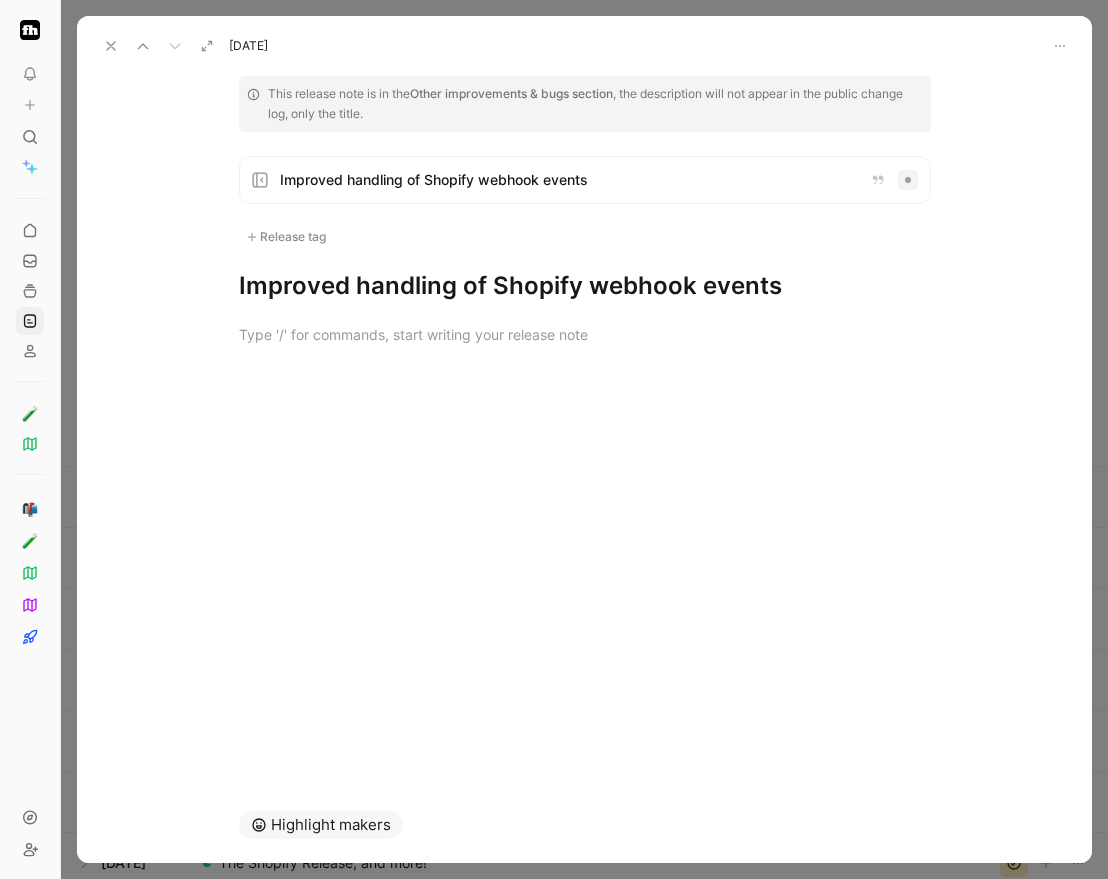 click 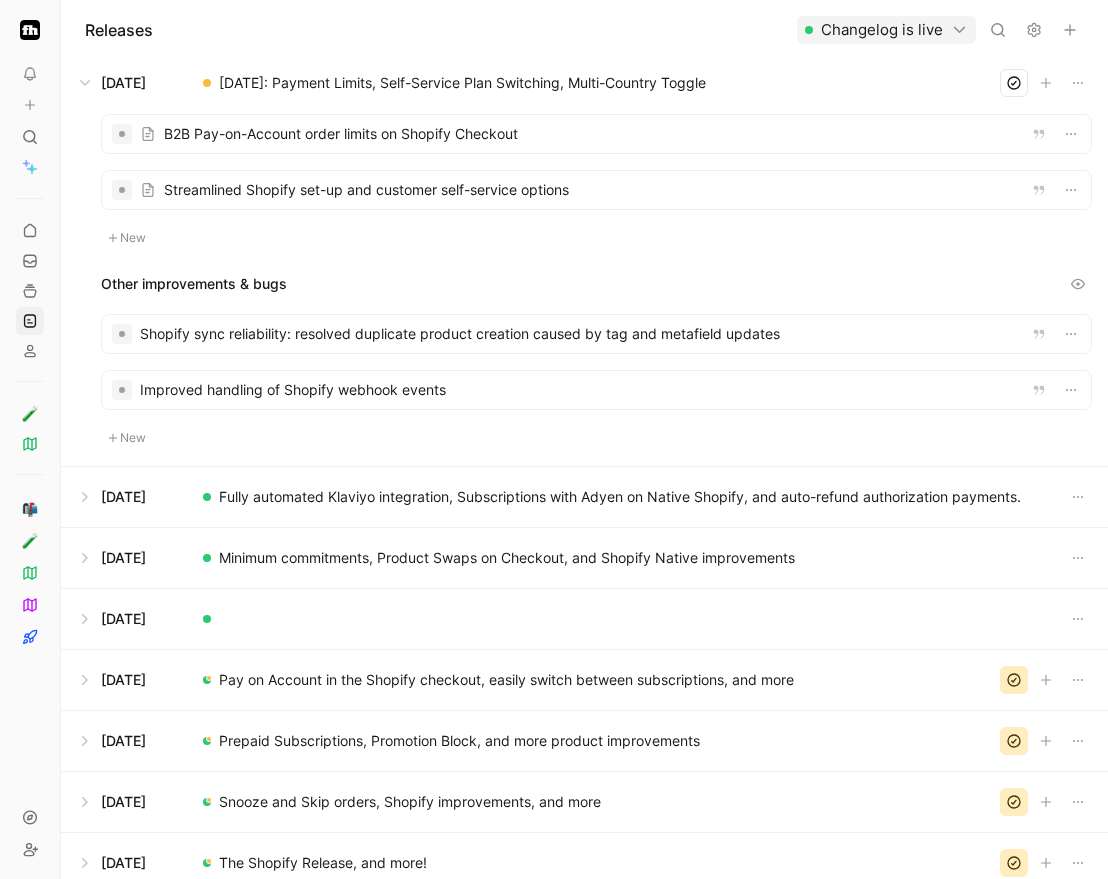 click on "New" at bounding box center (127, 438) 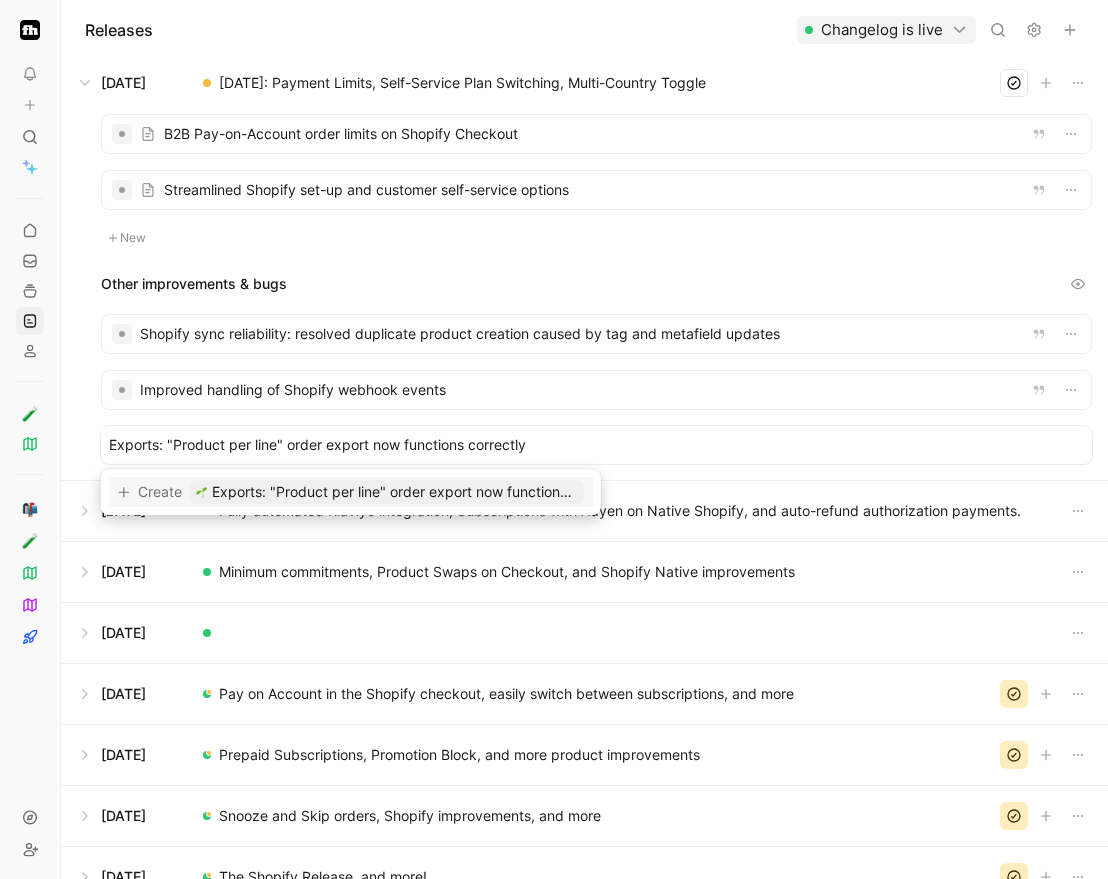 type on "Exports: "Product per line" order export now functions correctly" 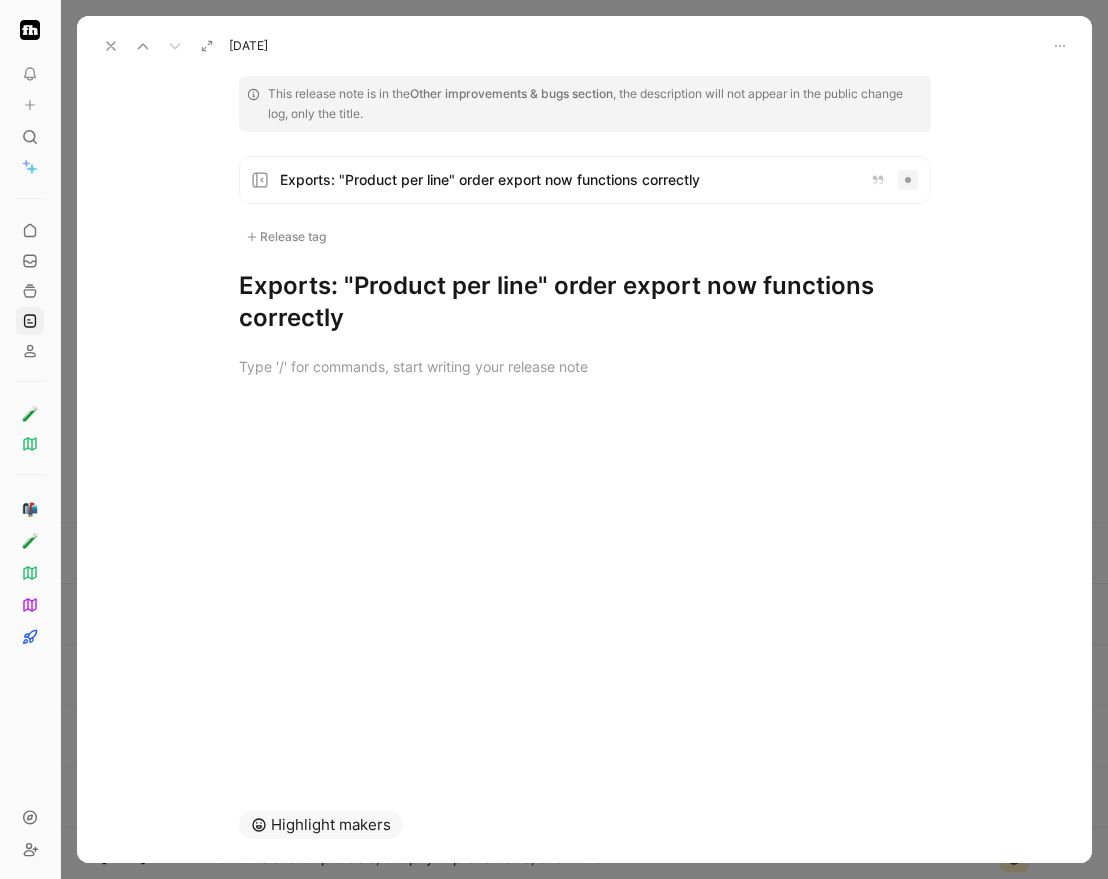 drag, startPoint x: 109, startPoint y: 51, endPoint x: 143, endPoint y: 60, distance: 35.17101 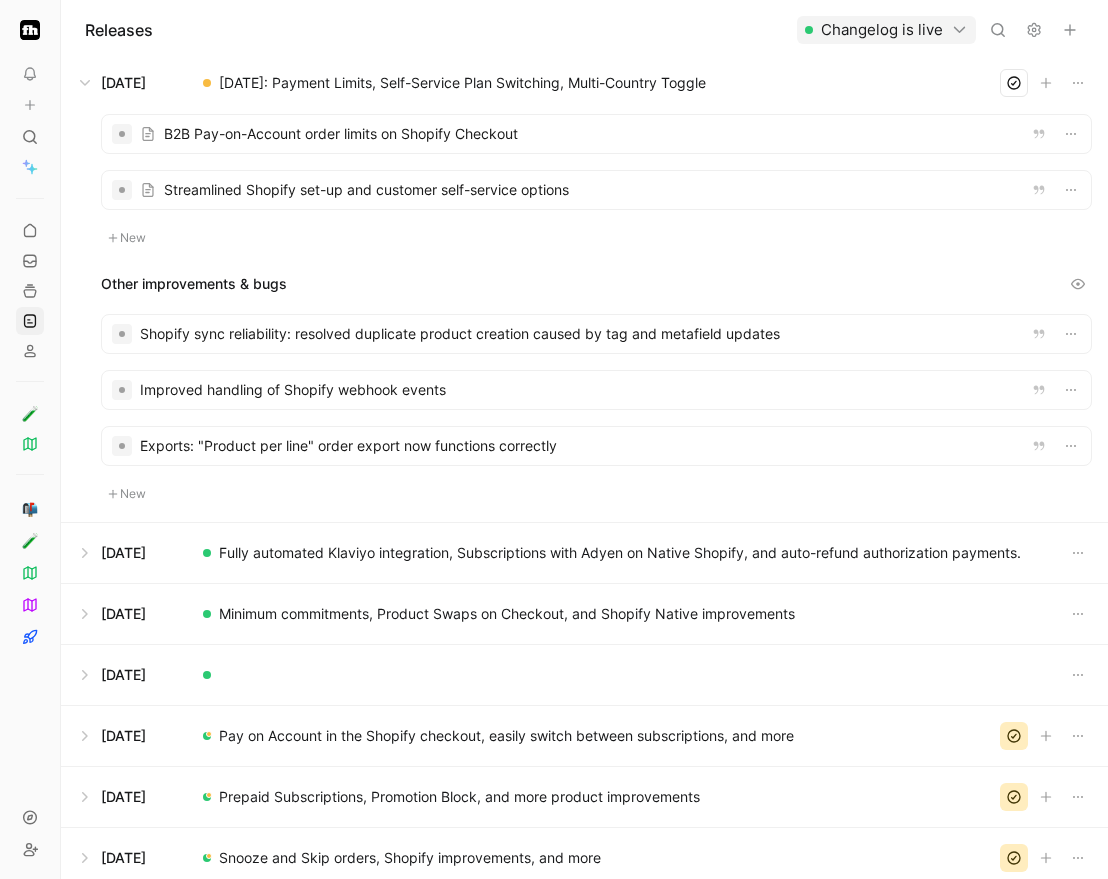 click on "New" at bounding box center (127, 494) 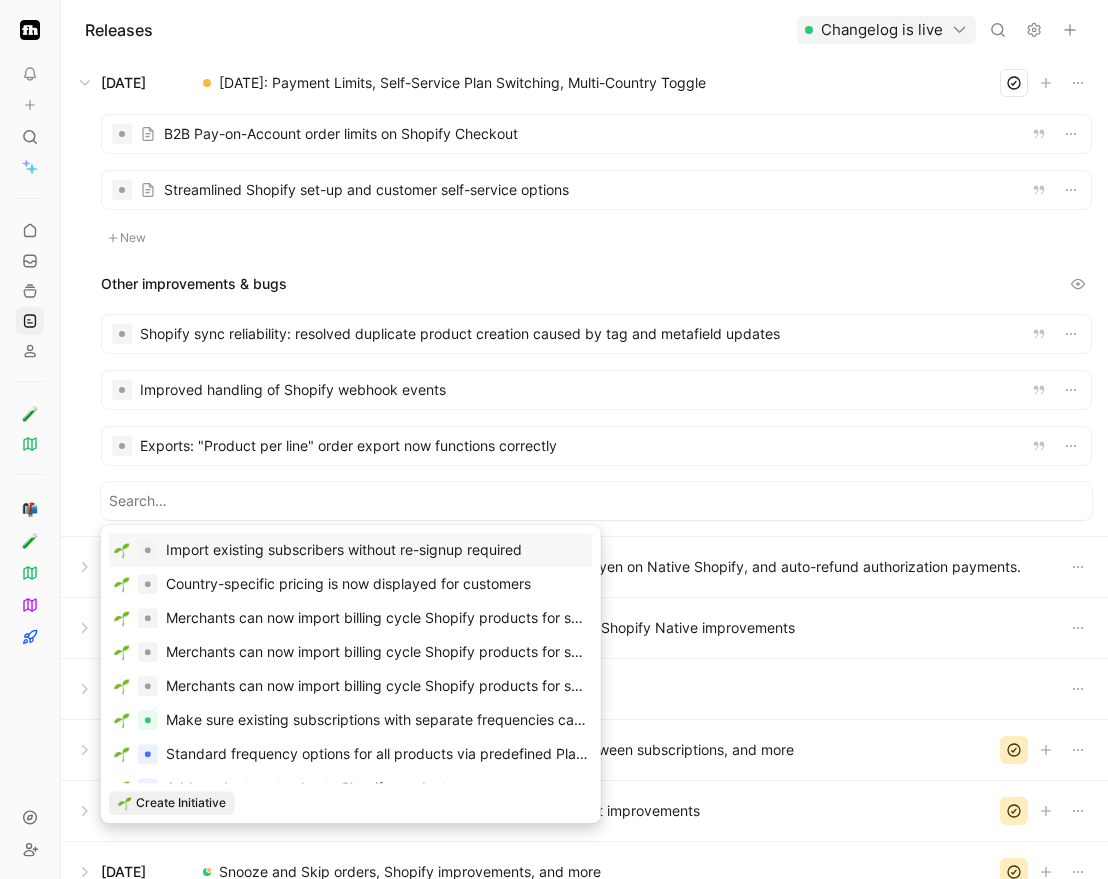 click at bounding box center [596, 501] 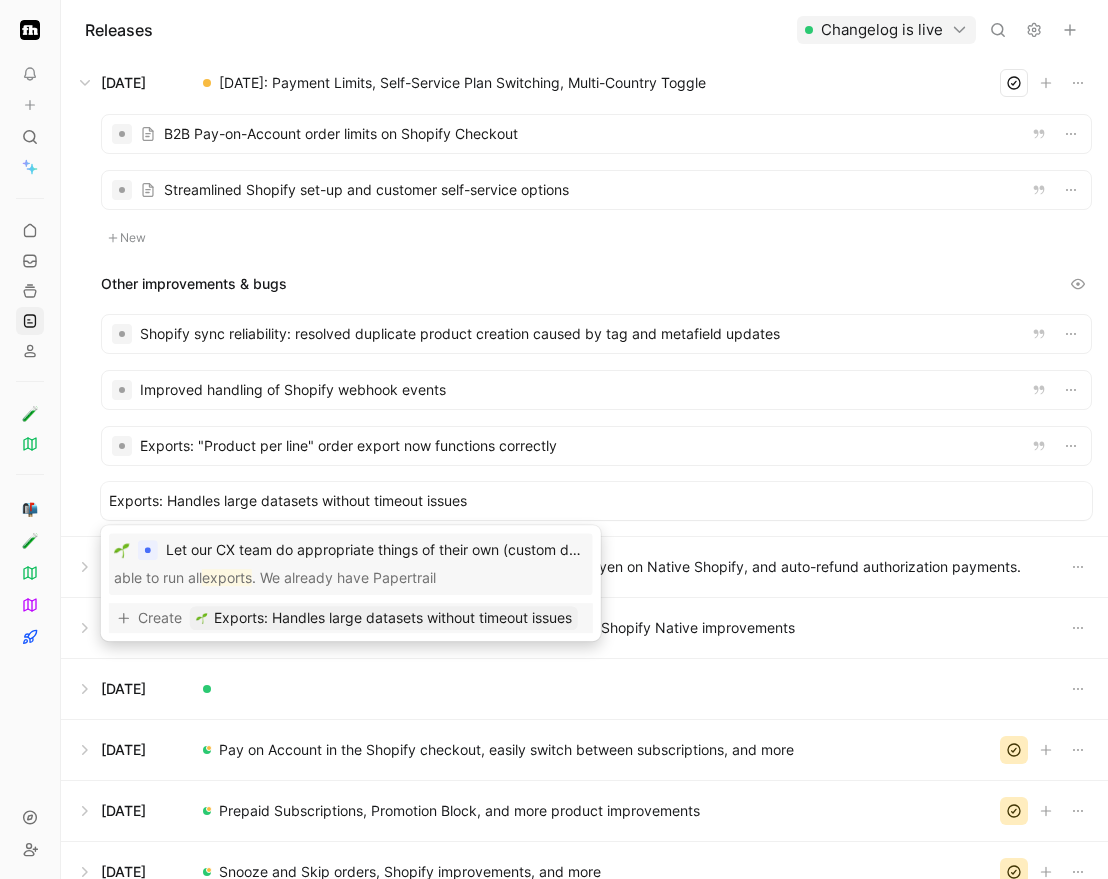 type on "Exports: Handles large datasets without timeout issues" 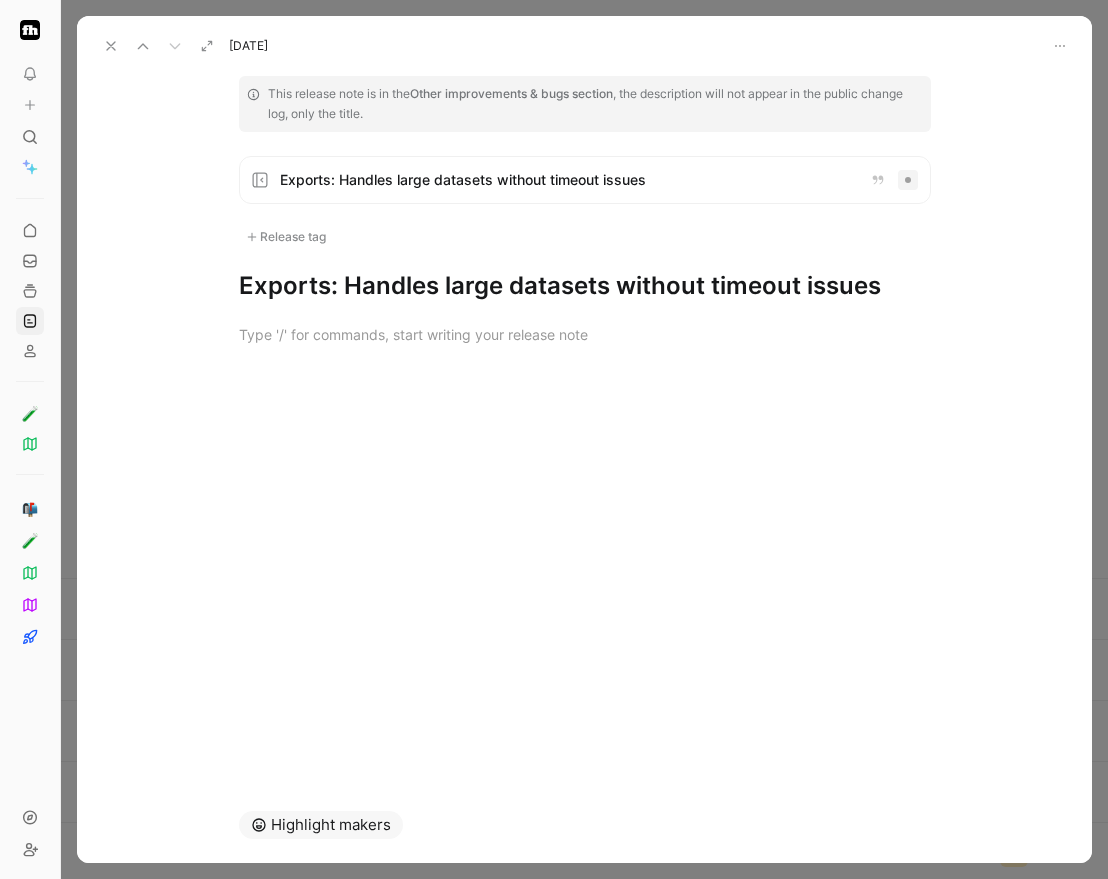 click 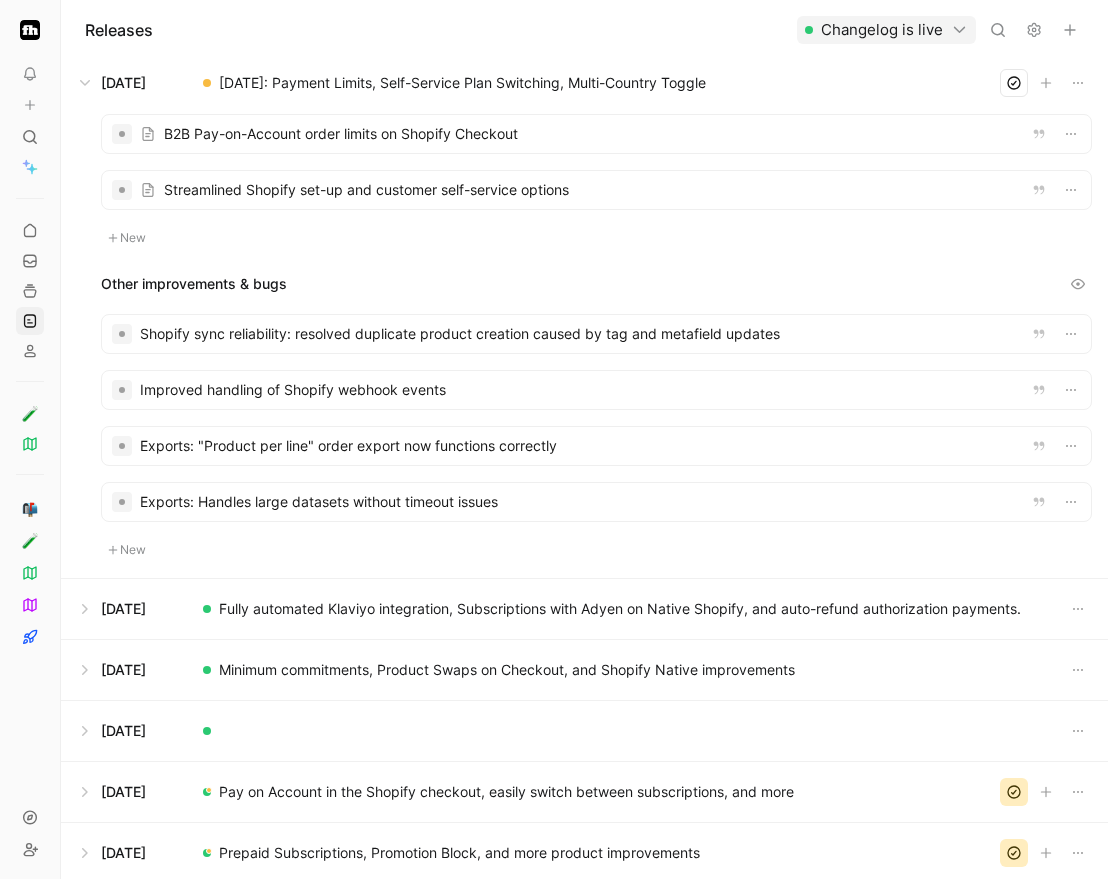 click on "New" at bounding box center [127, 550] 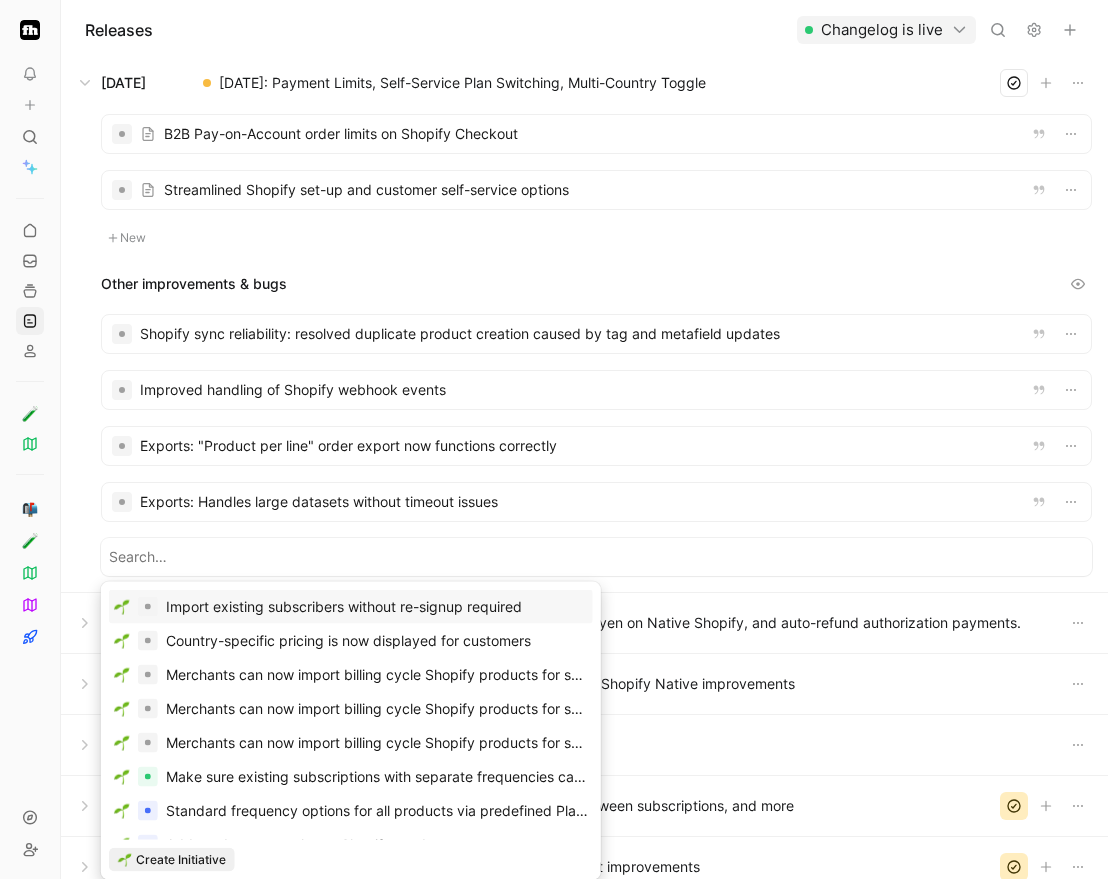 click at bounding box center [596, 557] 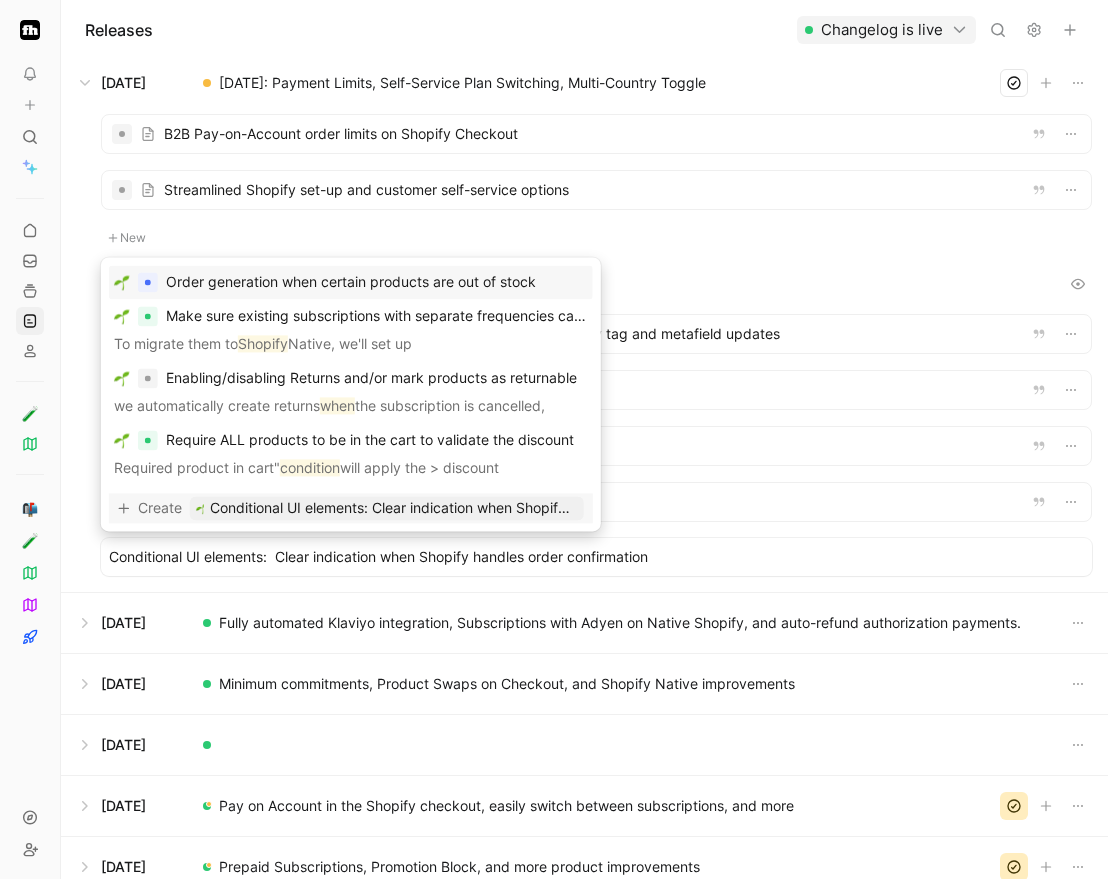 type on "Conditional UI elements:  Clear indication when Shopify handles order confirmation" 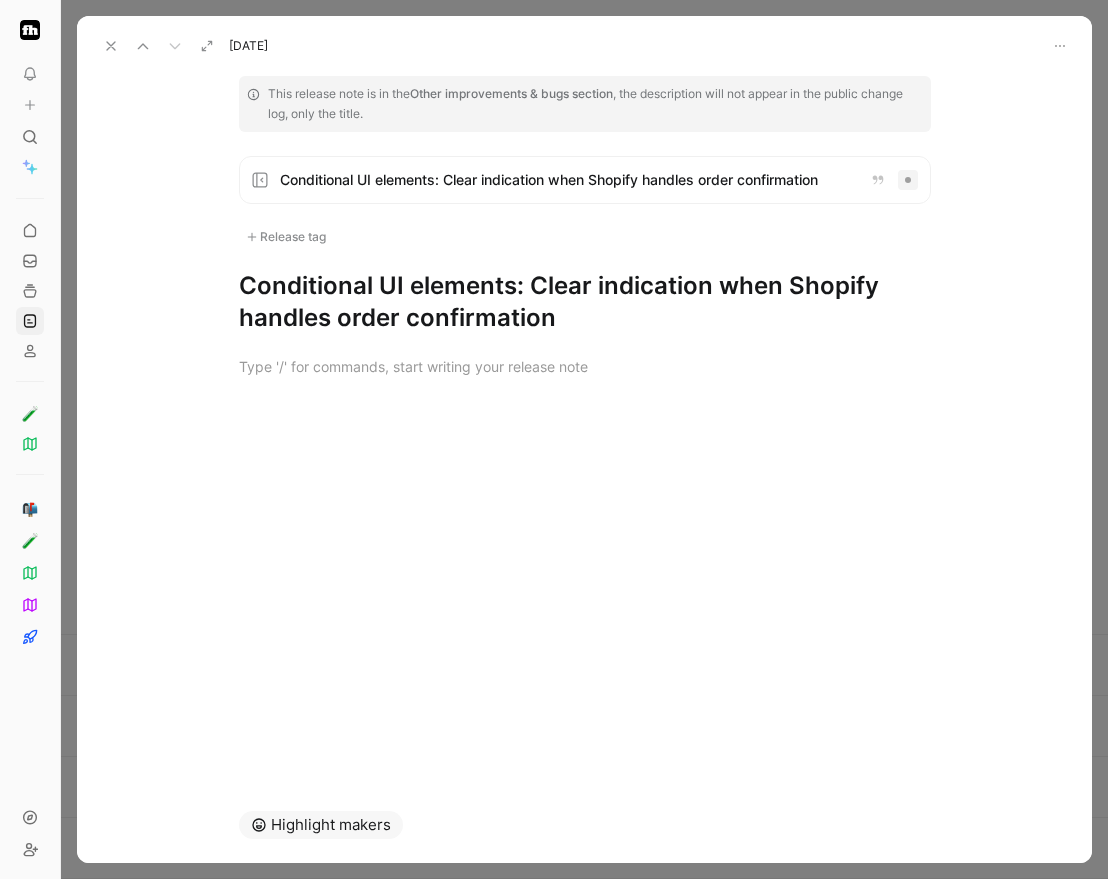 click on "Conditional UI elements:  Clear indication when Shopify handles order confirmation" at bounding box center (585, 302) 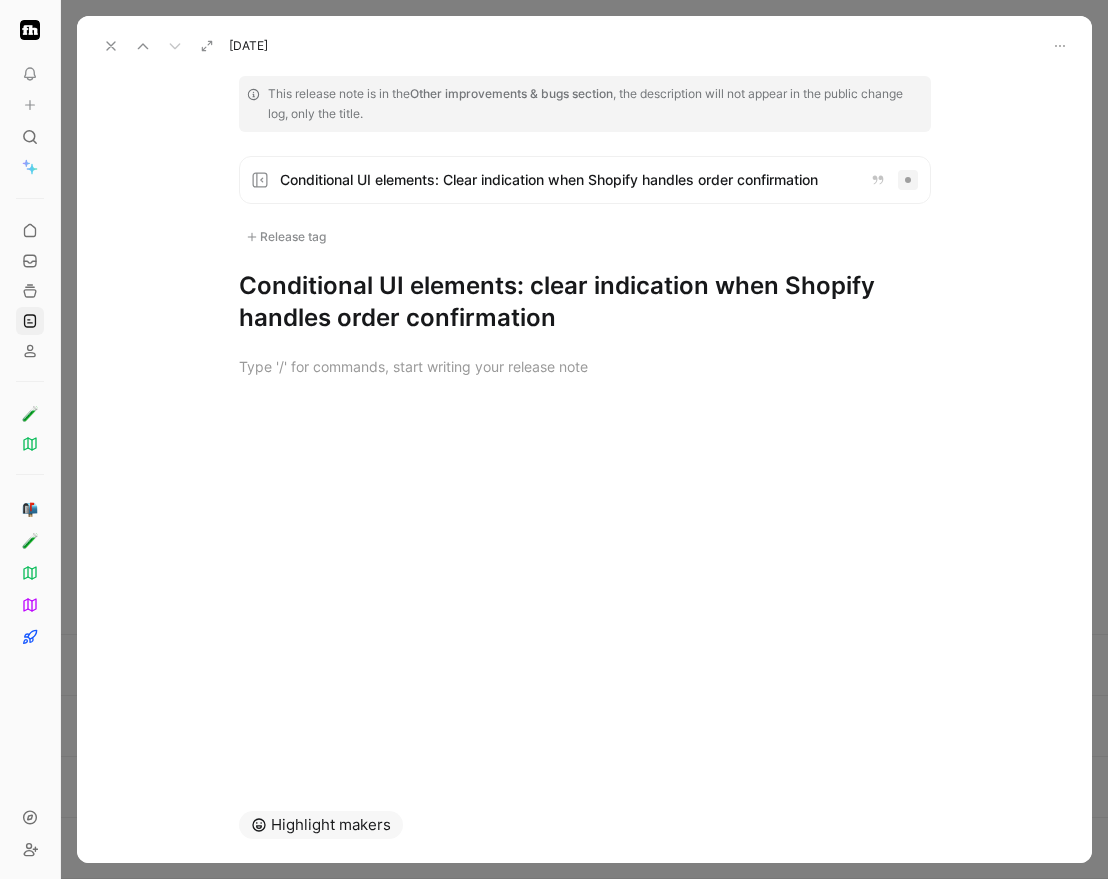 click 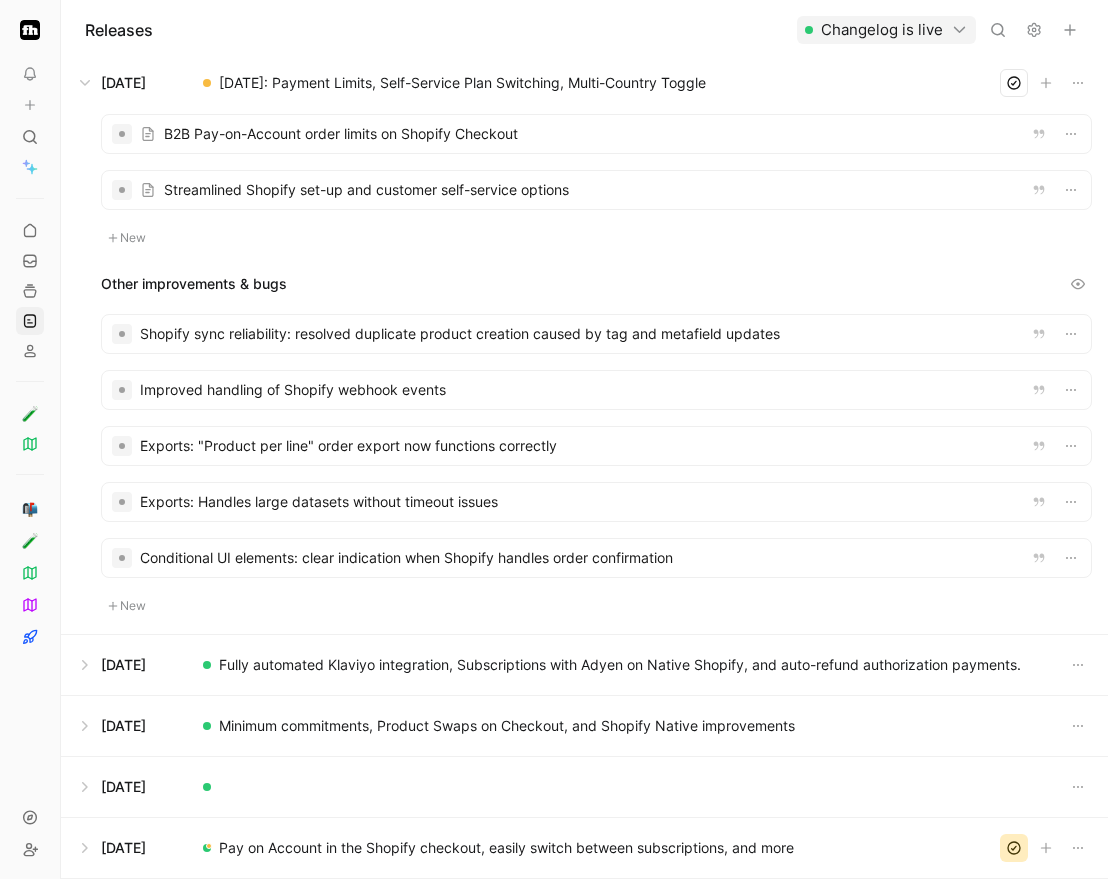 click at bounding box center (596, 558) 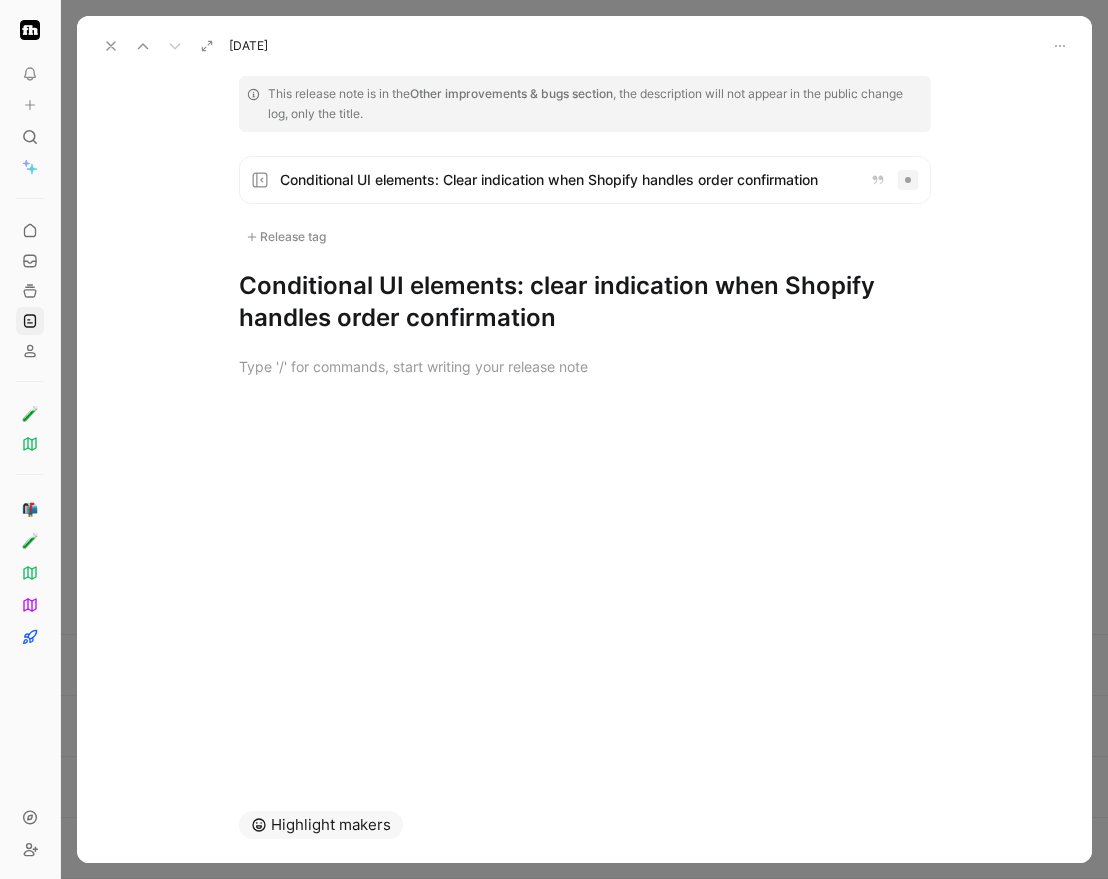 drag, startPoint x: 539, startPoint y: 281, endPoint x: 198, endPoint y: 280, distance: 341.00146 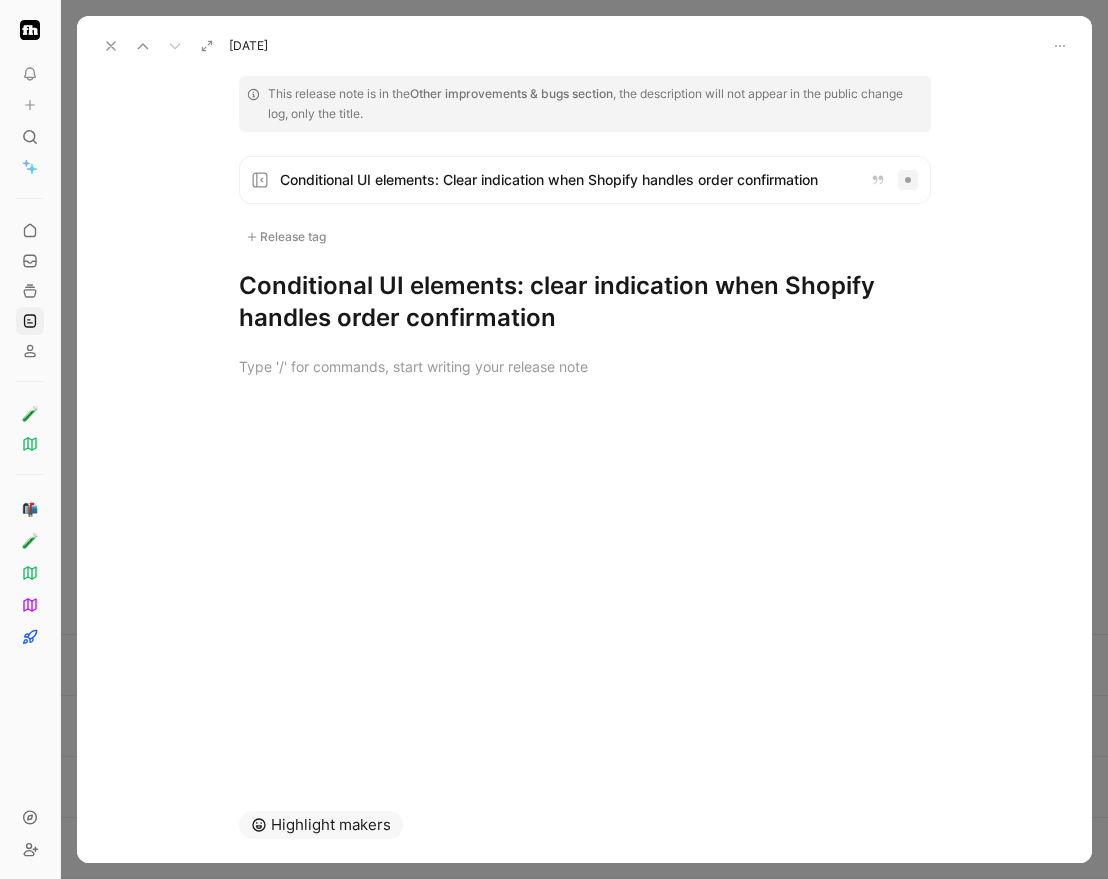 type 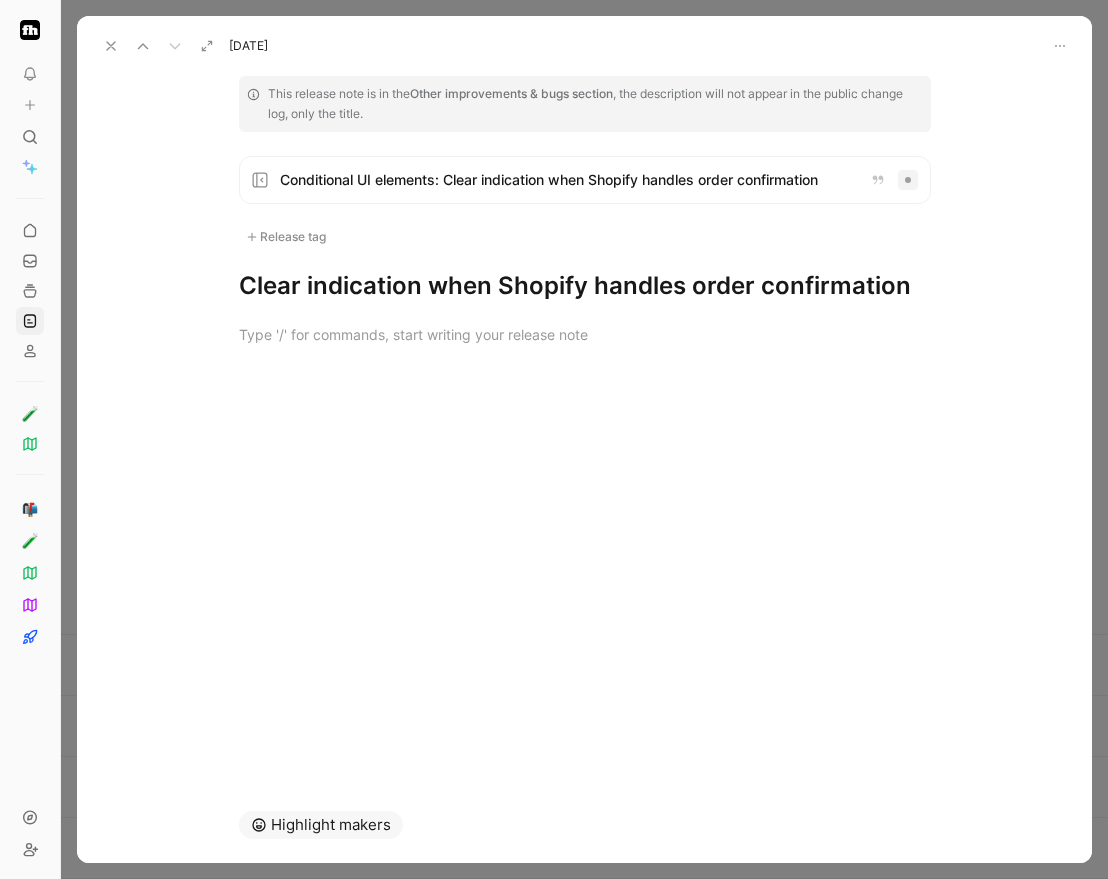 click at bounding box center (111, 46) 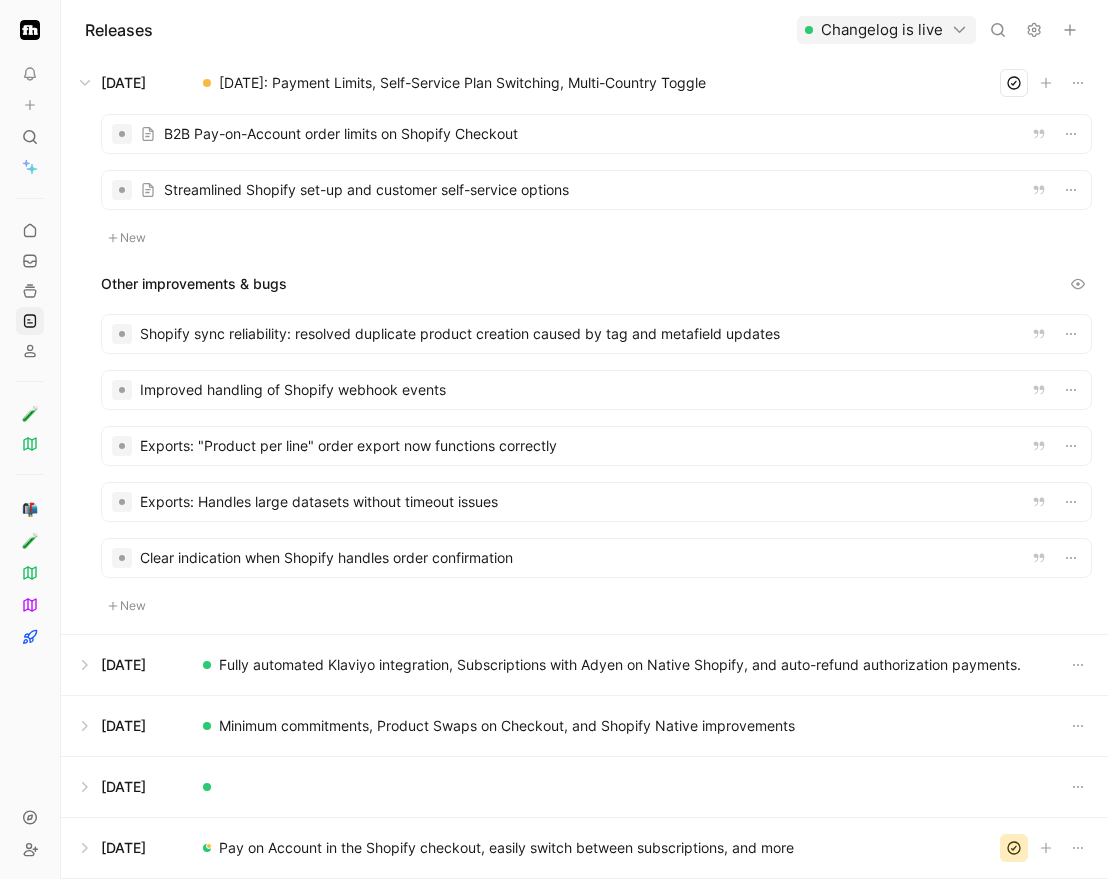 click on "New" at bounding box center (127, 606) 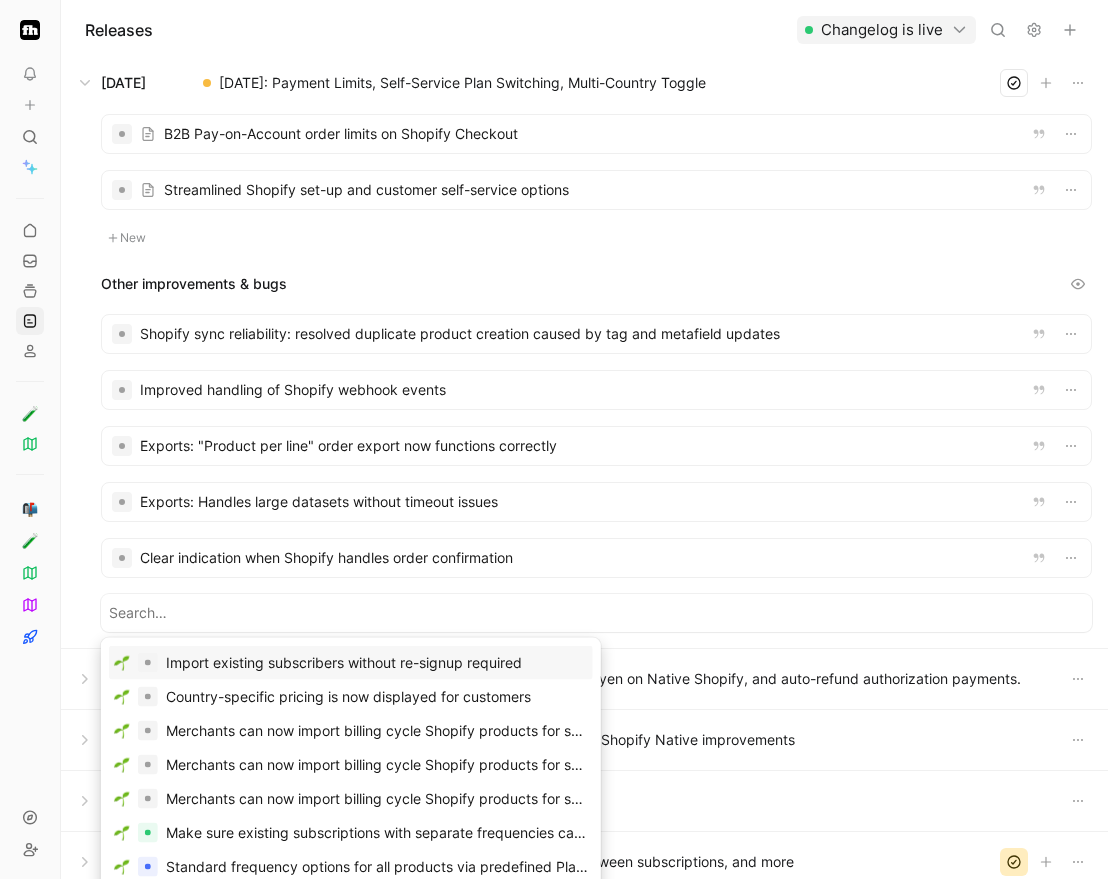 click at bounding box center [596, 613] 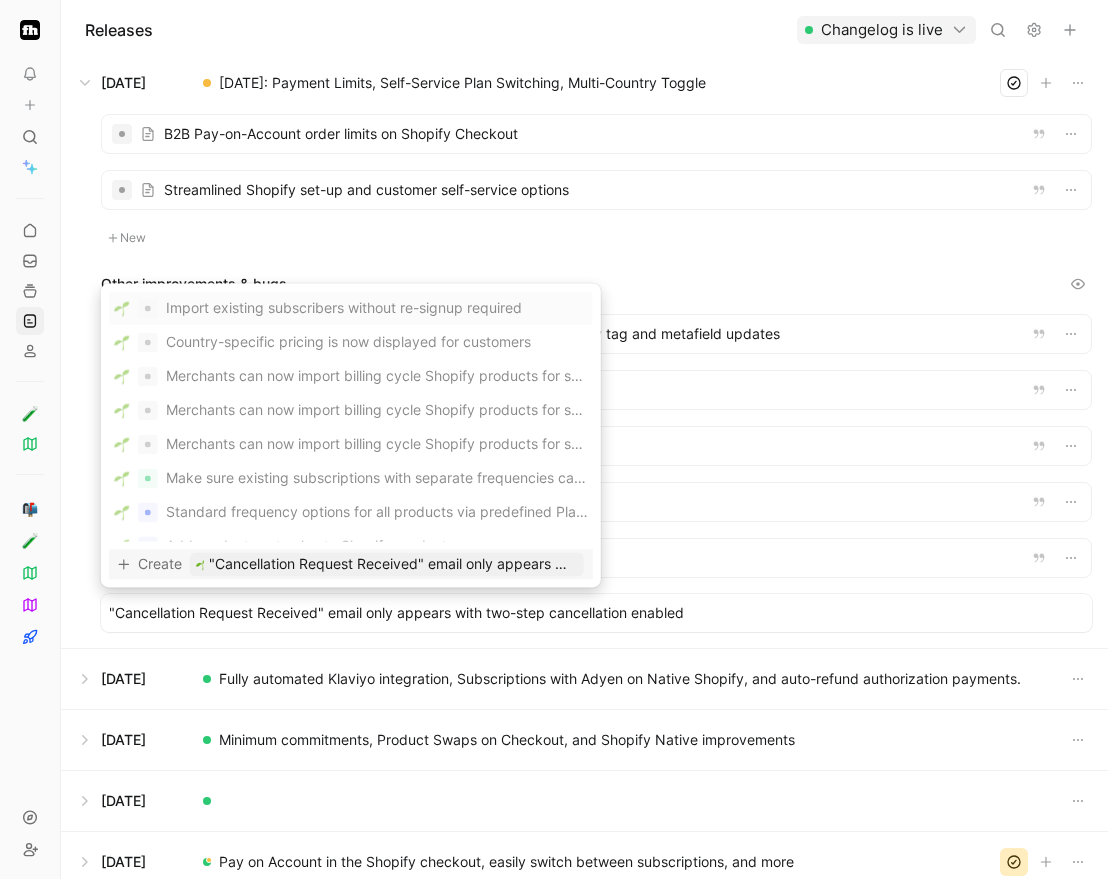 type on ""Cancellation Request Received" email only appears with two-step cancellation enabled" 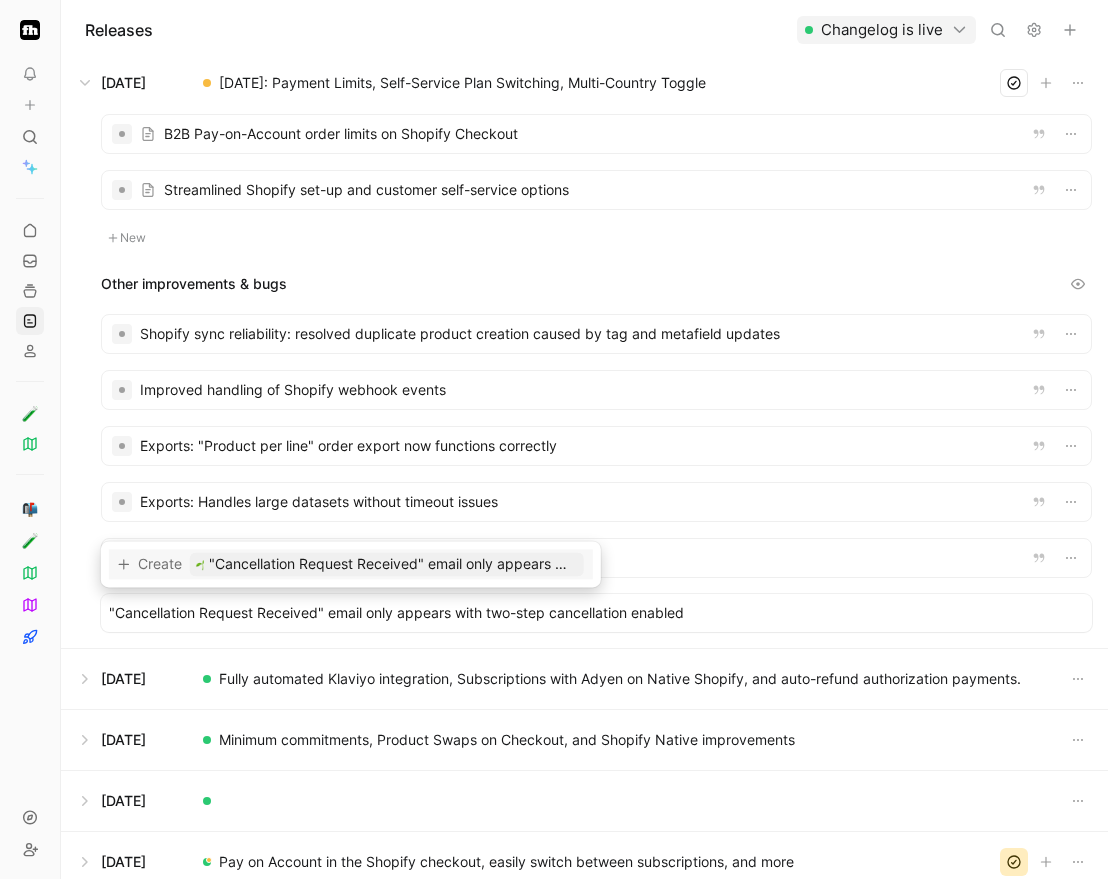 click on ""Cancellation Request Received" email only appears with two-step cancellation enabled" at bounding box center [393, 564] 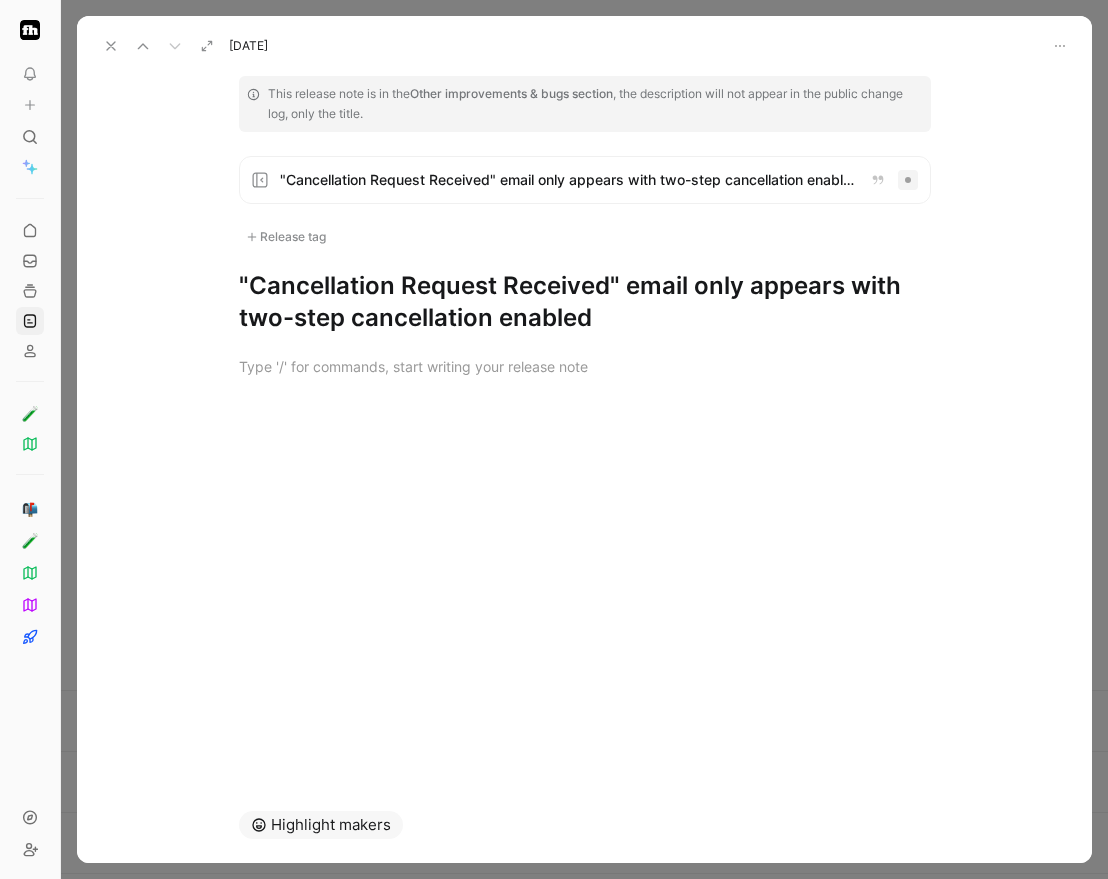 drag, startPoint x: 107, startPoint y: 39, endPoint x: 323, endPoint y: 432, distance: 448.44733 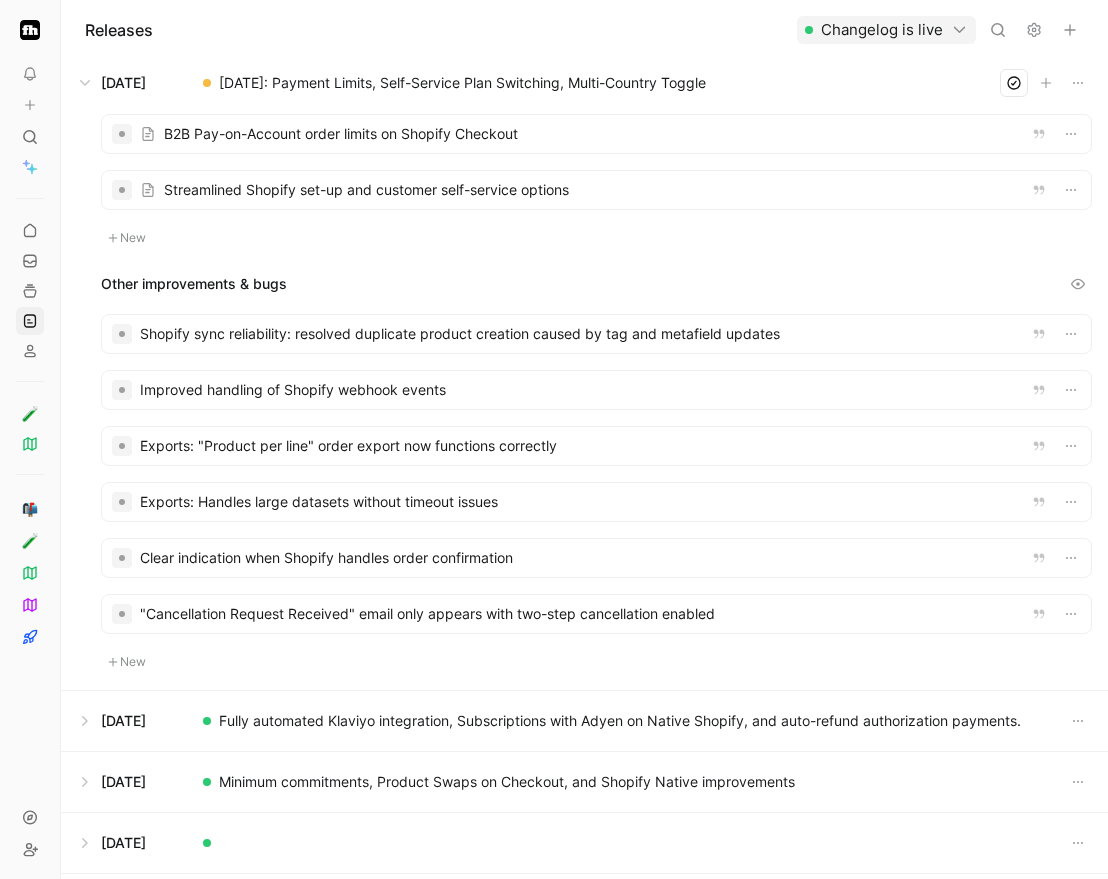 click on "New" at bounding box center [127, 662] 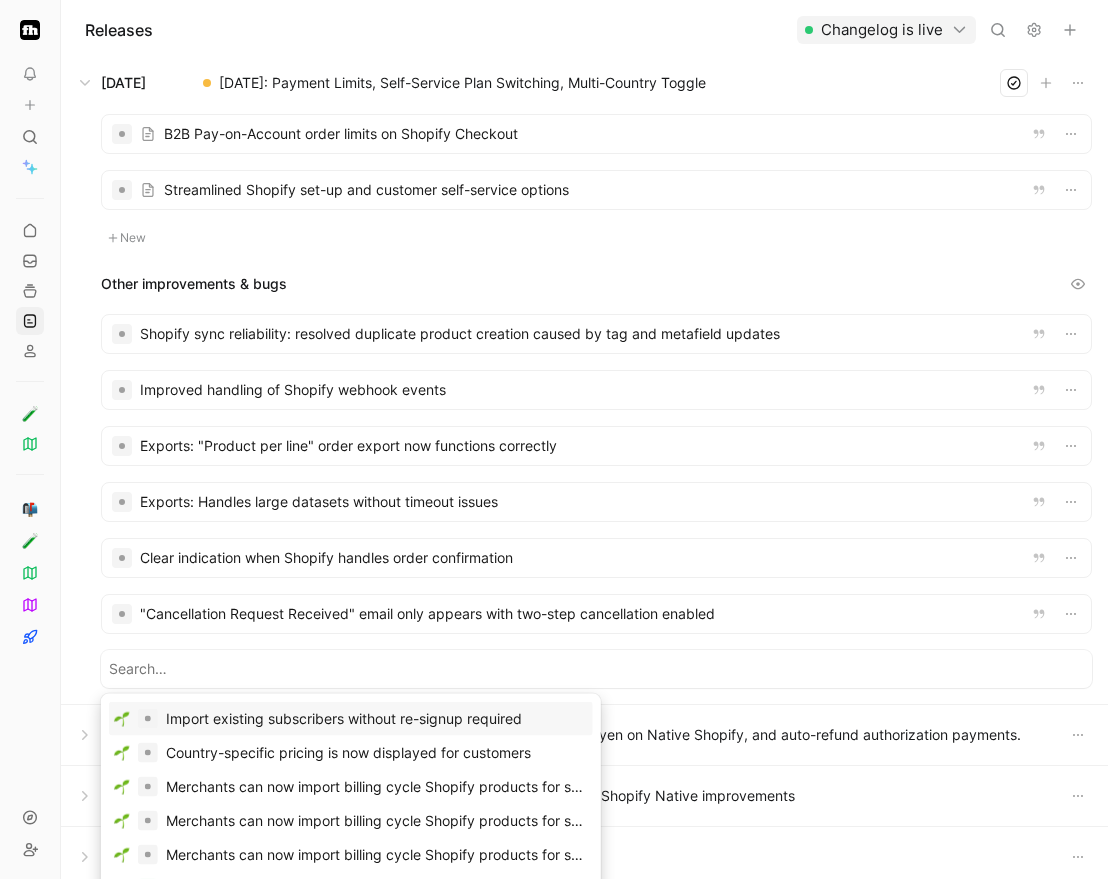 click at bounding box center (596, 669) 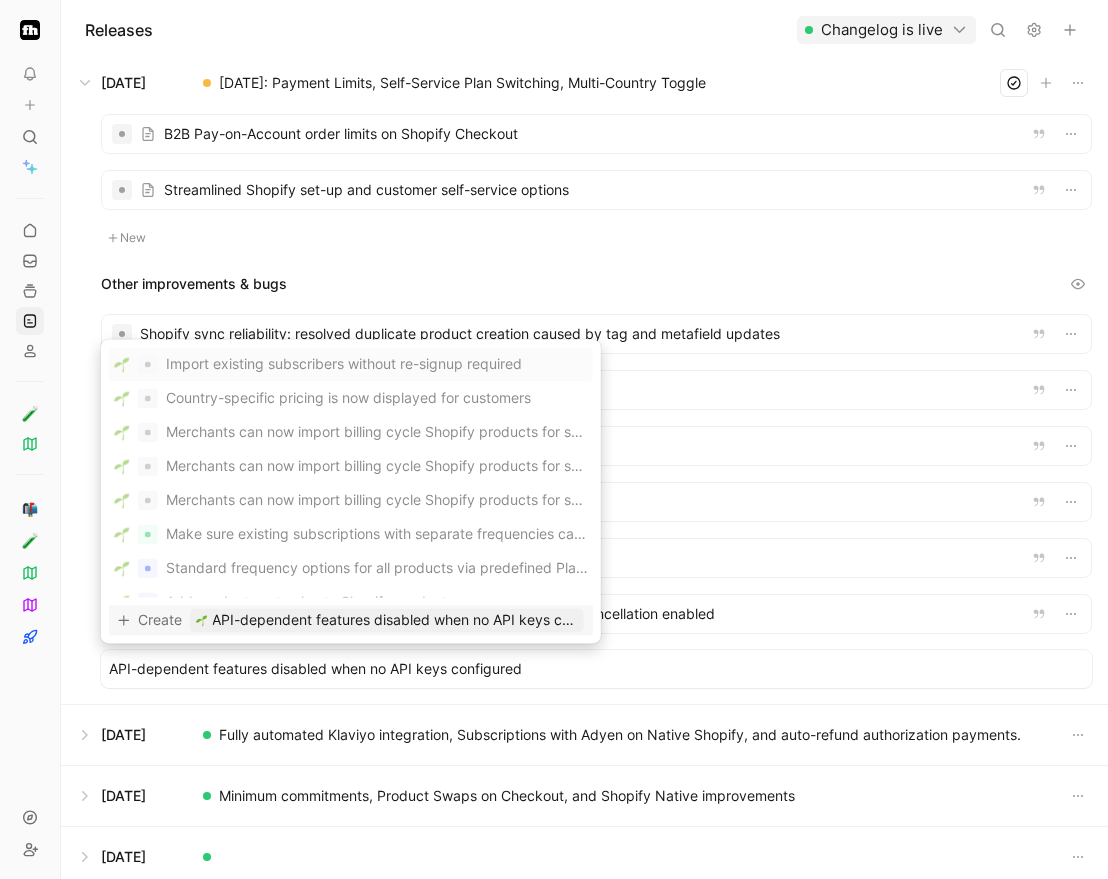 type on "API-dependent features disabled when no API keys configured" 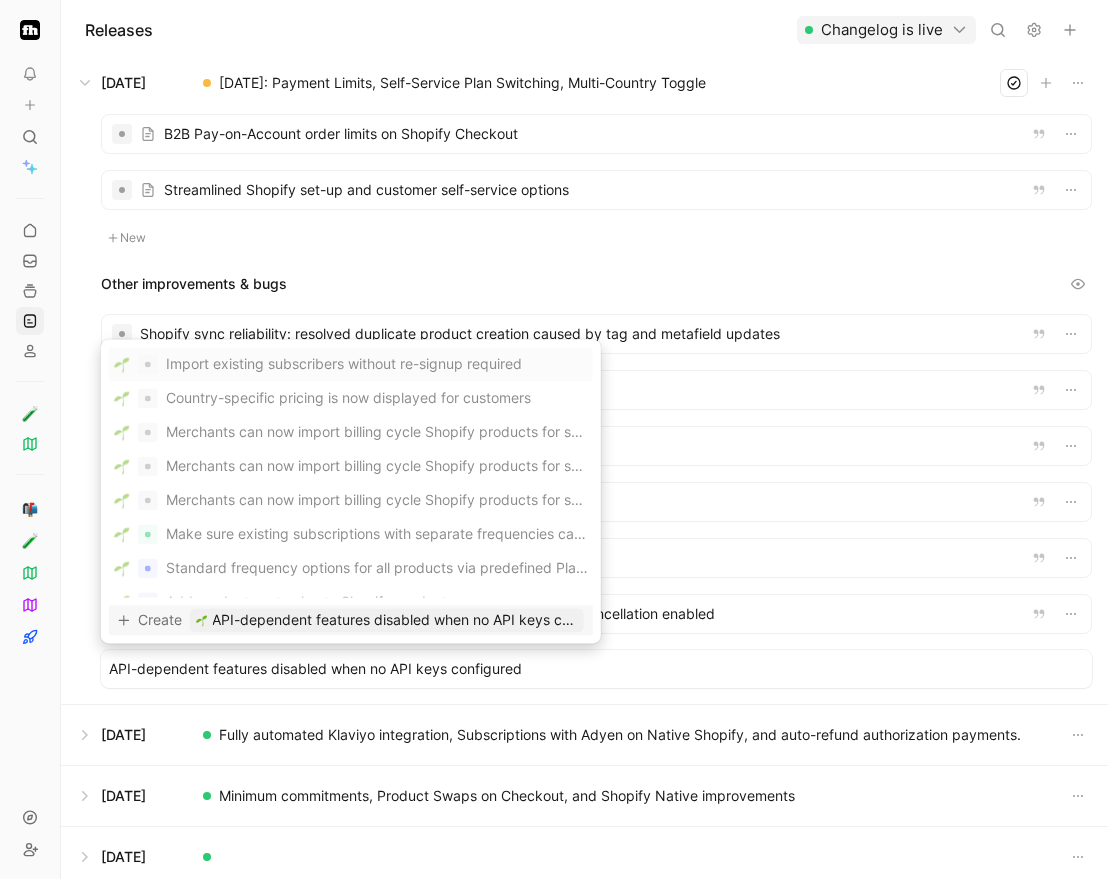 click on "API-dependent features disabled when no API keys configured" at bounding box center (394, 620) 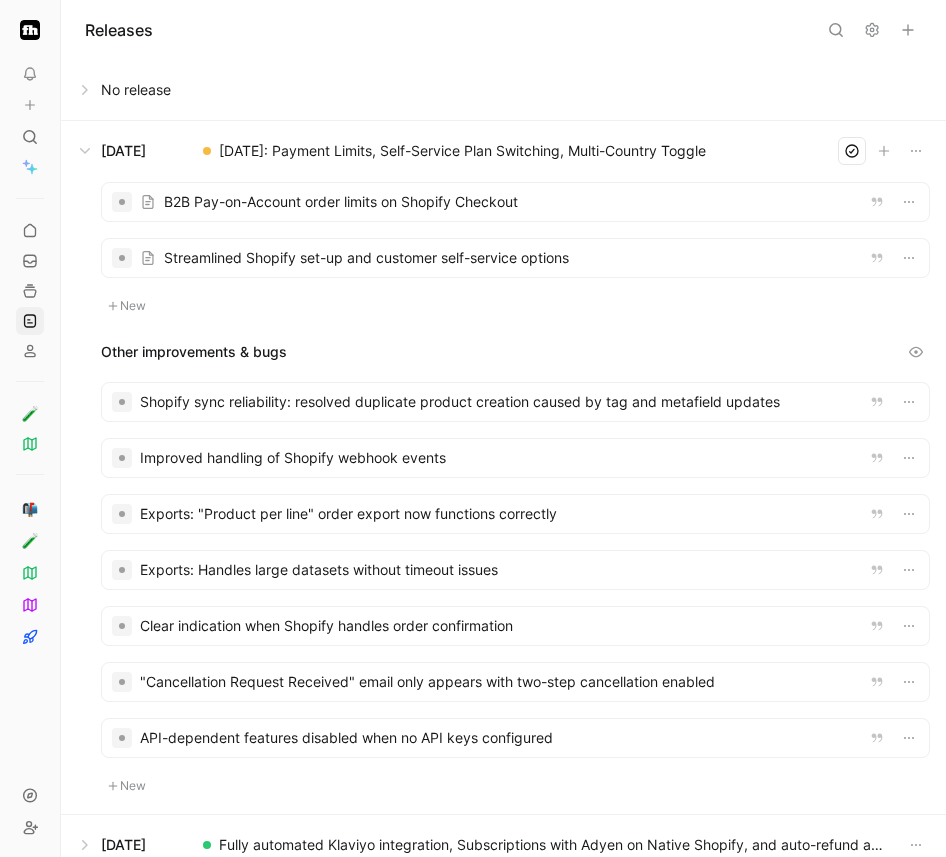 scroll, scrollTop: 0, scrollLeft: 0, axis: both 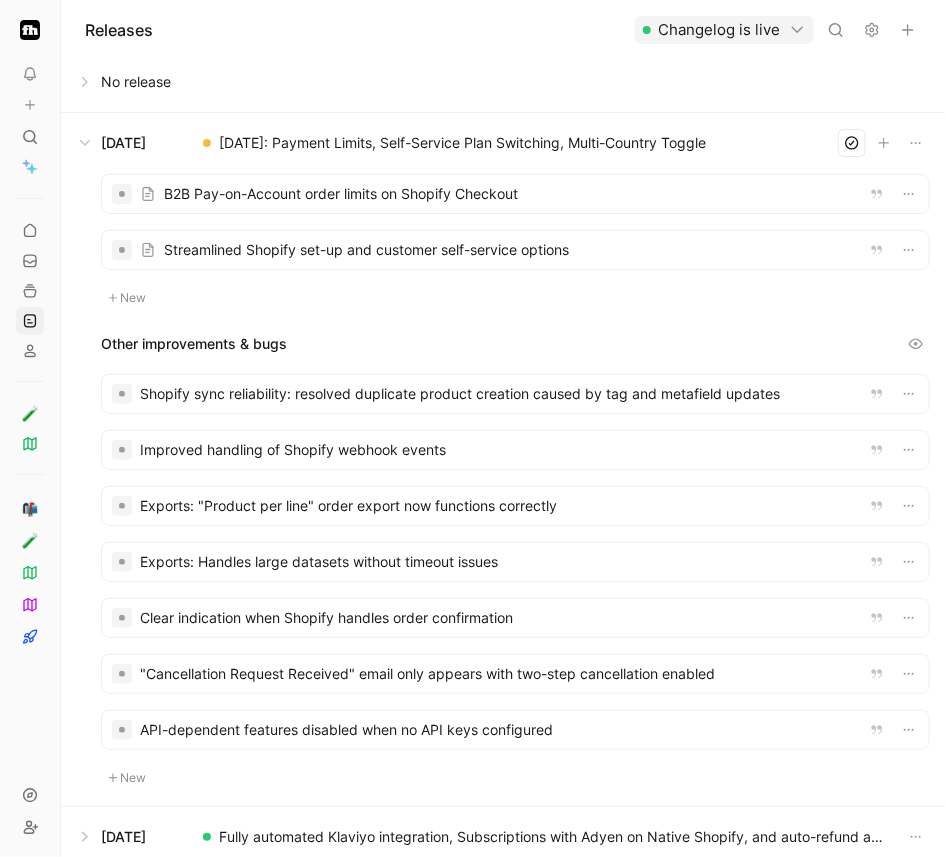 click on "New" at bounding box center [127, 778] 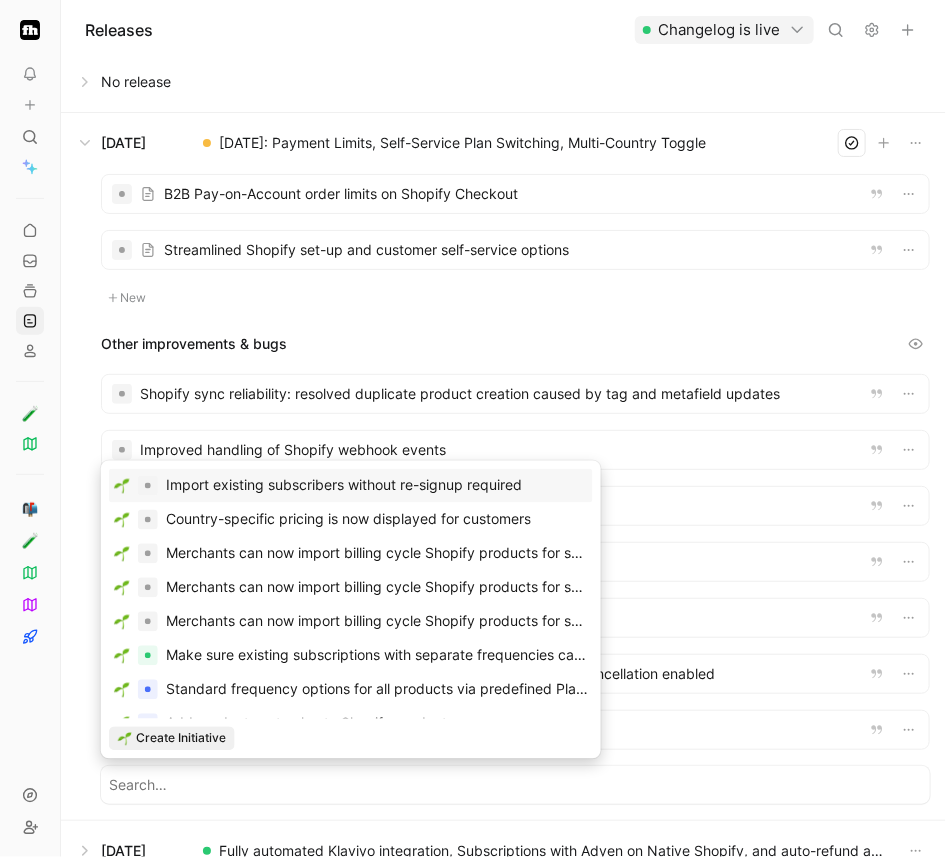click at bounding box center [515, 785] 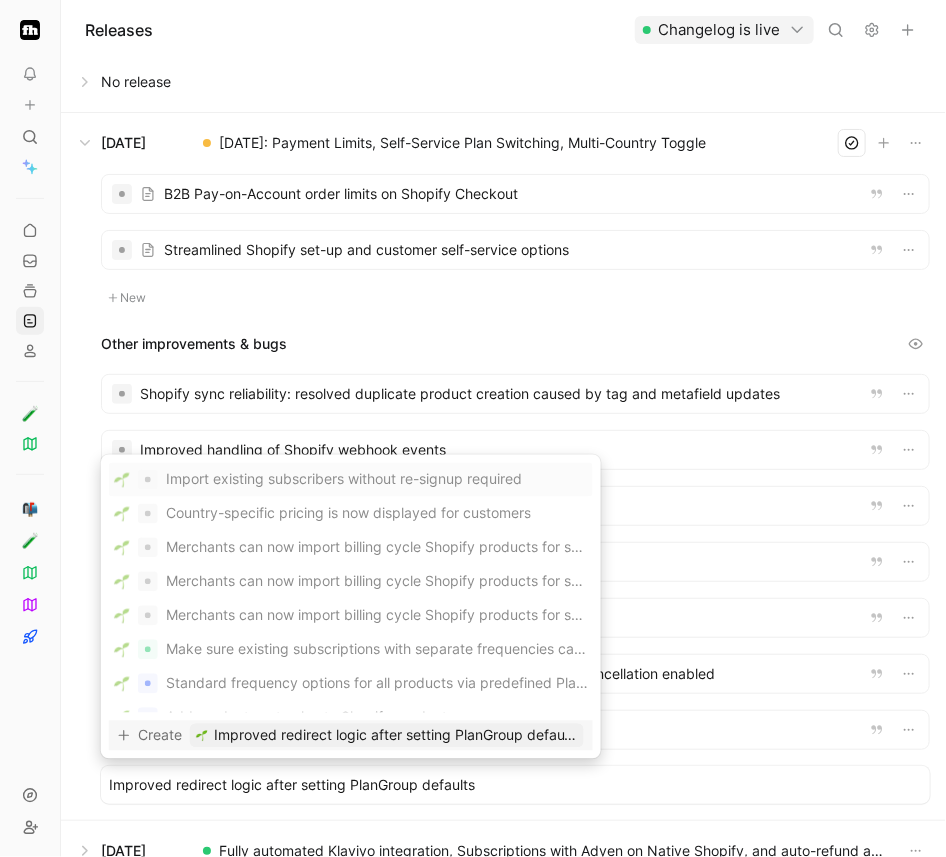 type on "Improved redirect logic after setting PlanGroup defaults" 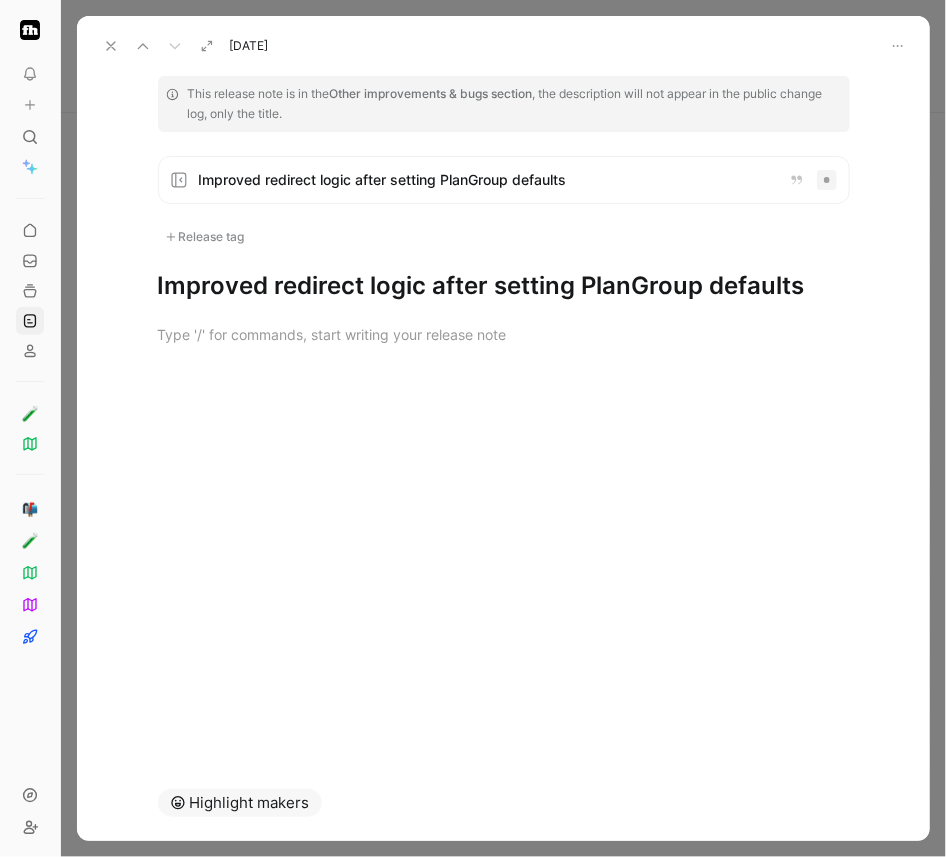 click 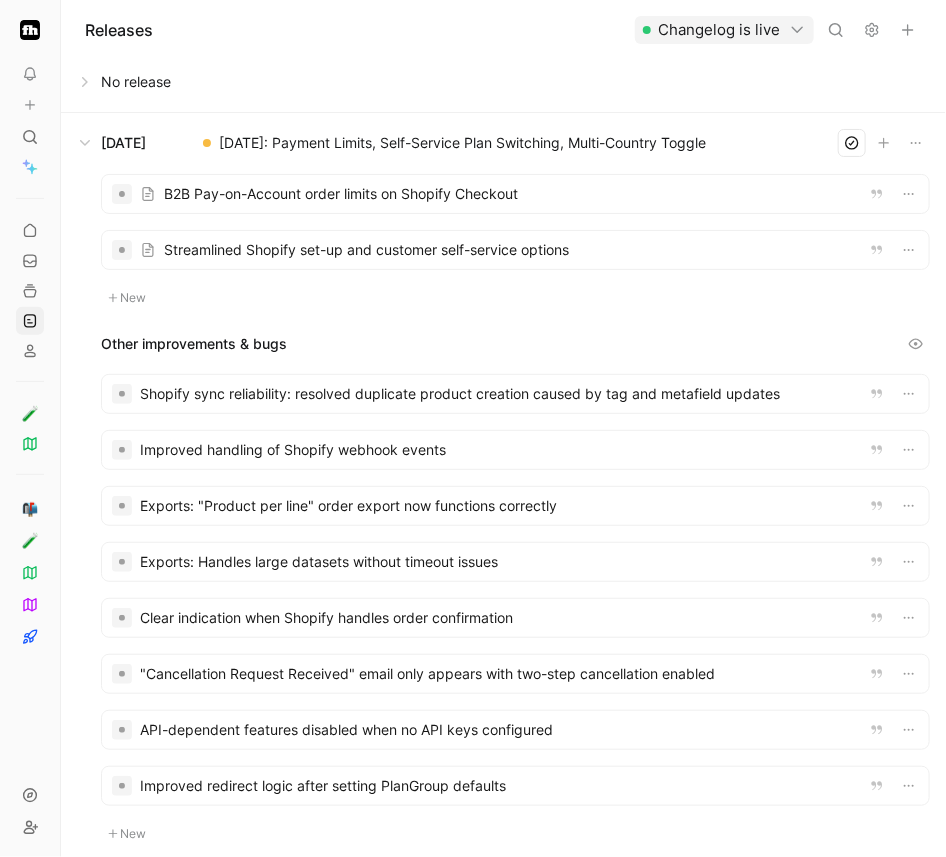 click on "New" at bounding box center (127, 834) 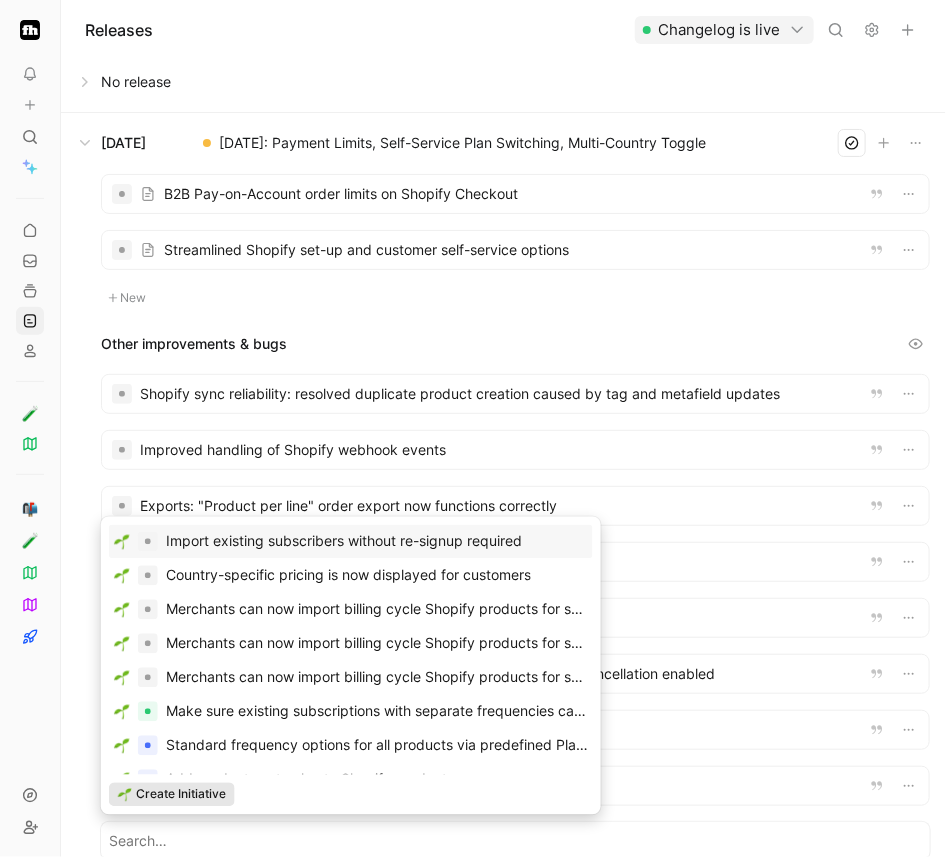 drag, startPoint x: 168, startPoint y: 798, endPoint x: 172, endPoint y: 817, distance: 19.416489 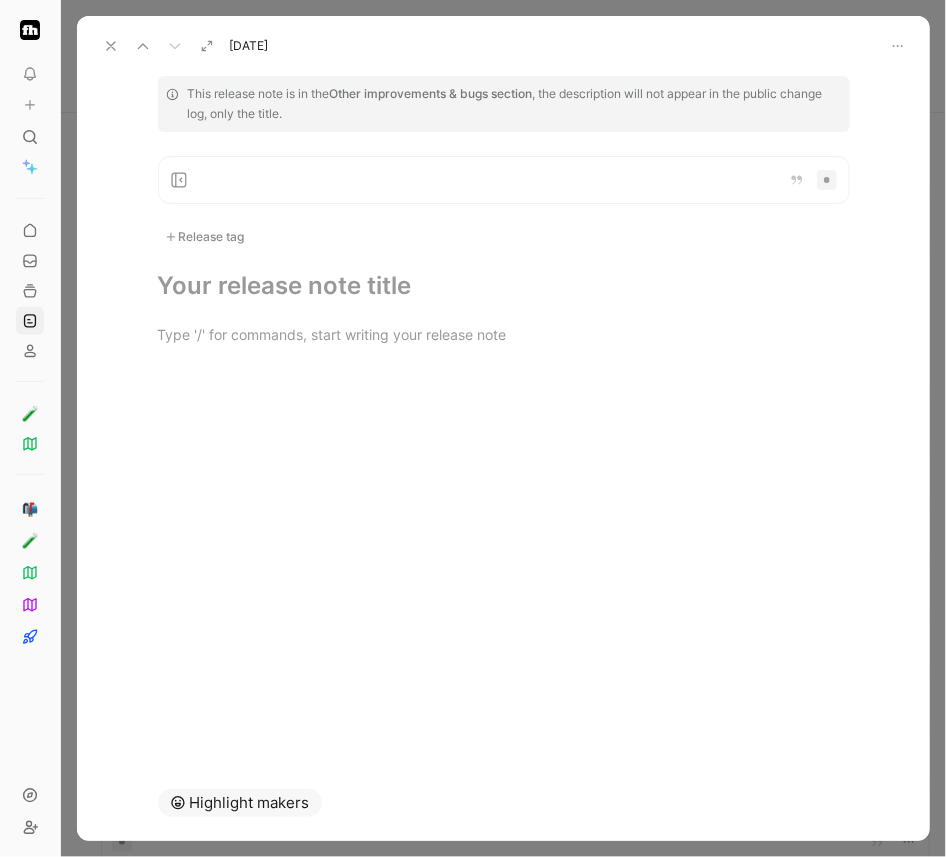 click at bounding box center [504, 286] 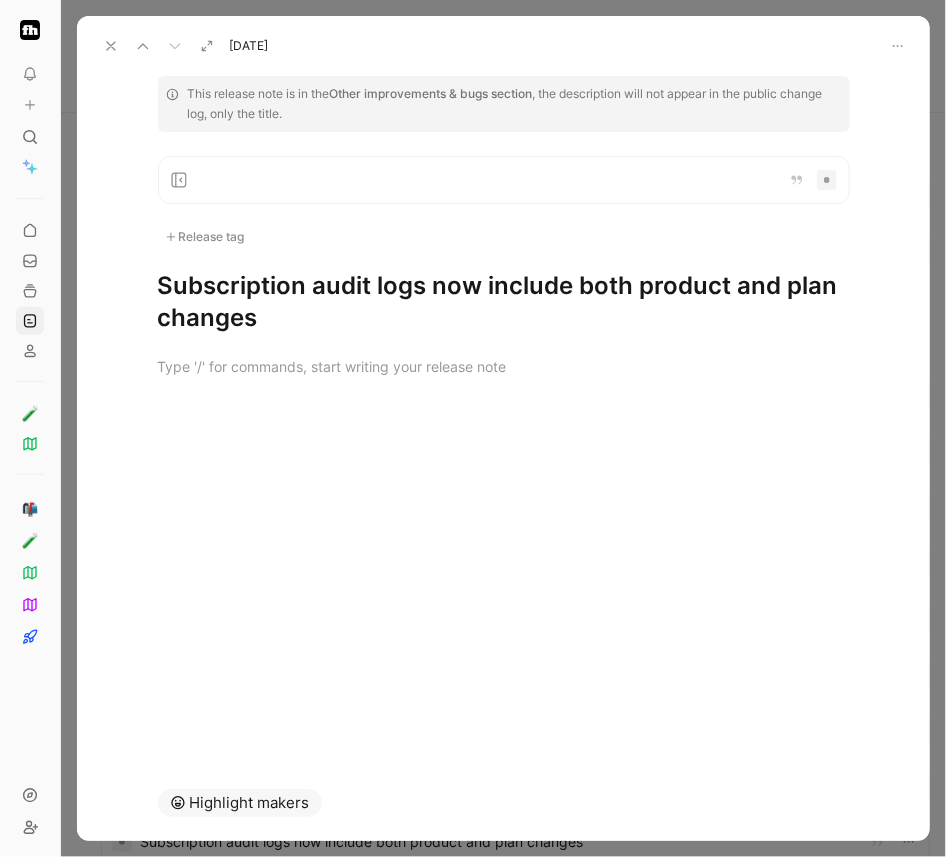 click on "This release note is in the  Other improvements & bugs section , the description will not appear in the public change log, only the title. Release tag Subscription audit logs now include both product and plan changes" at bounding box center (503, 412) 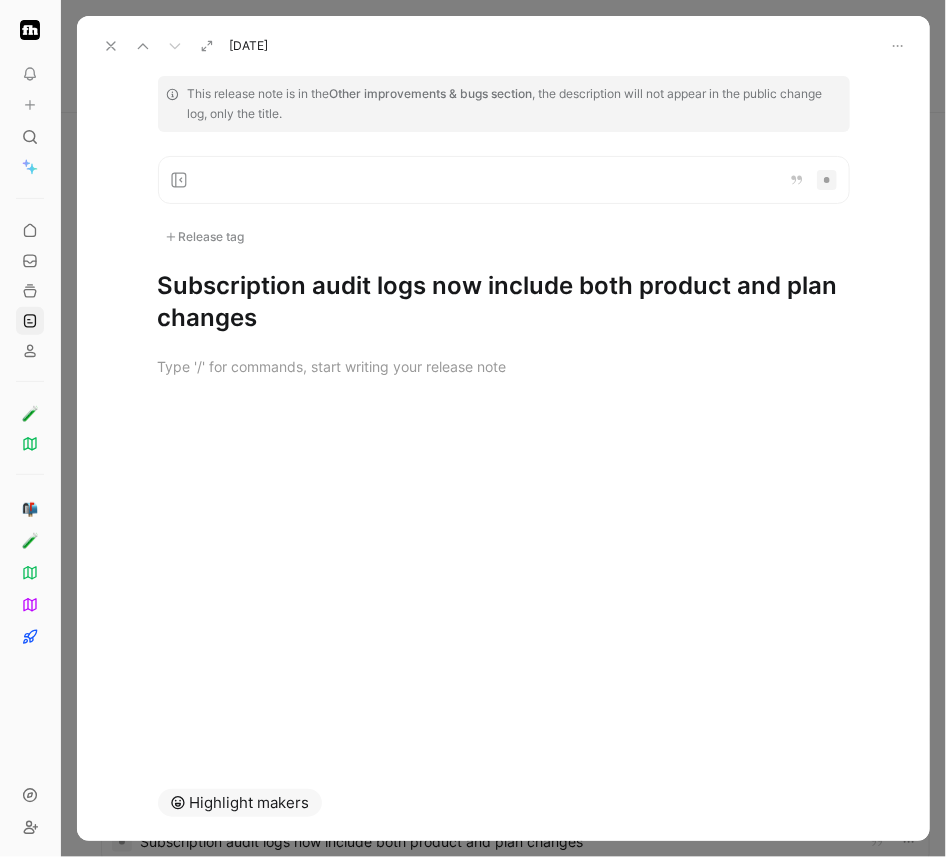click 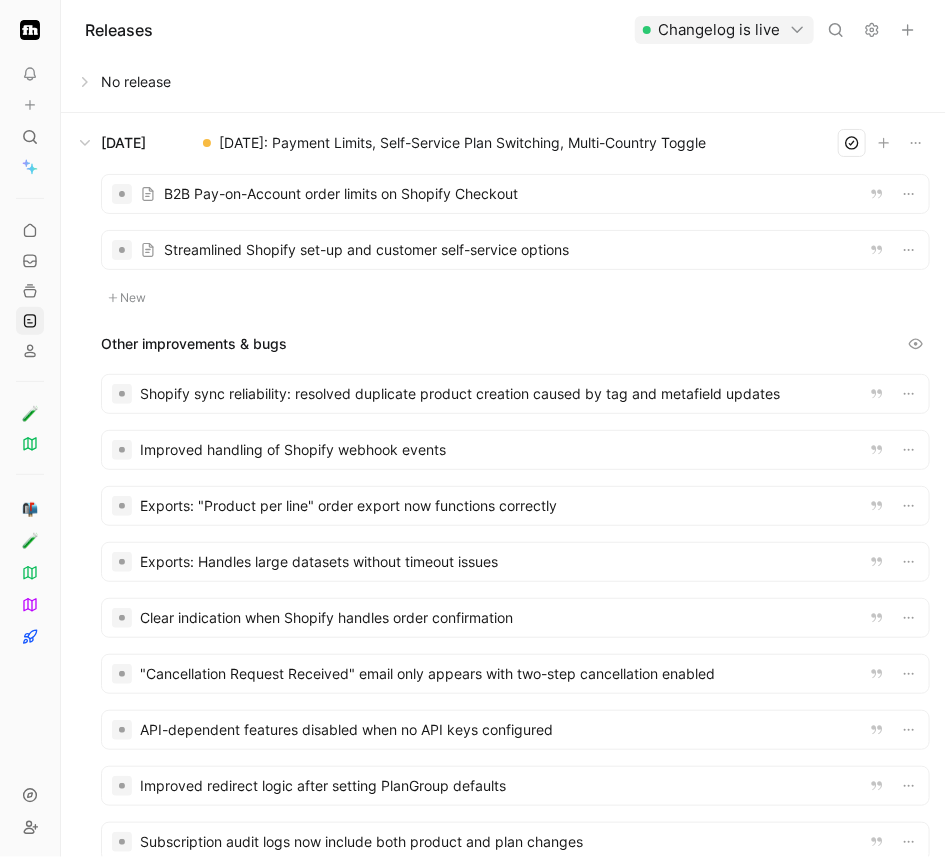 scroll, scrollTop: 464, scrollLeft: 0, axis: vertical 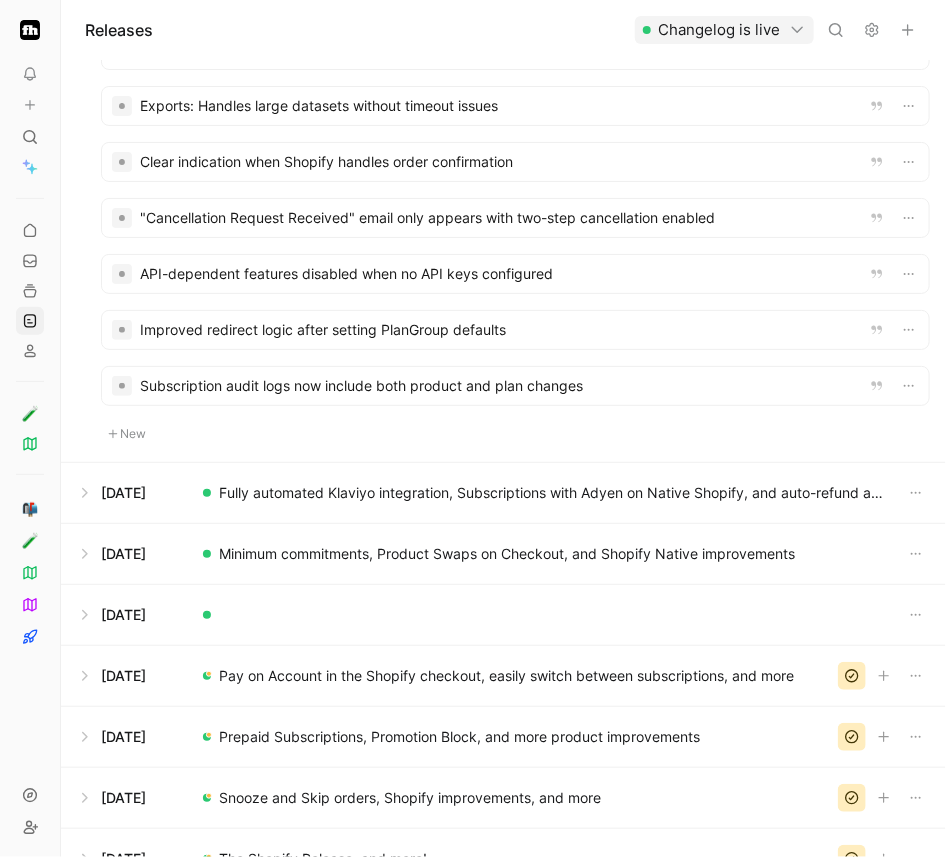 click on "New" at bounding box center (127, 434) 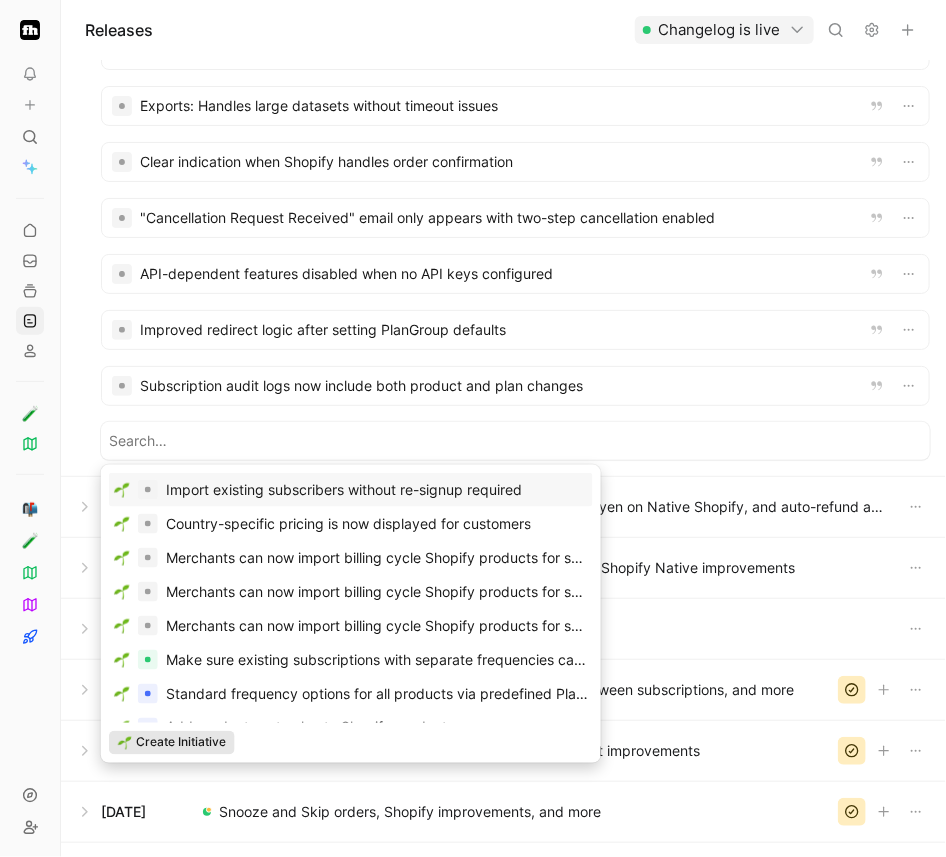 click on "Create Initiative" at bounding box center [181, 743] 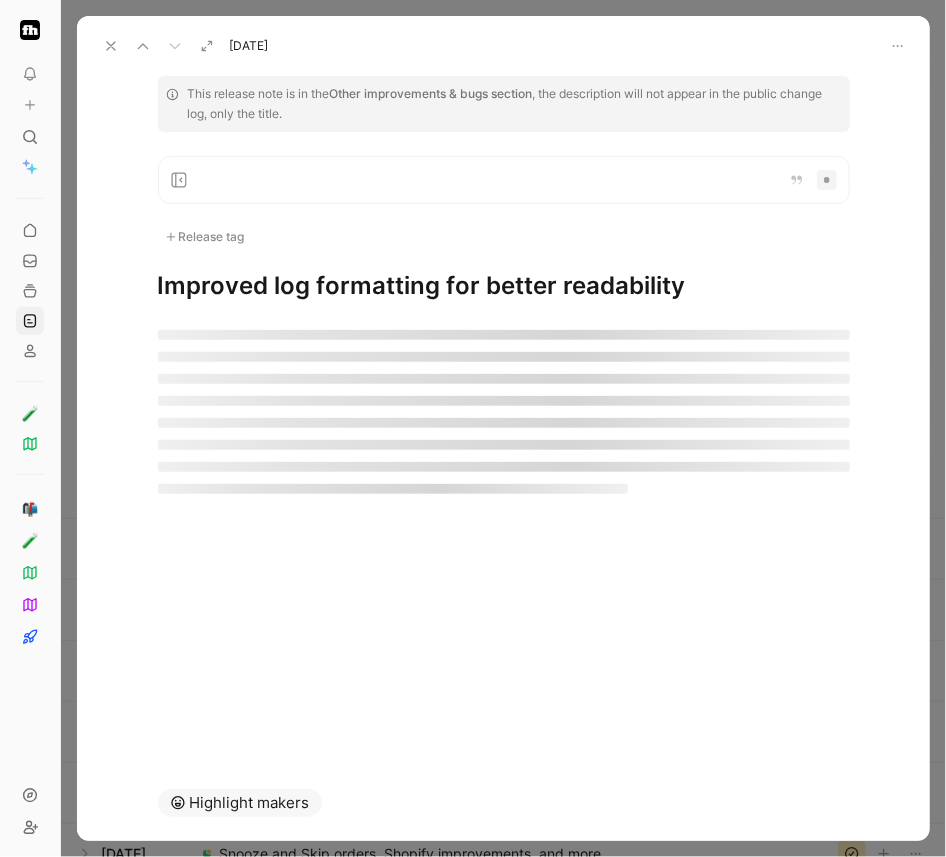click on "Improved log formatting for better readability" at bounding box center [504, 286] 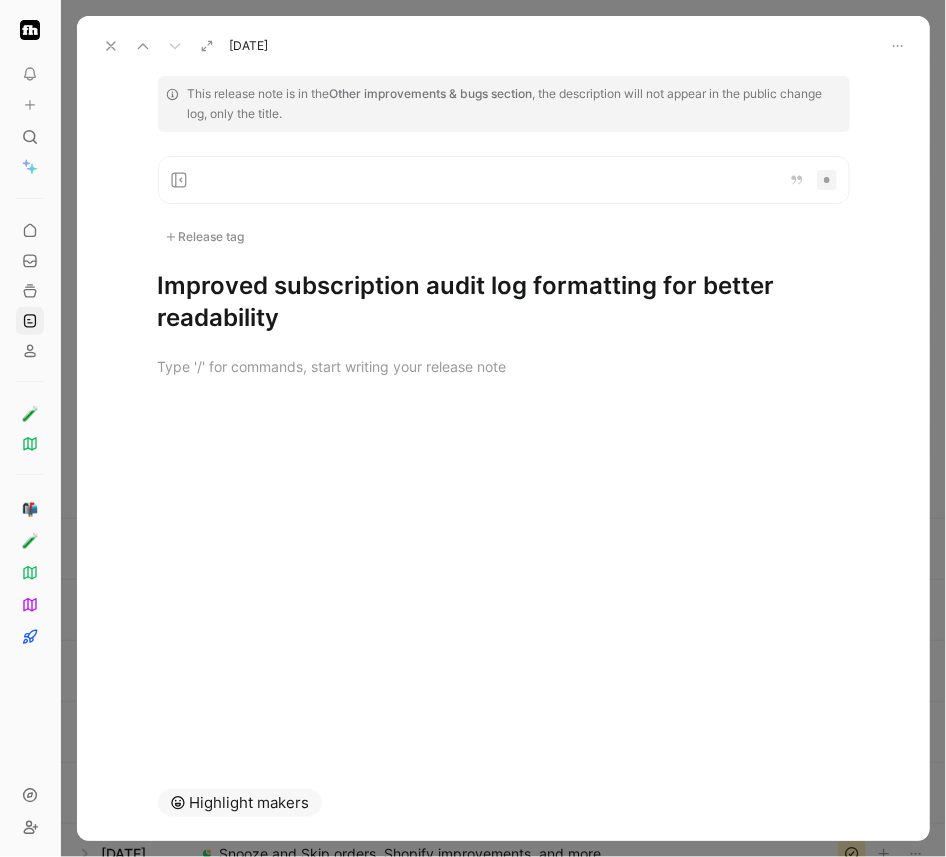 click 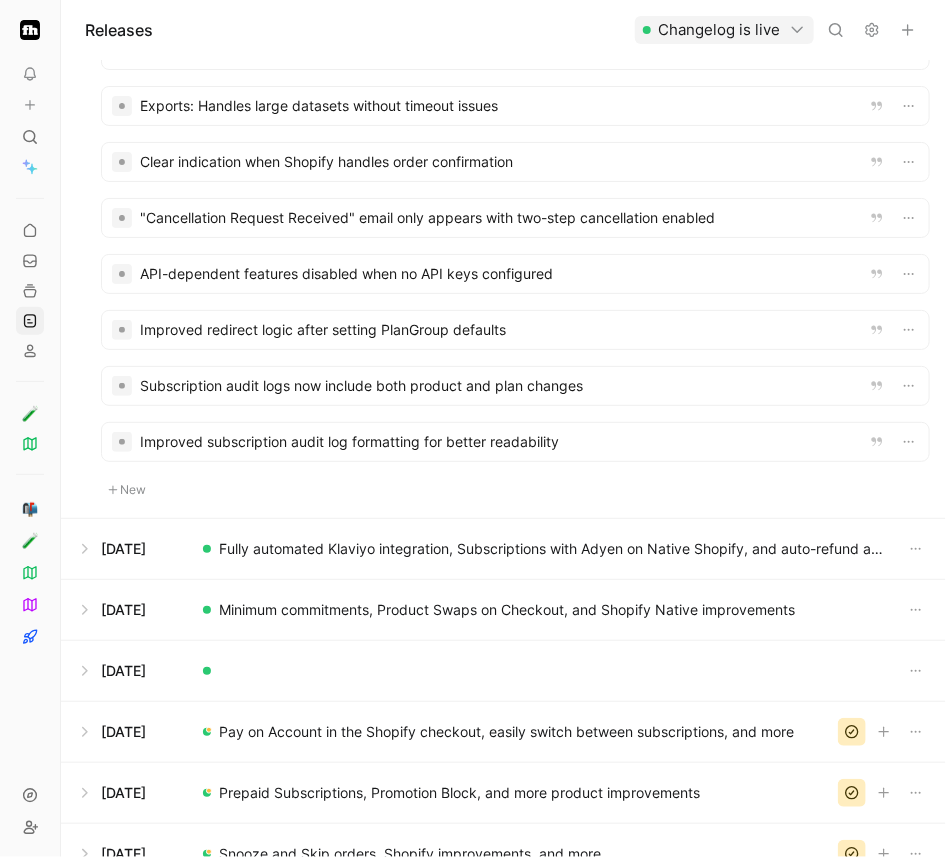 click on "New" at bounding box center [127, 490] 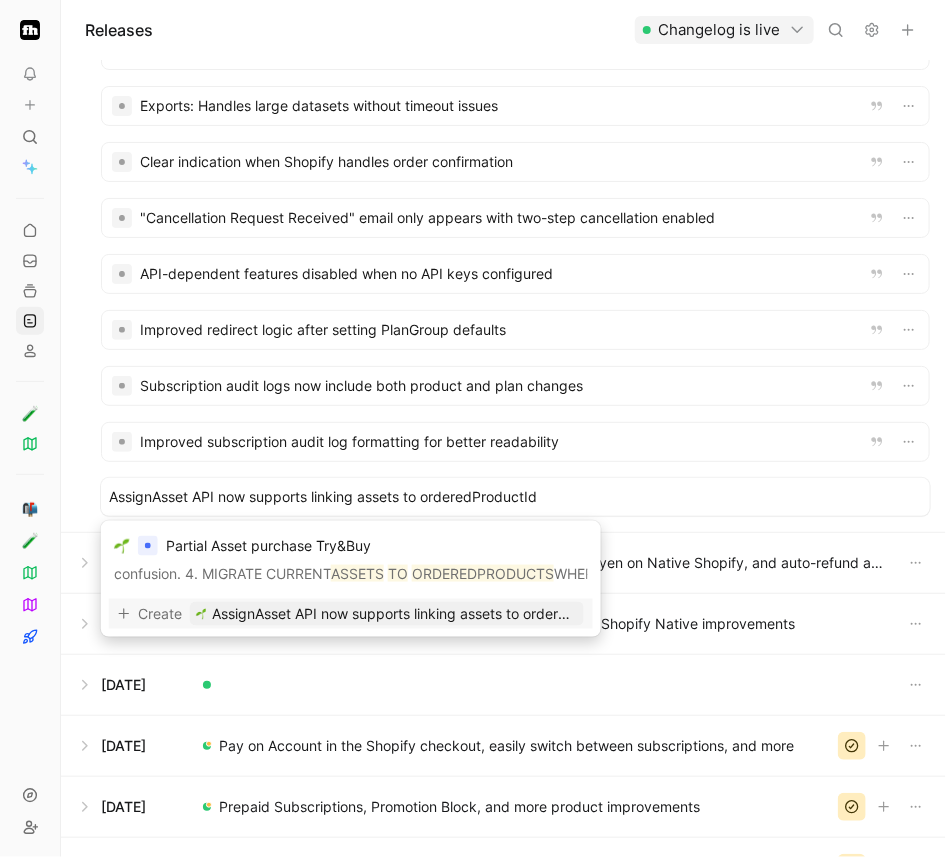 type on "AssignAsset API now supports linking assets to orderedProductId" 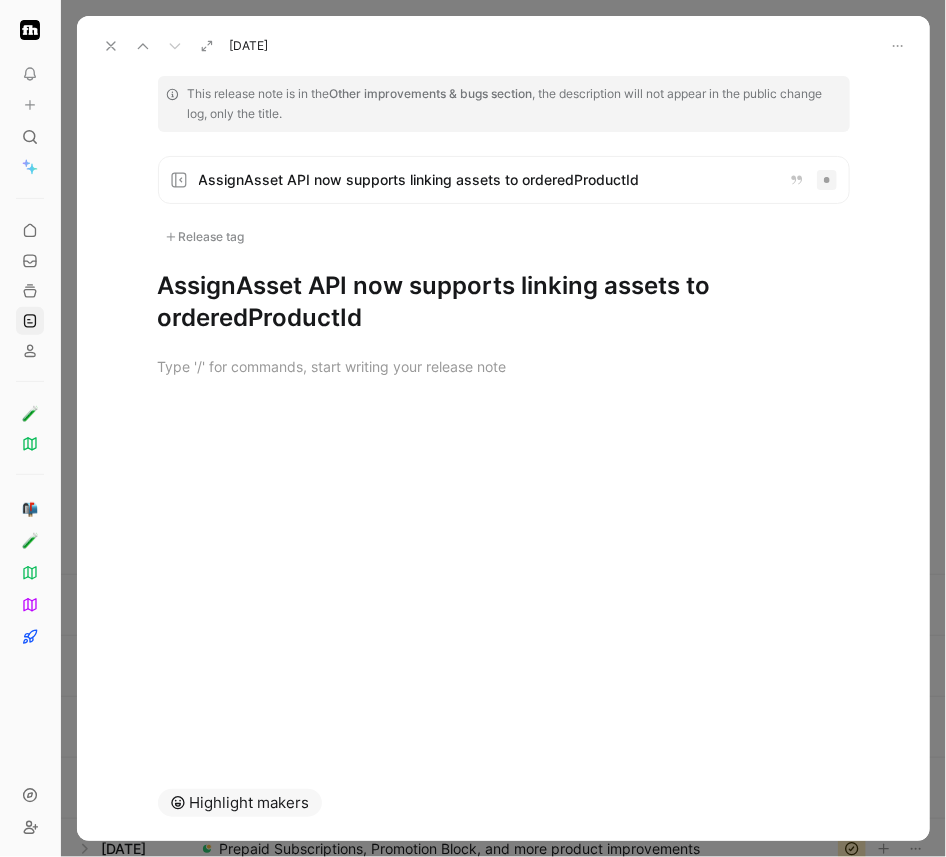 click 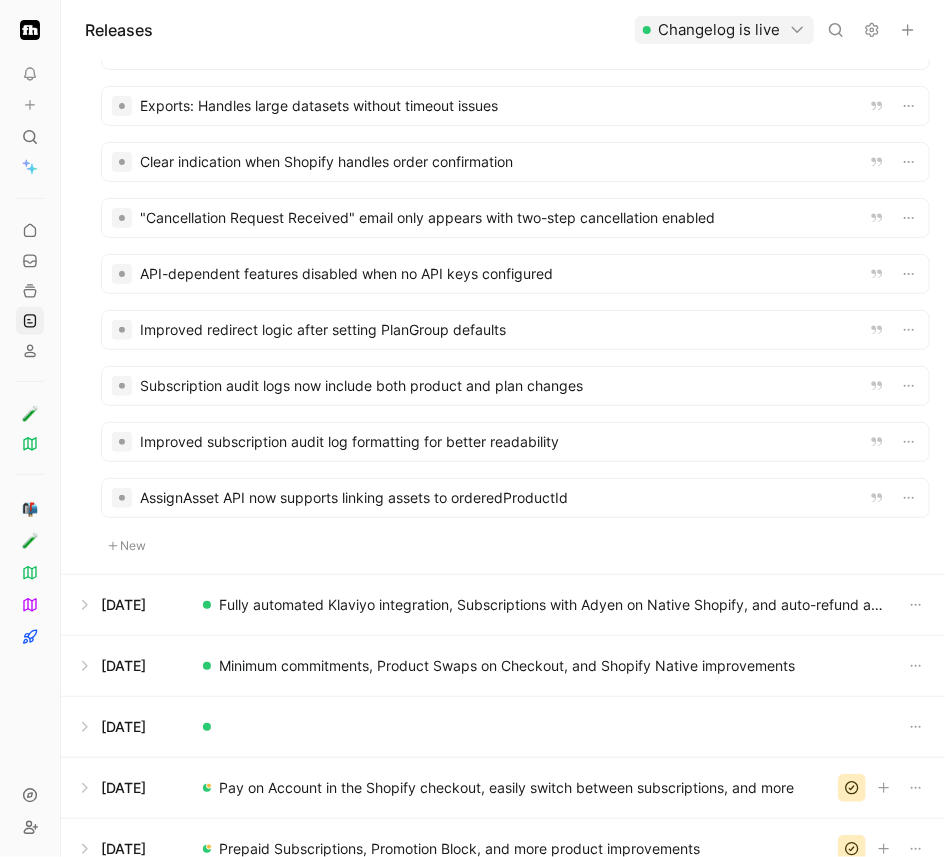 click on "Shopify sync reliability: resolved duplicate product creation caused by tag and metafield updates Improved handling of Shopify webhook events Exports: "Product per line" order export now functions correctly Exports: Handles large datasets without timeout issues Clear indication when Shopify handles order confirmation "Cancellation Request Received" email only appears with two-step cancellation enabled API-dependent features disabled when no API keys configured Improved redirect logic after setting PlanGroup defaults Subscription audit logs now include both product and plan changes Improved subscription audit log formatting for better readability AssignAsset API now supports linking assets to orderedProductId New" at bounding box center [515, 238] 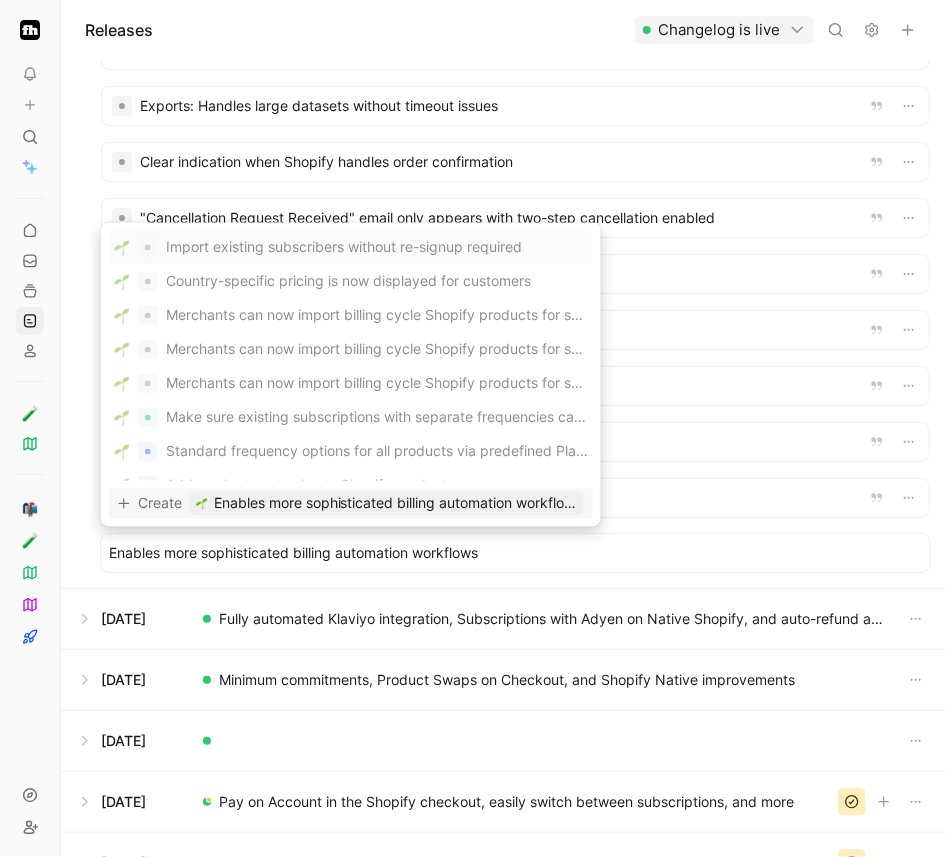 type on "Enables more sophisticated billing automation workflows" 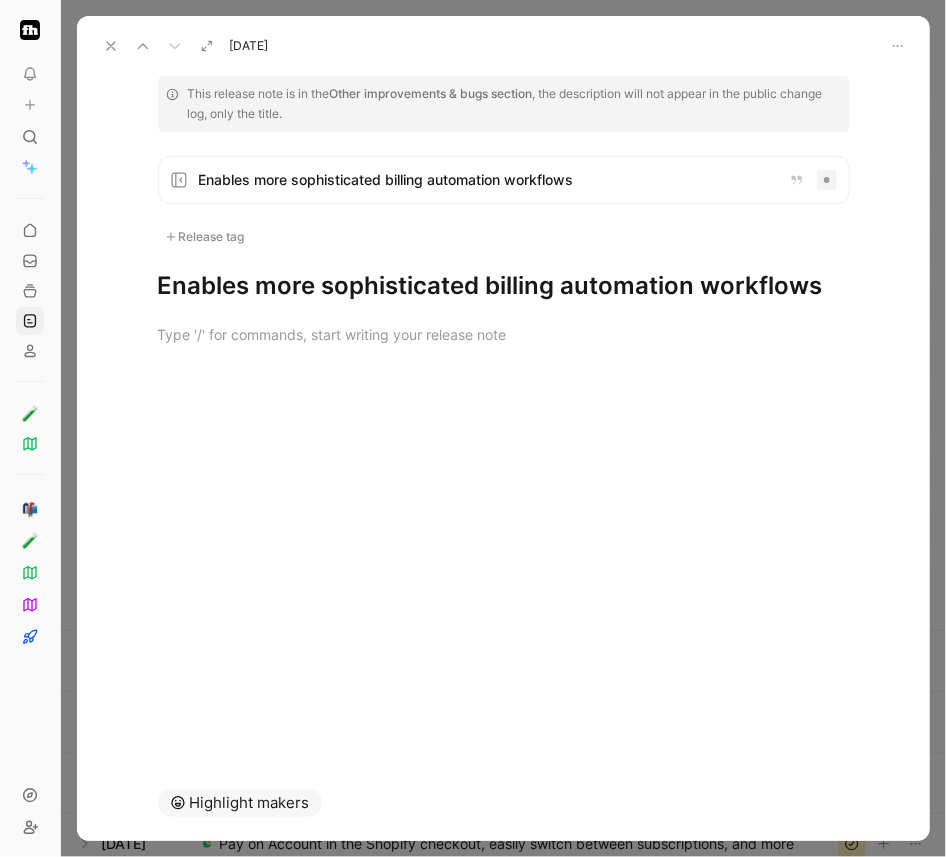 click 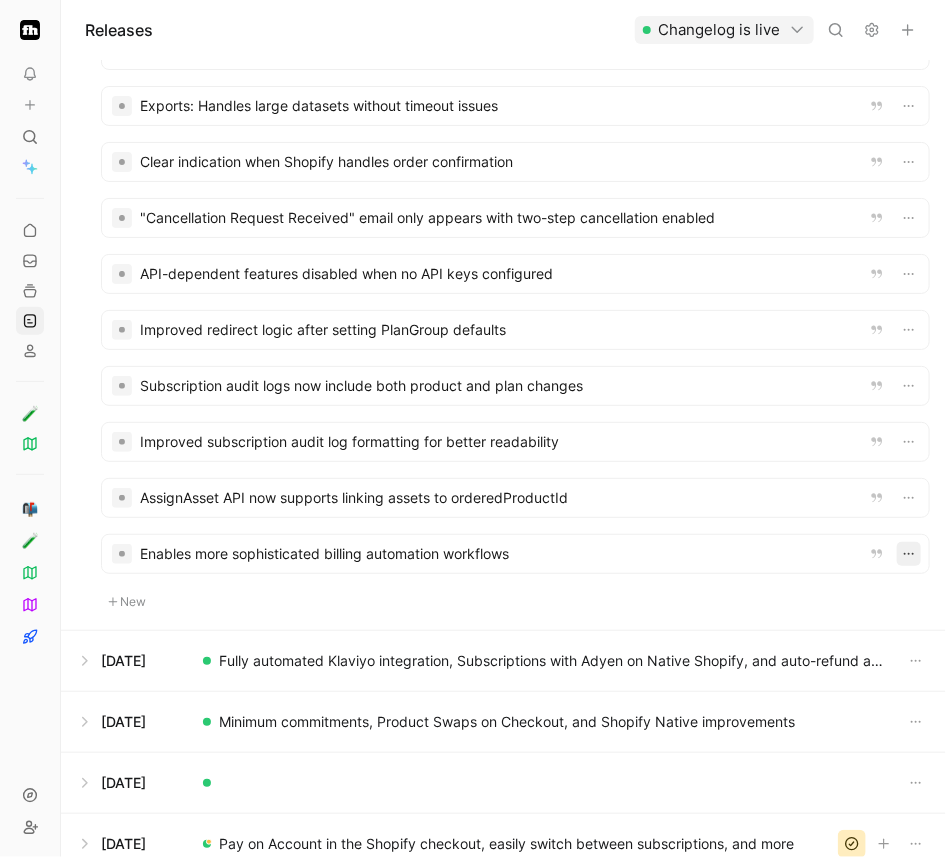 click 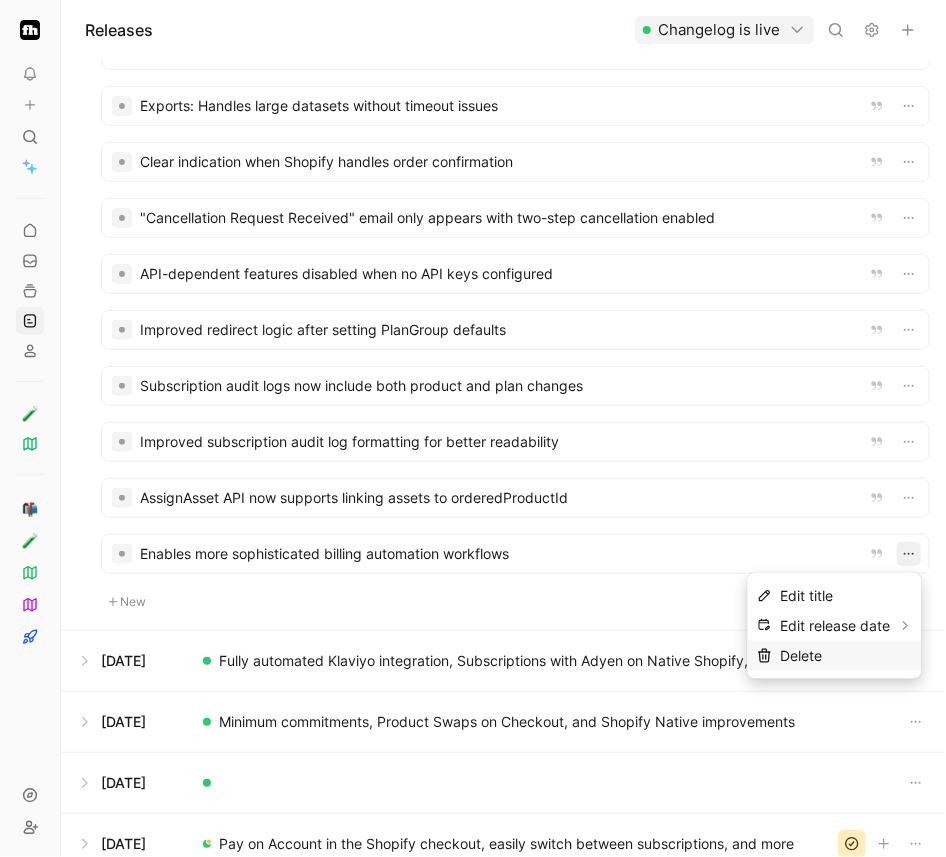 click on "Delete" at bounding box center [847, 656] 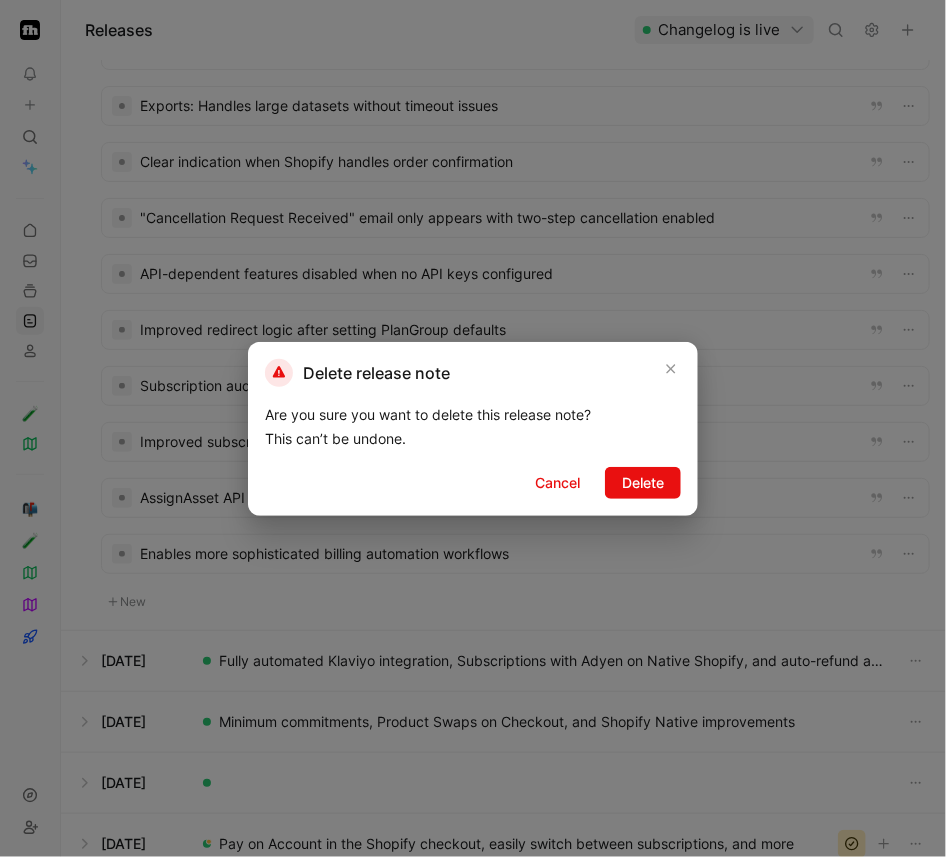 click on "Delete" at bounding box center [643, 483] 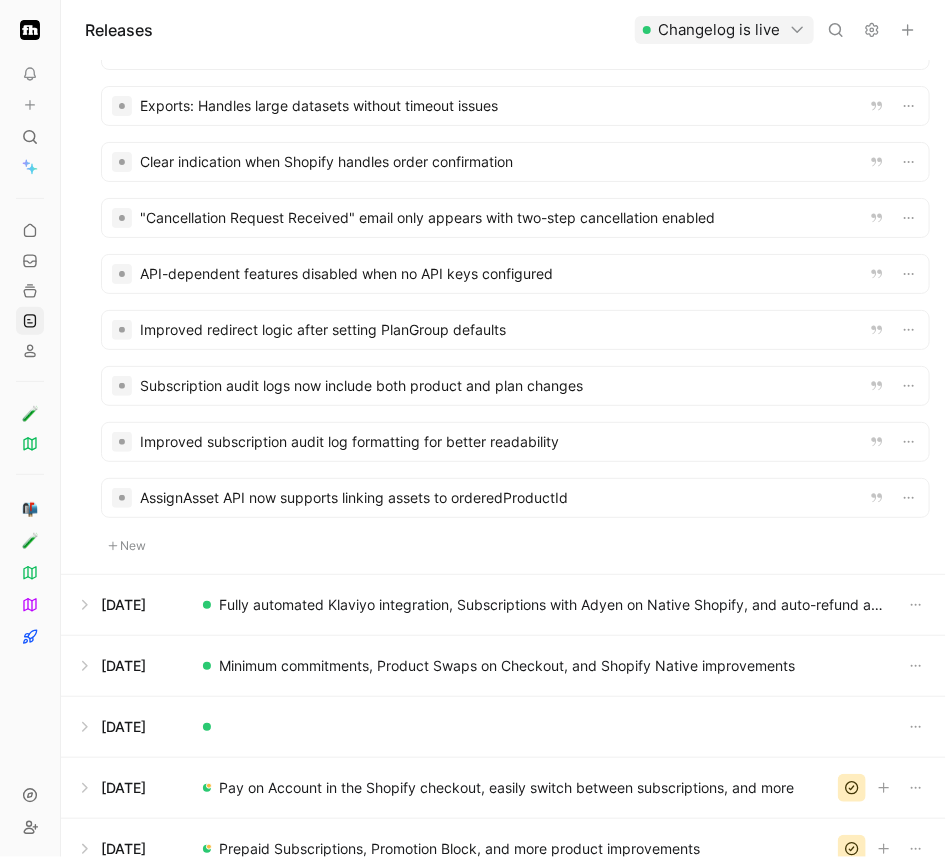 scroll, scrollTop: 0, scrollLeft: 0, axis: both 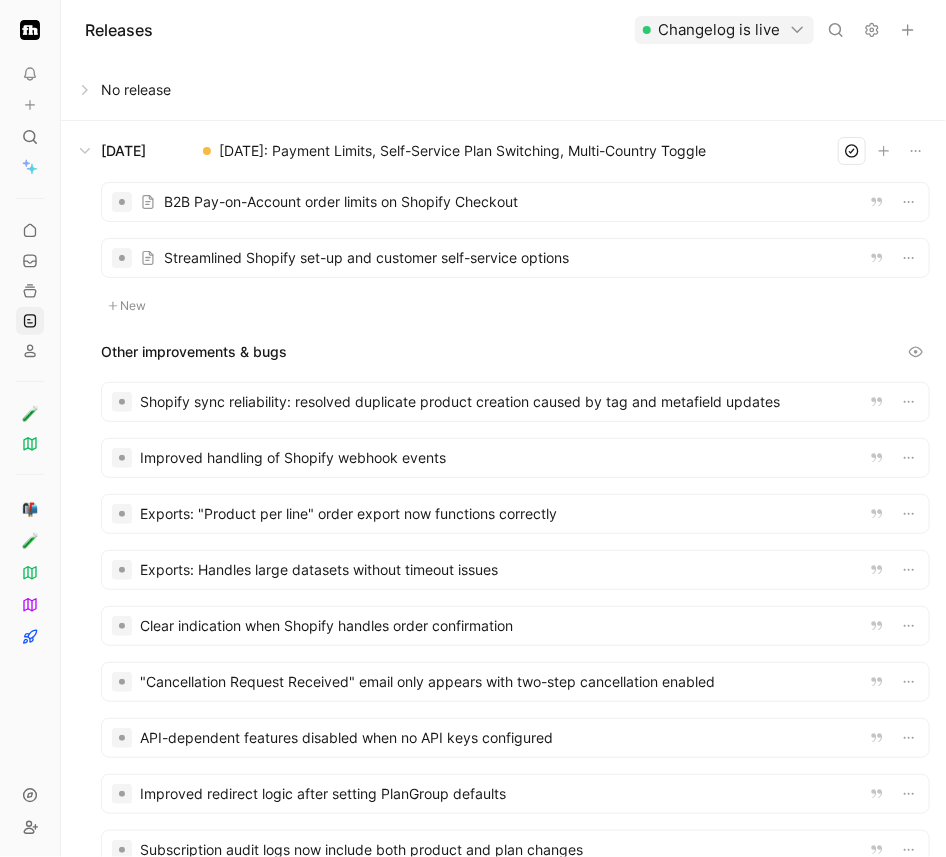 click at bounding box center [515, 258] 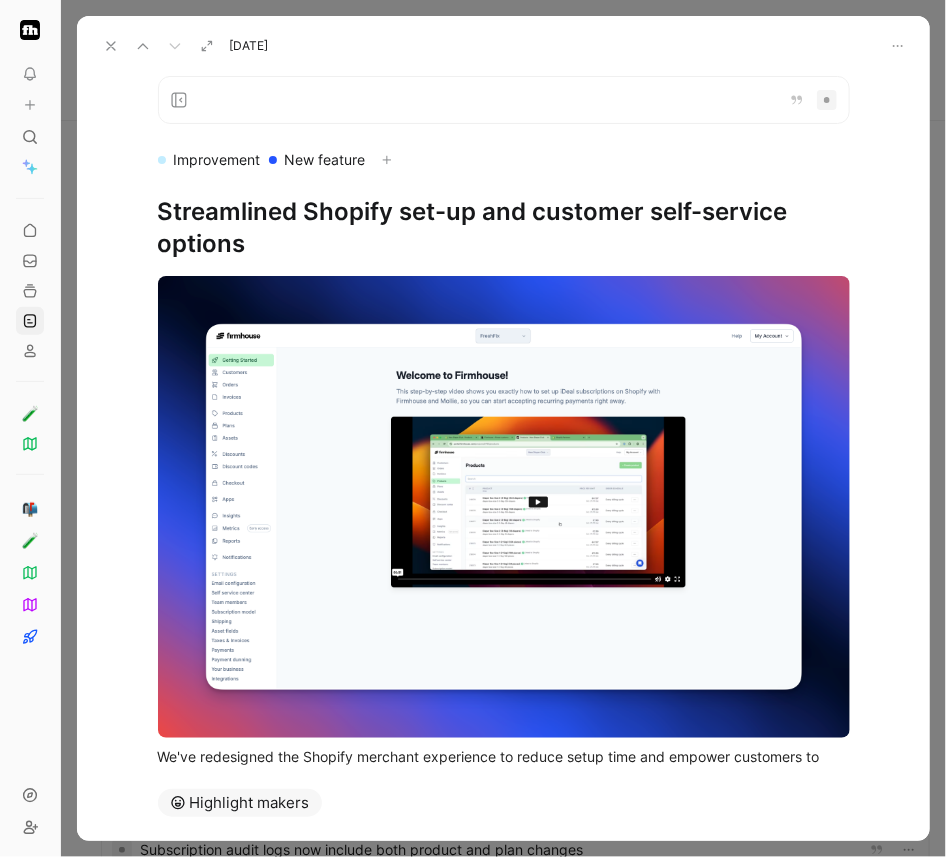 click at bounding box center (111, 46) 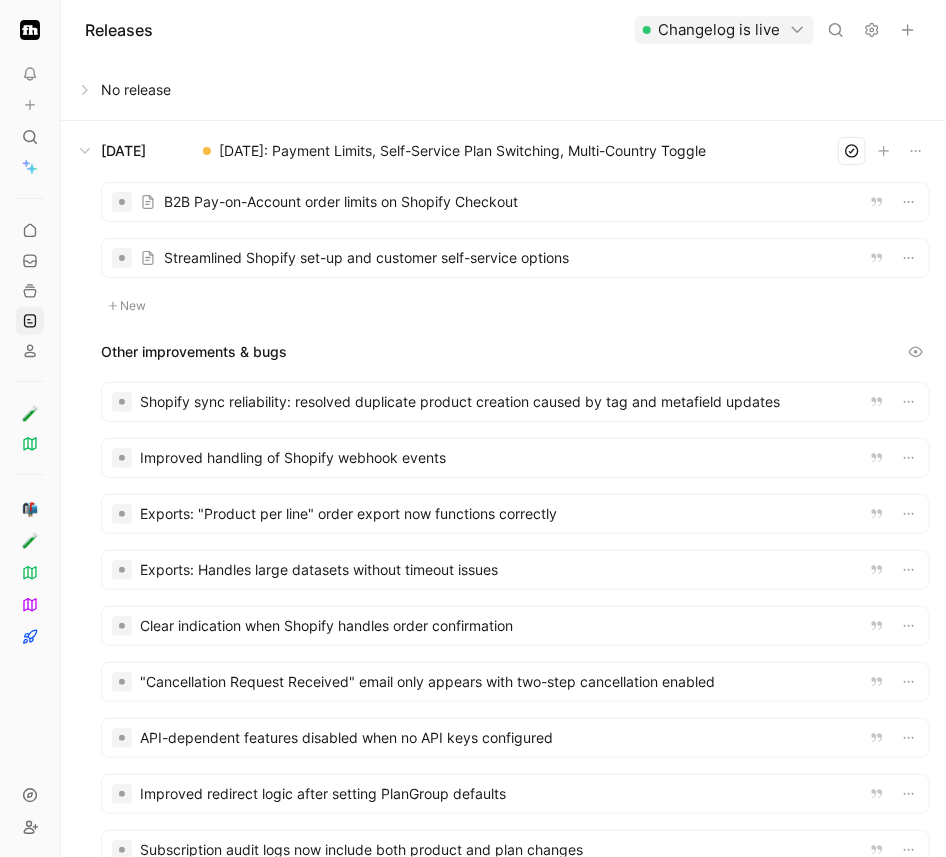 click at bounding box center [515, 202] 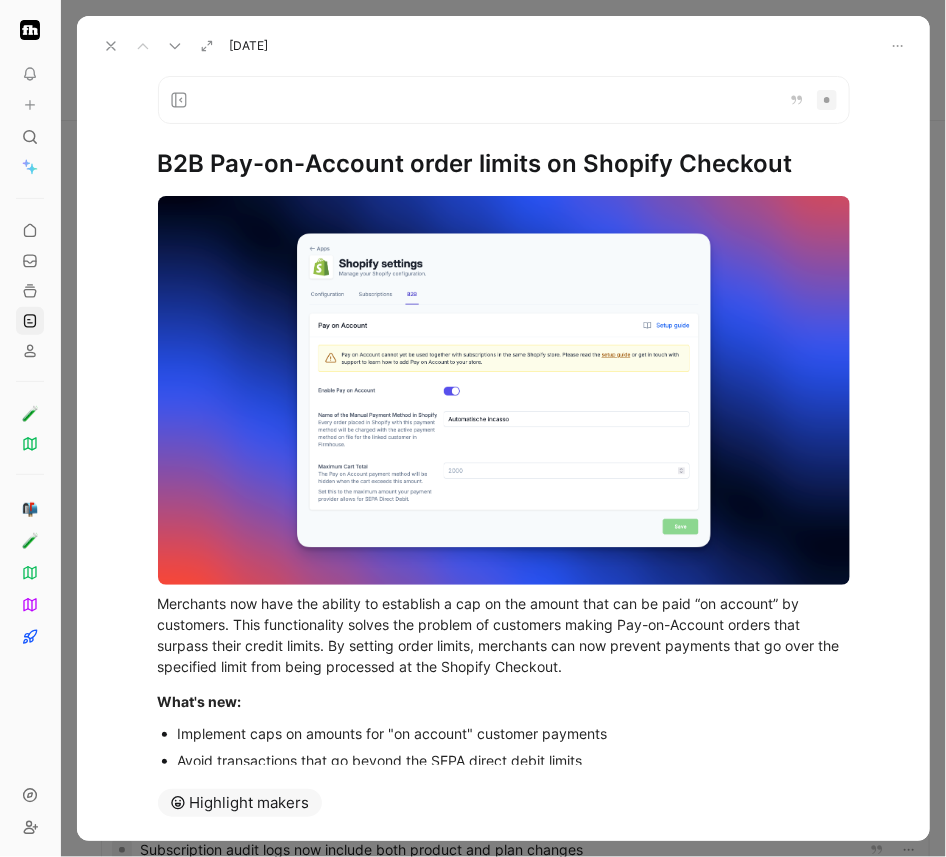 click 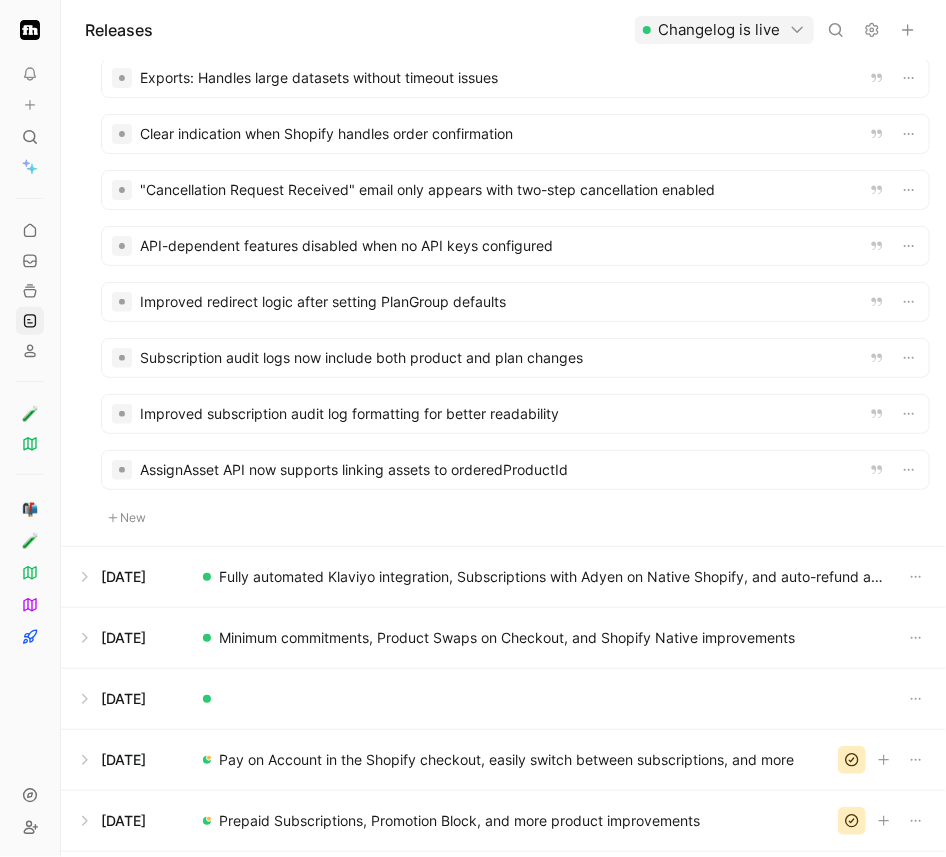 scroll, scrollTop: 618, scrollLeft: 0, axis: vertical 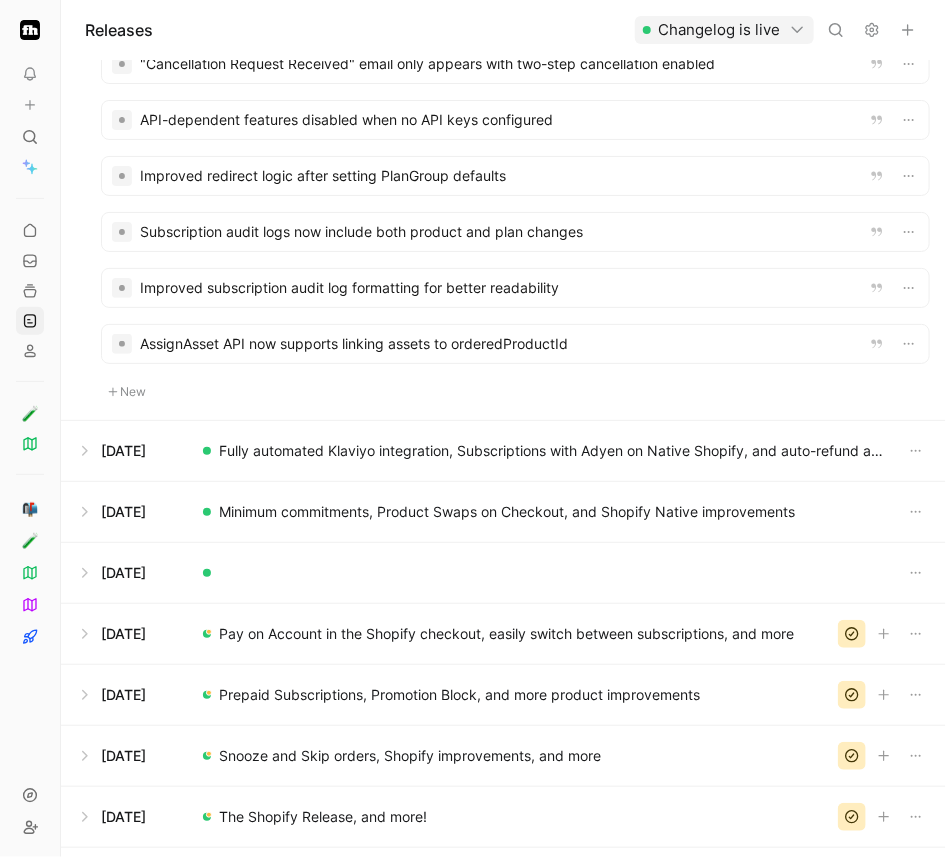 click at bounding box center (503, 451) 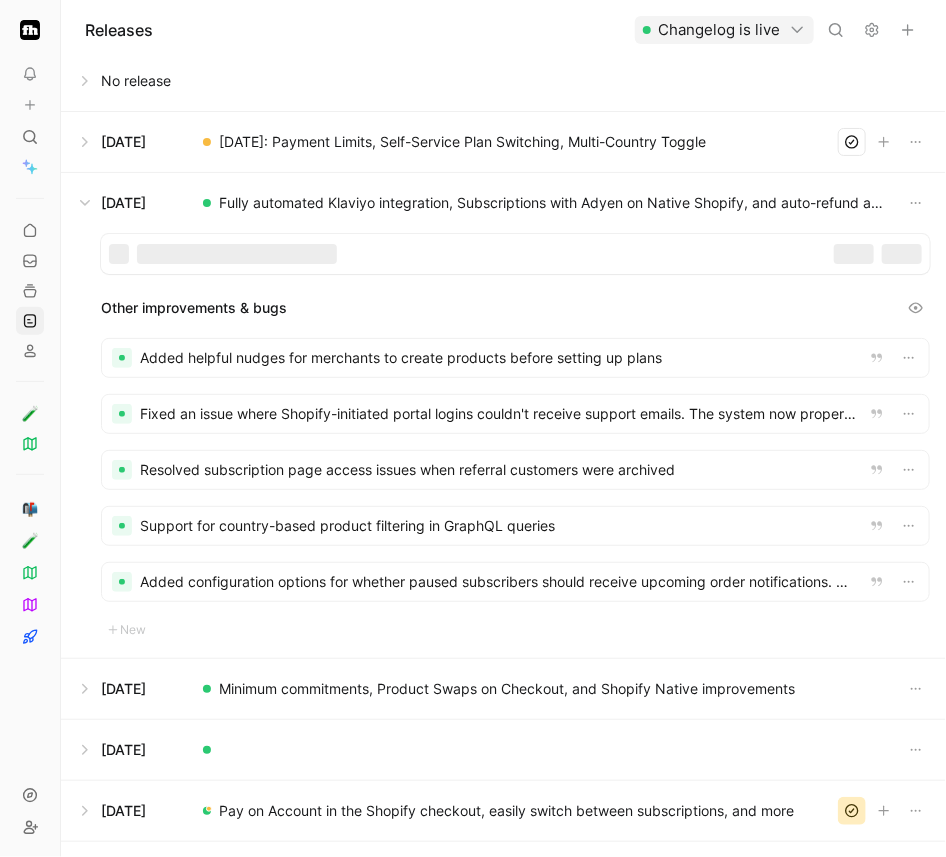 scroll, scrollTop: 0, scrollLeft: 0, axis: both 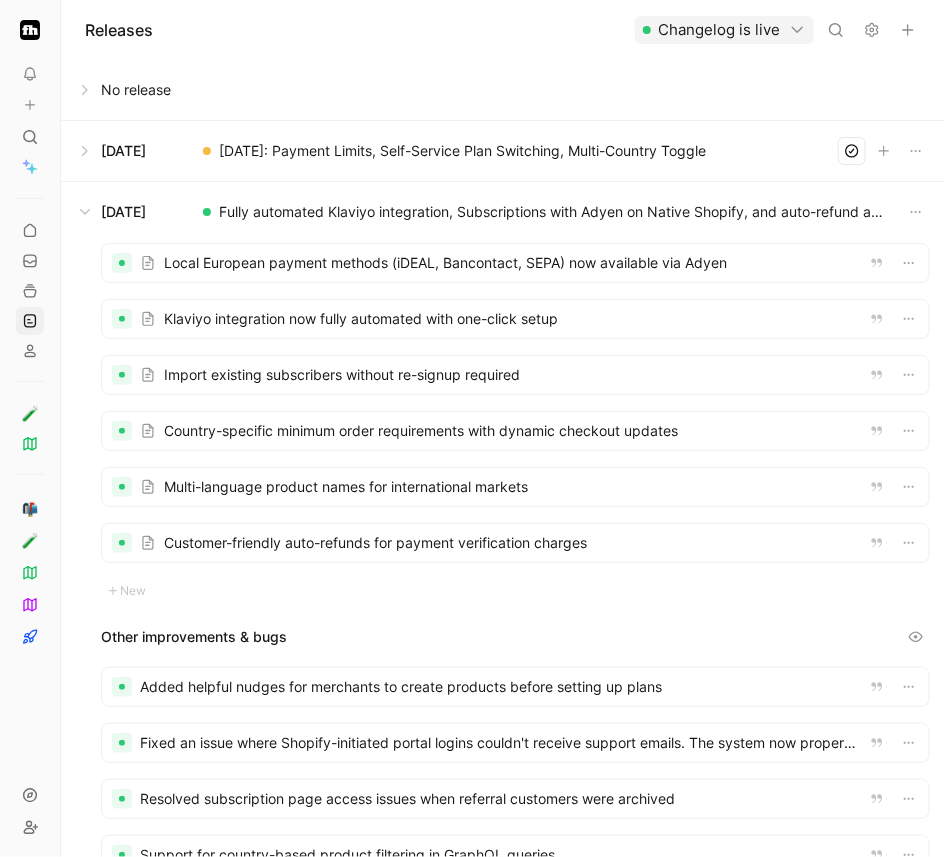 click at bounding box center (503, 151) 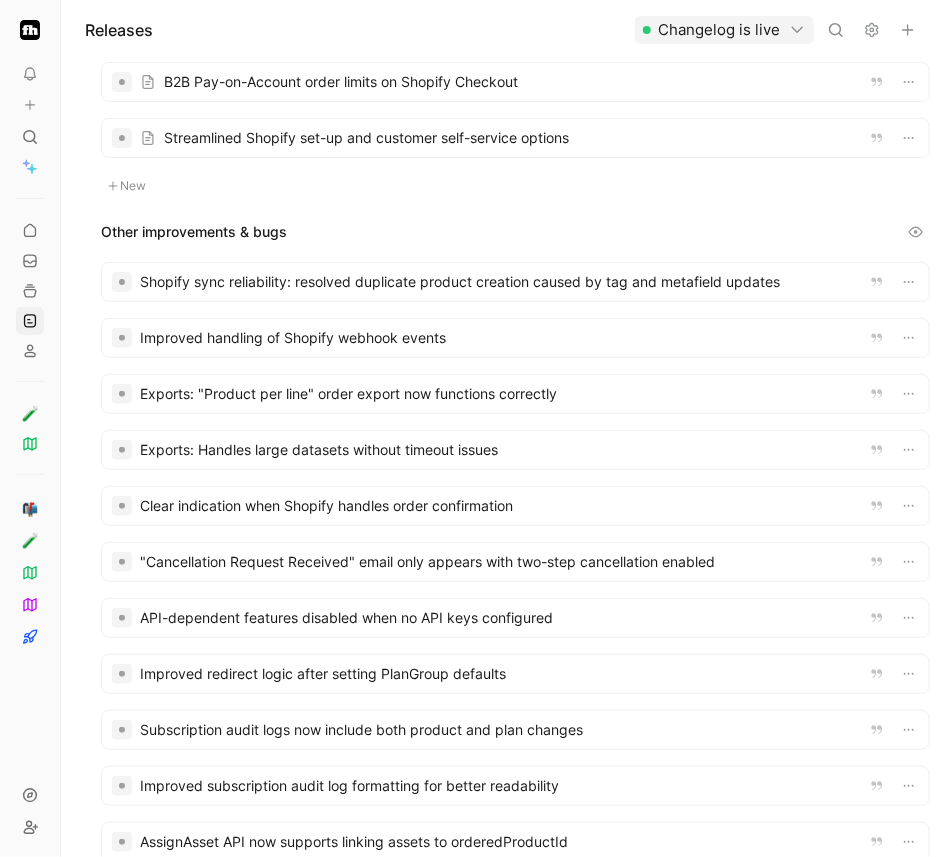 scroll, scrollTop: 0, scrollLeft: 0, axis: both 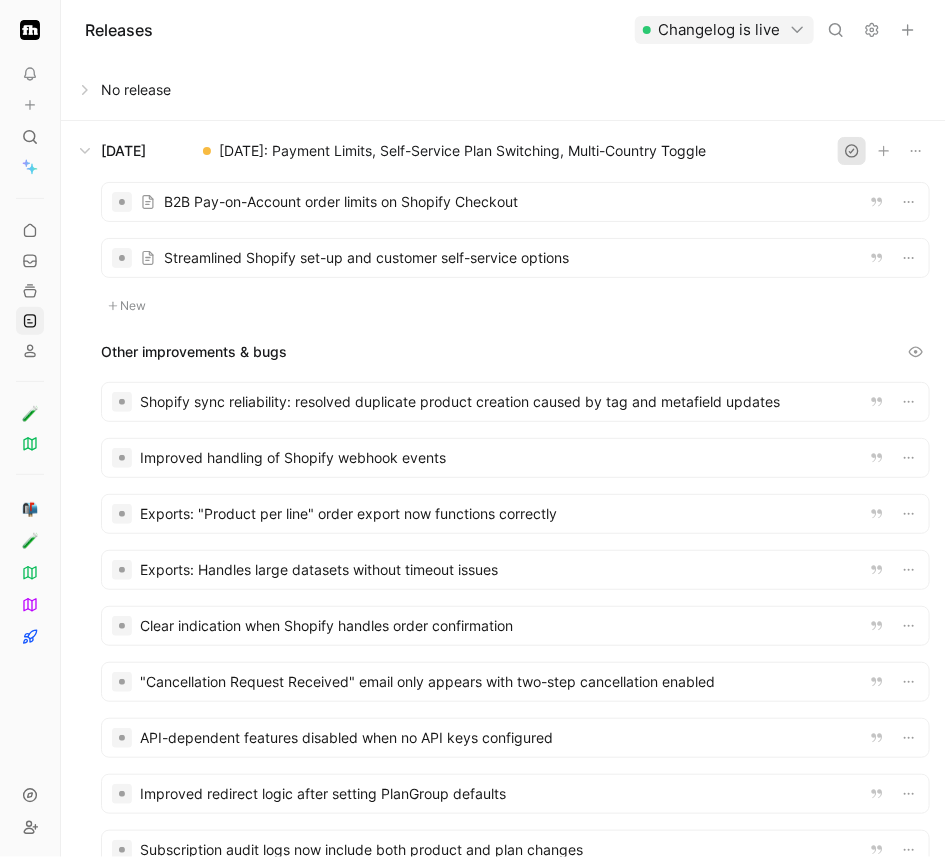 click 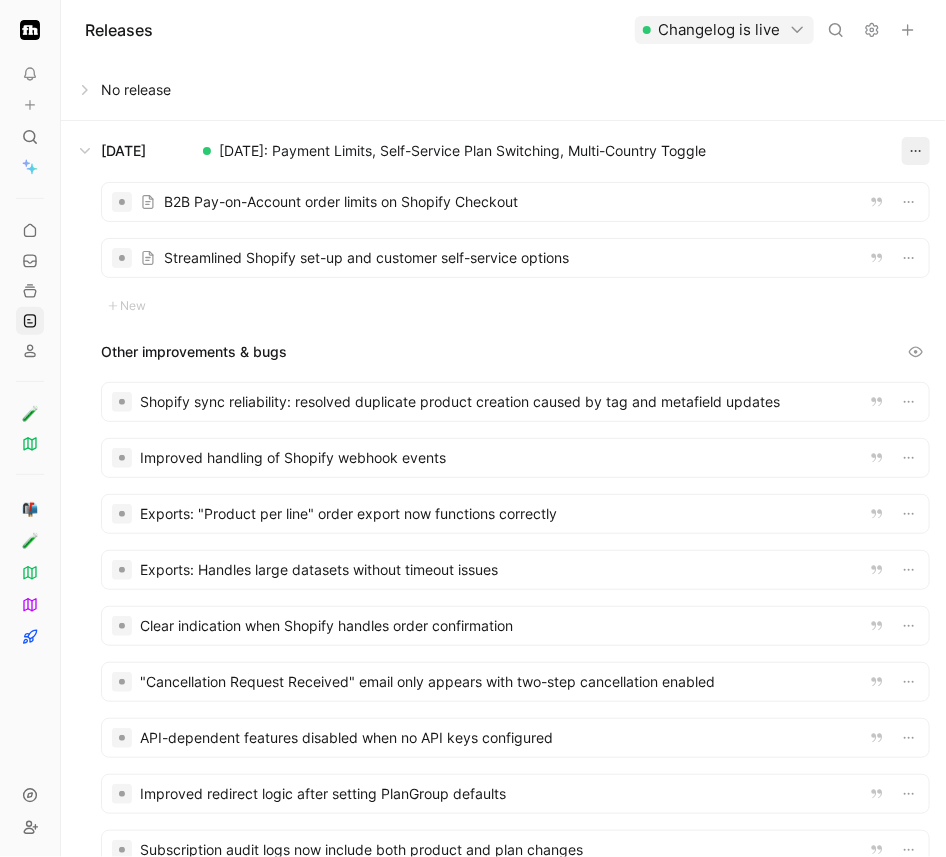 click 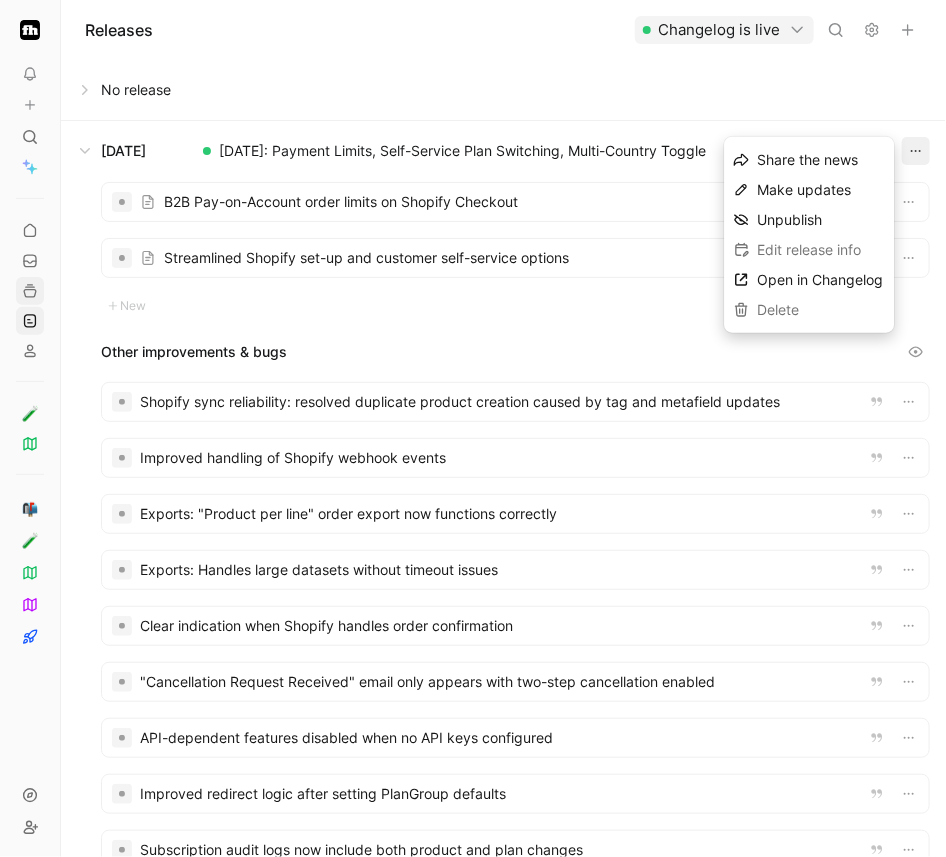 type 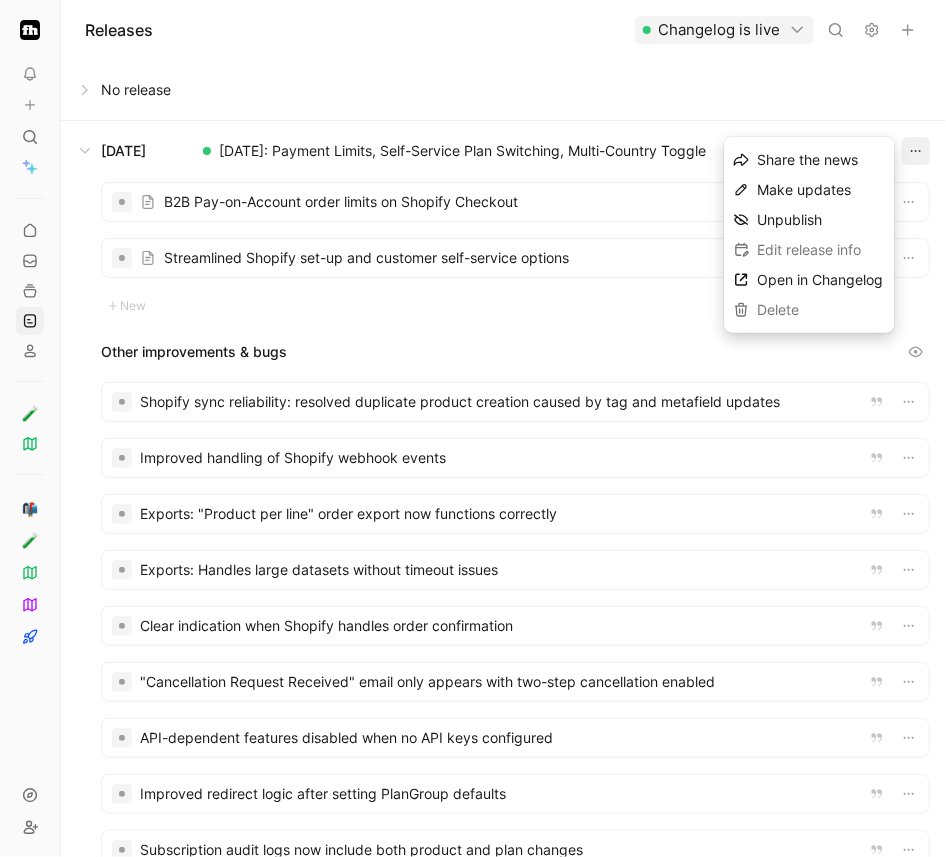 click at bounding box center [503, 90] 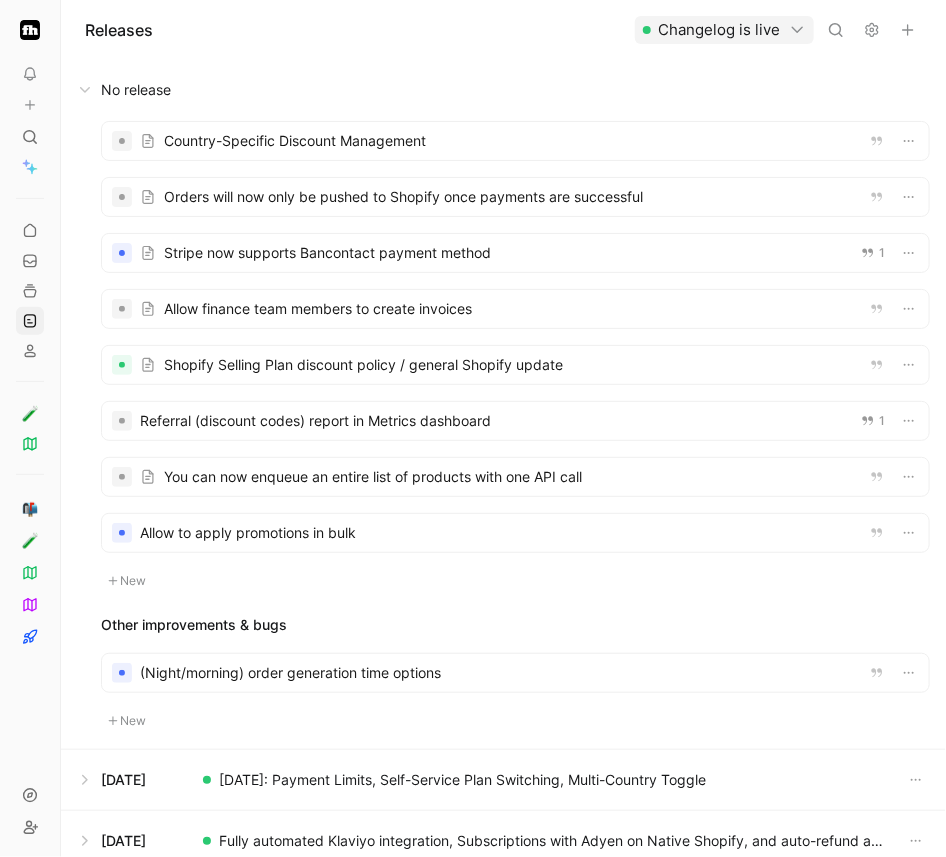 click at bounding box center [503, 780] 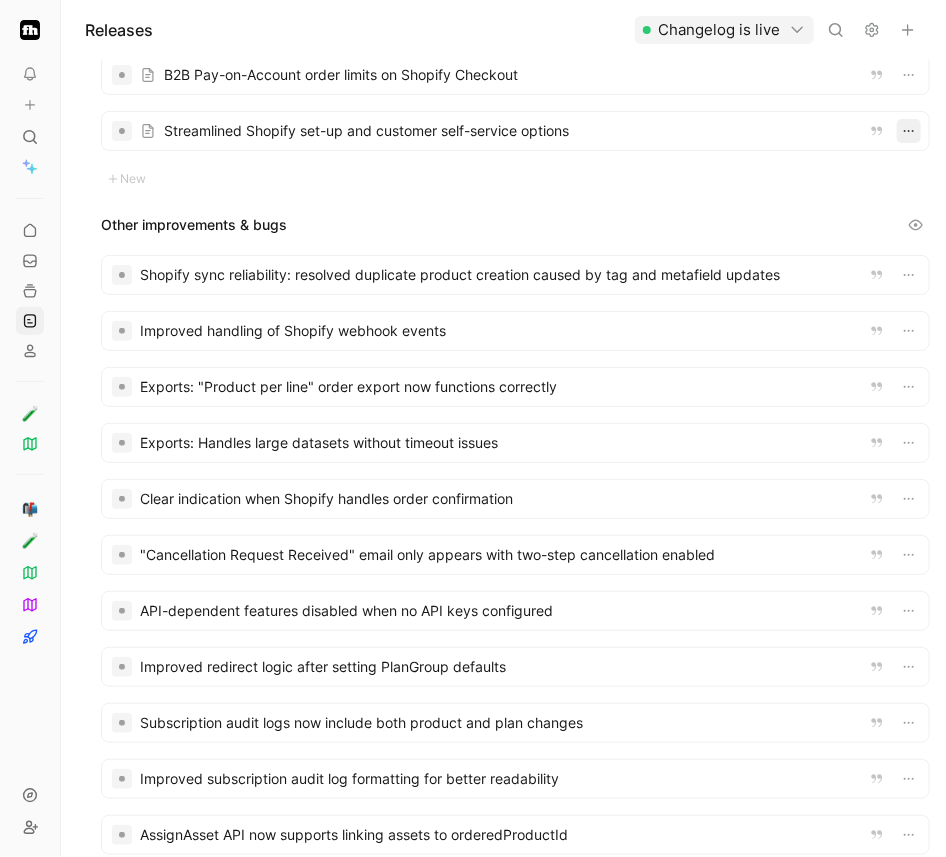 scroll, scrollTop: 120, scrollLeft: 0, axis: vertical 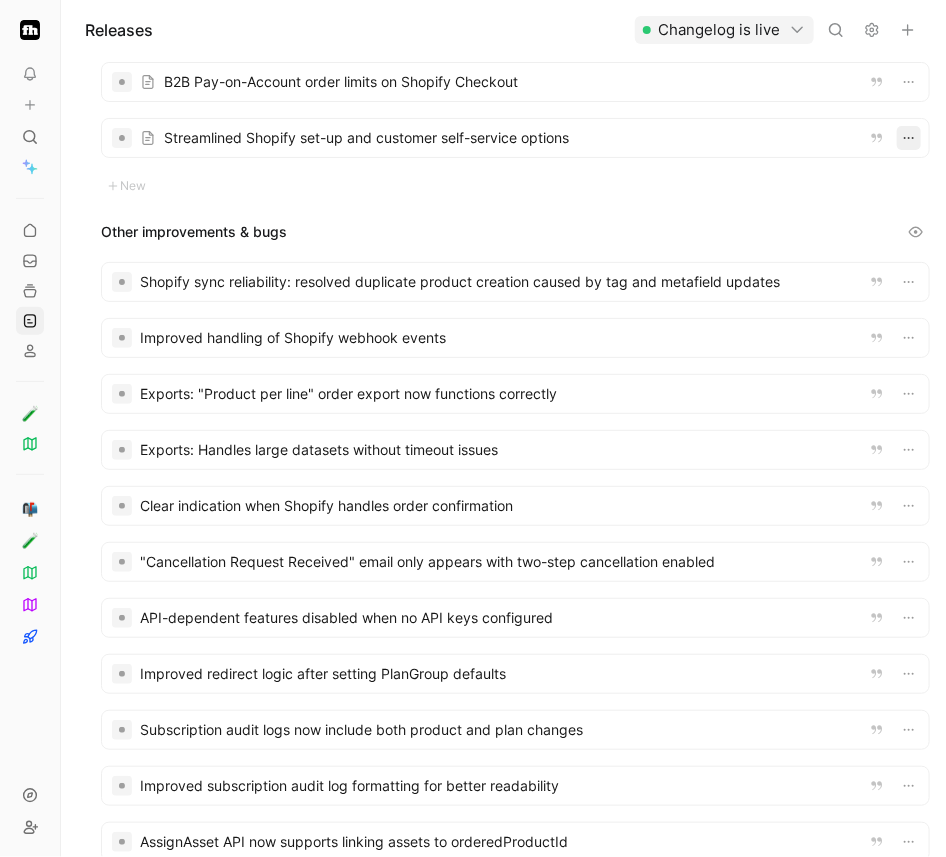 click 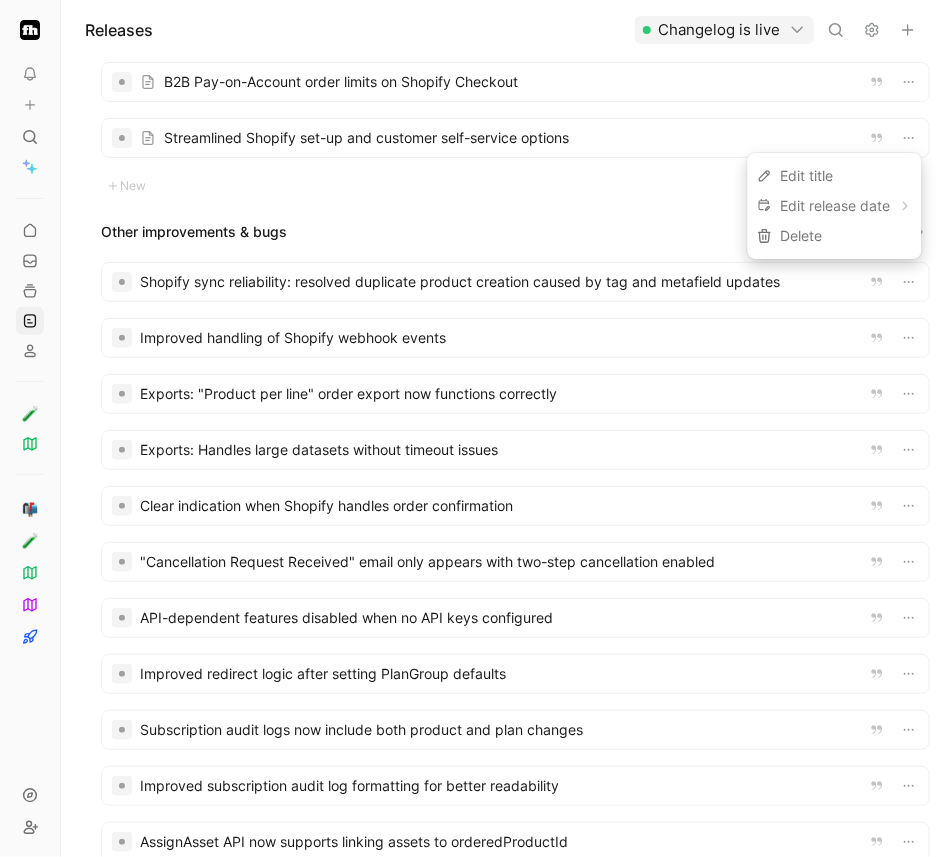 click on "Other improvements & bugs" at bounding box center (515, 232) 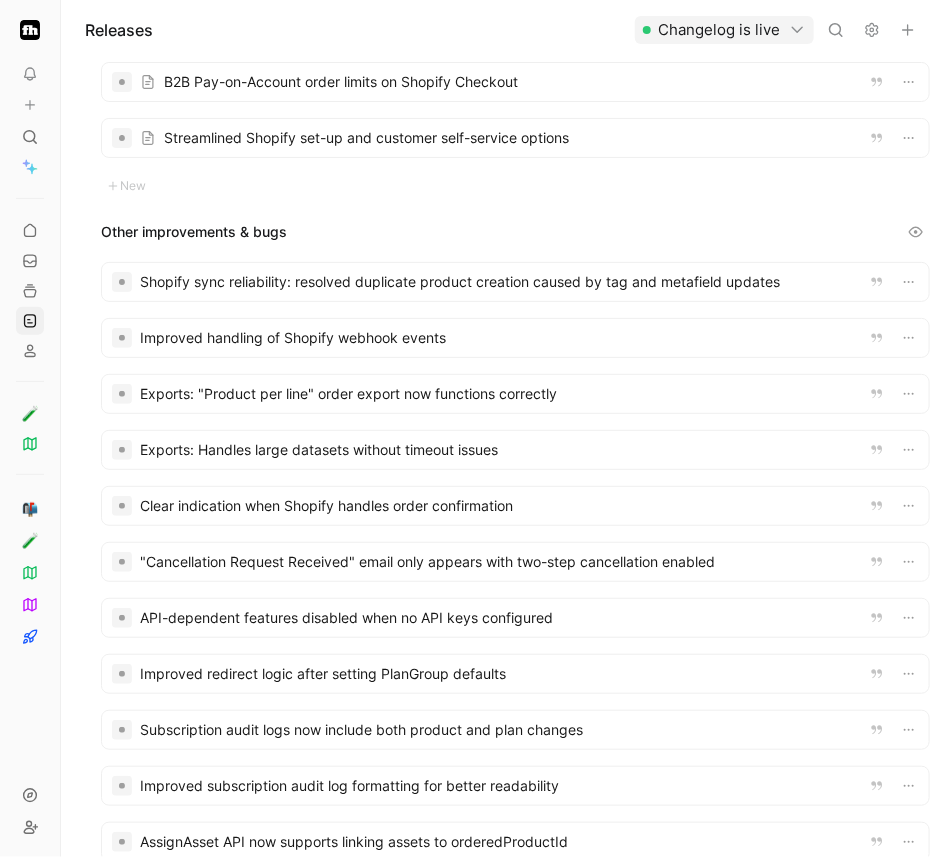 scroll, scrollTop: 0, scrollLeft: 0, axis: both 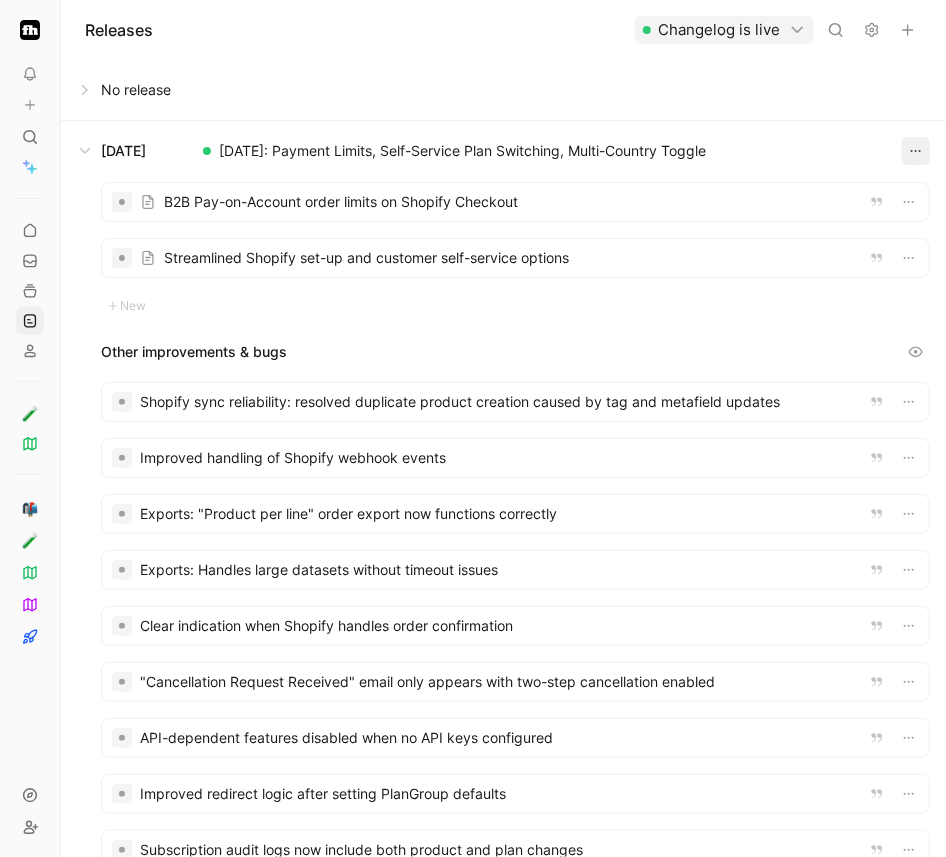 click 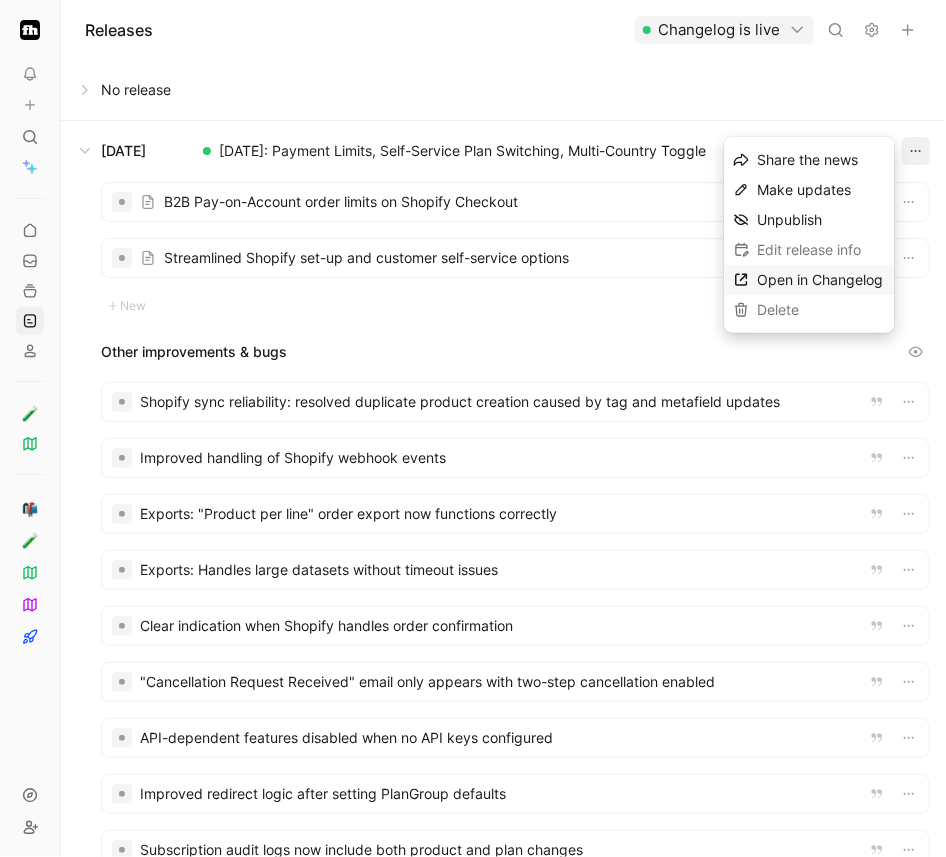 click on "Open in Changelog" at bounding box center (821, 280) 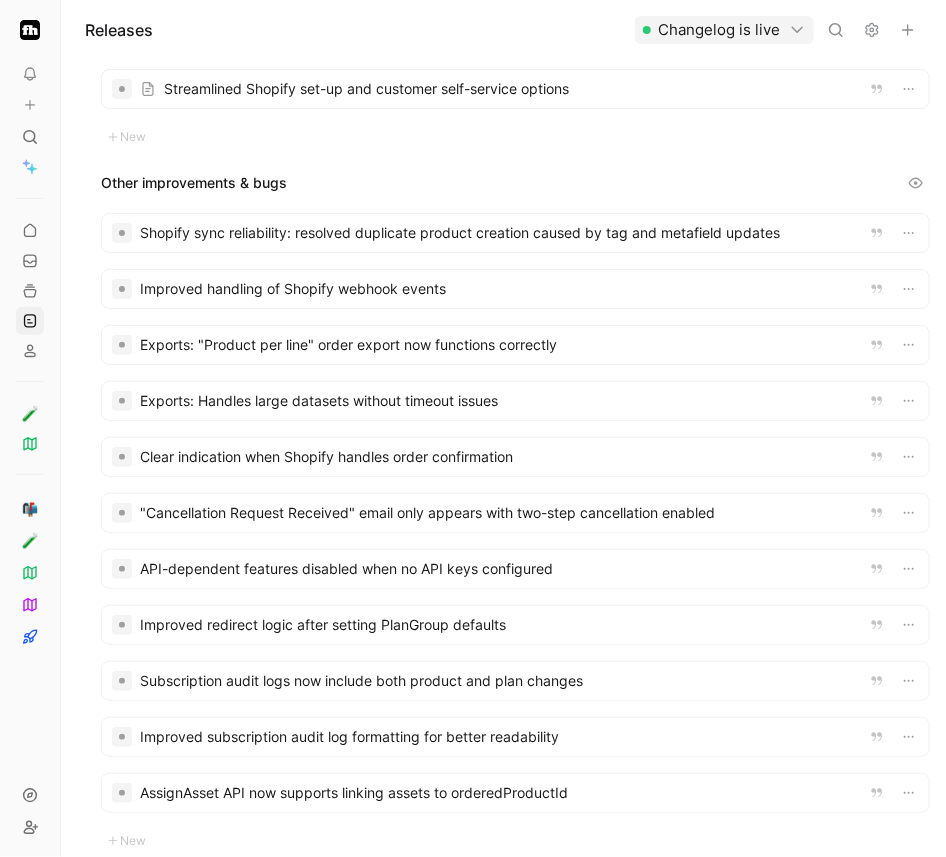 scroll, scrollTop: 192, scrollLeft: 0, axis: vertical 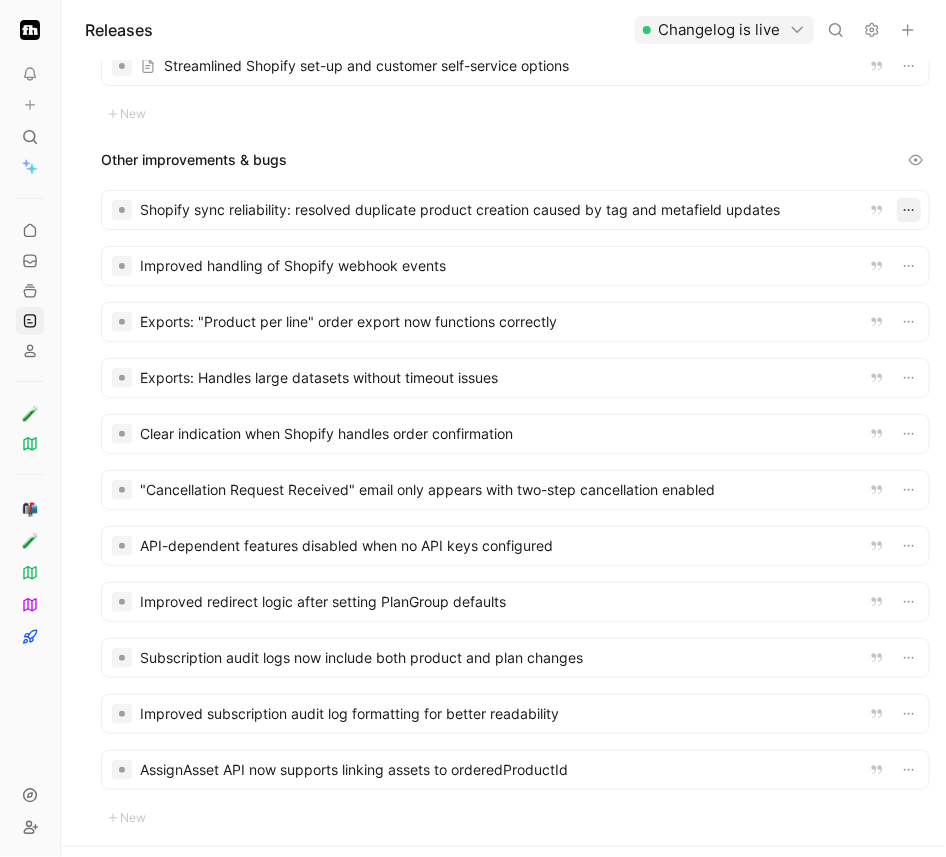 click 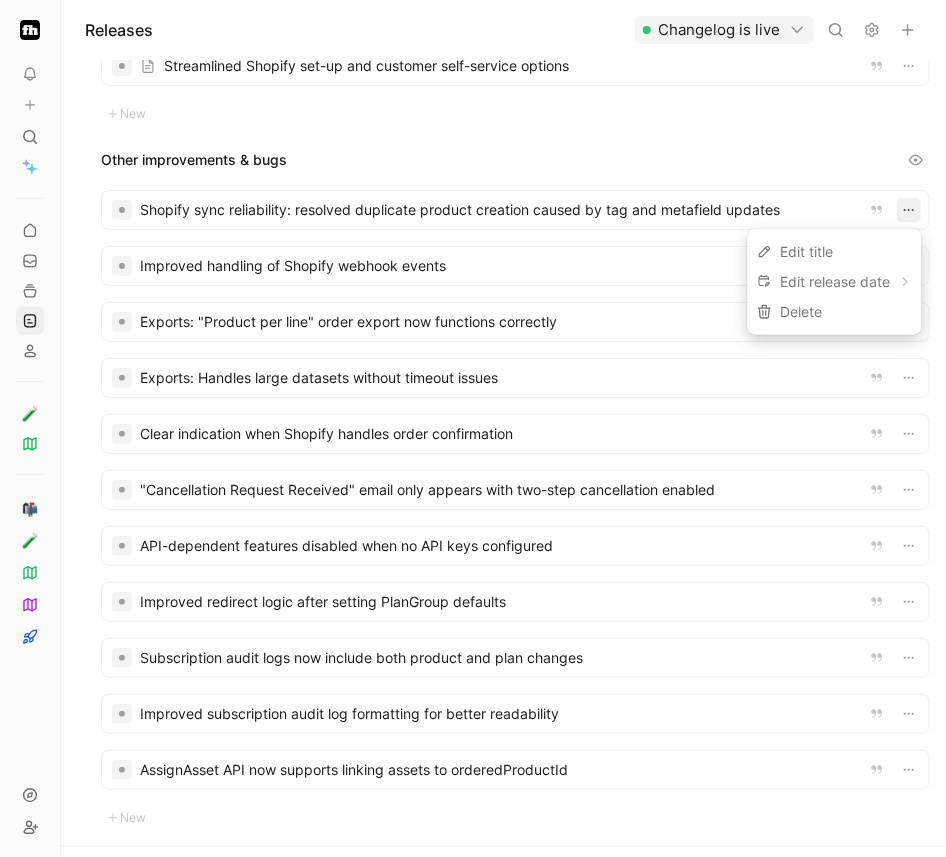 click at bounding box center (515, 210) 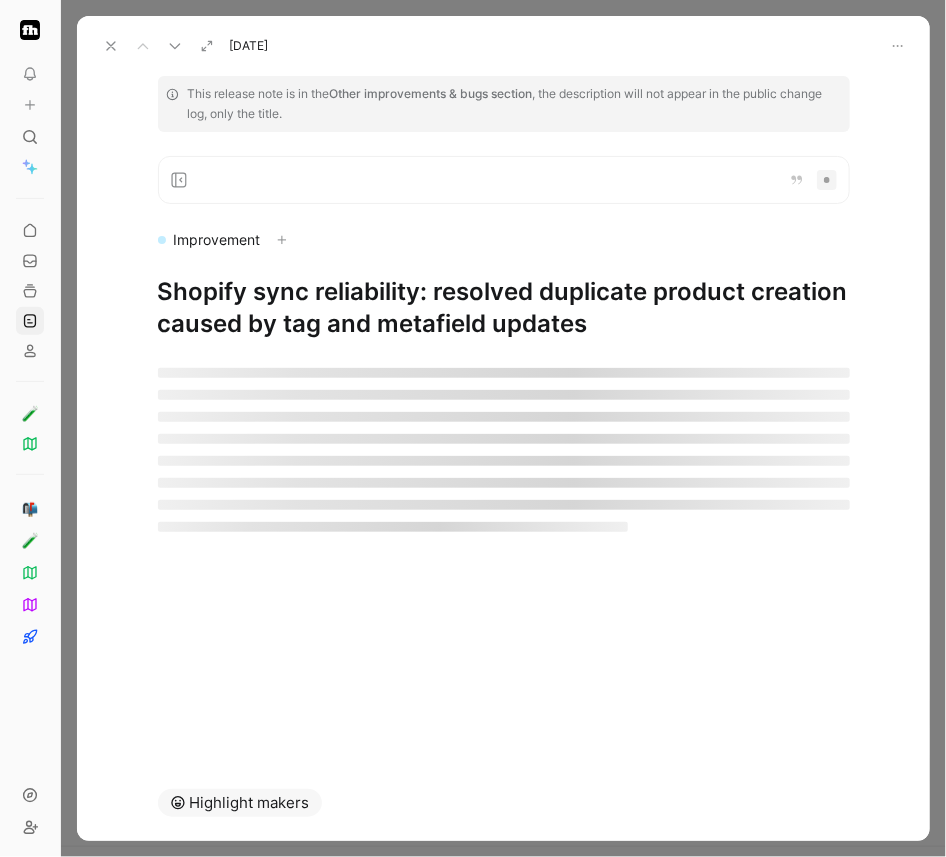 click 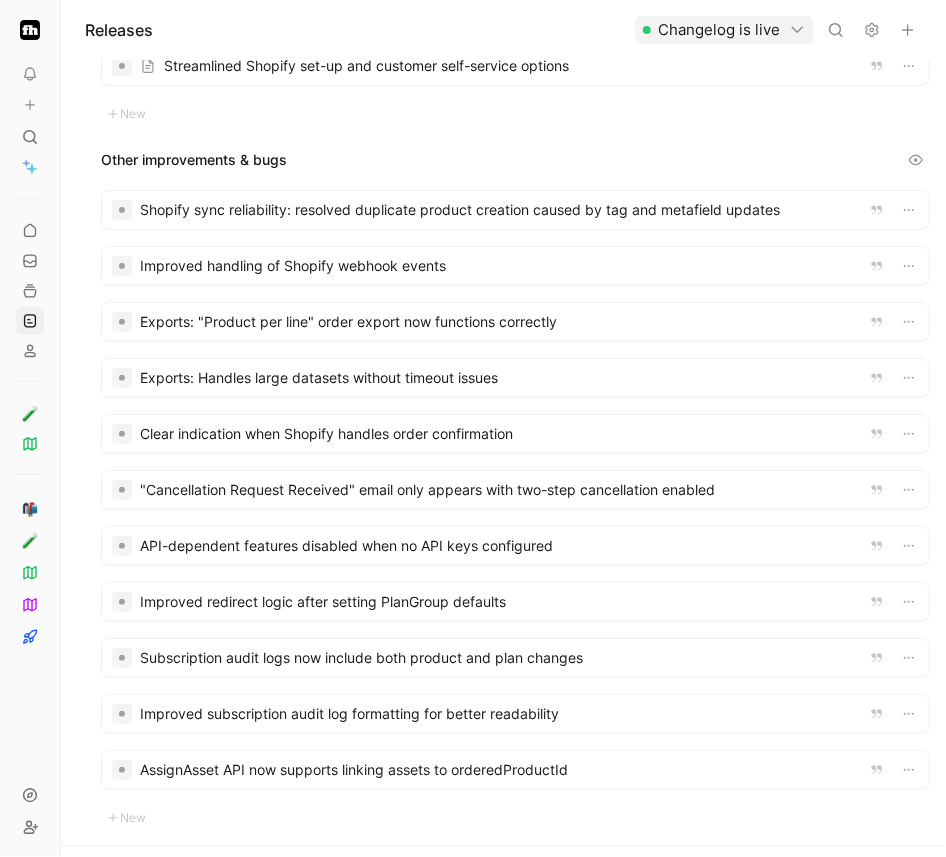 click at bounding box center [515, 266] 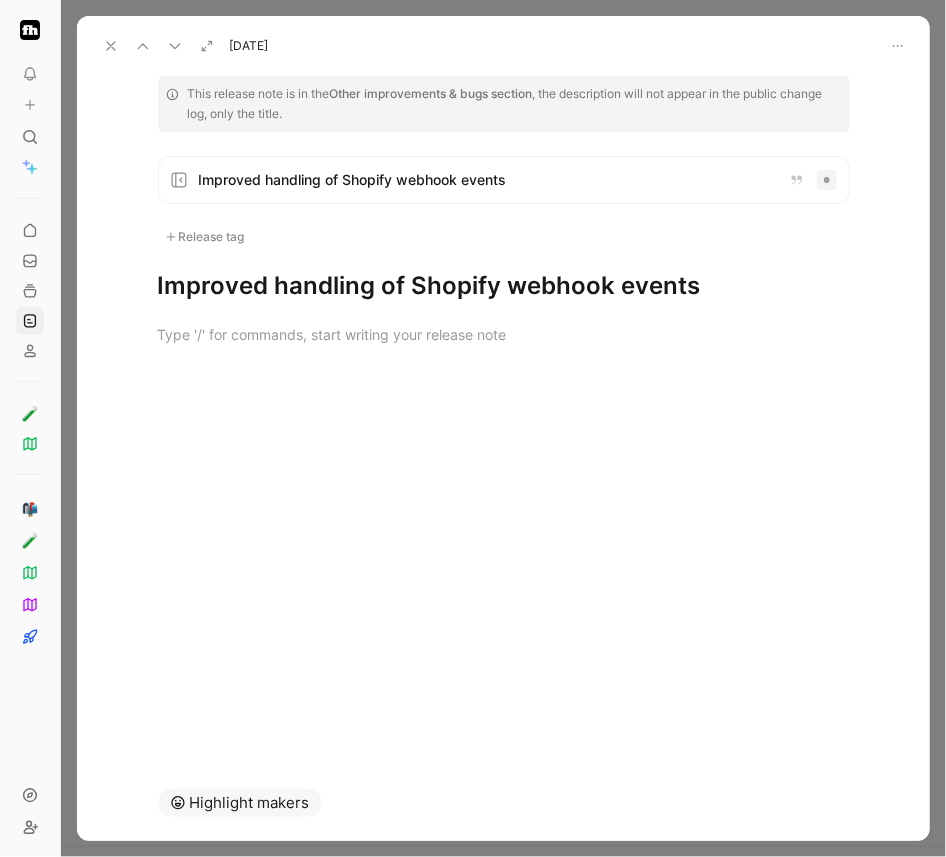 click on "Release tag" at bounding box center [205, 237] 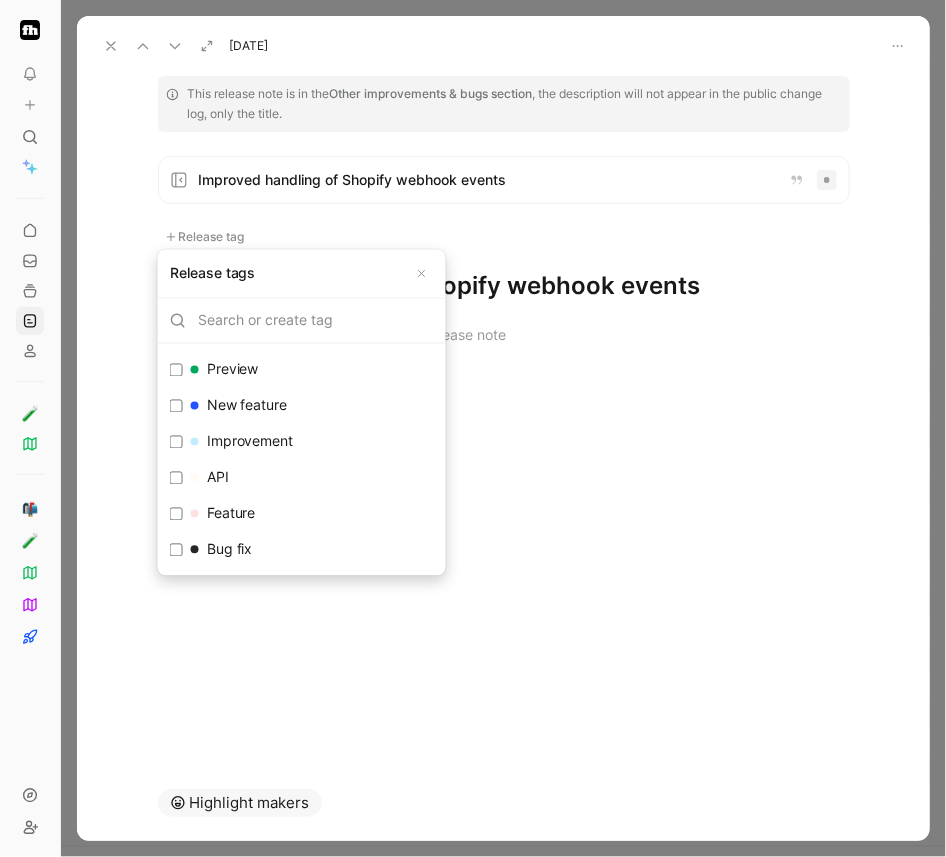 click on "Improvement" at bounding box center (242, 442) 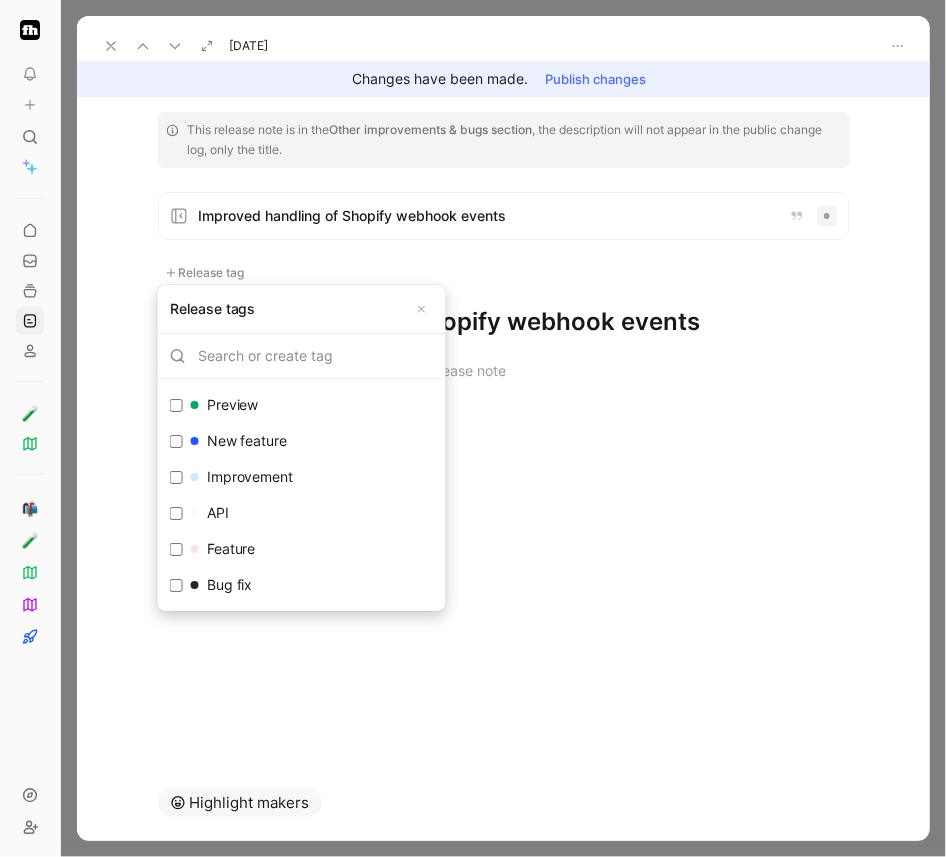 checkbox on "true" 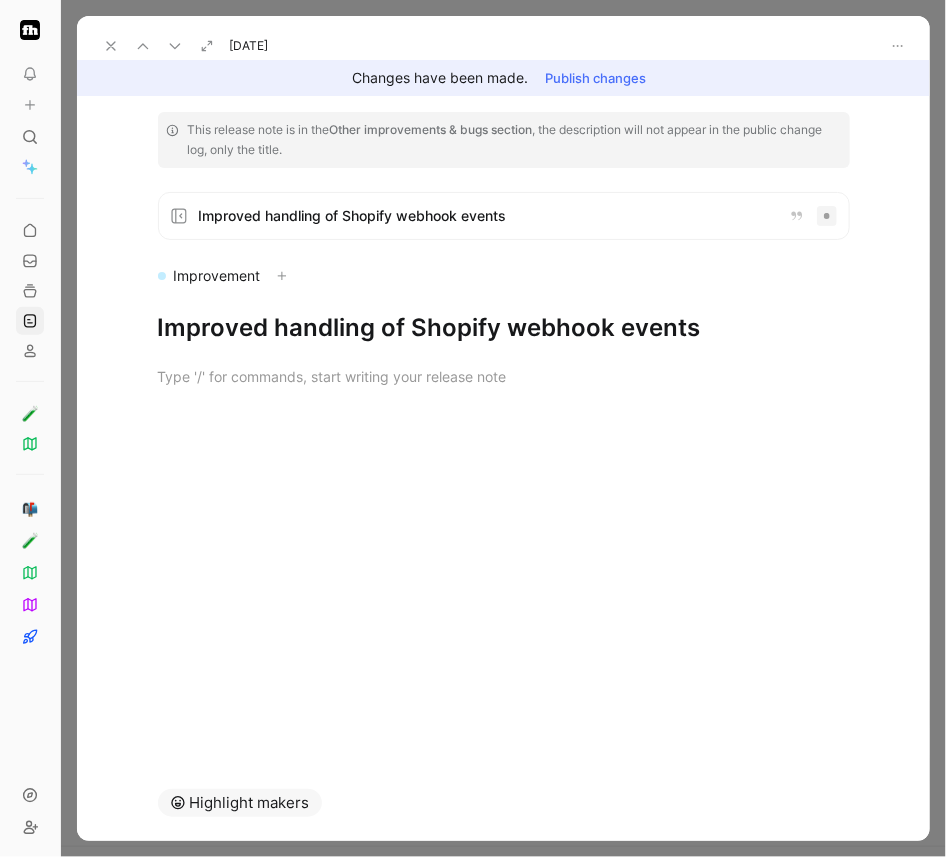 click on "Publish changes" at bounding box center (595, 78) 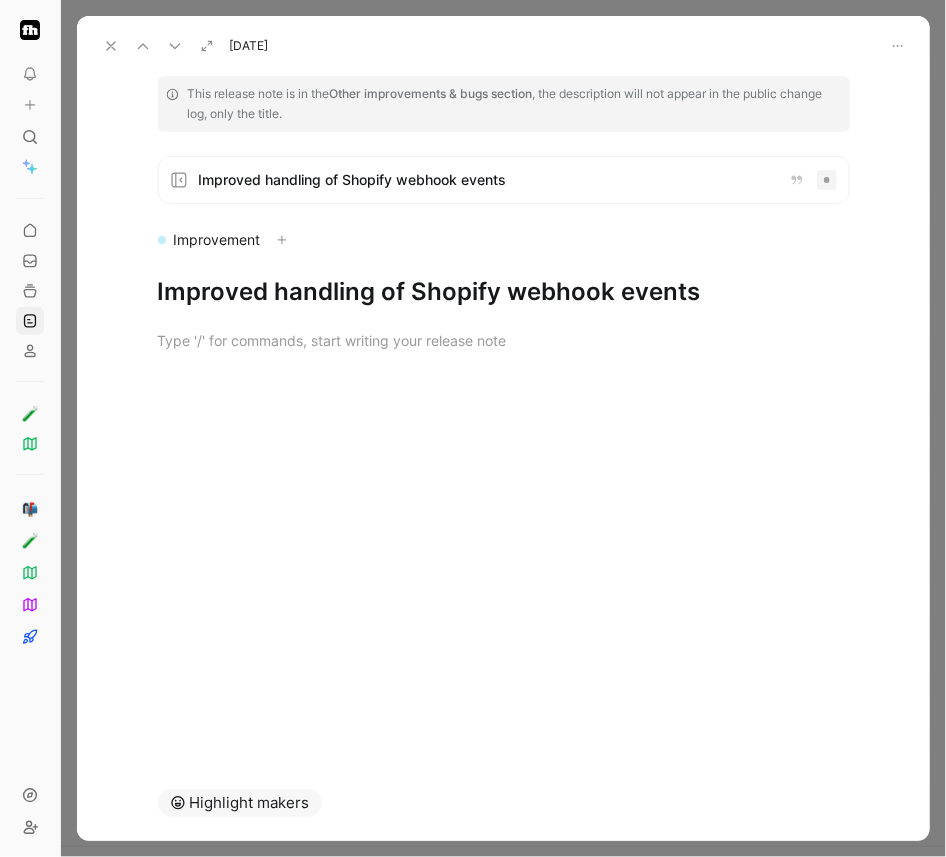 click 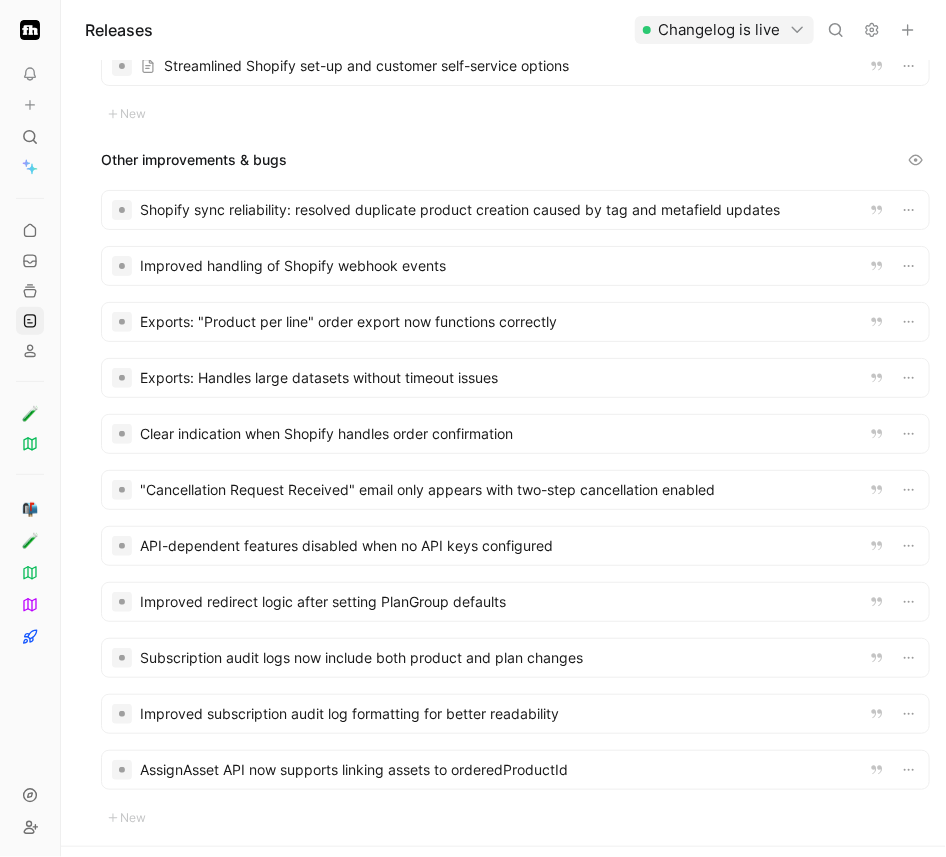 click at bounding box center [515, 322] 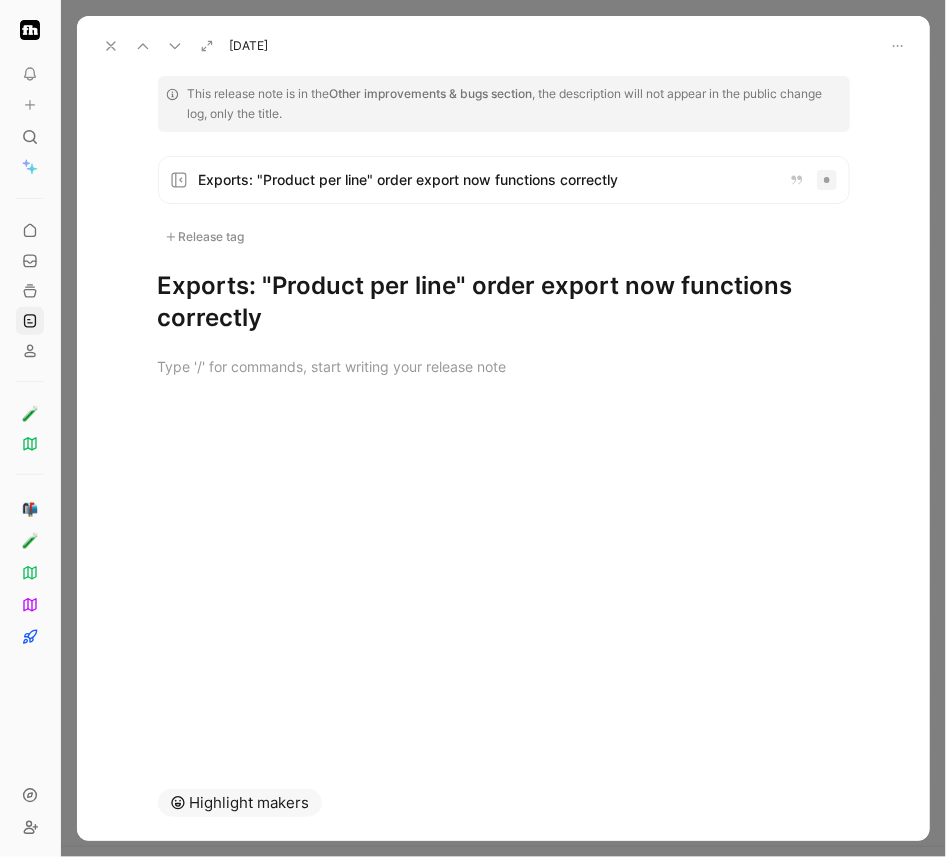 drag, startPoint x: 262, startPoint y: 287, endPoint x: 88, endPoint y: 290, distance: 174.02586 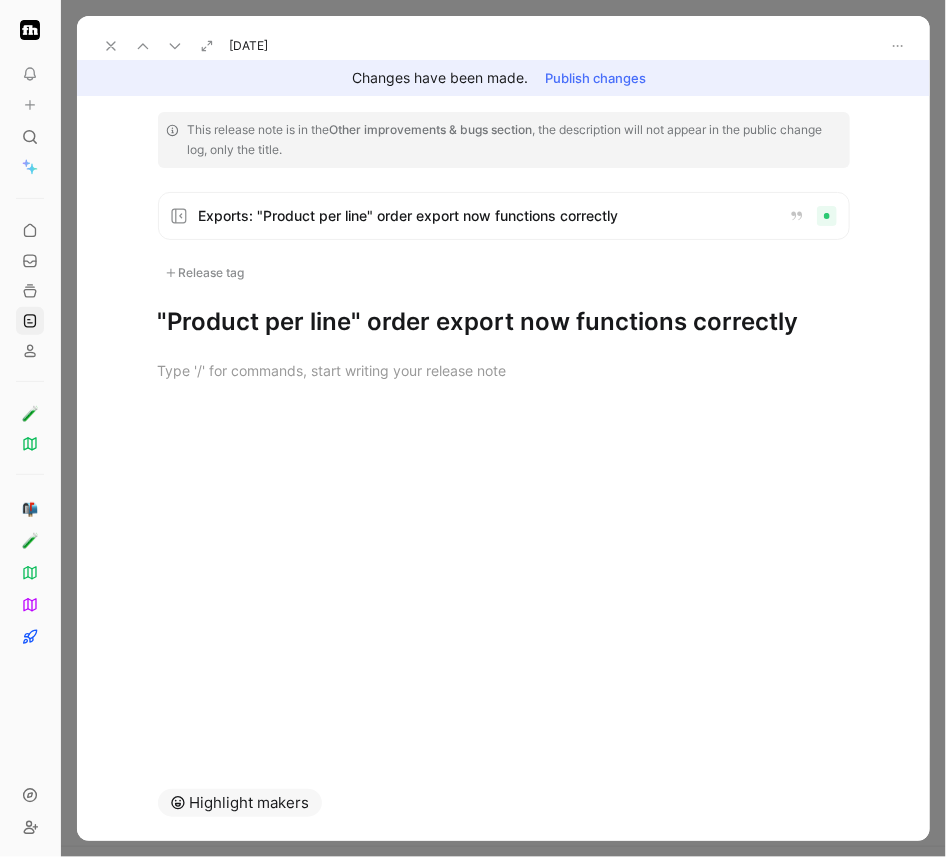 click on "Release tag" at bounding box center [205, 273] 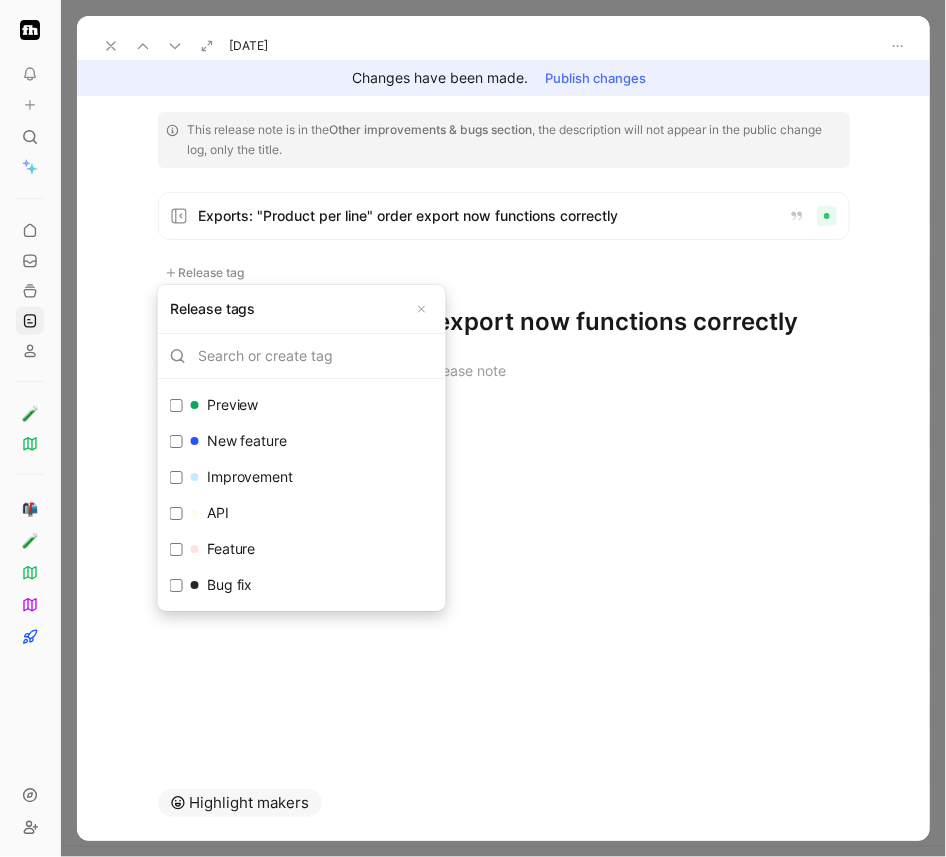 click on "Improvement" at bounding box center [242, 477] 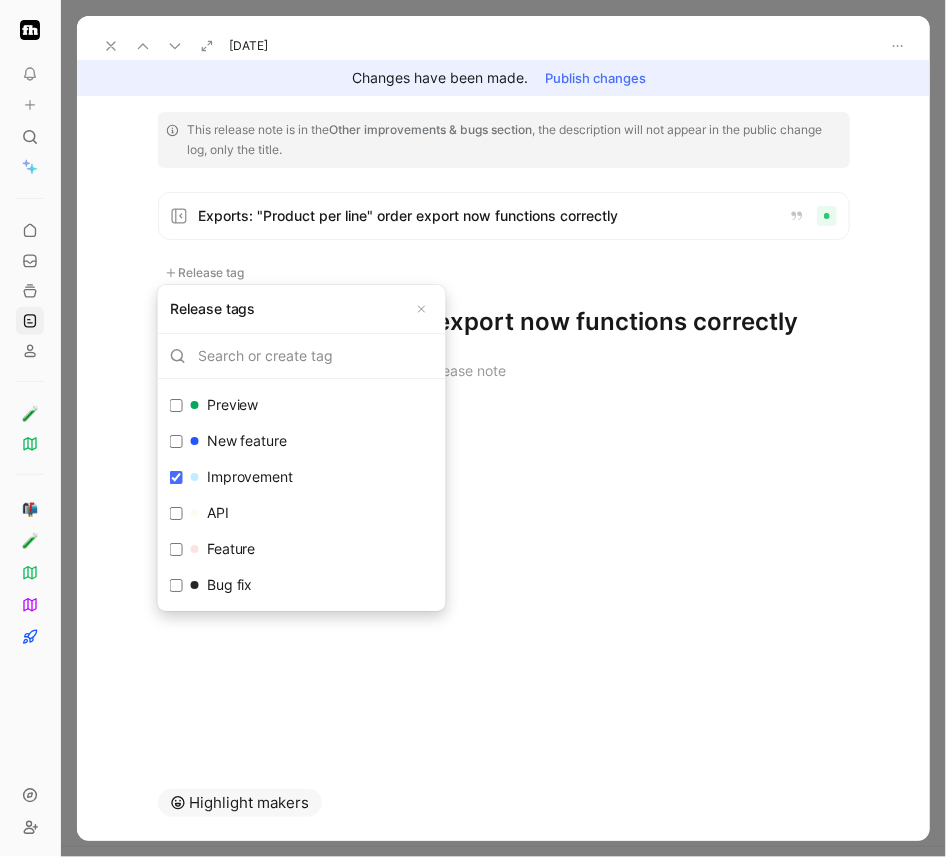 checkbox on "true" 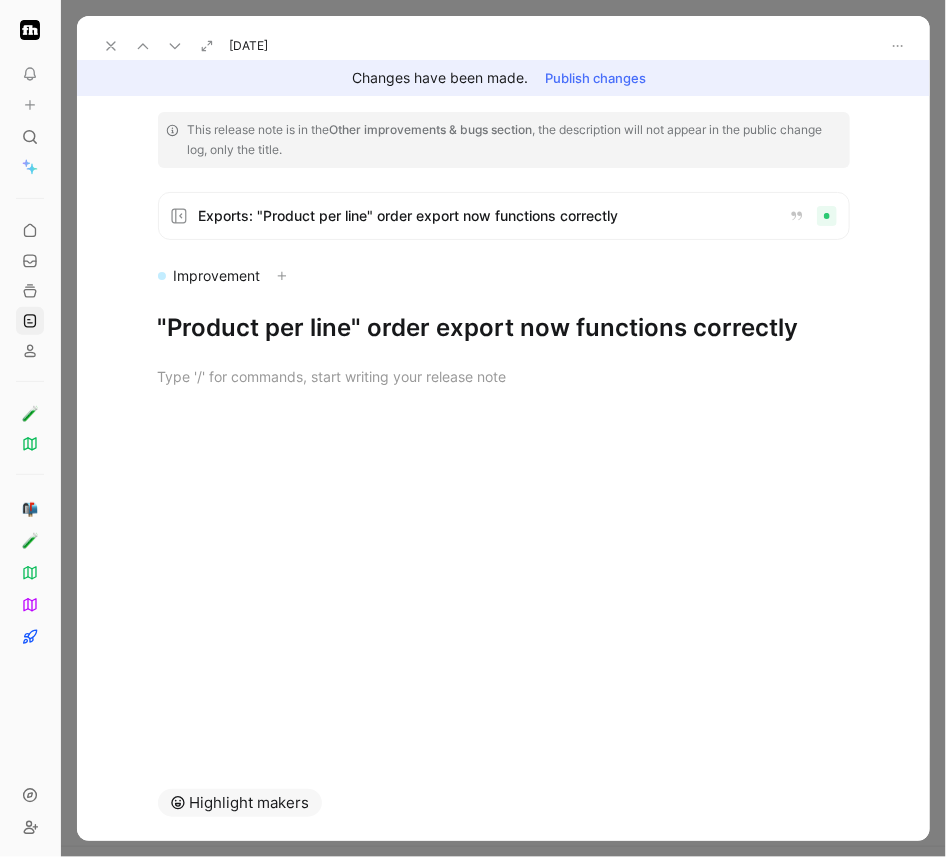 click at bounding box center [111, 46] 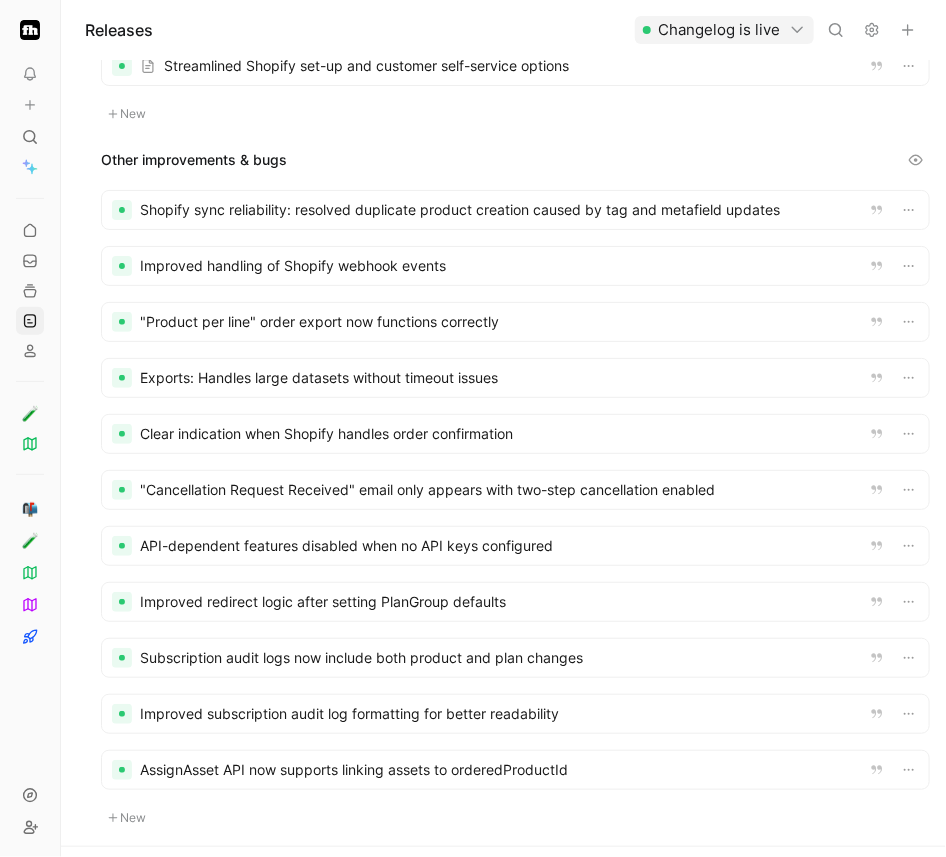 click at bounding box center [515, 378] 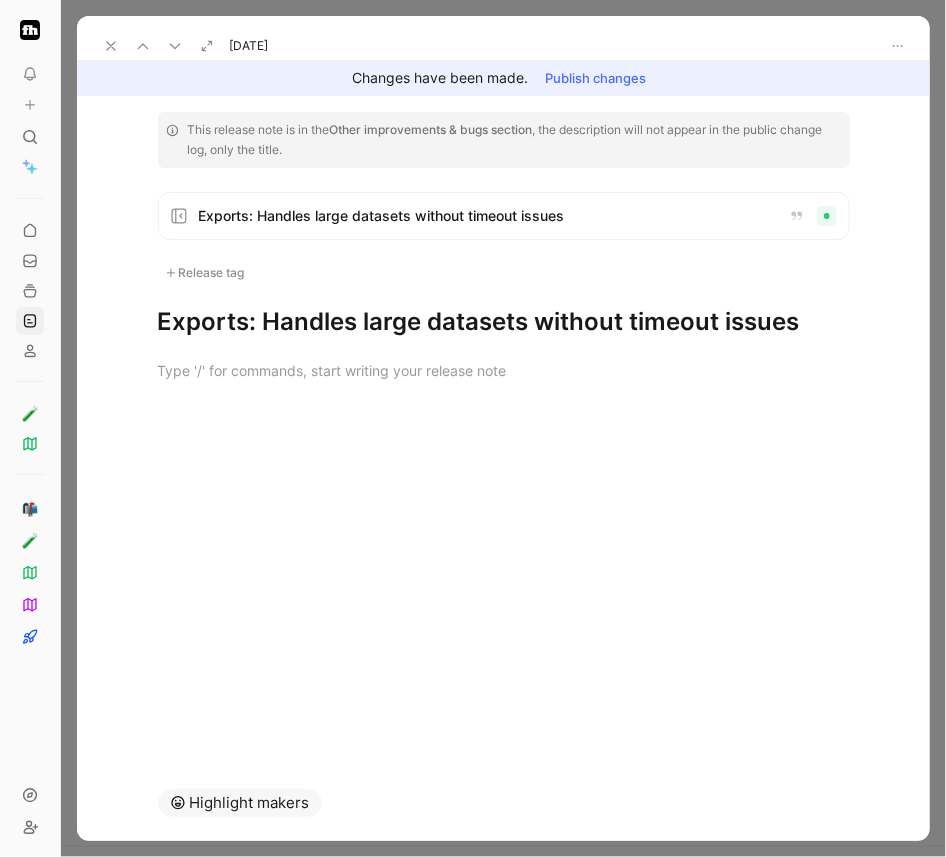 drag, startPoint x: 260, startPoint y: 323, endPoint x: 103, endPoint y: 326, distance: 157.02866 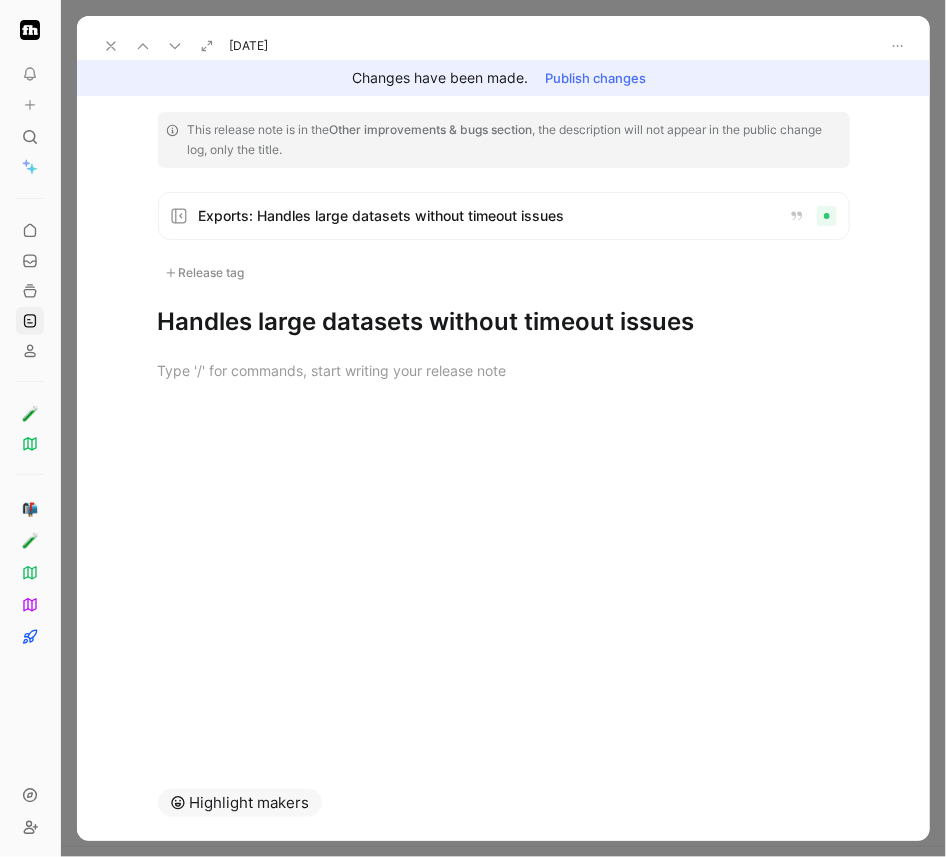 click on "Release tag" at bounding box center [504, 273] 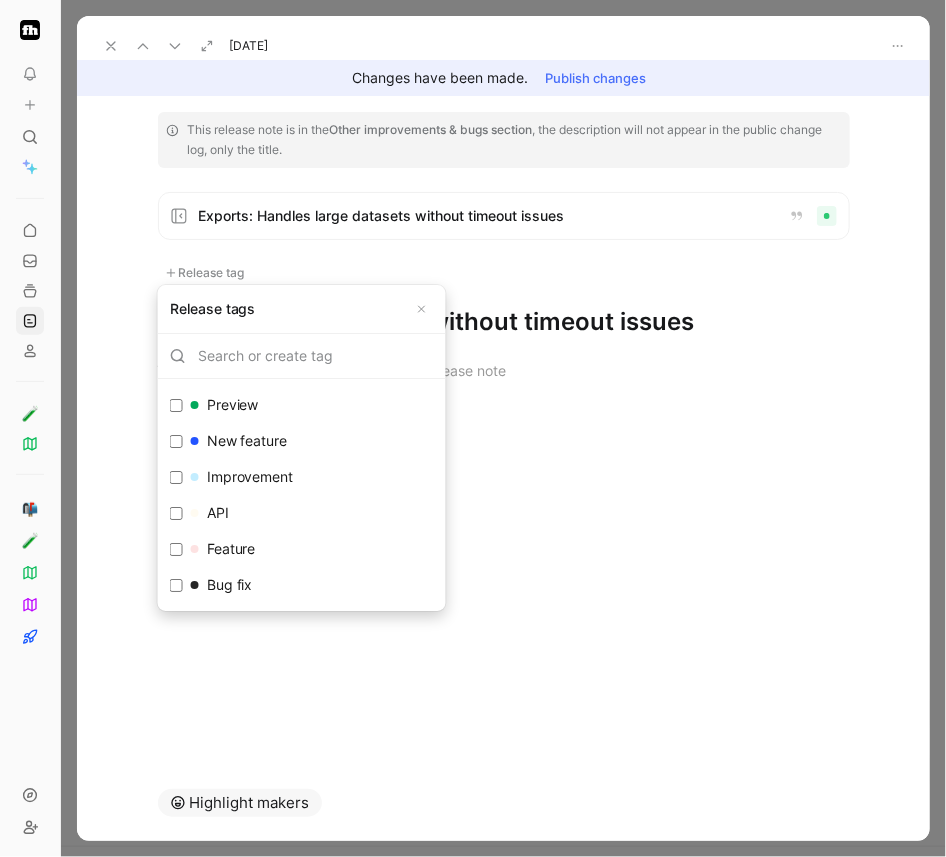 click on "Improvement" at bounding box center [242, 477] 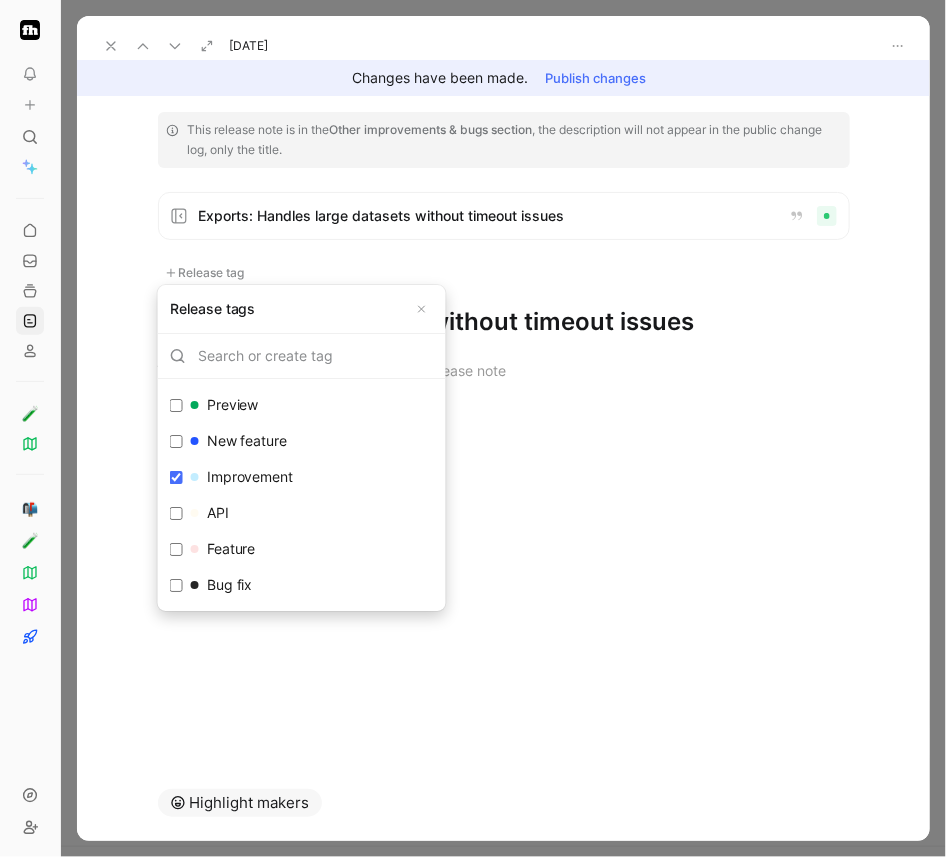 checkbox on "true" 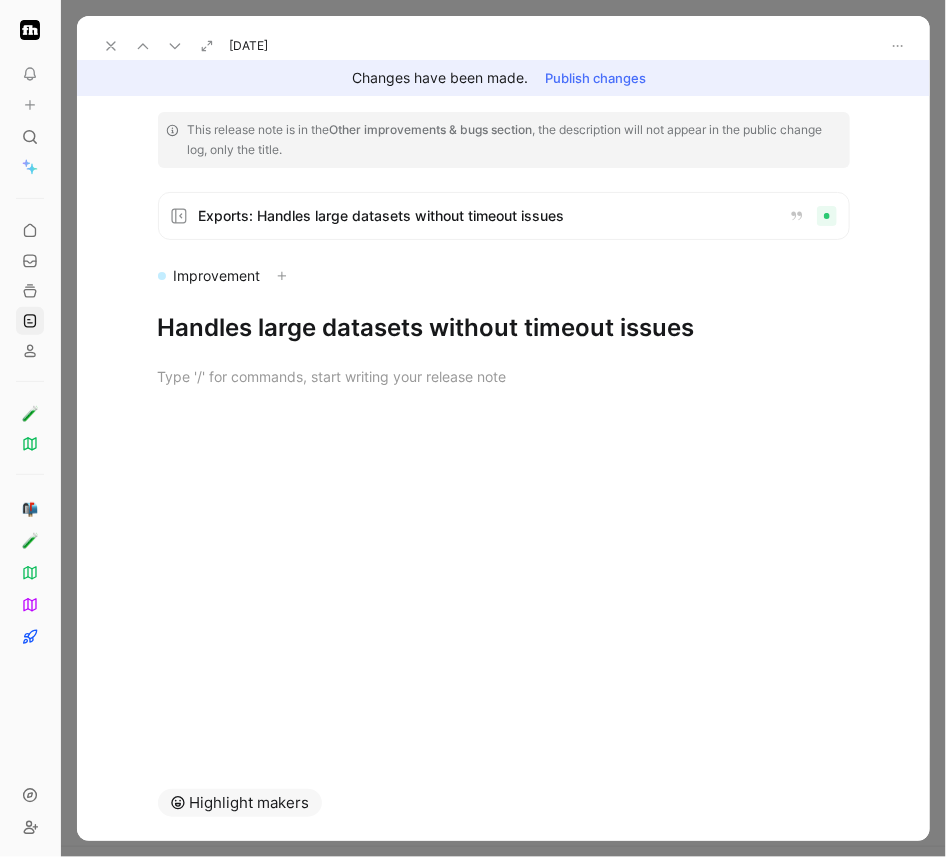 click 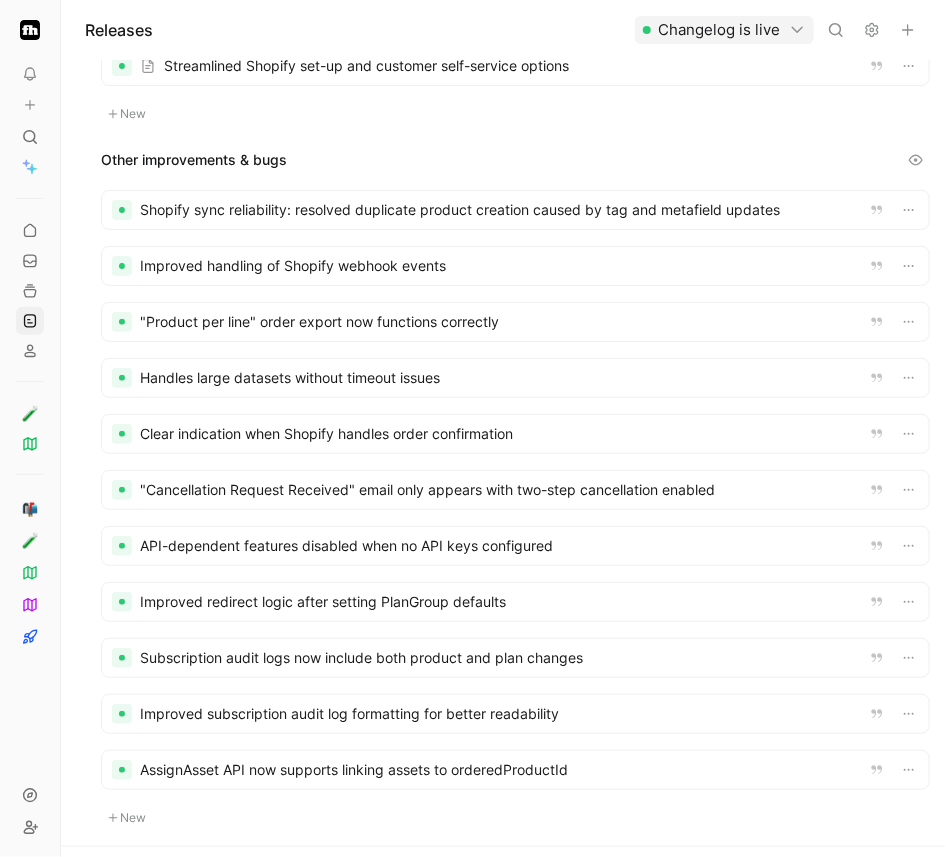 click at bounding box center (515, 434) 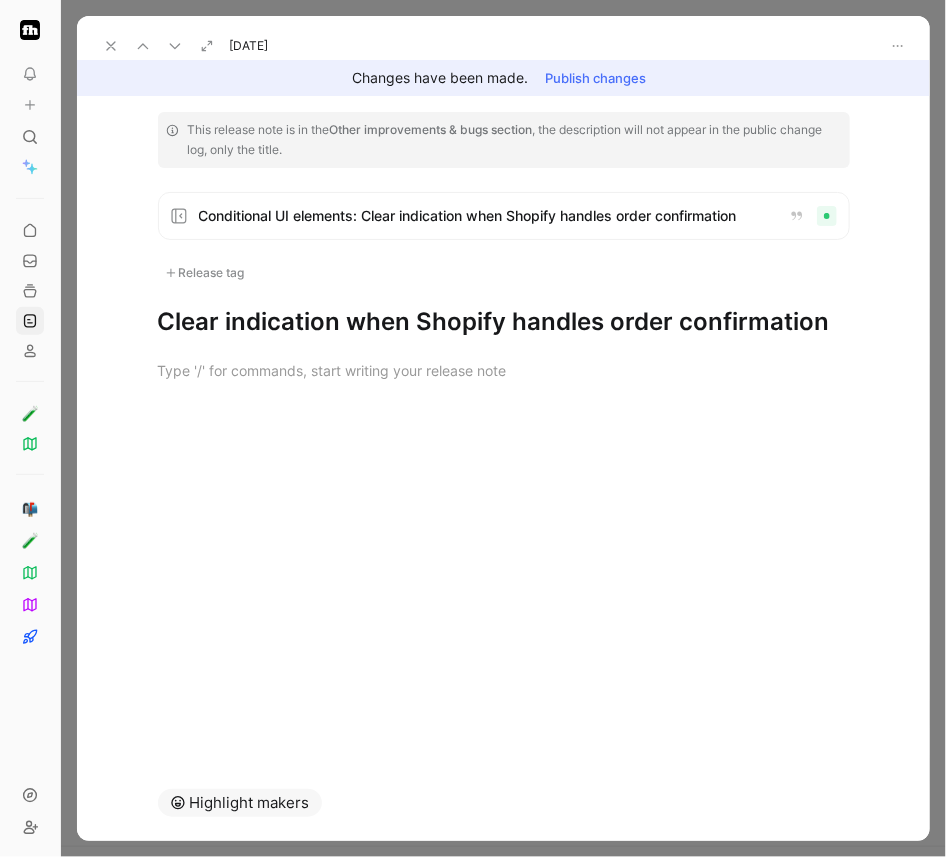 click on "Release tag" at bounding box center (205, 273) 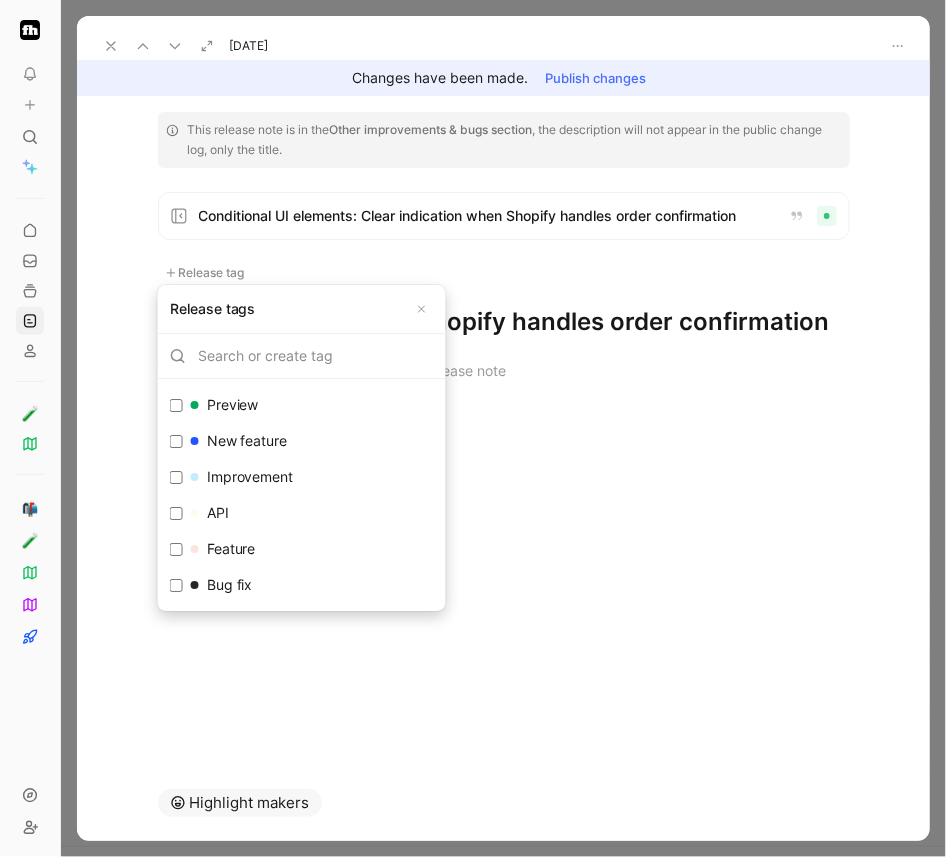 click on "Improvement" at bounding box center (242, 477) 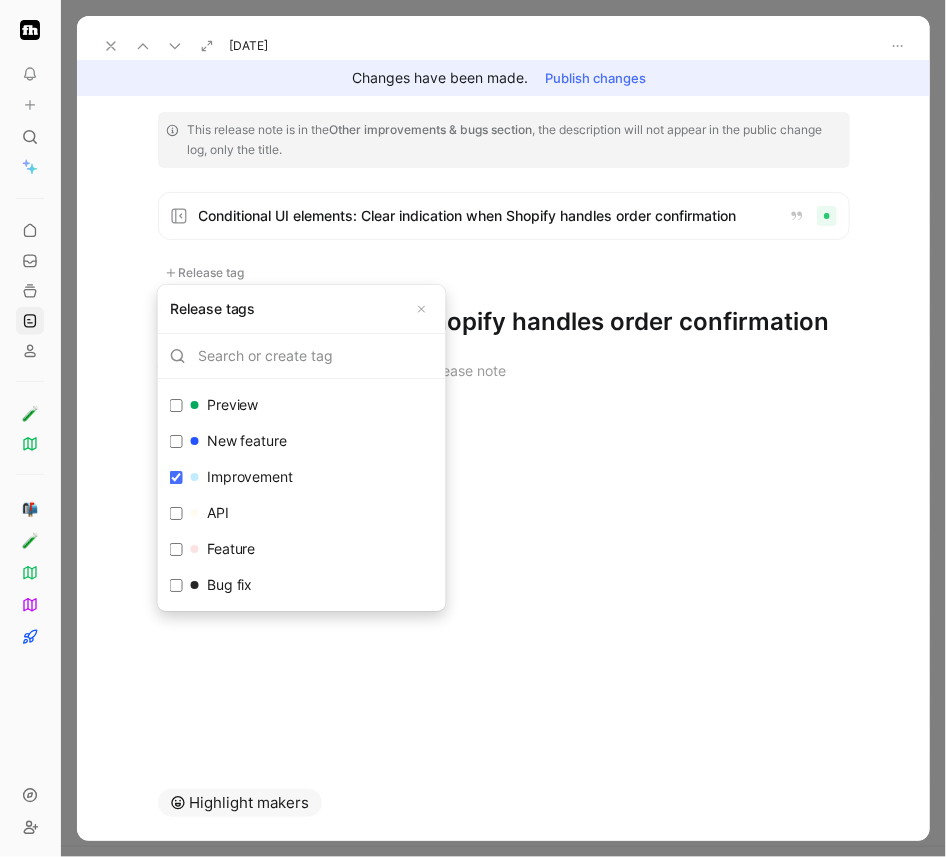 checkbox on "true" 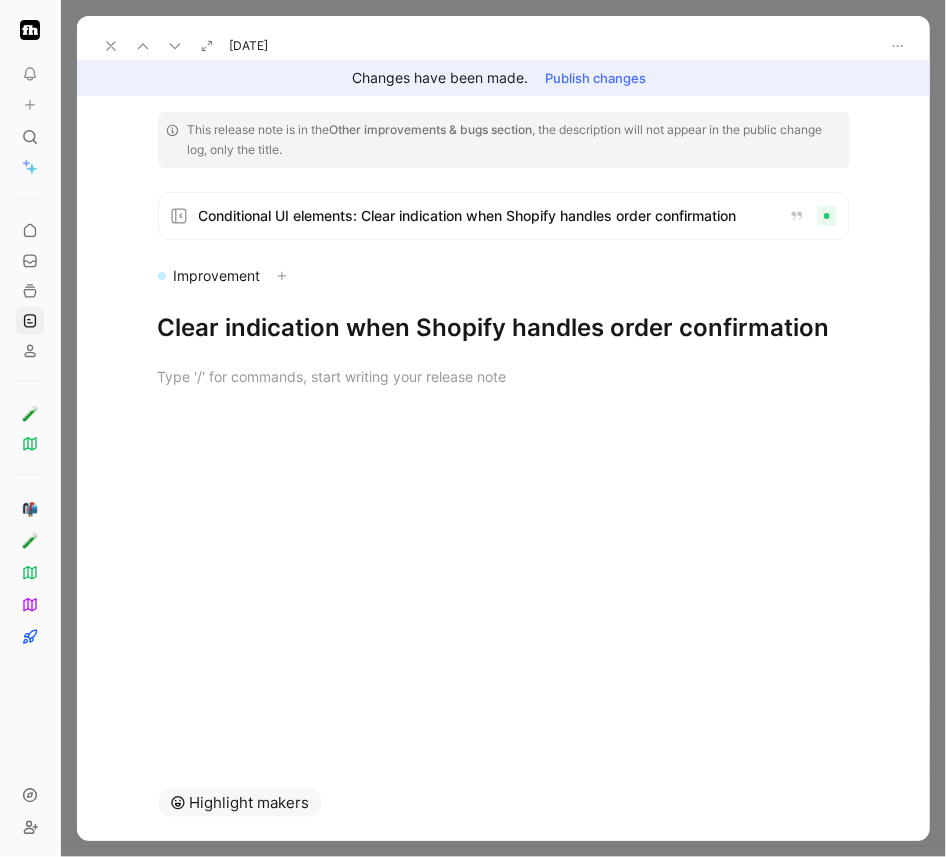 click at bounding box center [111, 46] 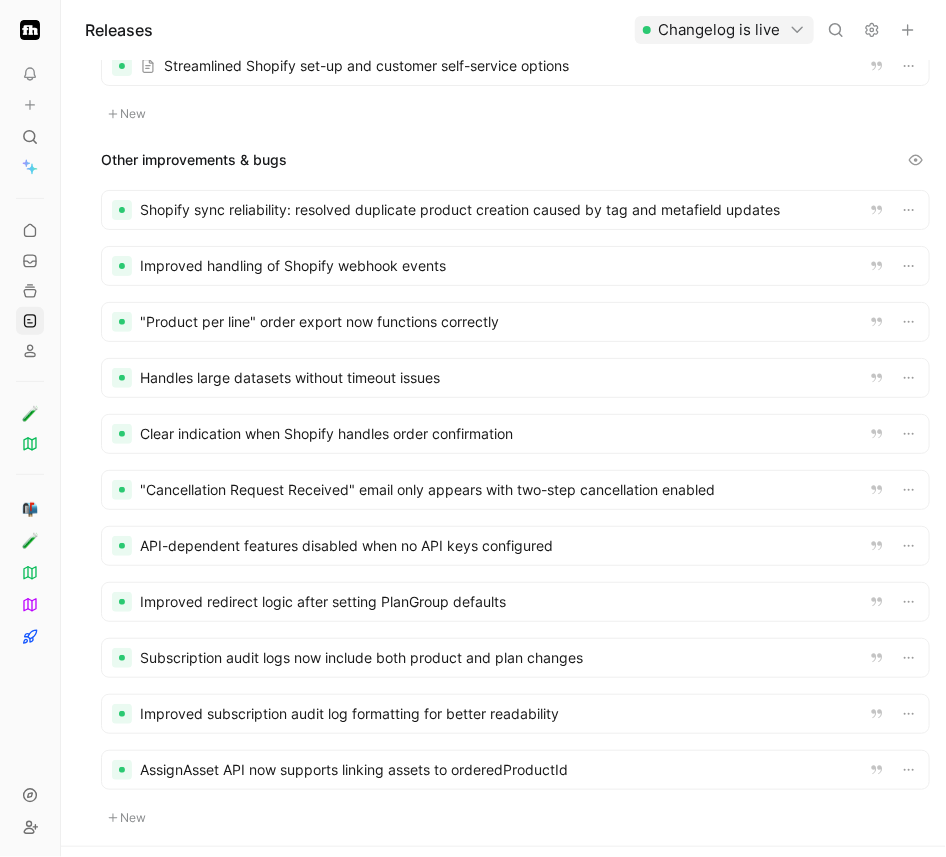 click at bounding box center [515, 434] 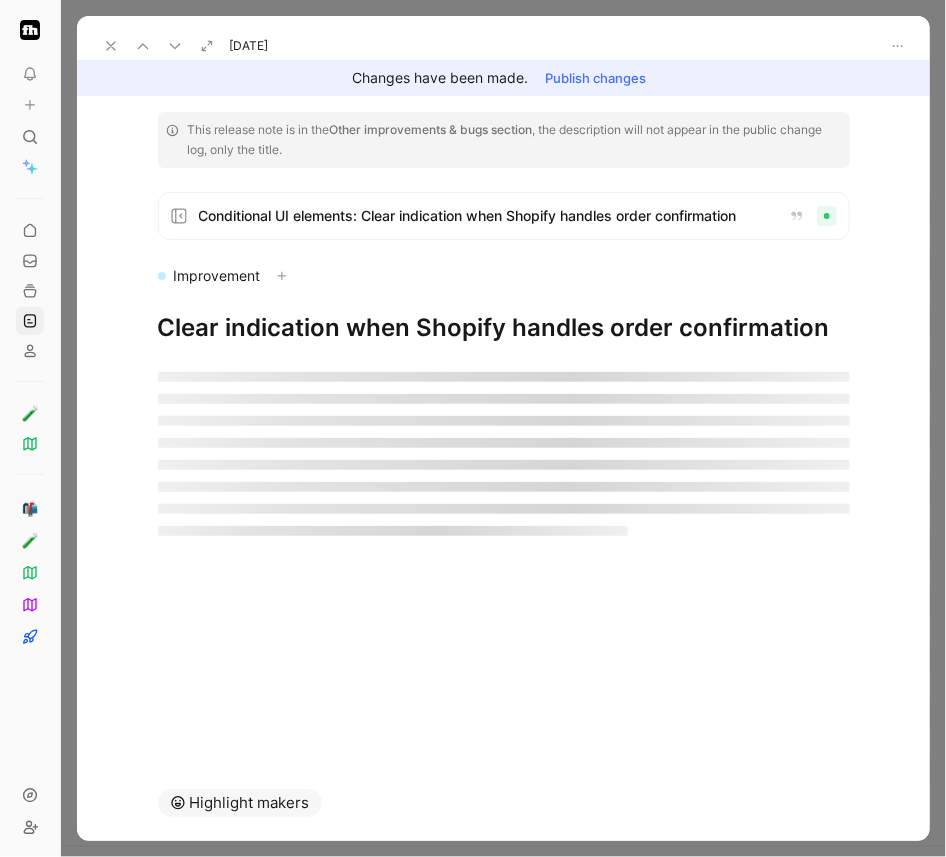 click at bounding box center (111, 46) 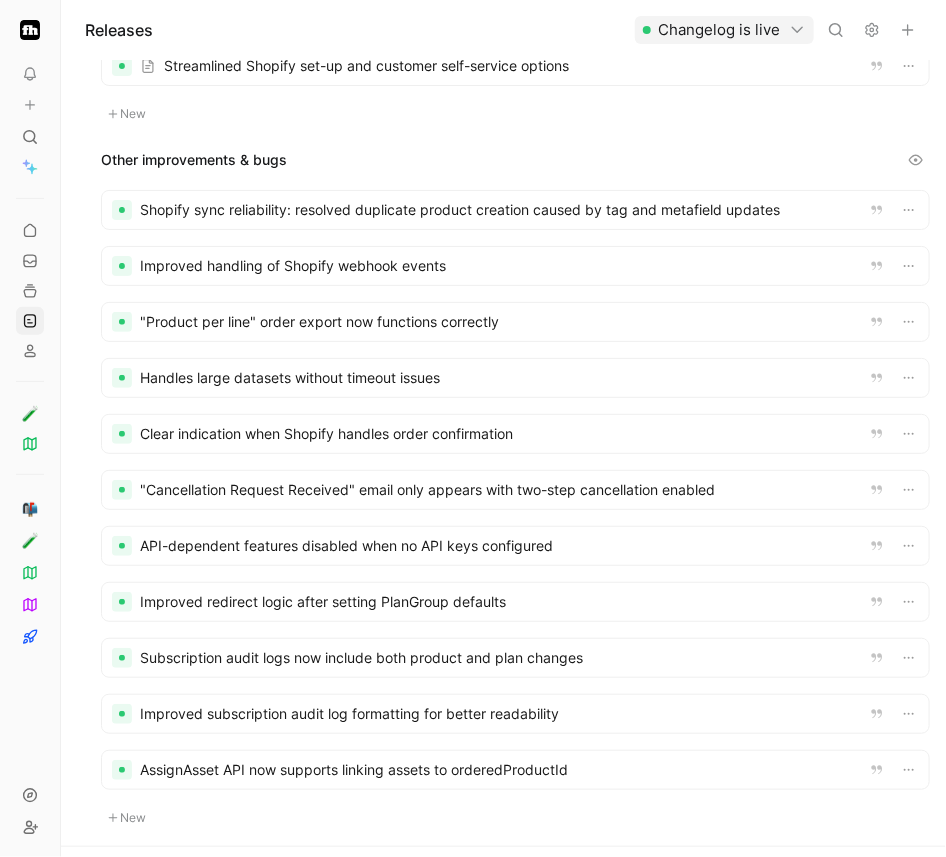 click at bounding box center [515, 490] 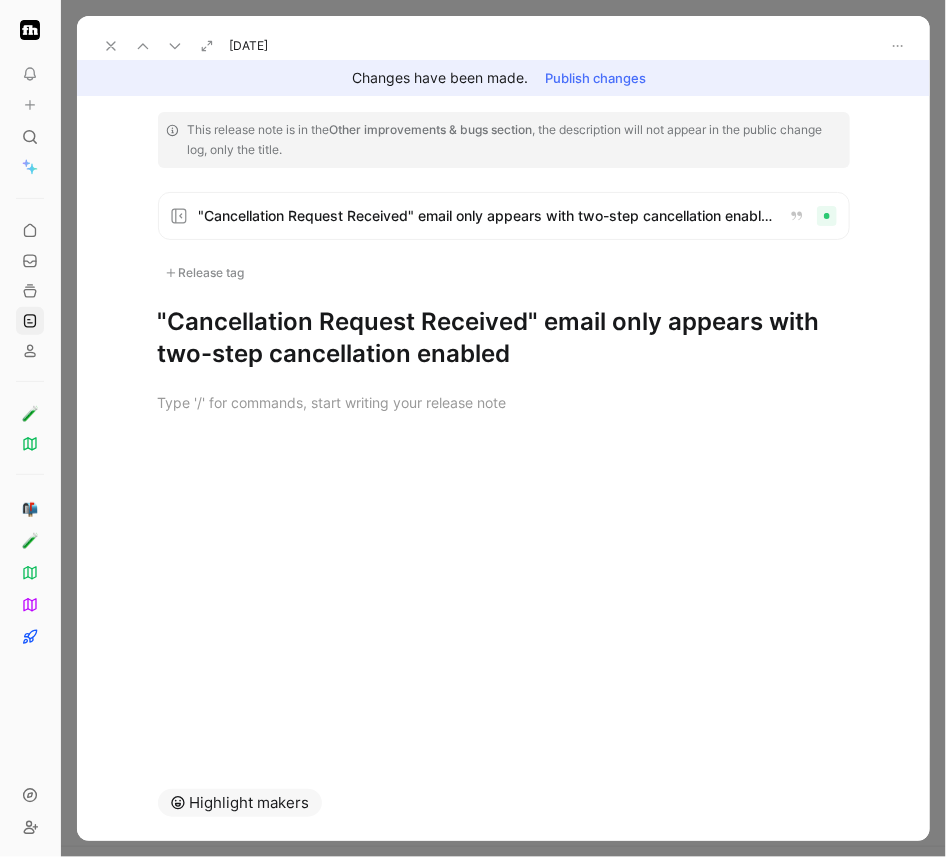 click on "Release tag" at bounding box center [205, 273] 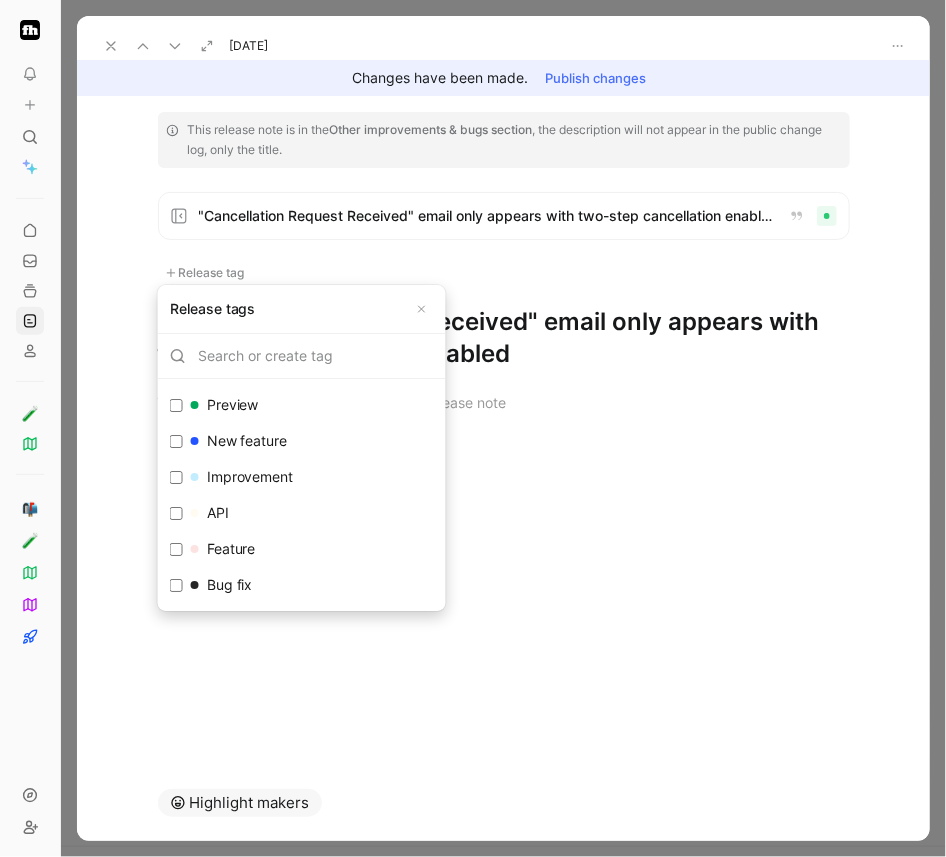 click on "Improvement" at bounding box center [242, 477] 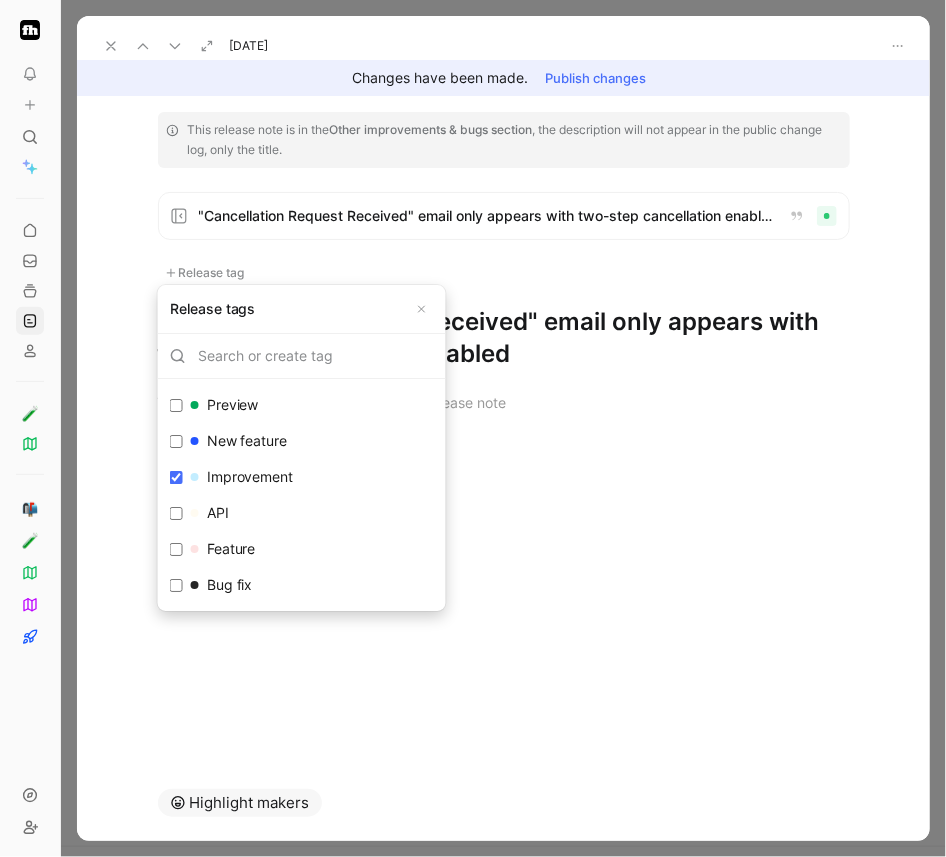checkbox on "true" 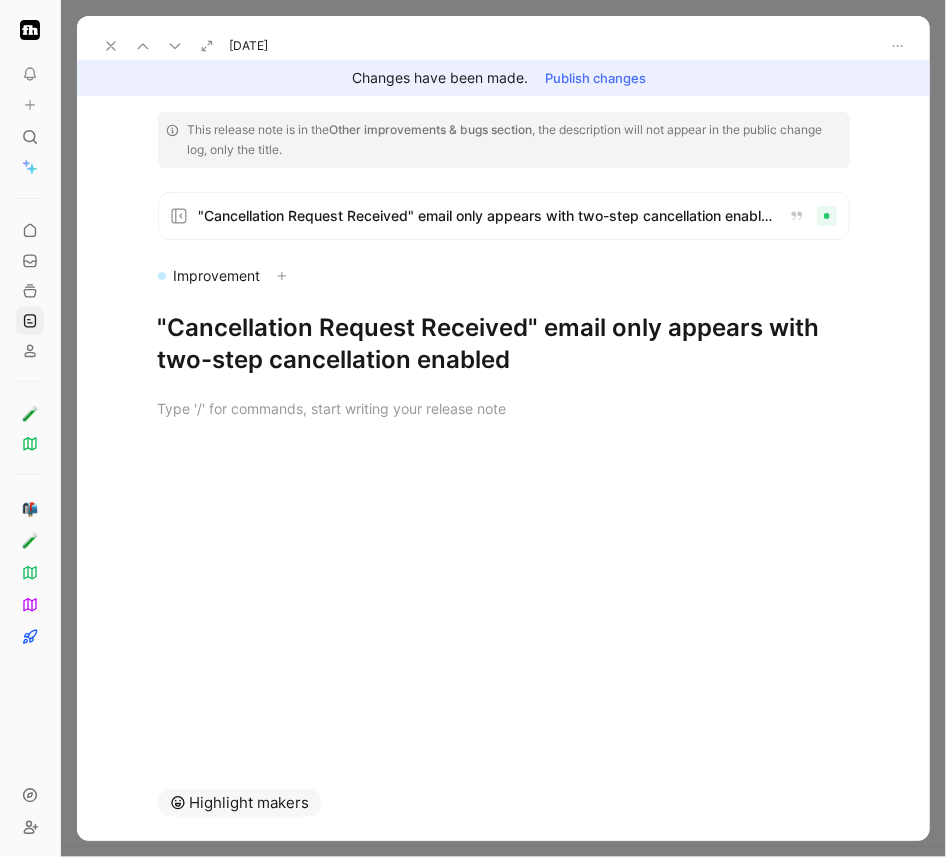 click 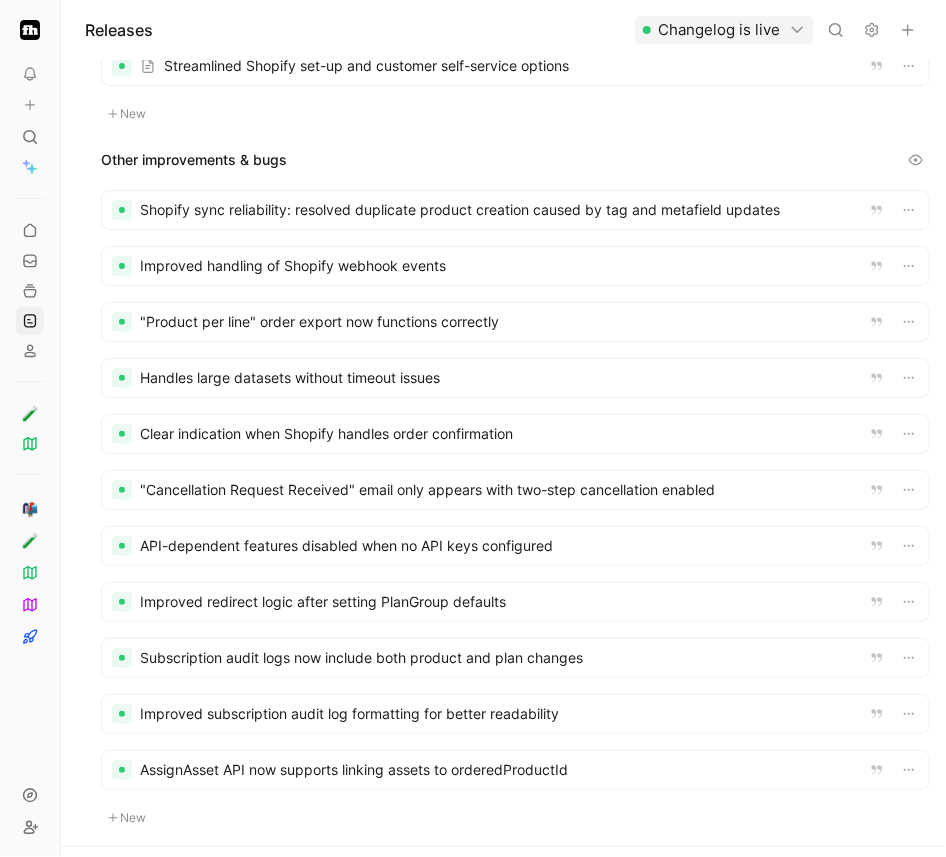 click at bounding box center (515, 546) 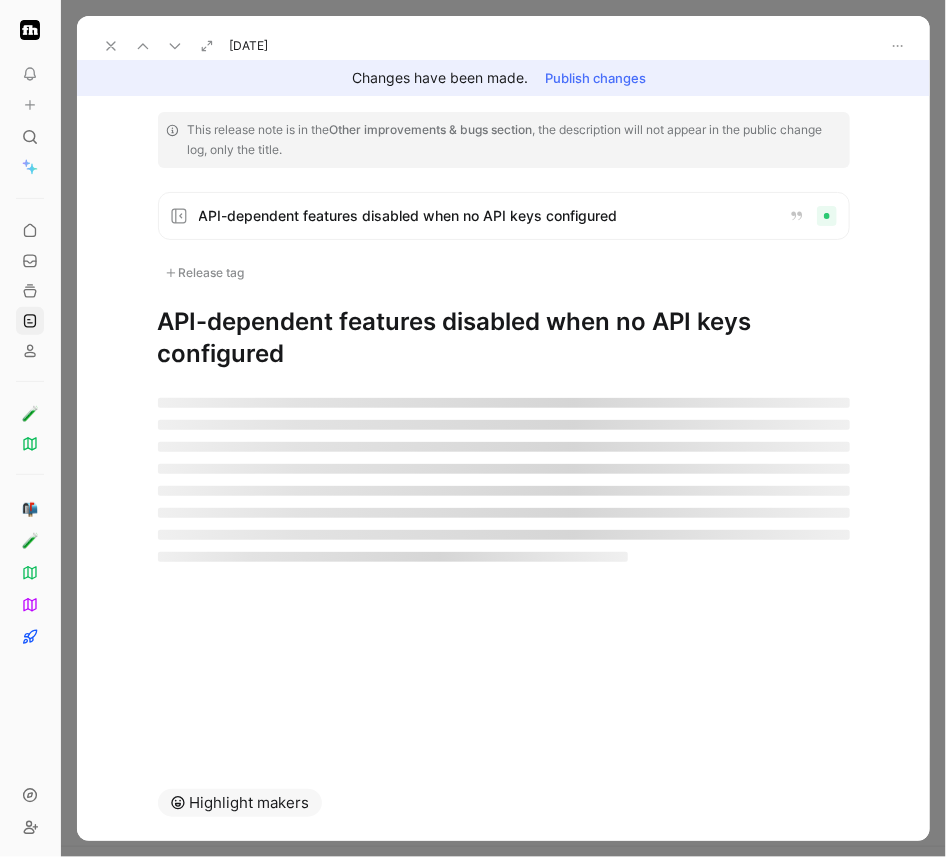 click on "Release tag" at bounding box center [205, 273] 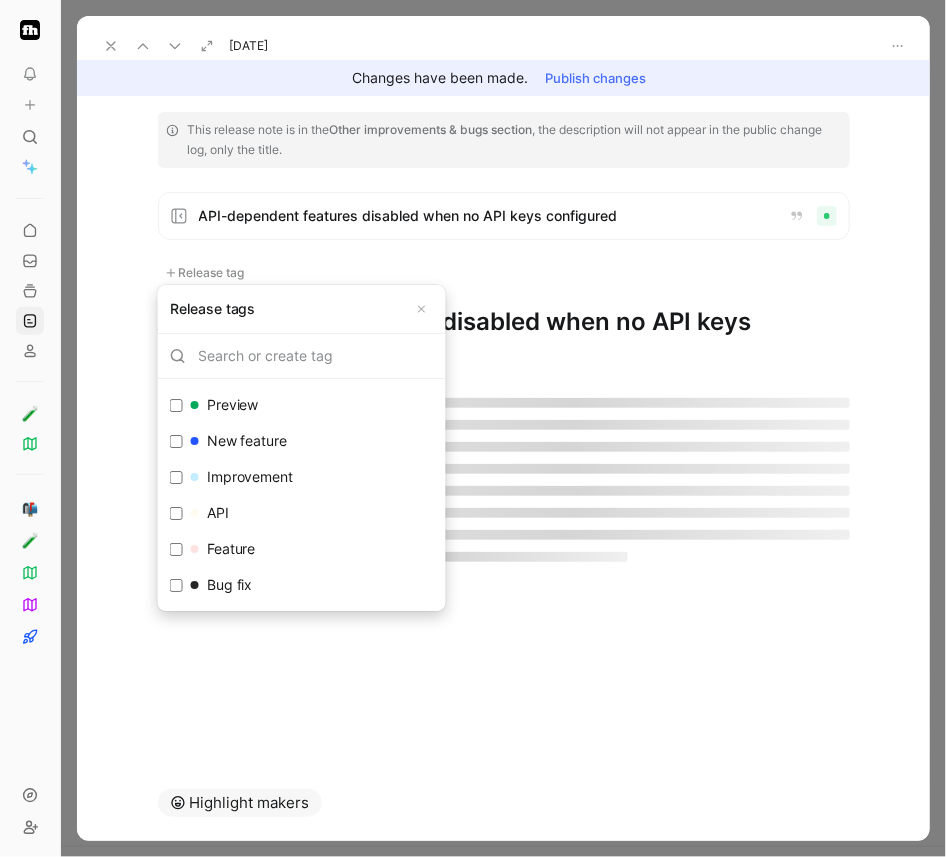 click on "Improvement" at bounding box center (242, 477) 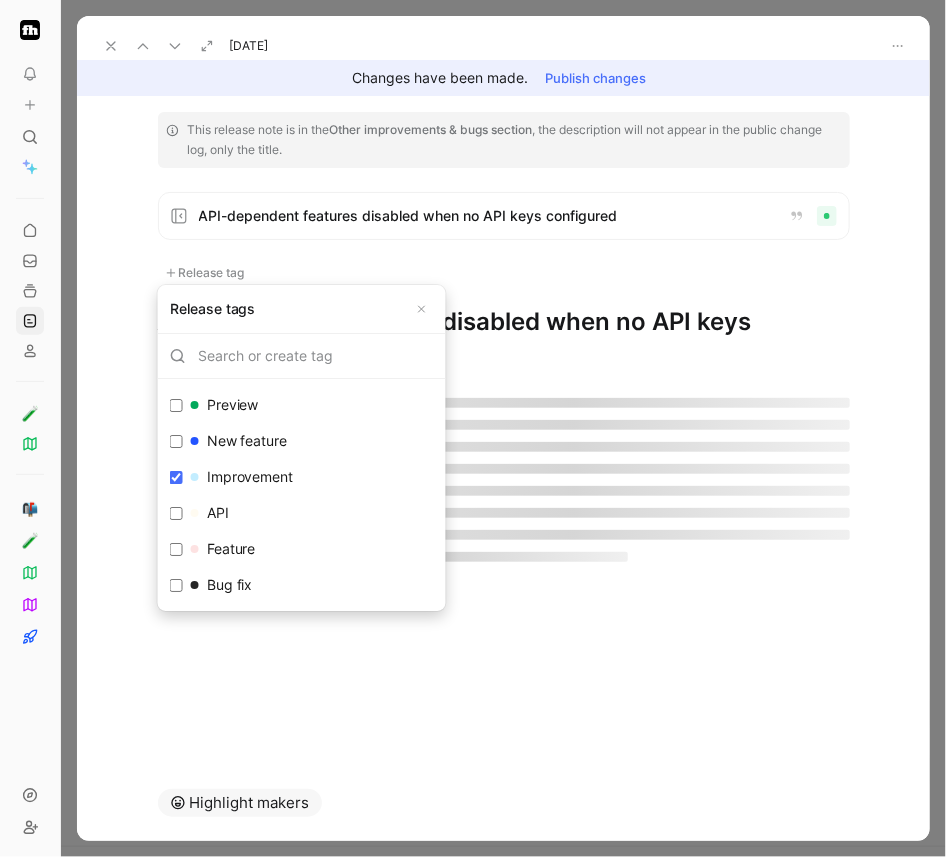 checkbox on "true" 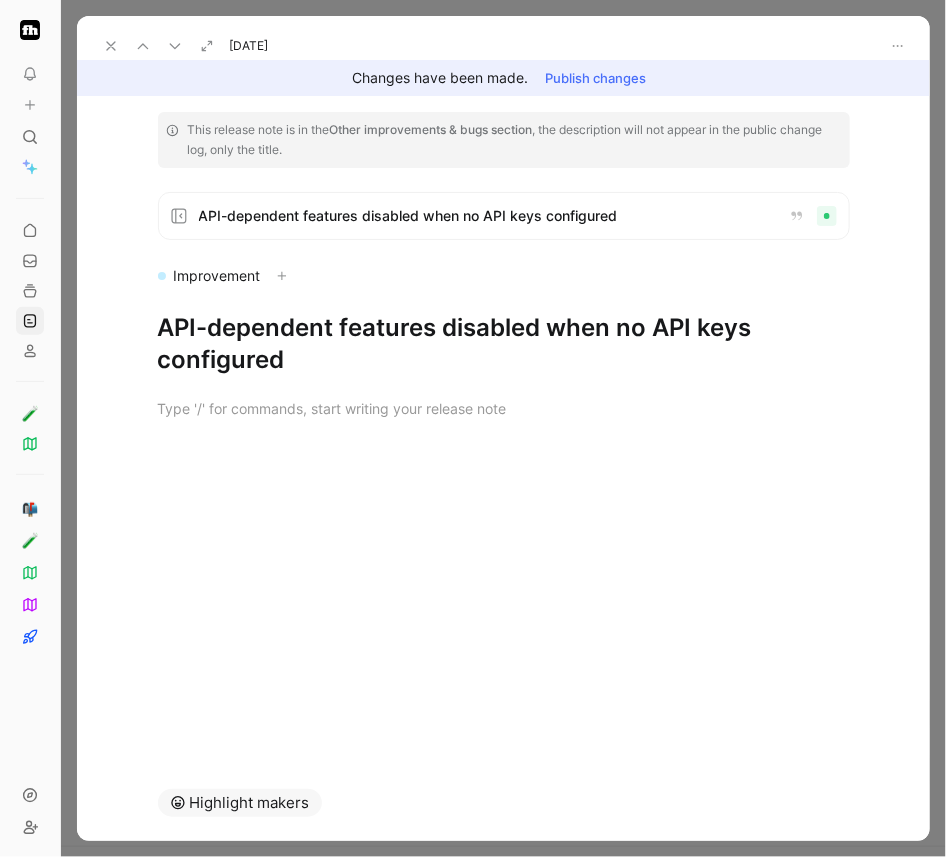 click at bounding box center [111, 46] 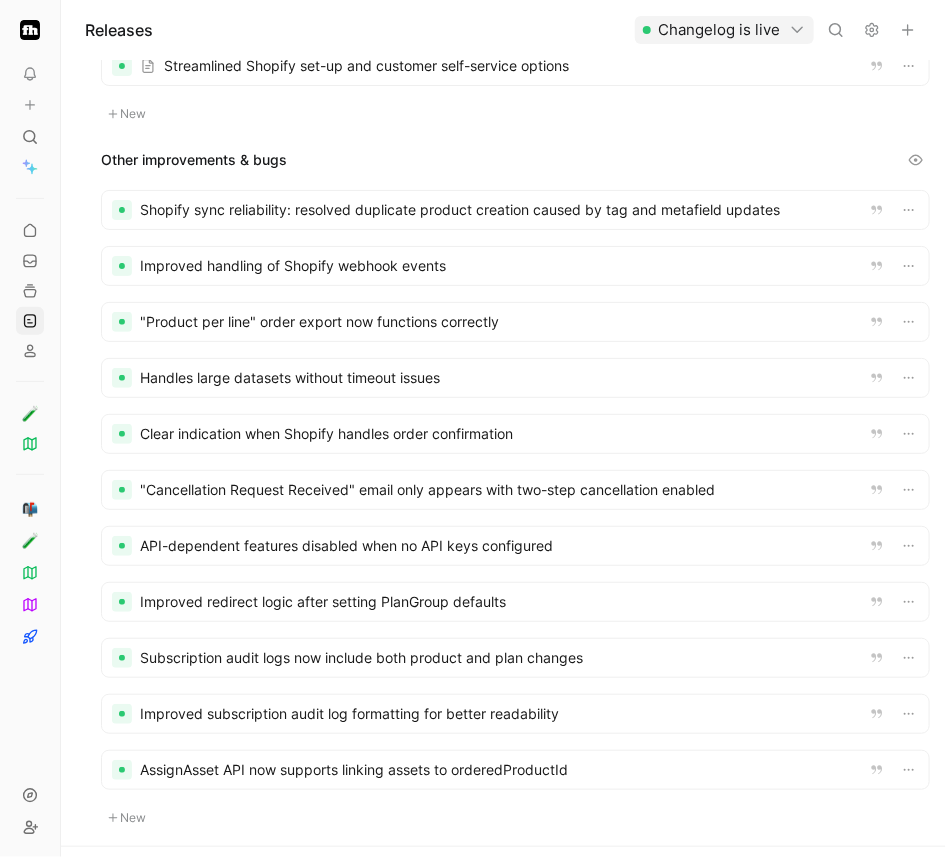 click at bounding box center (515, 602) 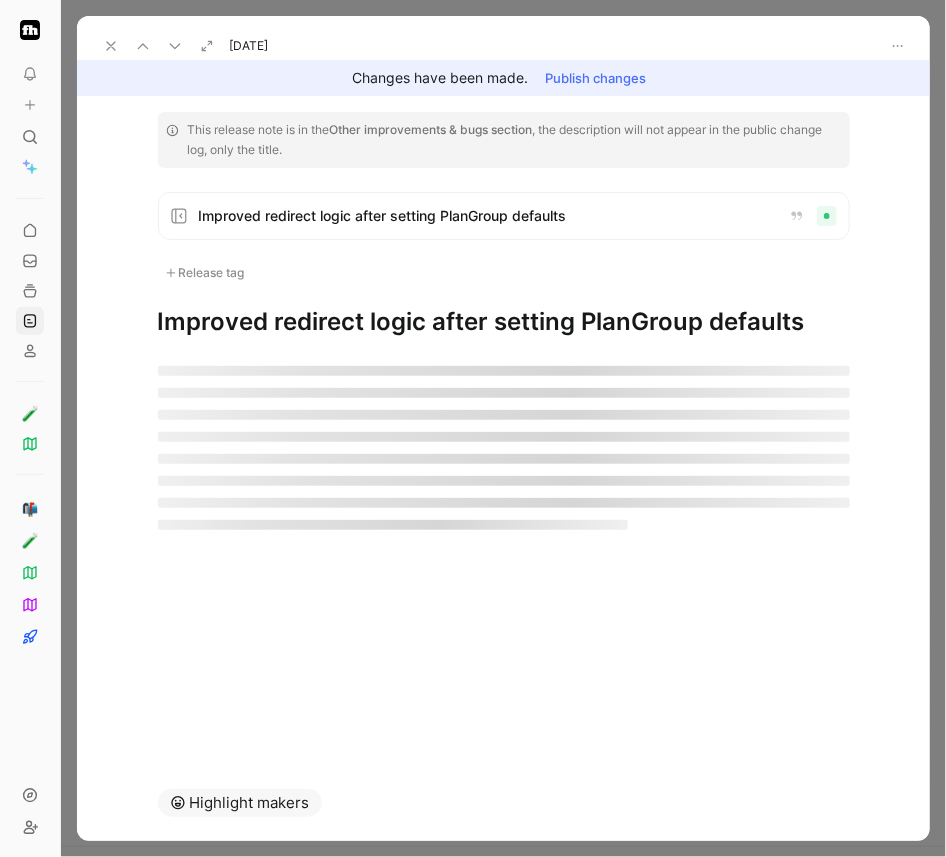 click on "Release tag" at bounding box center [205, 273] 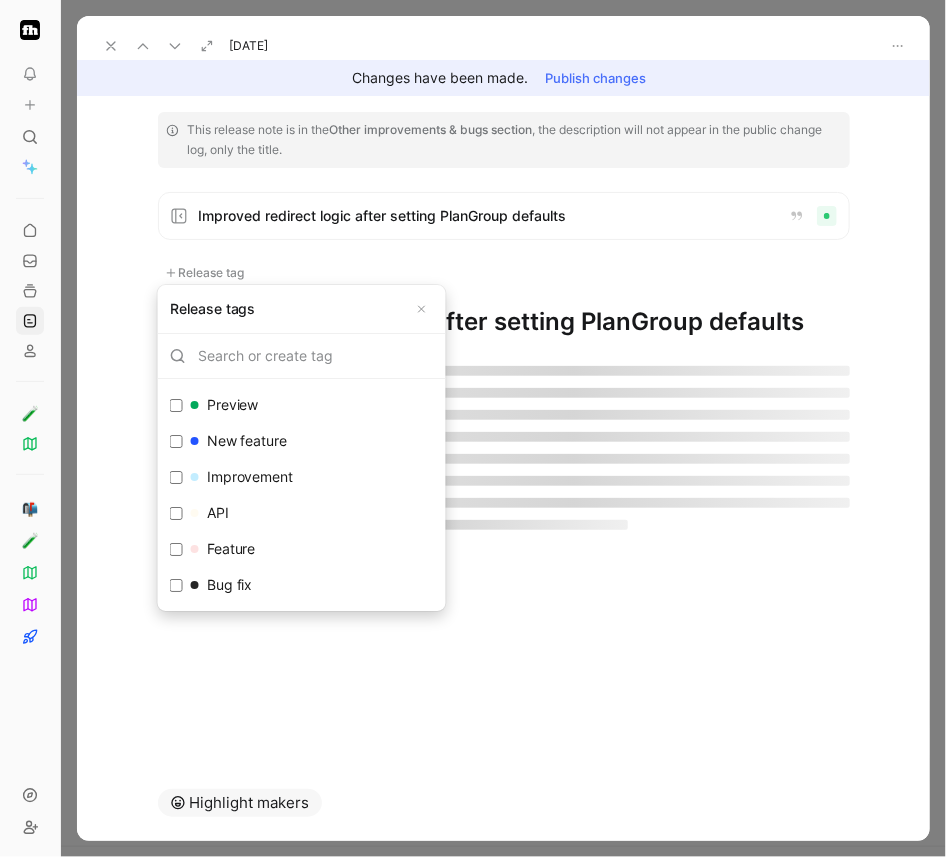 click on "Improvement" at bounding box center (242, 477) 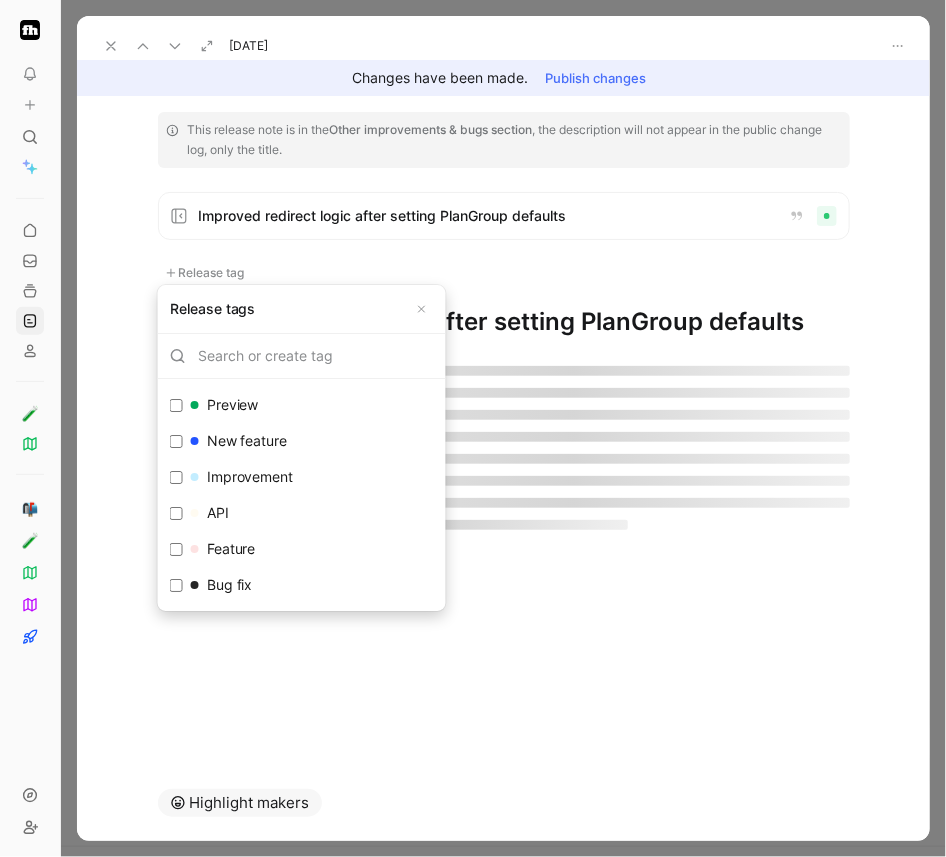 click on "Improvement Edit" at bounding box center (176, 477) 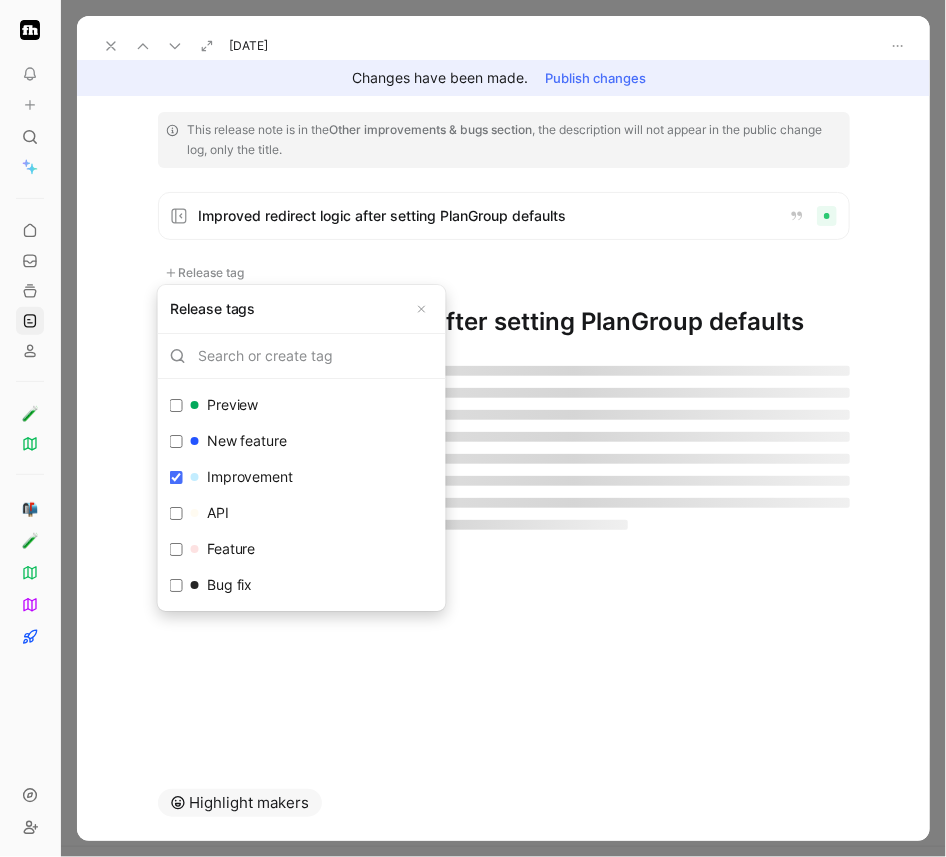 checkbox on "true" 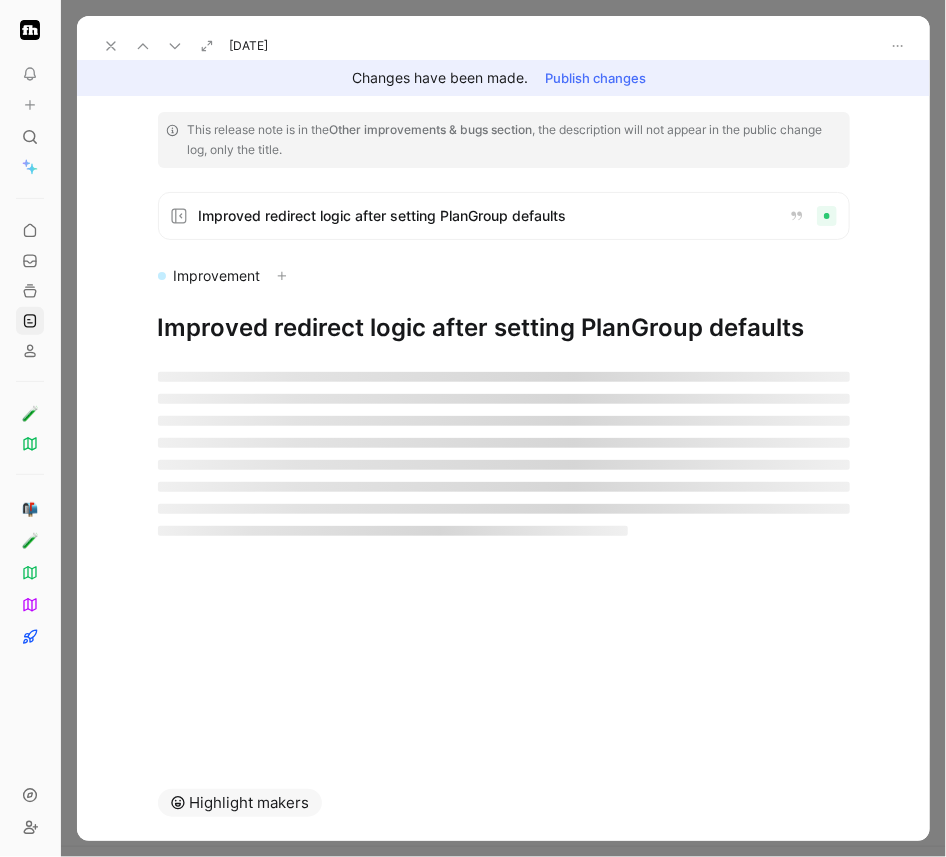 click at bounding box center [111, 46] 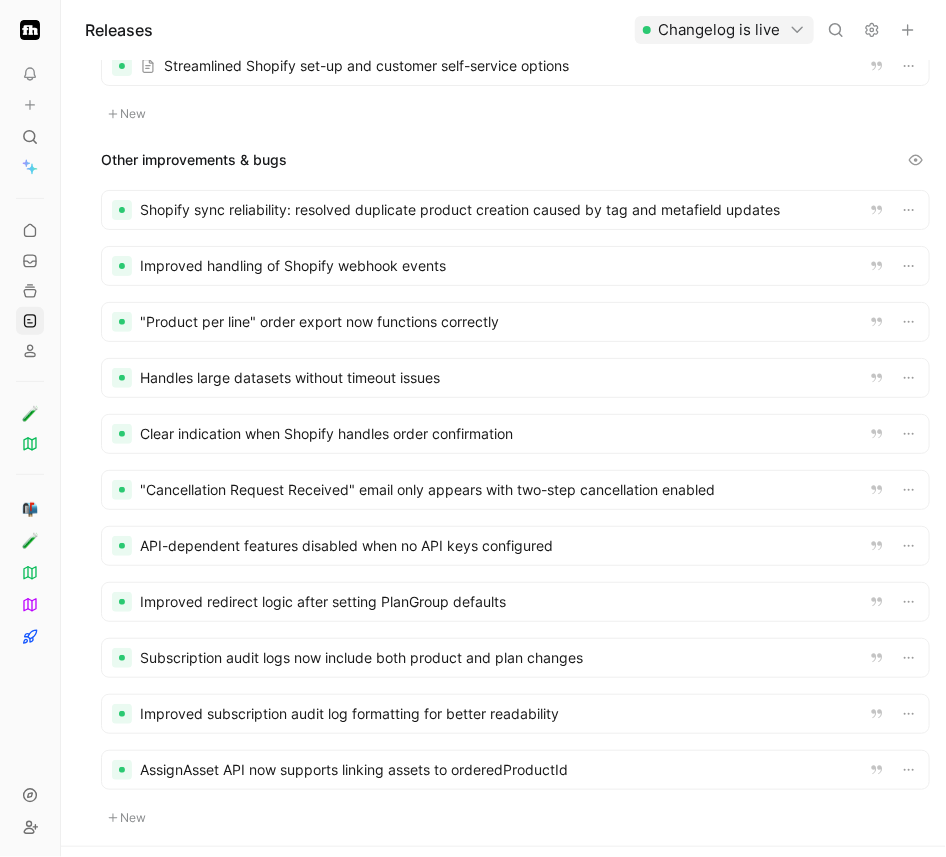click at bounding box center (515, 658) 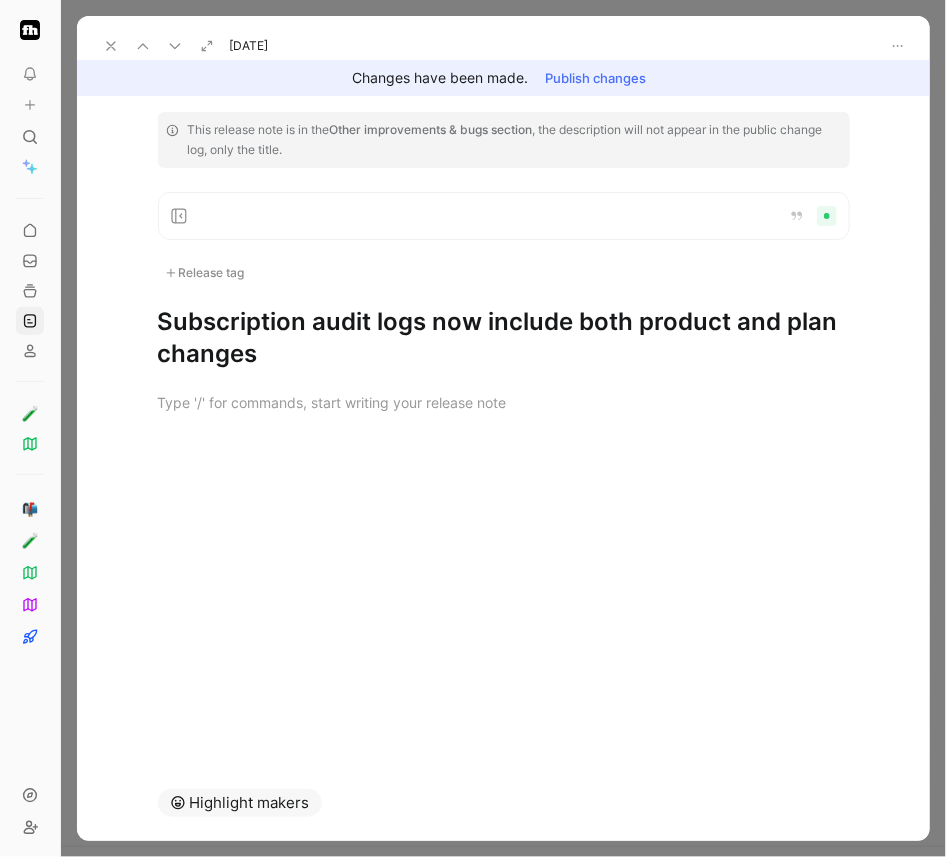 click on "Release tag" at bounding box center (205, 273) 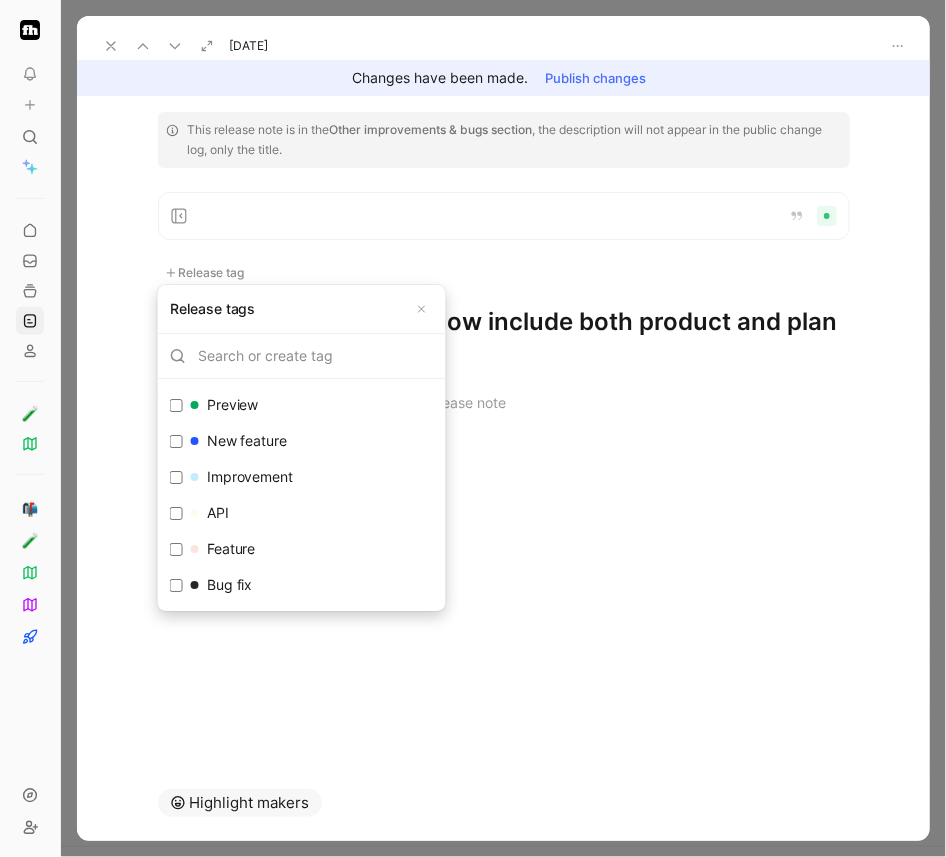 click on "Improvement" at bounding box center (242, 477) 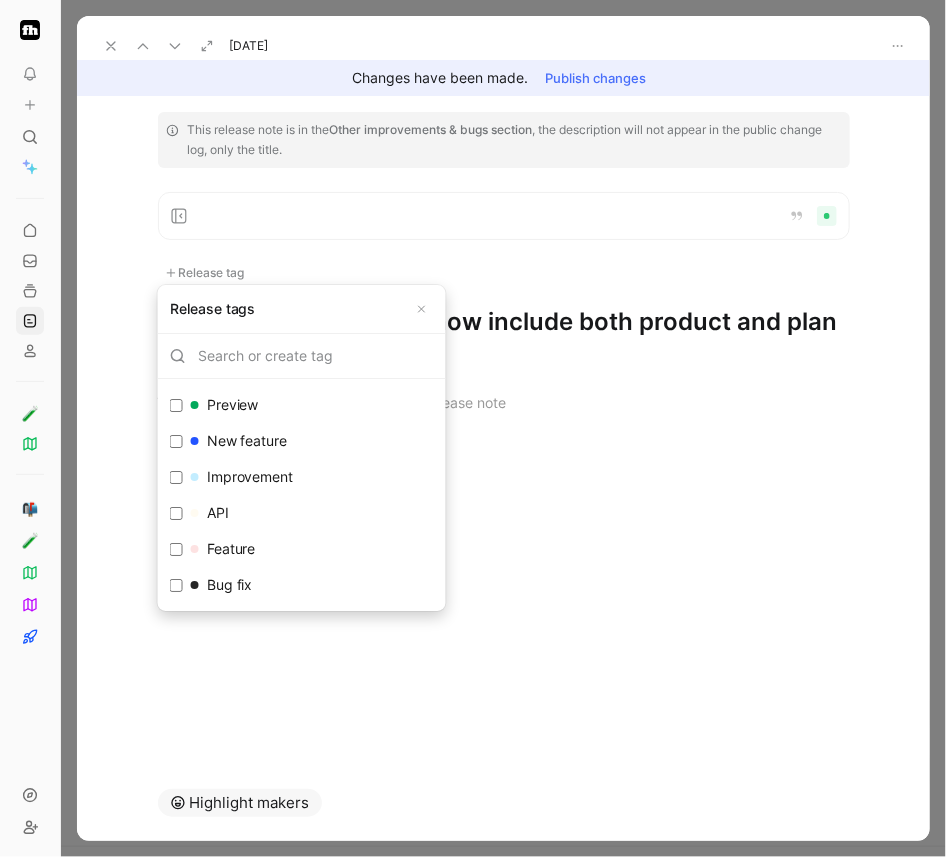 click on "Improvement Edit" at bounding box center [176, 477] 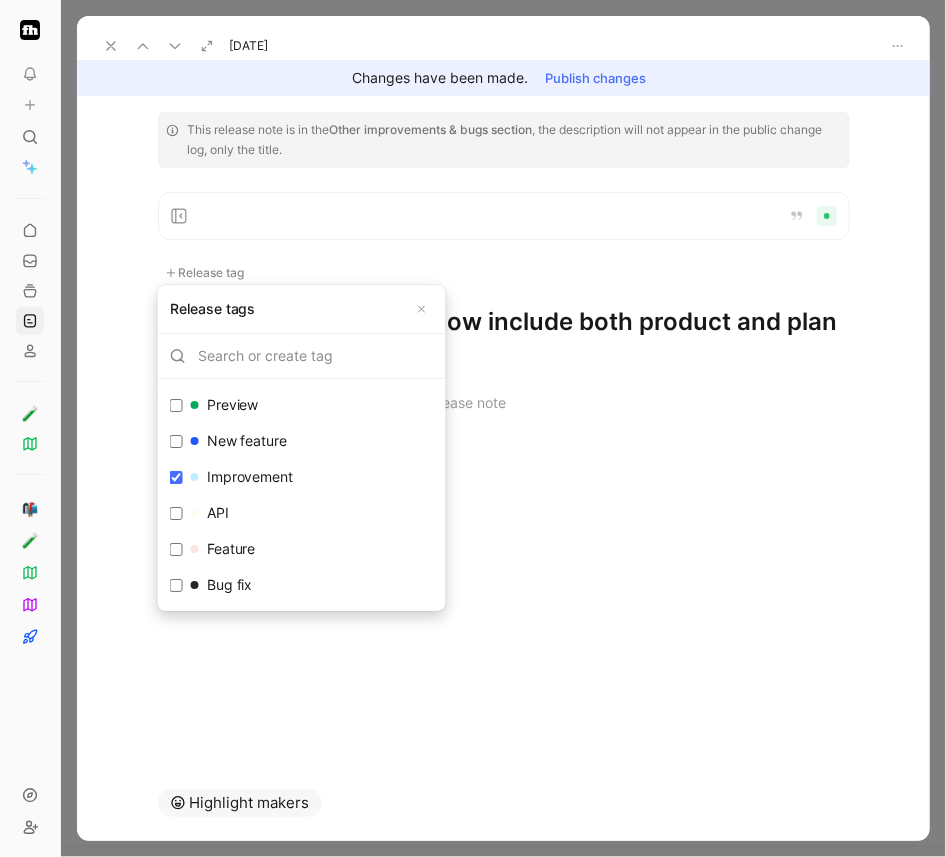 checkbox on "true" 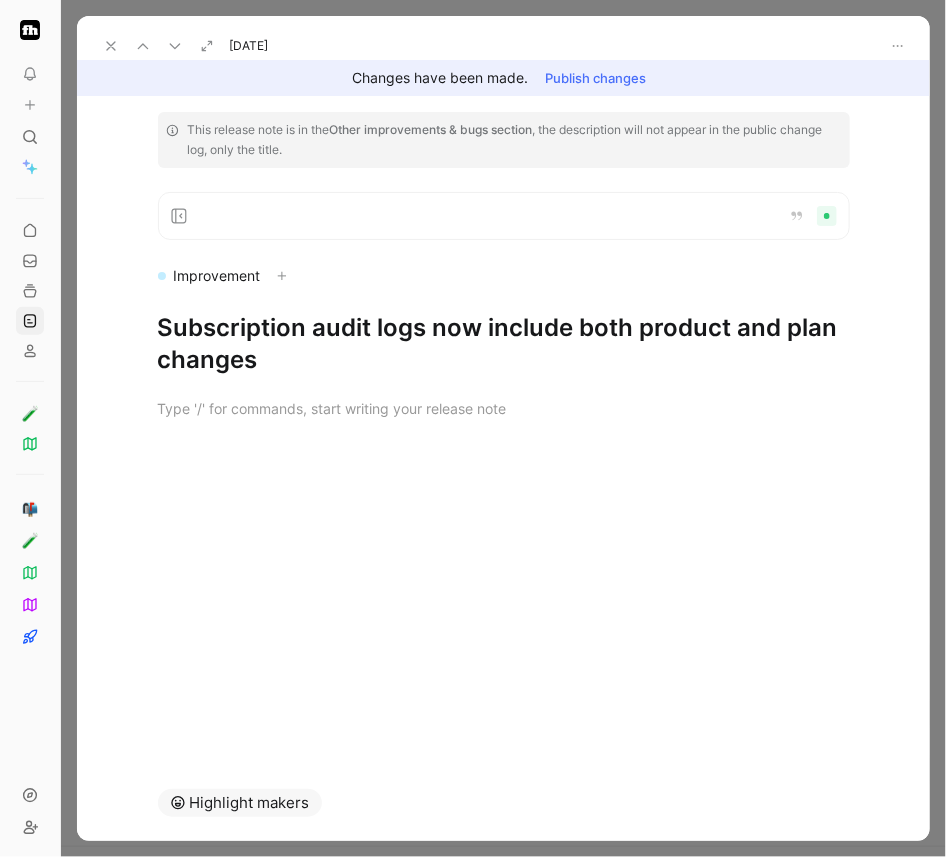 click 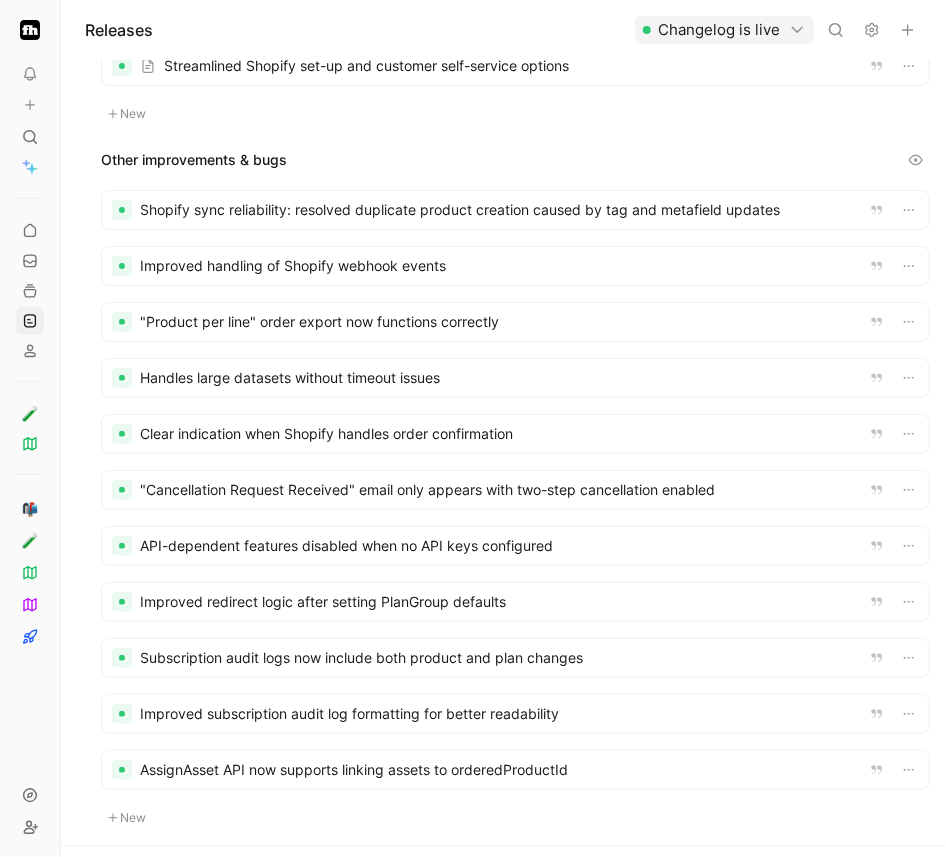 click at bounding box center [515, 658] 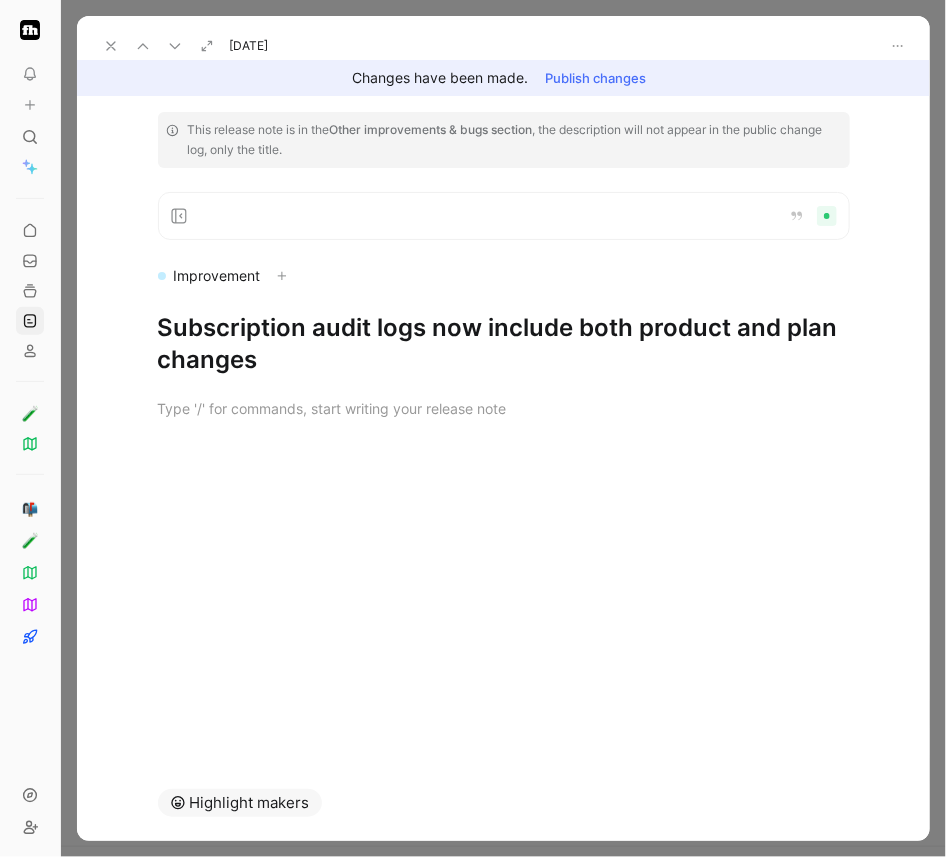 click at bounding box center (111, 46) 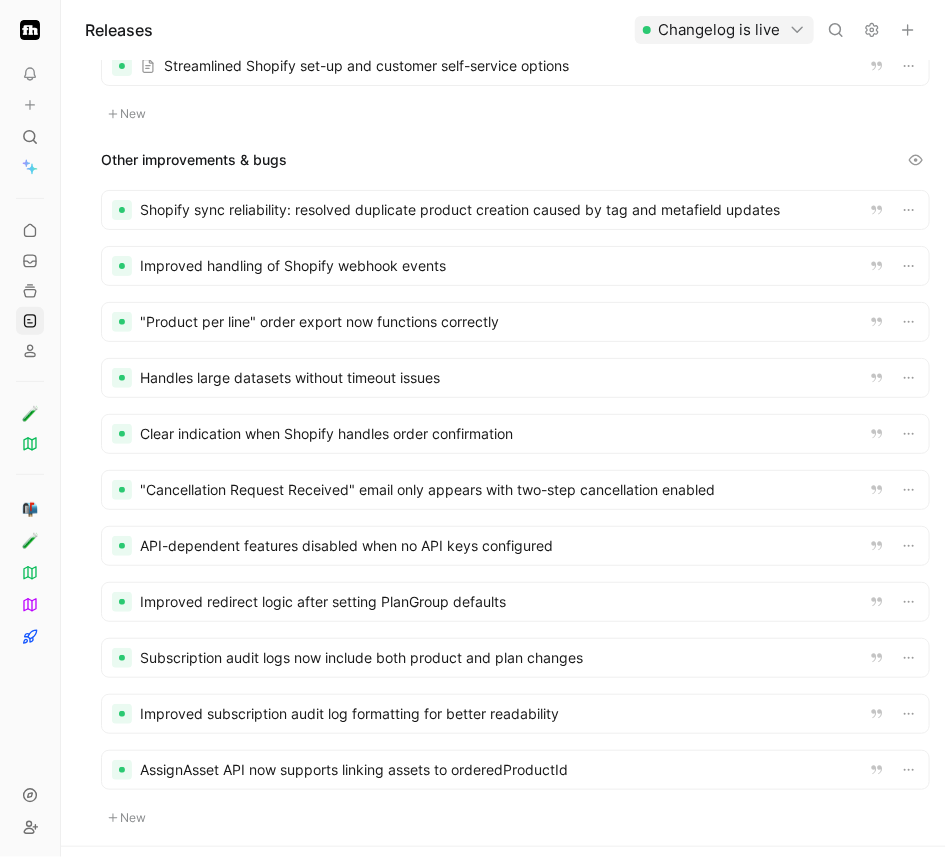 click at bounding box center [515, 714] 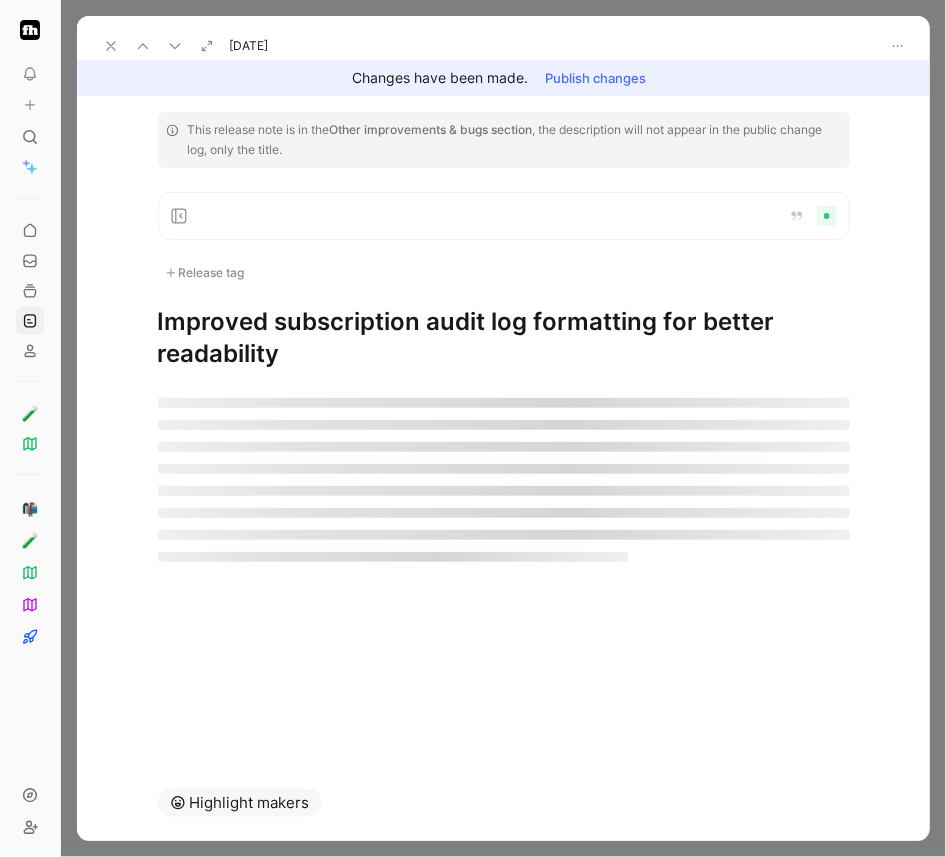 click on "This release note is in the  Other improvements & bugs section , the description will not appear in the public change log, only the title. Release tag Improved subscription audit log formatting for better readability" at bounding box center [504, 241] 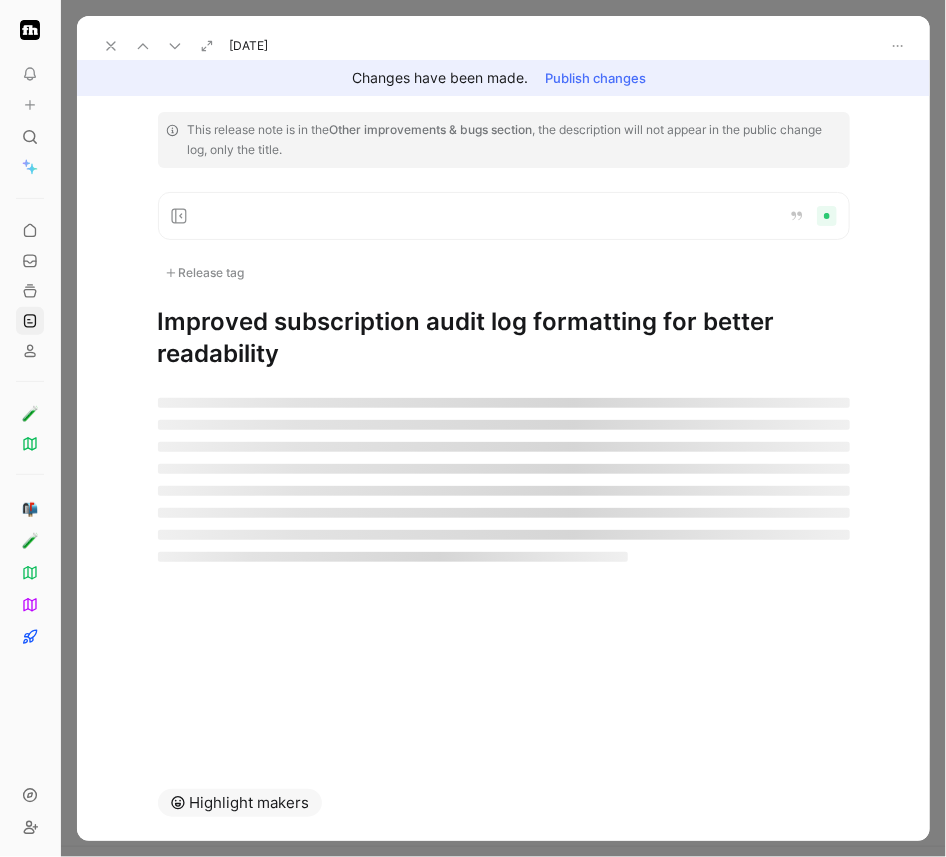click on "Release tag" at bounding box center (205, 273) 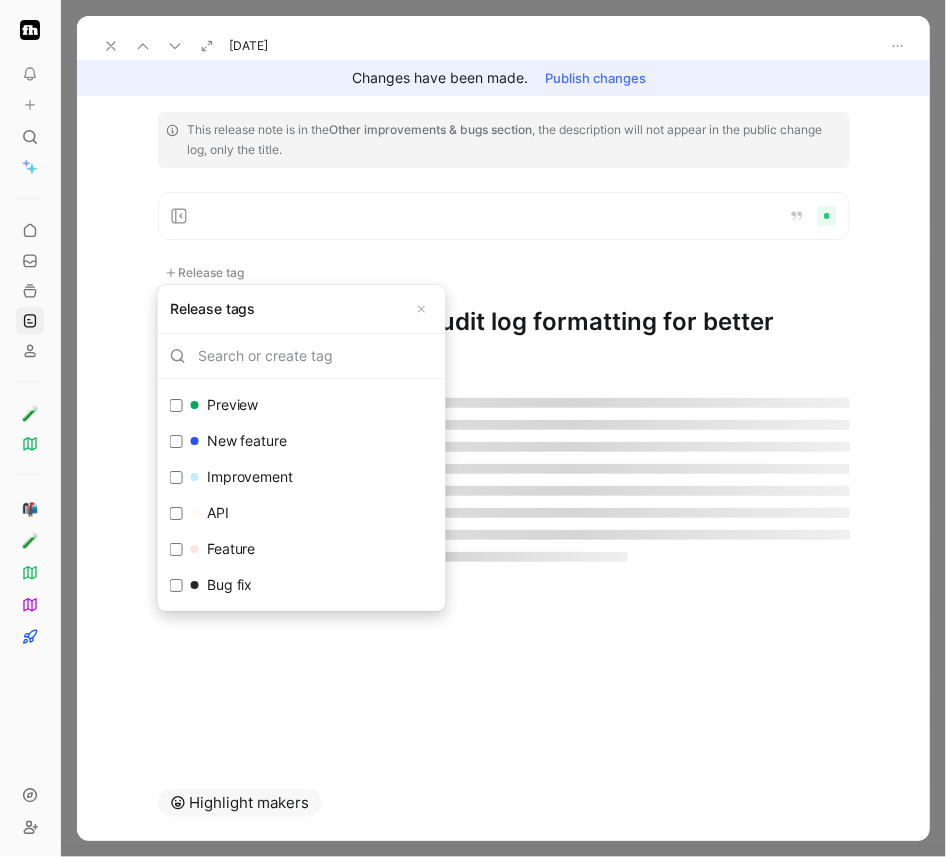 click on "Improvement" at bounding box center (242, 477) 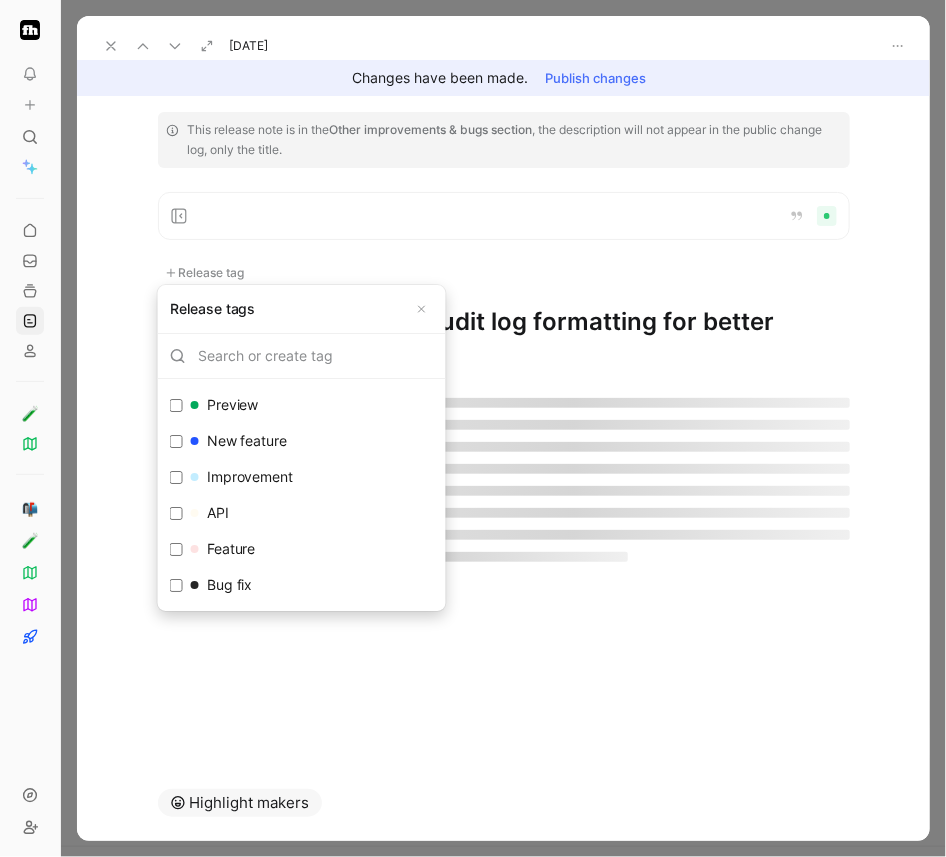 click on "Improvement Edit" at bounding box center (176, 477) 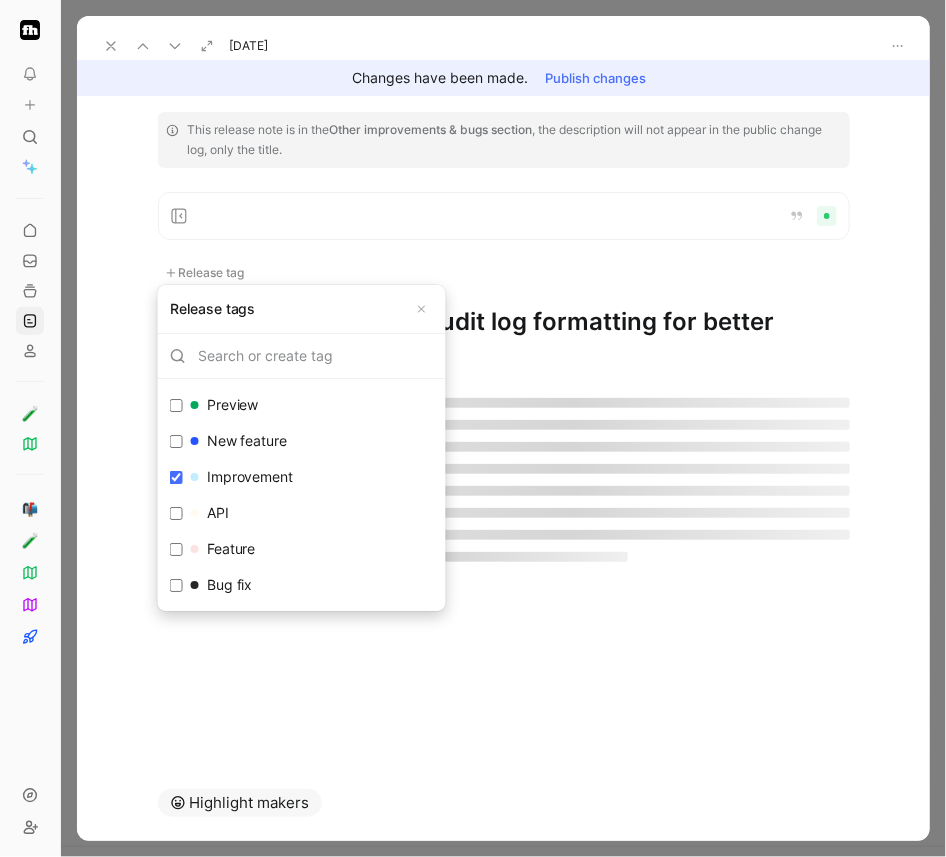 checkbox on "true" 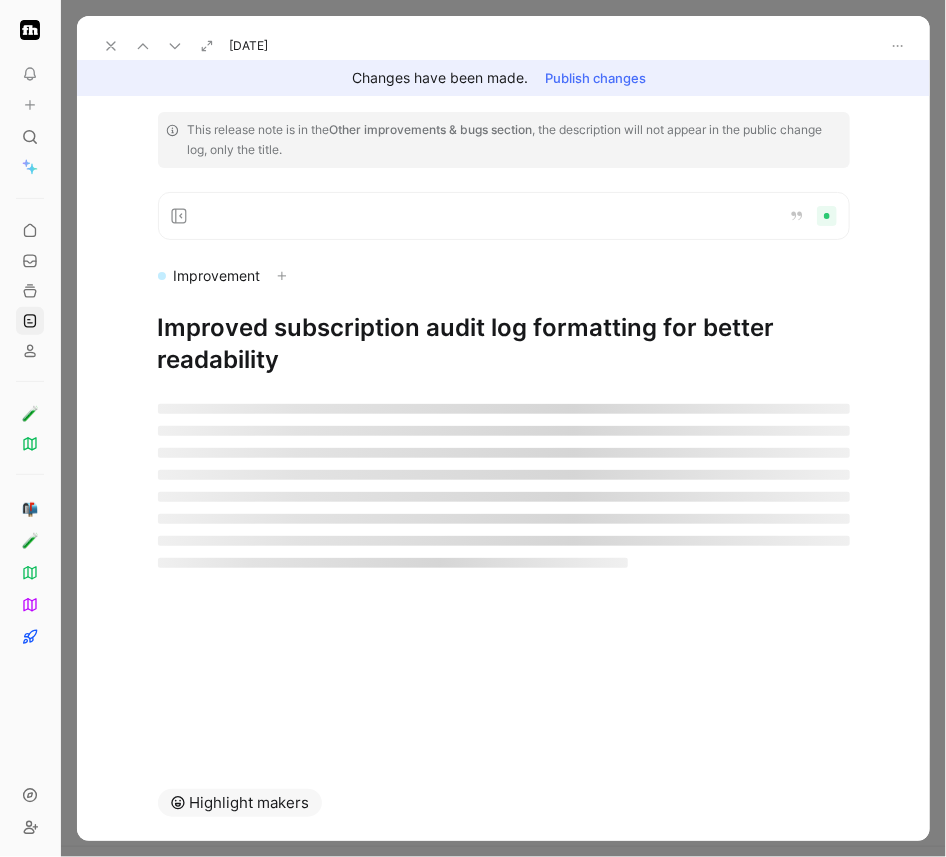 click 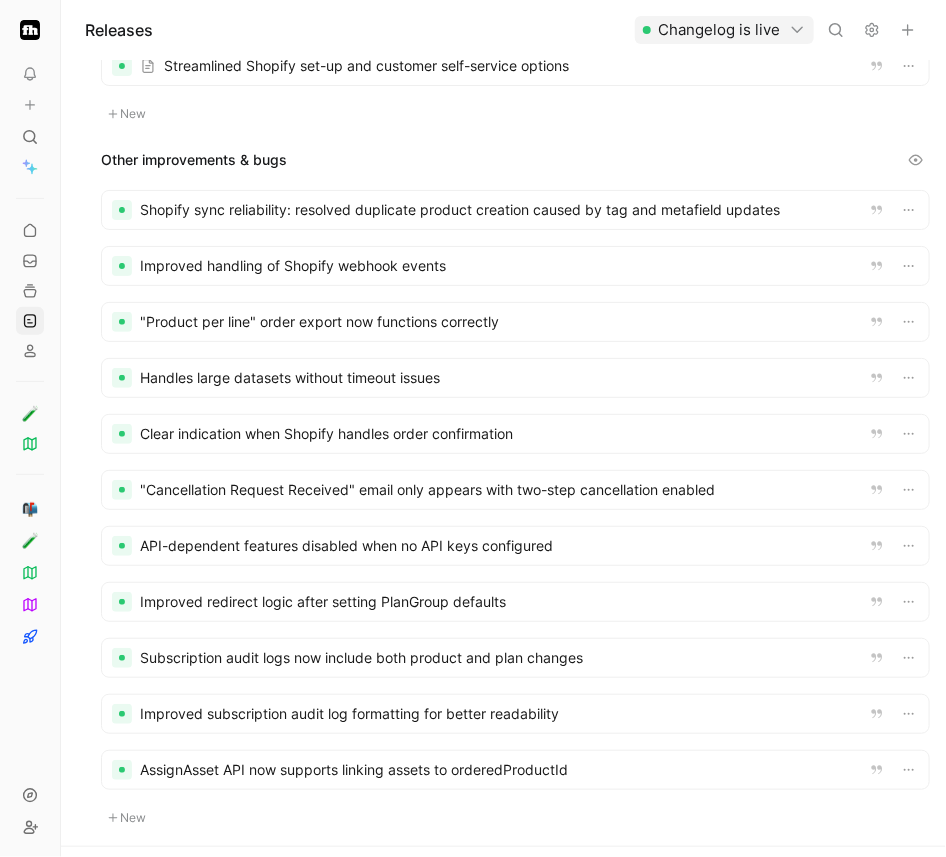 click at bounding box center [515, 770] 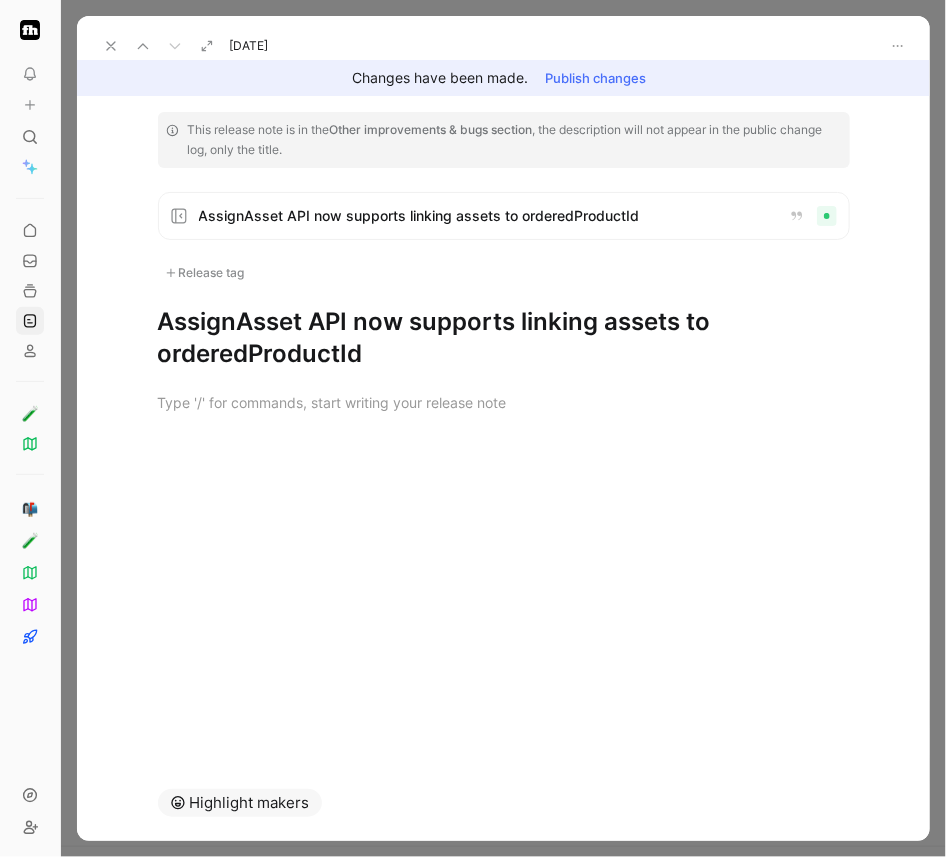 click on "Release tag" at bounding box center [205, 273] 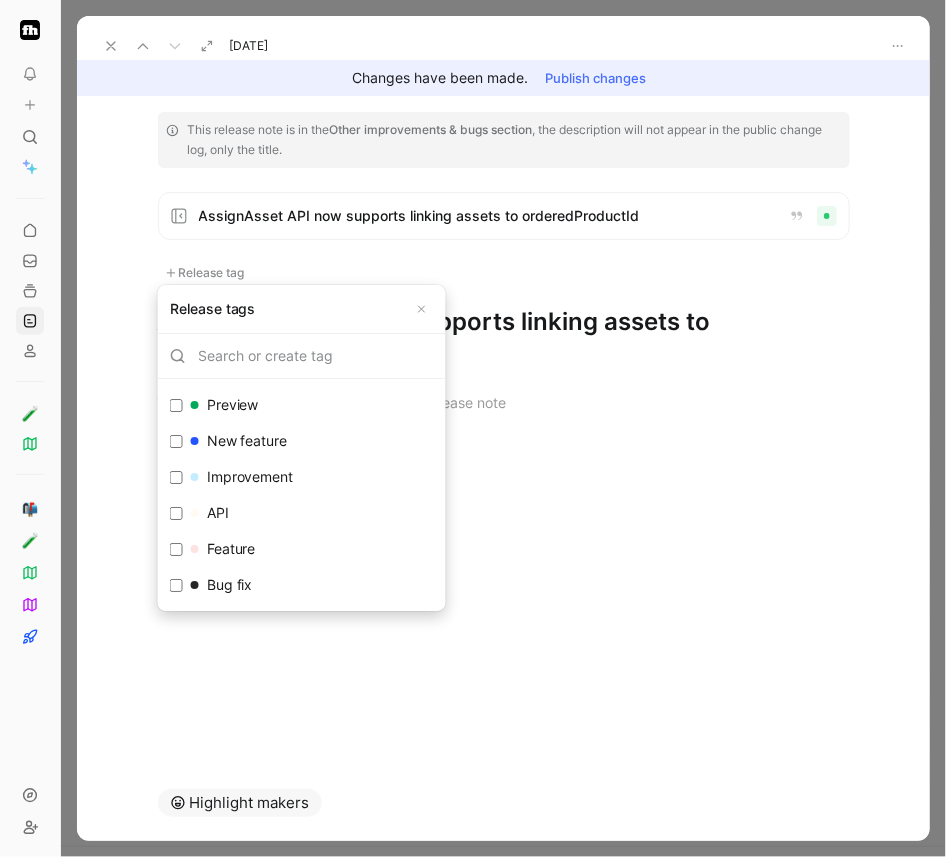click on "Improvement" at bounding box center [242, 477] 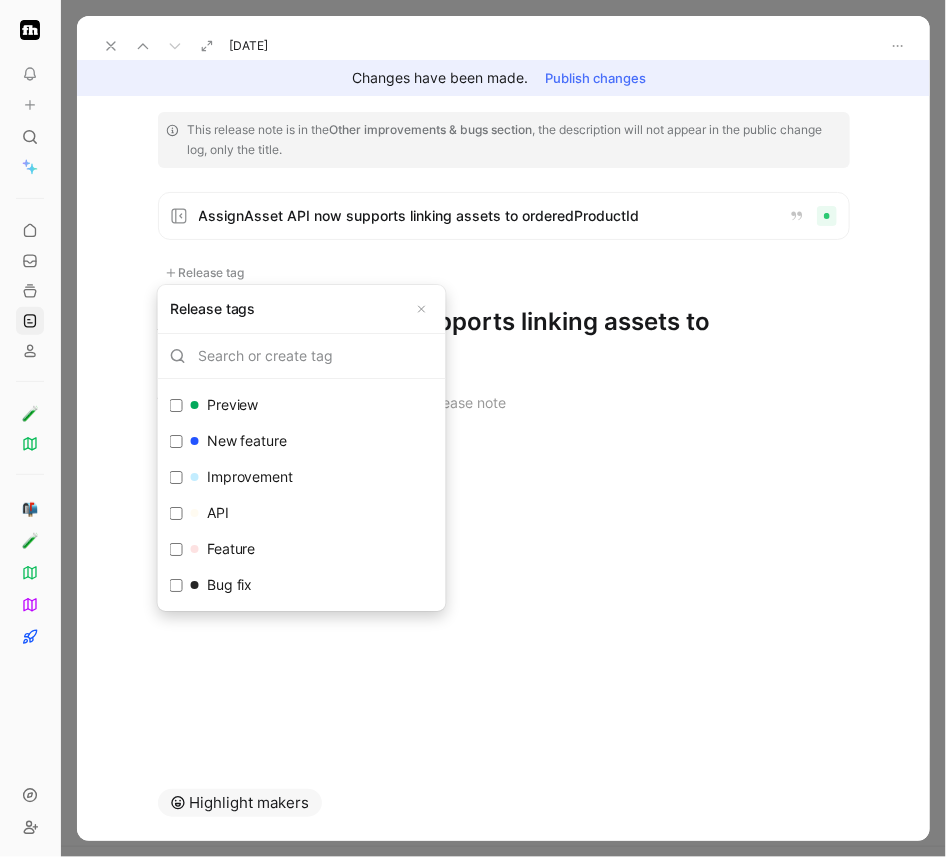 click on "Improvement Edit" at bounding box center (176, 477) 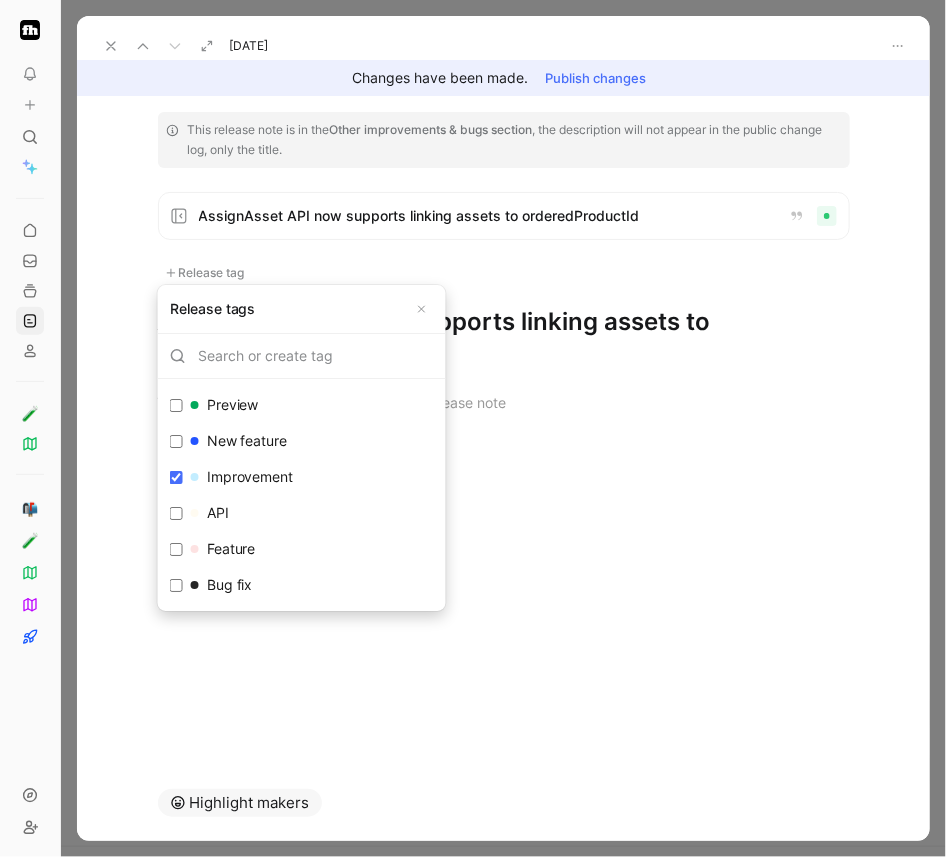 checkbox on "true" 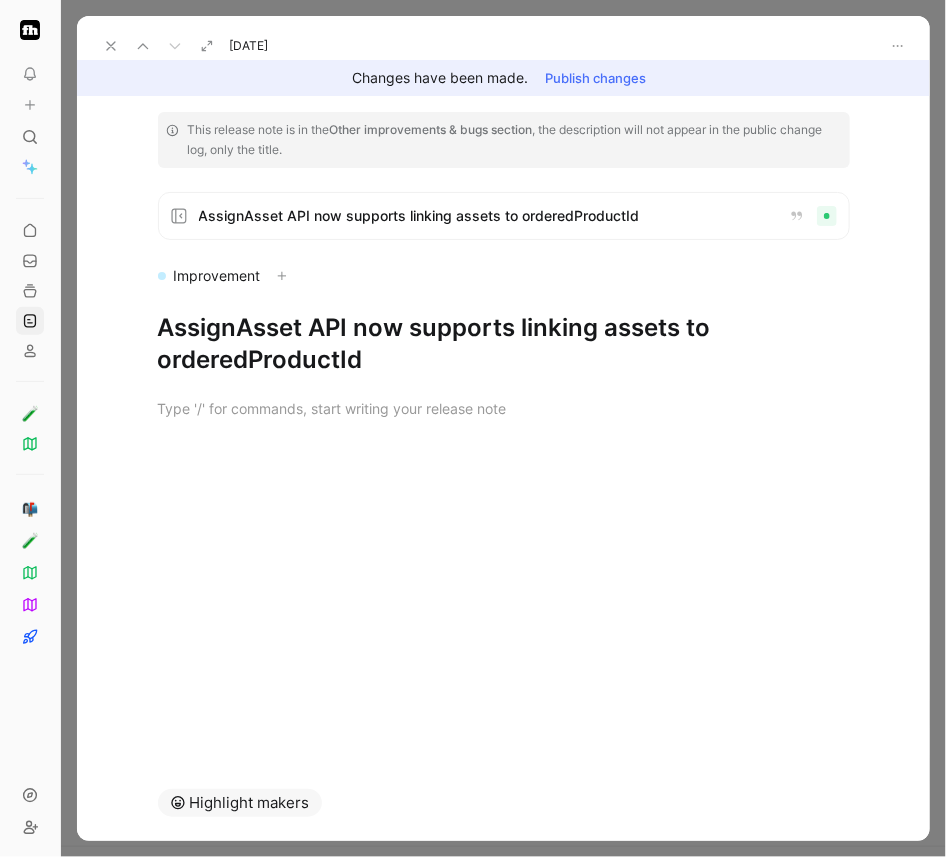 click 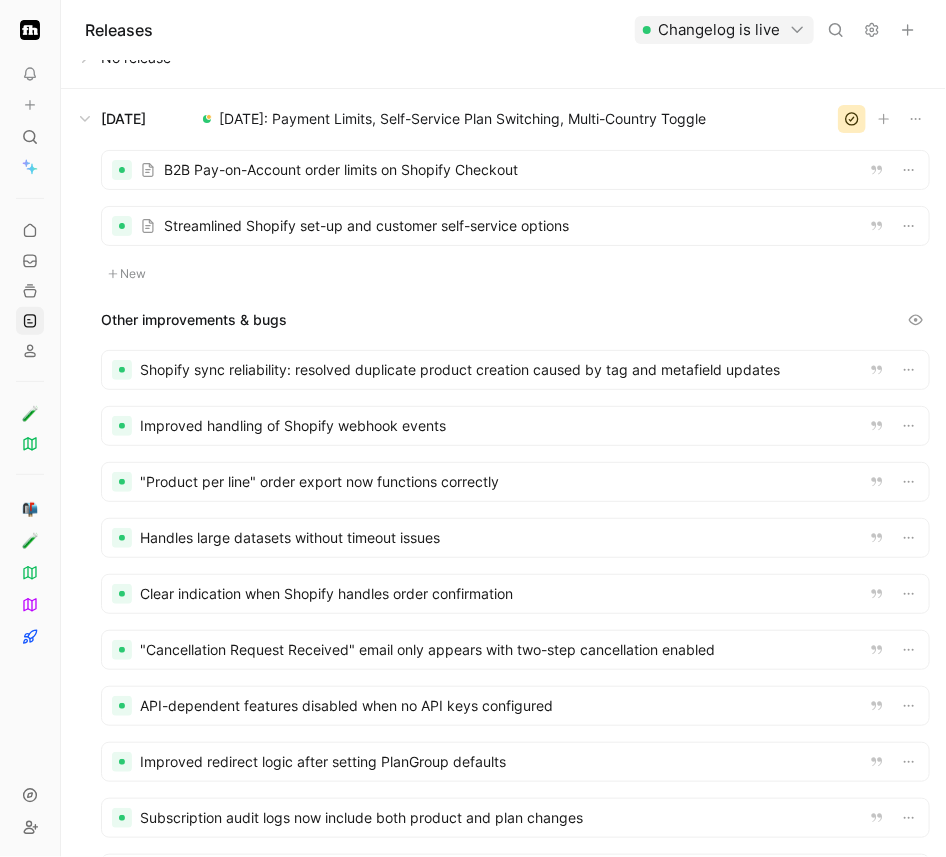 scroll, scrollTop: 0, scrollLeft: 0, axis: both 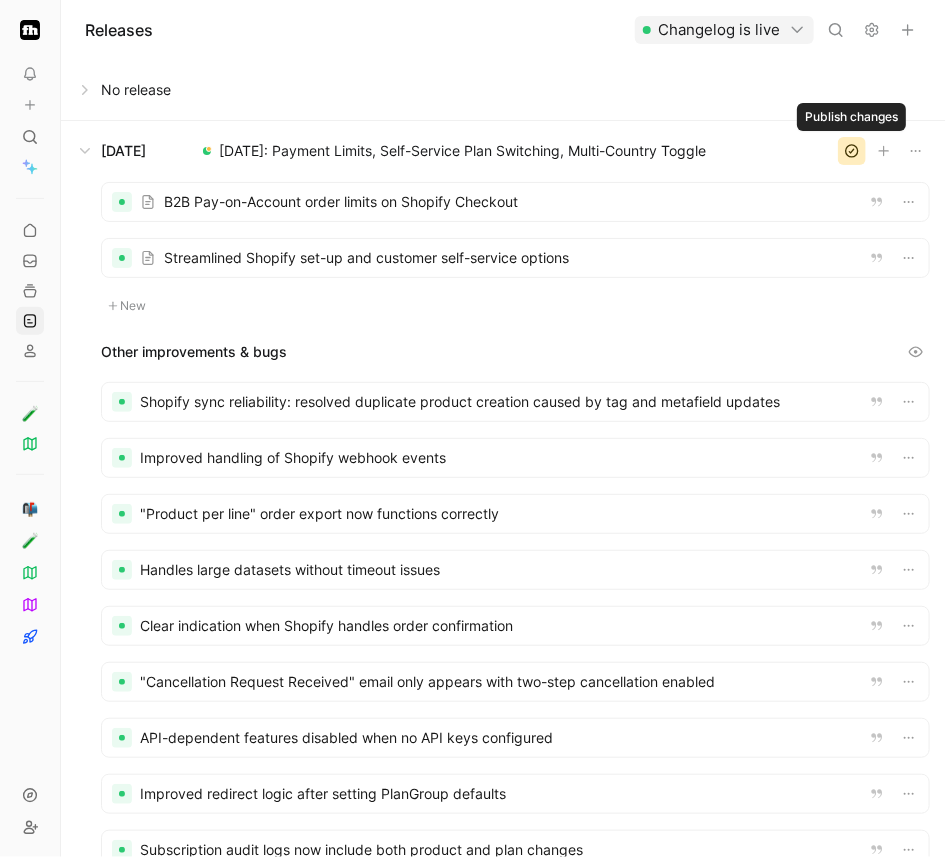 click at bounding box center [852, 151] 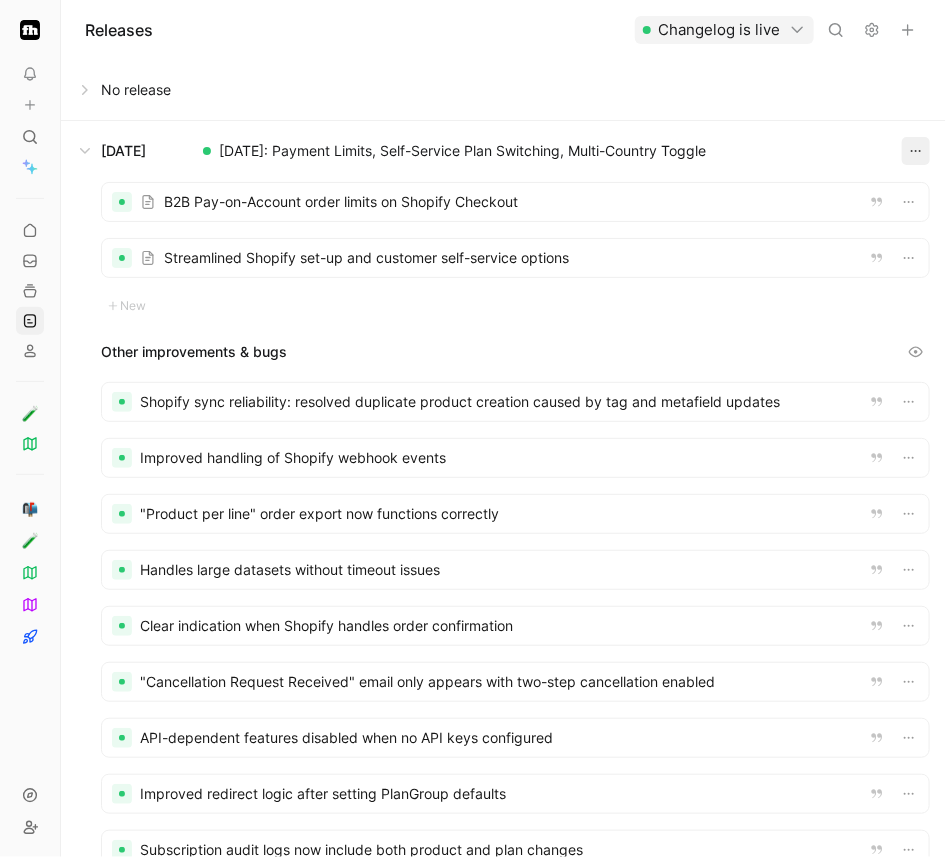 click 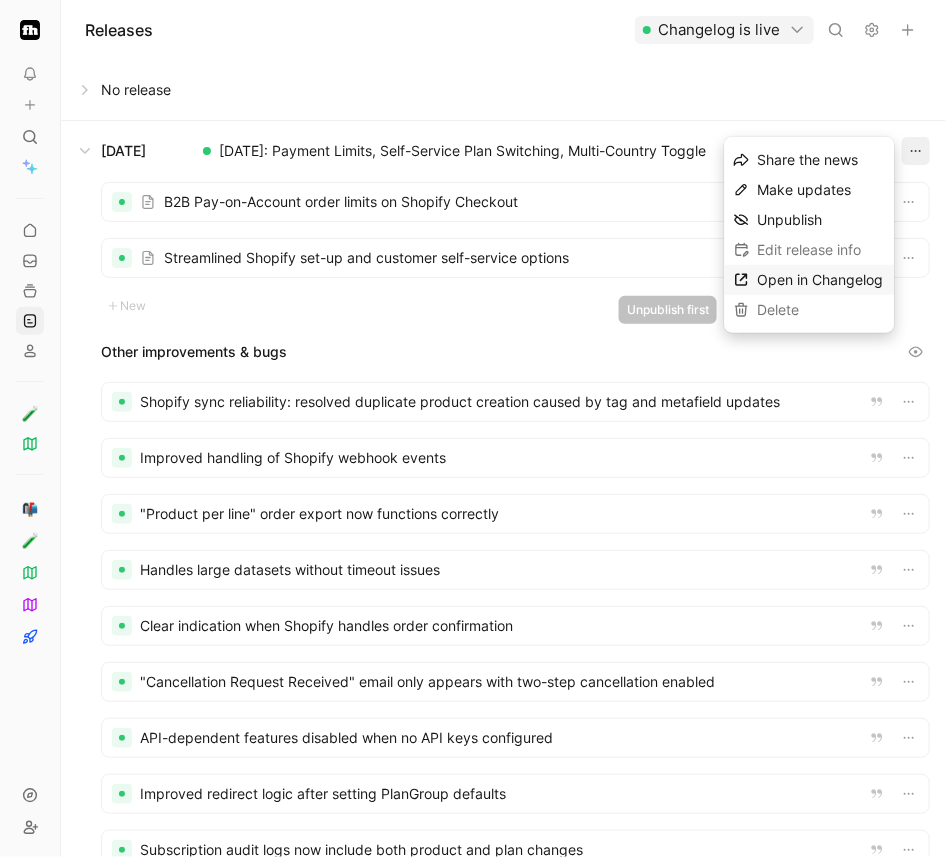 click on "Open in Changelog" at bounding box center [820, 279] 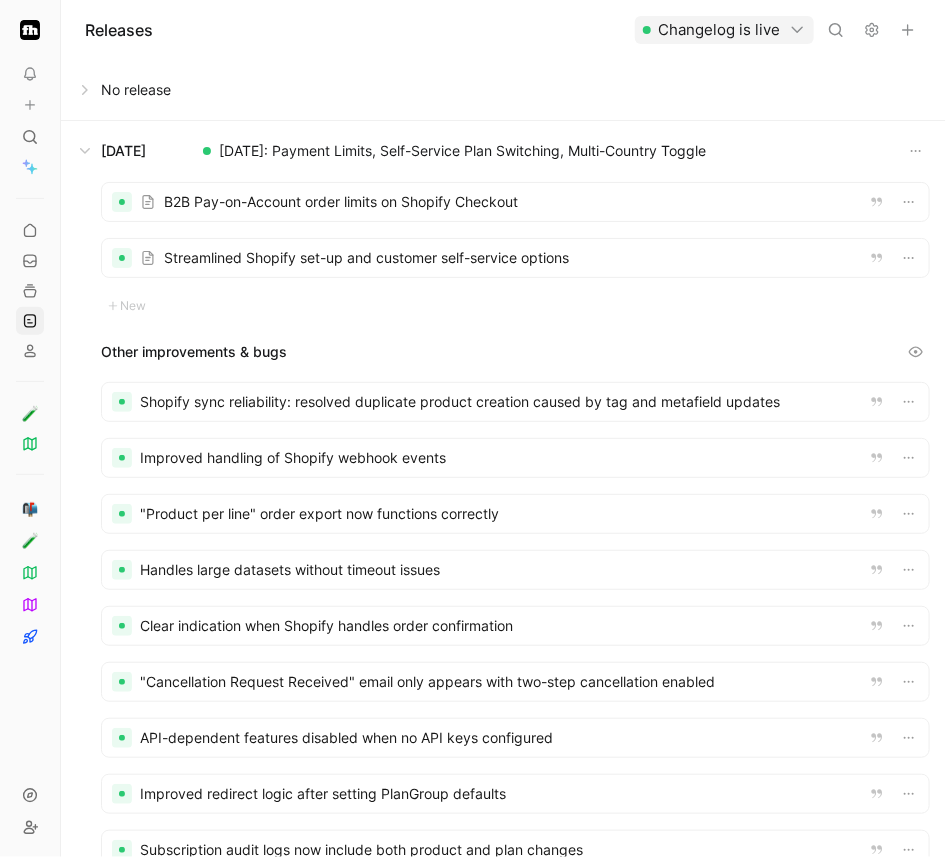 click at bounding box center [515, 258] 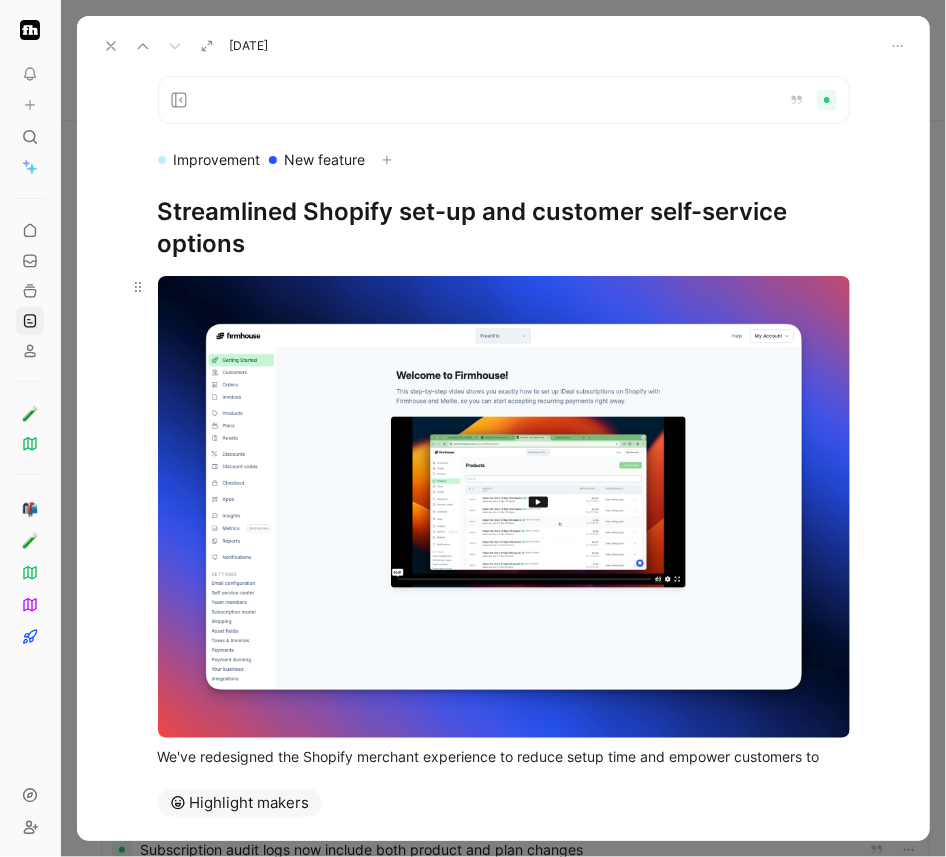 click on "To pick up a draggable item, press the space bar.
While dragging, use the arrow keys to move the item.
Press space again to drop the item in its new position, or press escape to cancel.
Releases Changelog is live No release Jul 25, 2025 July 2025: Payment Limits, Self-Service Plan Switching, Multi-Country Toggle B2B Pay-on-Account order limits on Shopify Checkout Streamlined Shopify set-up and customer self-service options New Other improvements & bugs Shopify sync reliability: resolved duplicate product creation caused by tag and metafield updates Improved handling of Shopify webhook events "Product per line" order export now functions correctly Handles large datasets without timeout issues Clear indication when Shopify handles order confirmation "Cancellation Request Received" email only appears with two-step cancellation enabled API-dependent features disabled when no API keys configured Improved redirect logic after setting PlanGroup defaults New Jul 04, 2025 Jun 19, 2025" at bounding box center [473, 428] 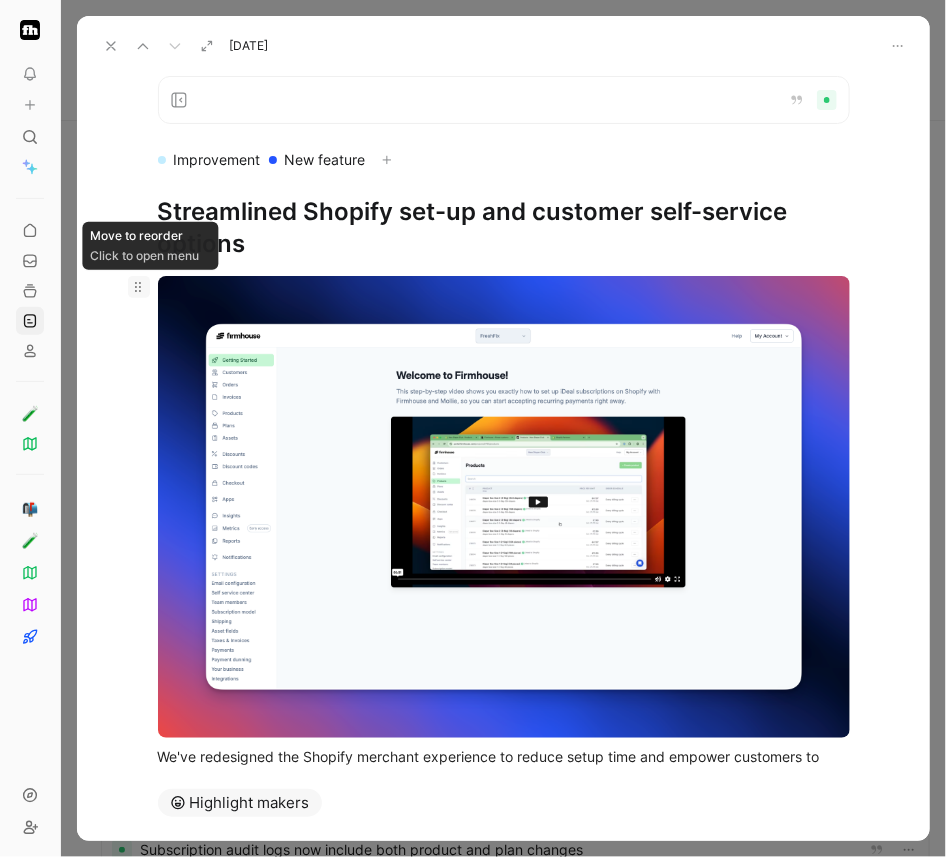 click 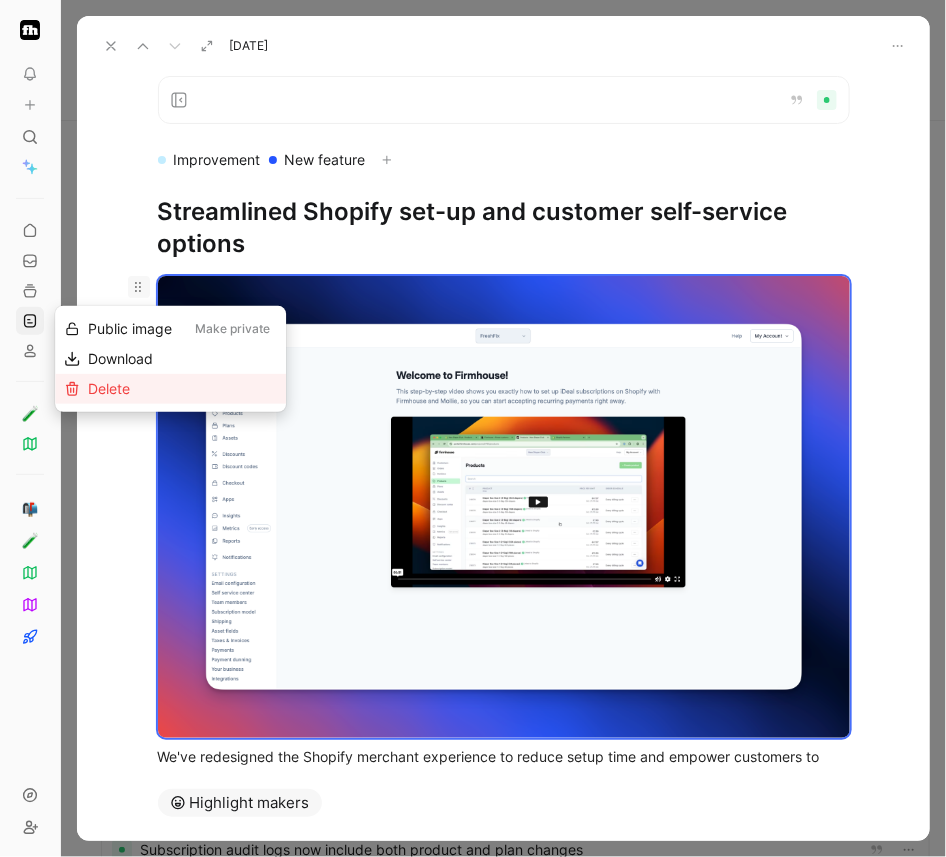 click on "Delete" at bounding box center [109, 388] 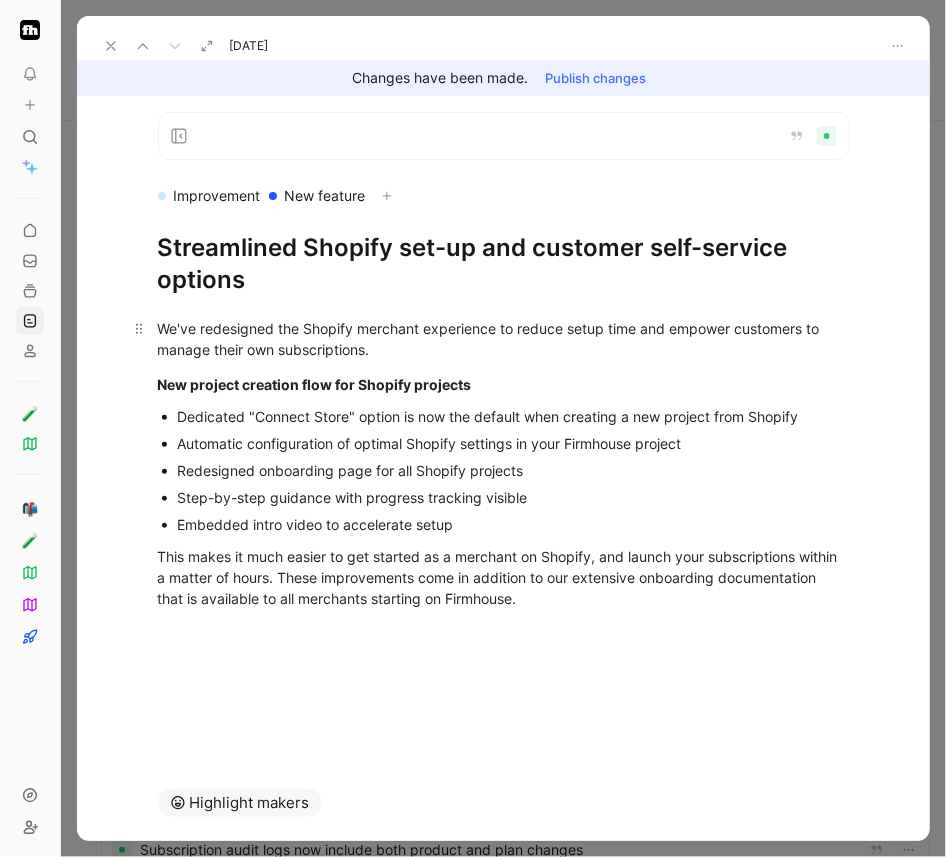 click on "We've redesigned the Shopify merchant experience to reduce setup time and empower customers to manage their own subscriptions." at bounding box center (504, 339) 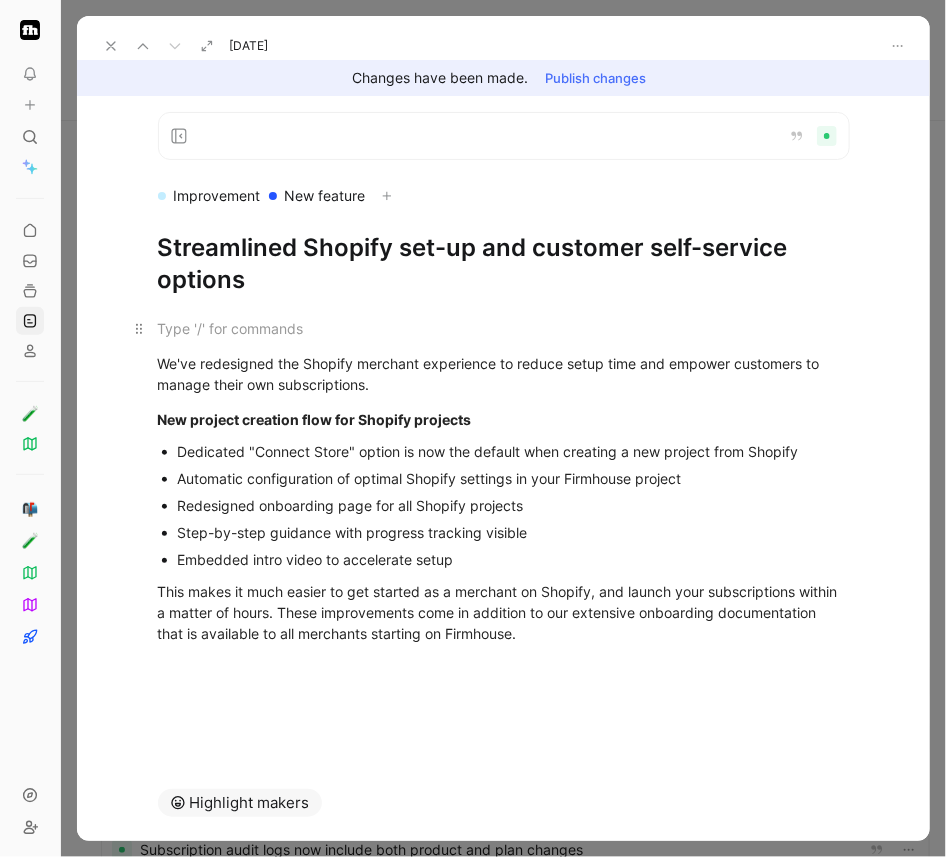 click at bounding box center [504, 328] 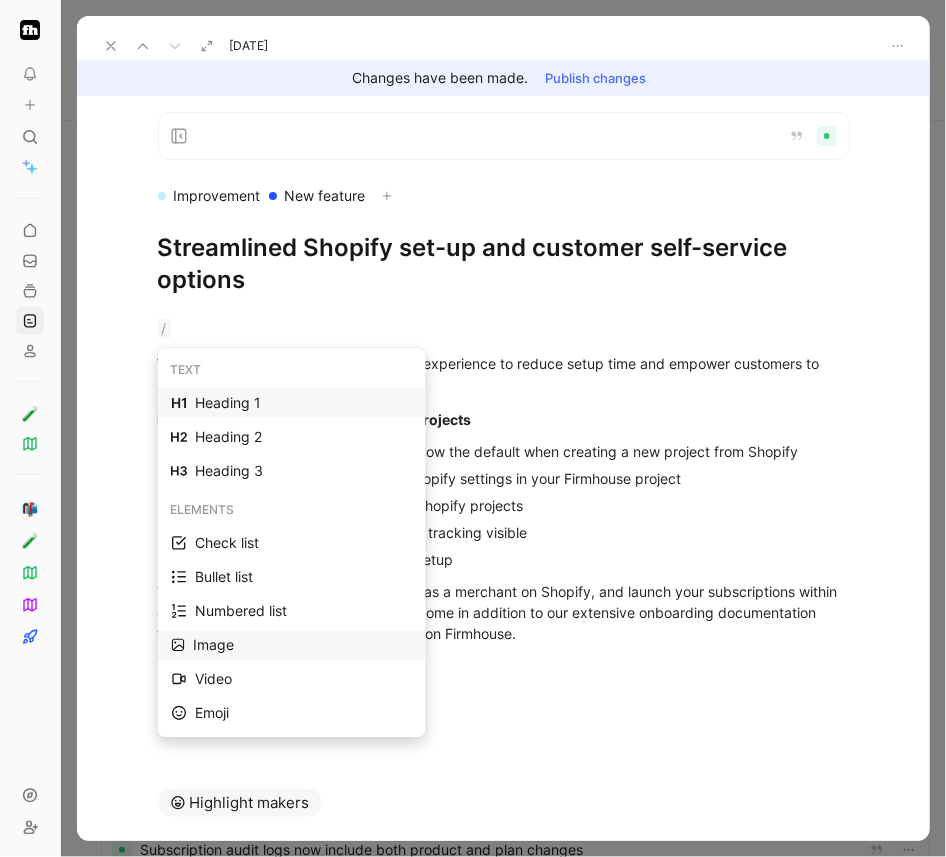 click on "Image" at bounding box center (303, 645) 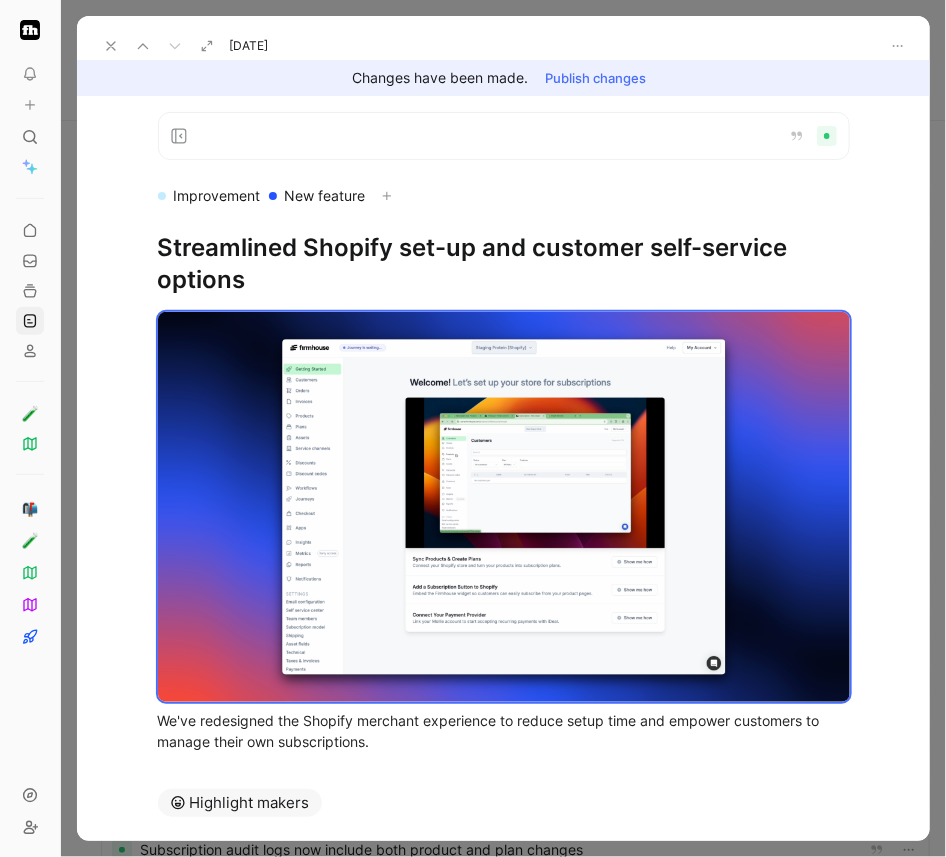 click on "Publish changes" at bounding box center (595, 78) 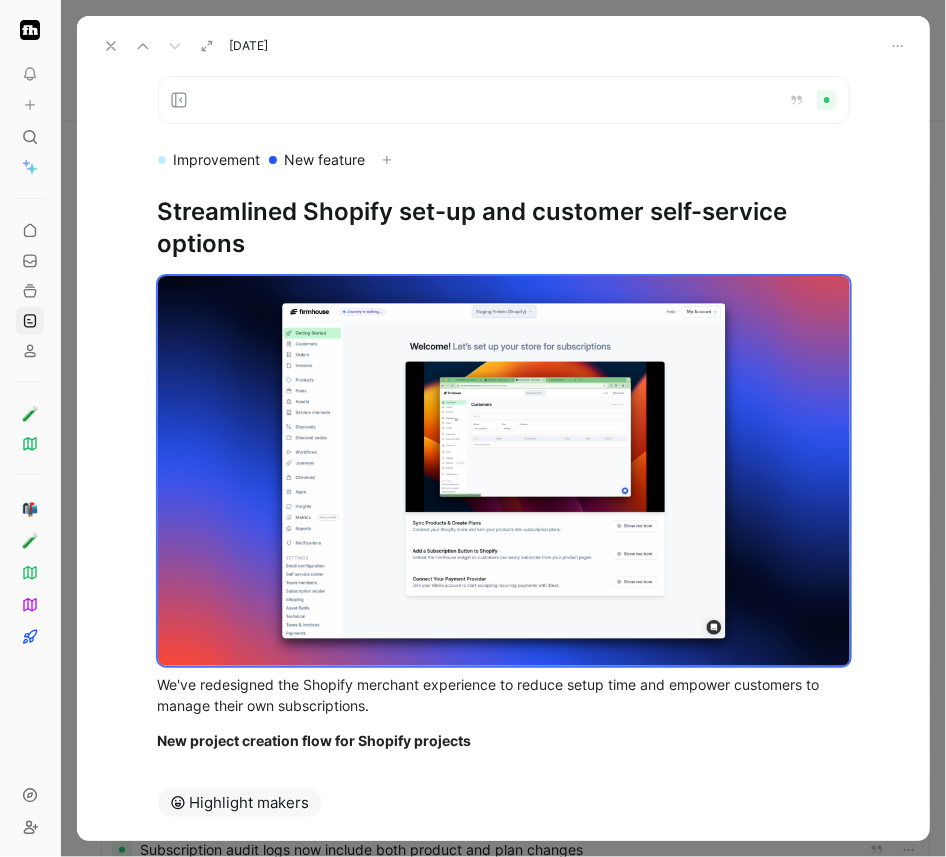click 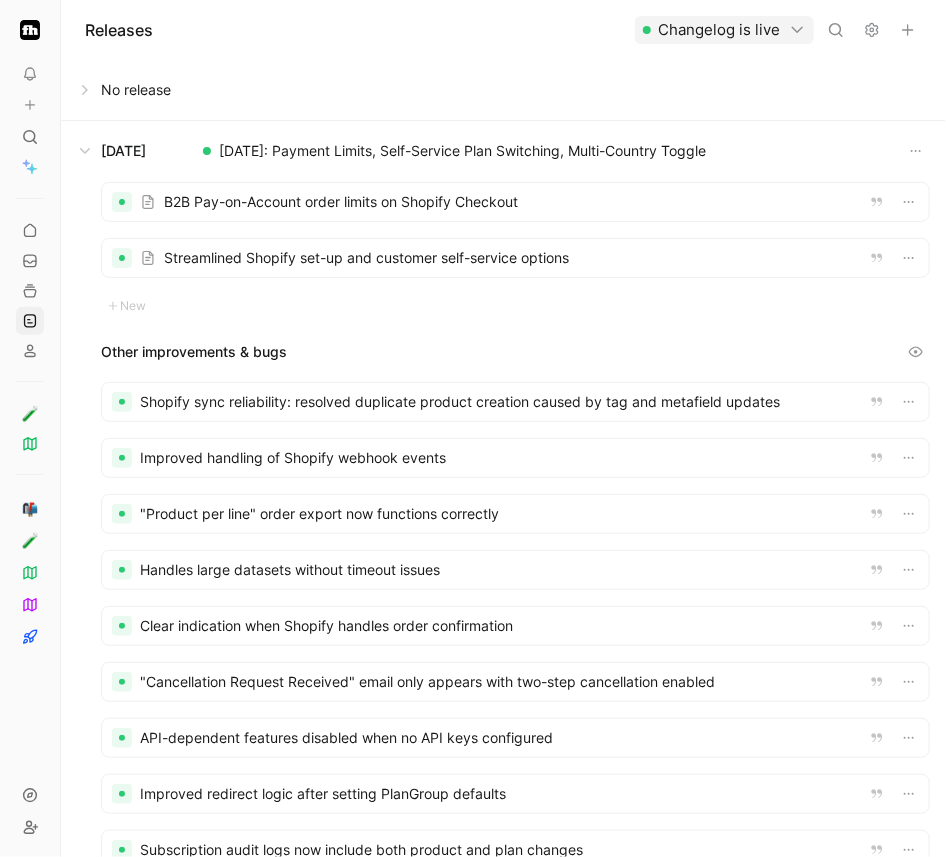 click at bounding box center [503, 151] 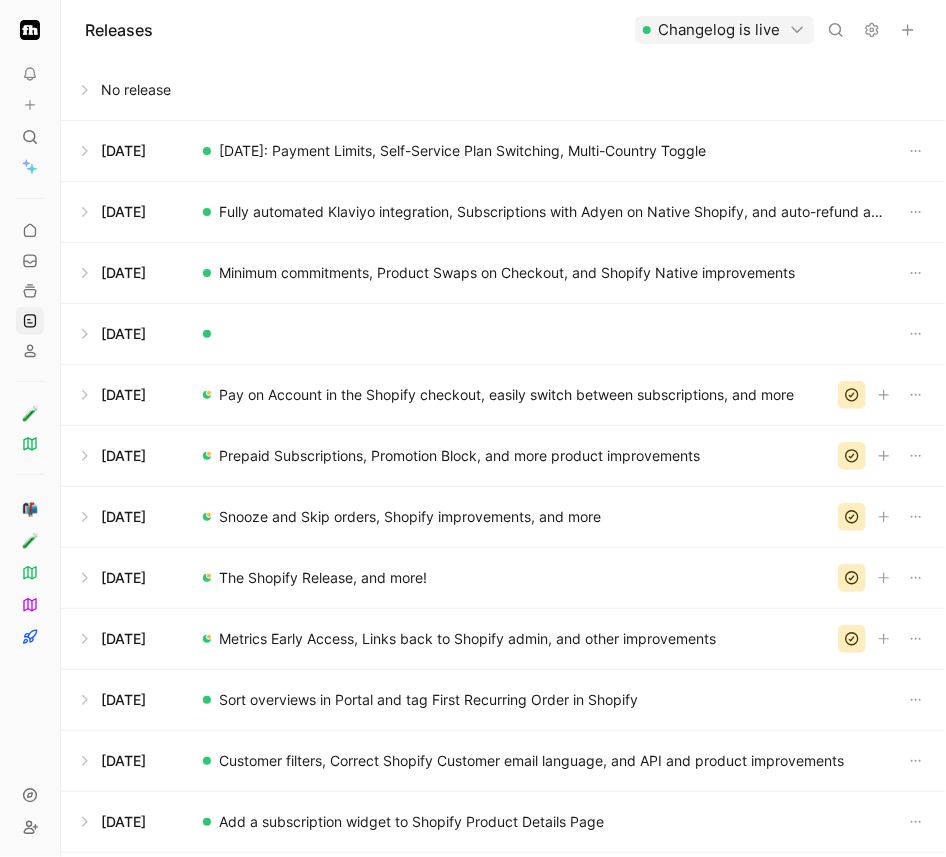 click at bounding box center [503, 151] 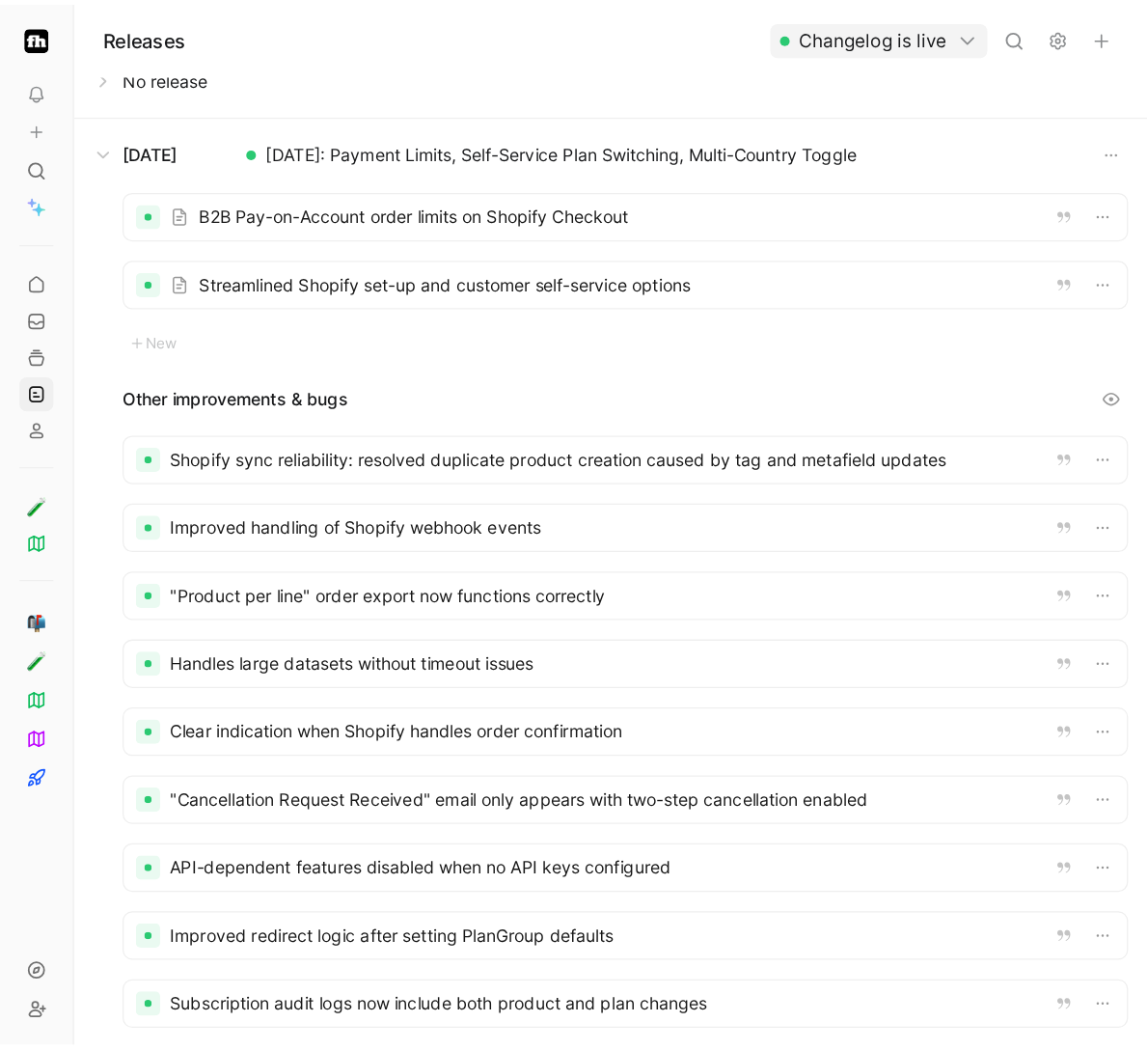 scroll, scrollTop: 0, scrollLeft: 0, axis: both 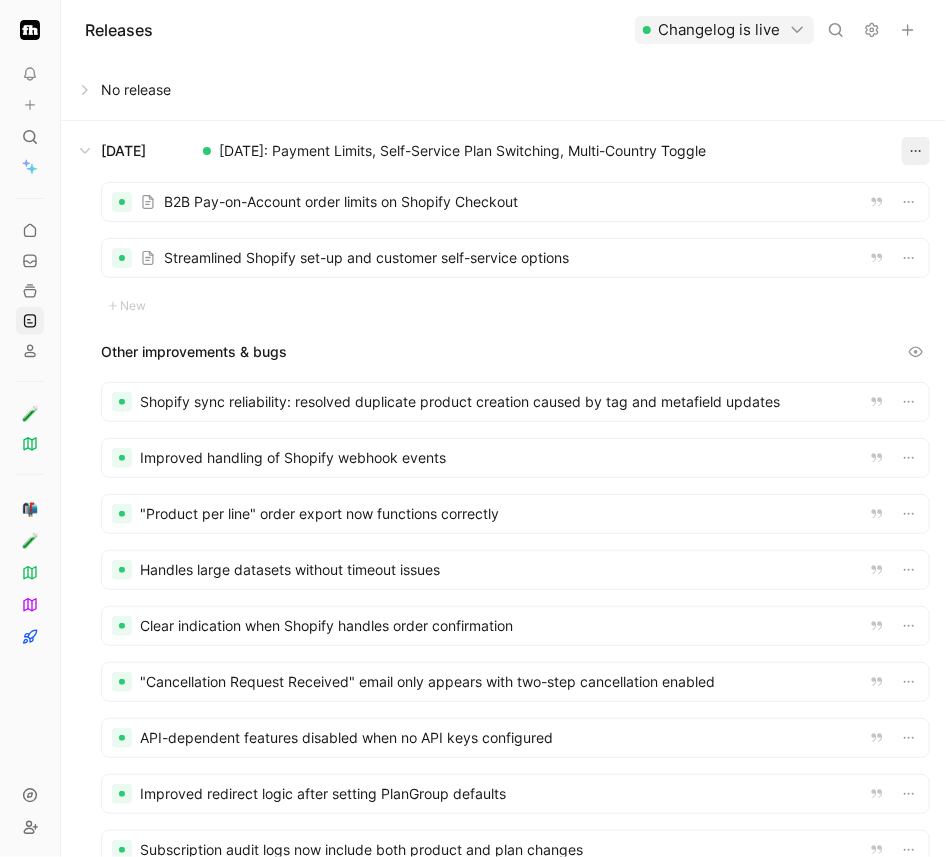click 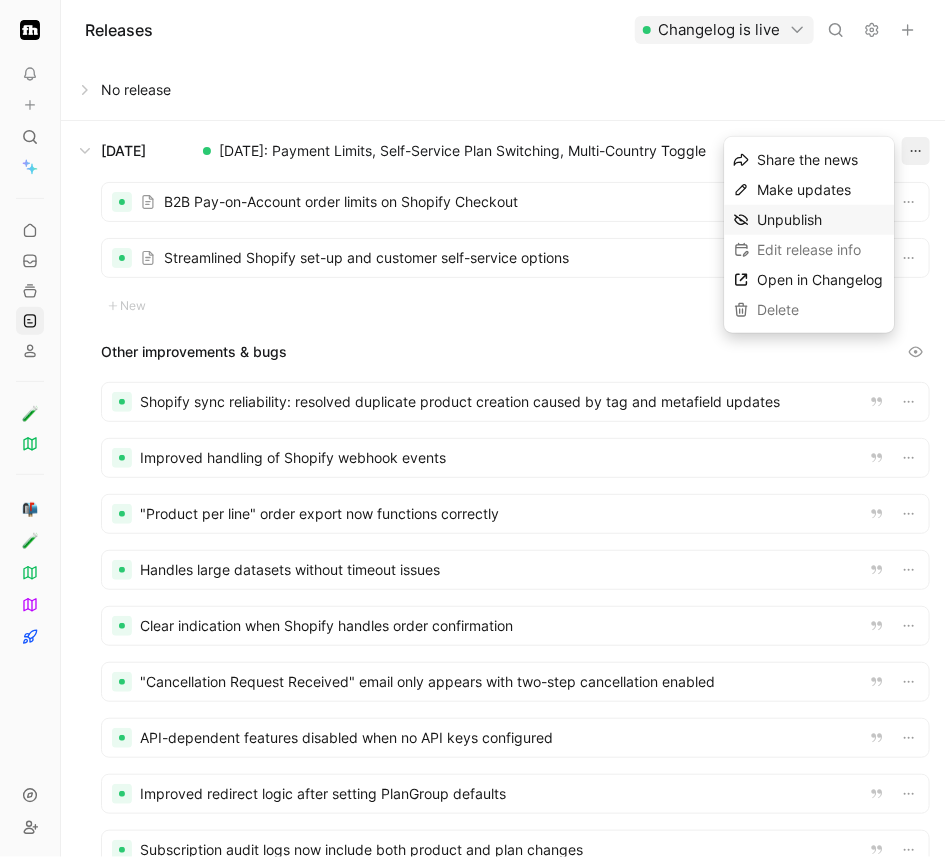 click on "Unpublish" at bounding box center [789, 219] 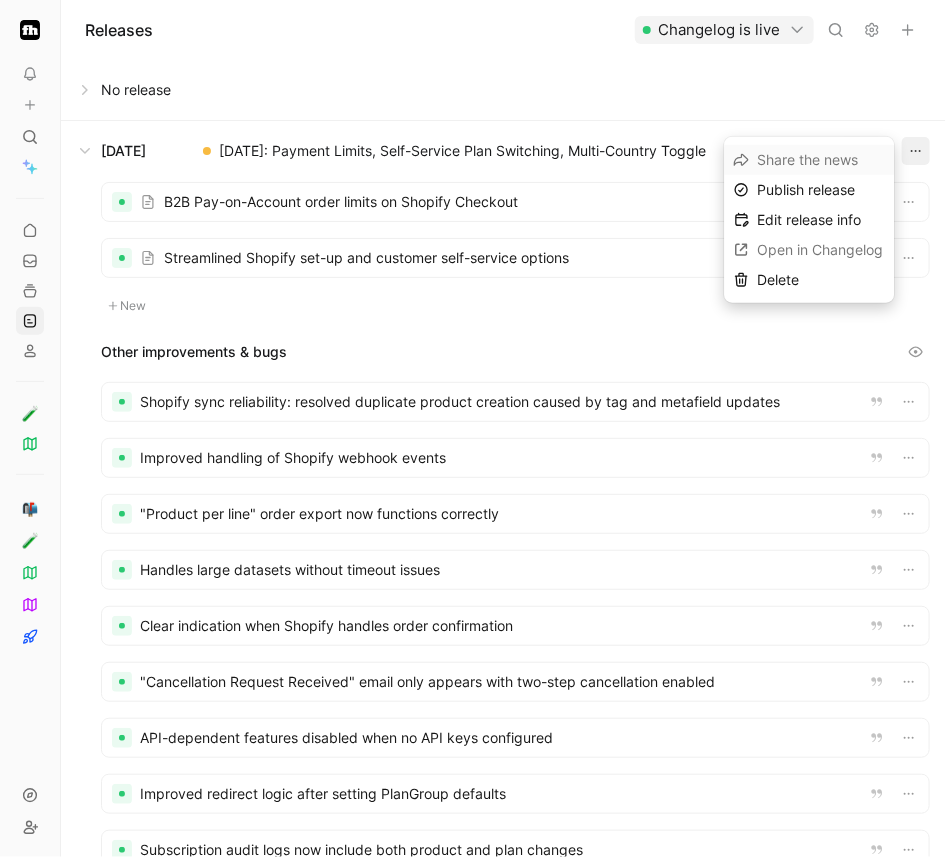 click on "New" at bounding box center [127, 306] 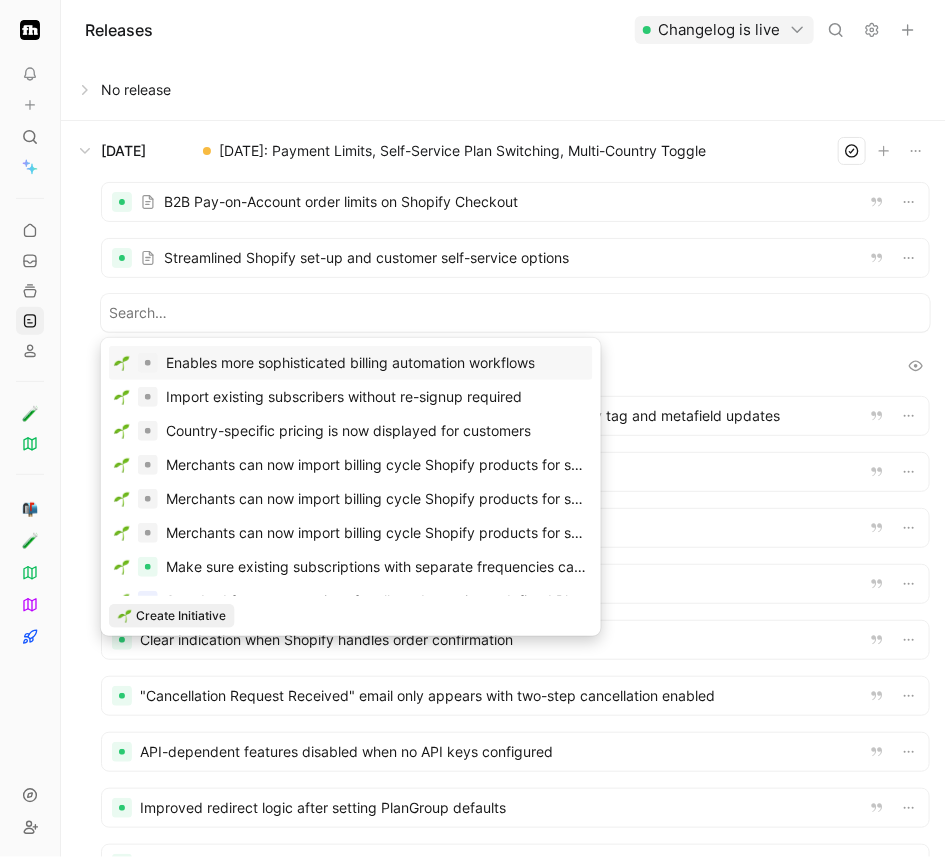 click on "Create Initiative" at bounding box center (351, 616) 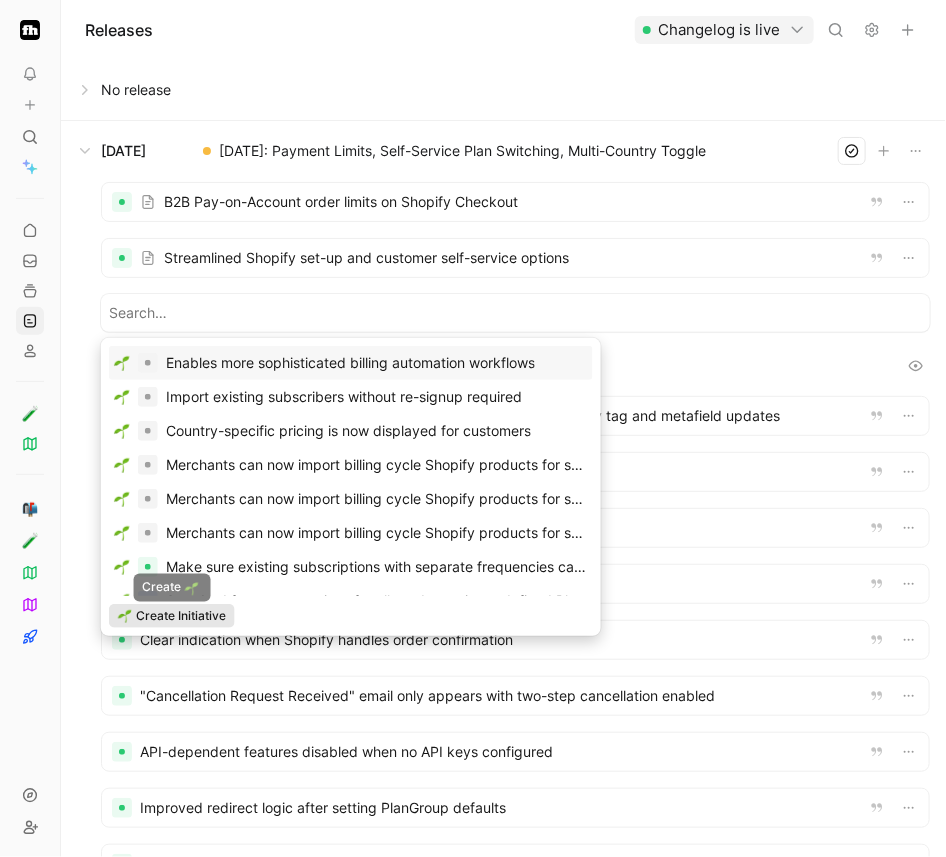 click on "Create Initiative" at bounding box center (181, 616) 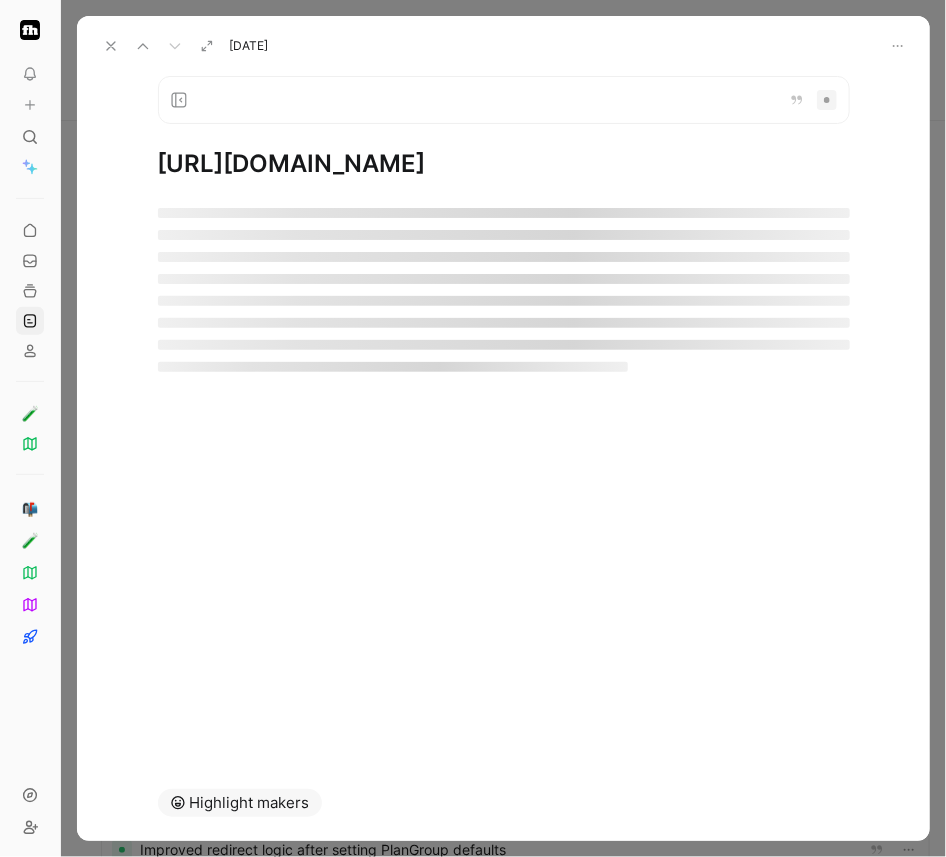 type 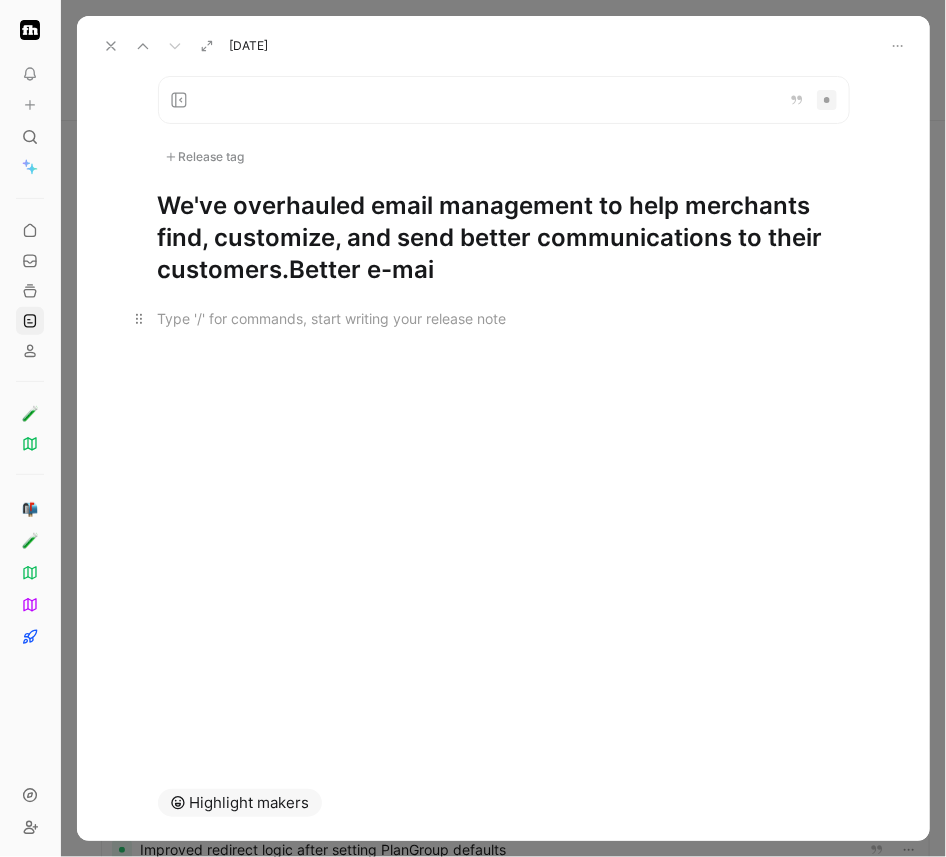 click at bounding box center [504, 318] 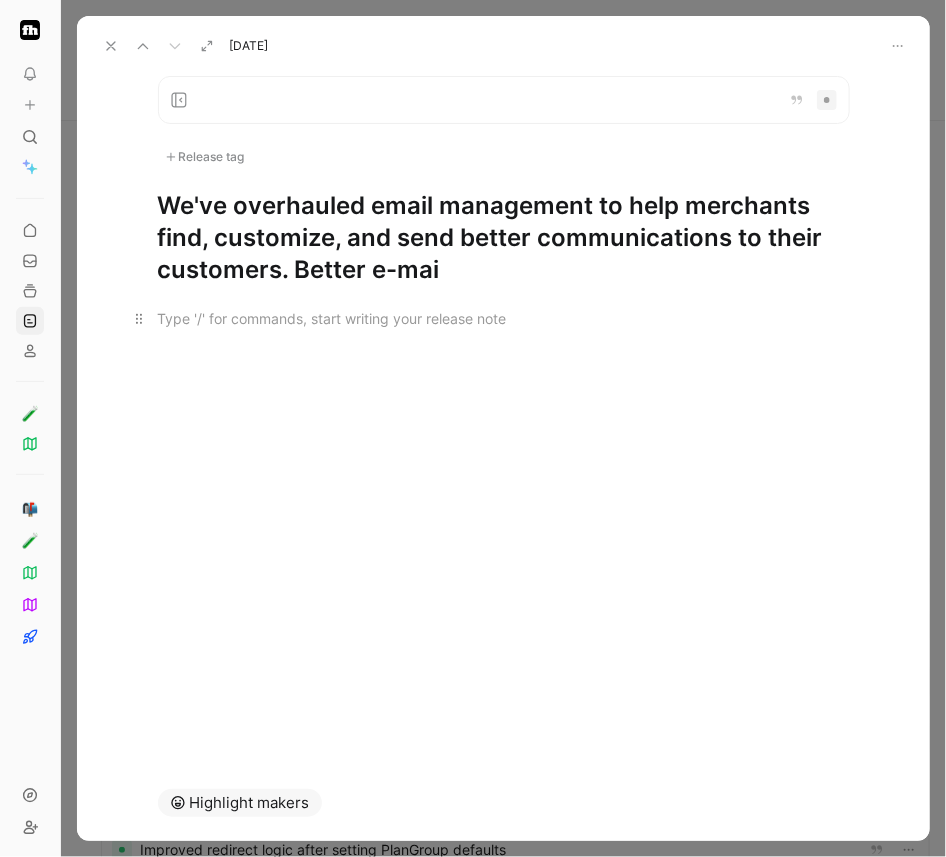 click at bounding box center (504, 318) 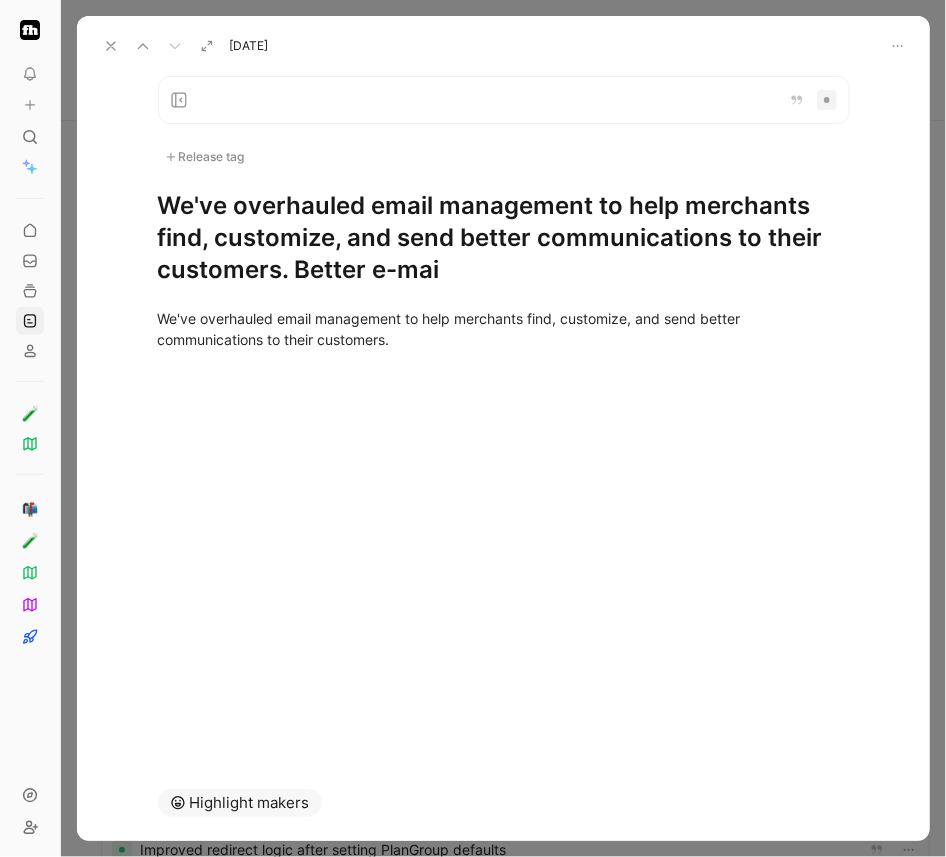 drag, startPoint x: 389, startPoint y: 264, endPoint x: 41, endPoint y: 201, distance: 353.65662 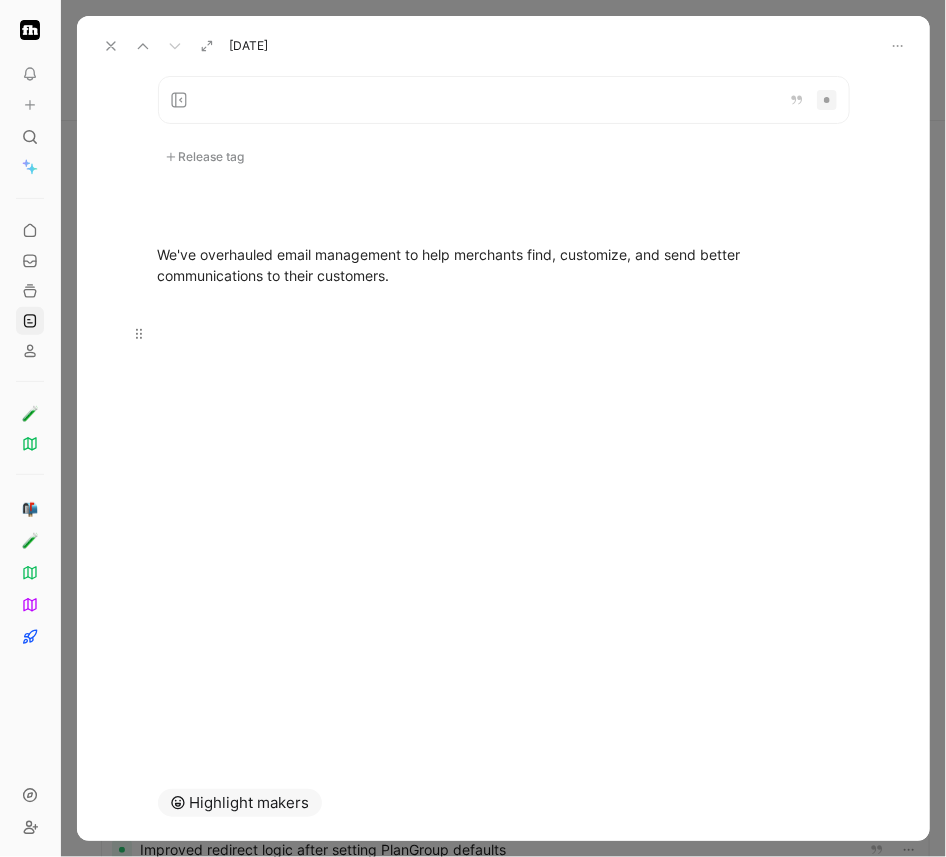 click at bounding box center (504, 333) 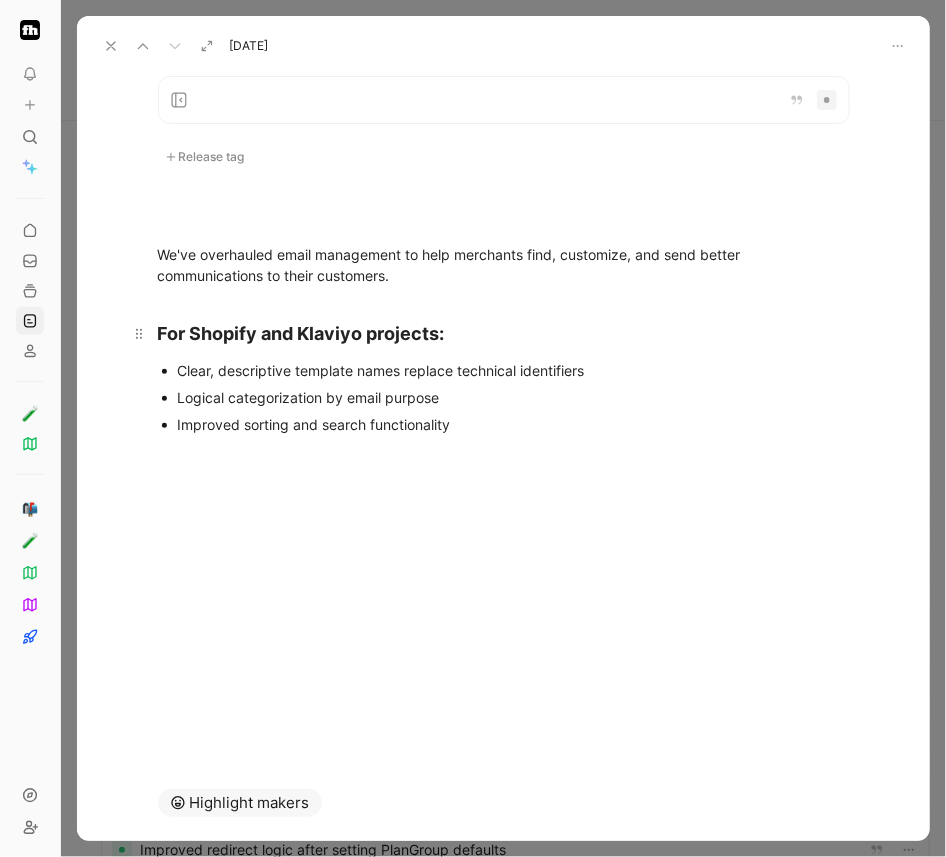 click on "For Shopify and Klaviyo projects:" at bounding box center (504, 324) 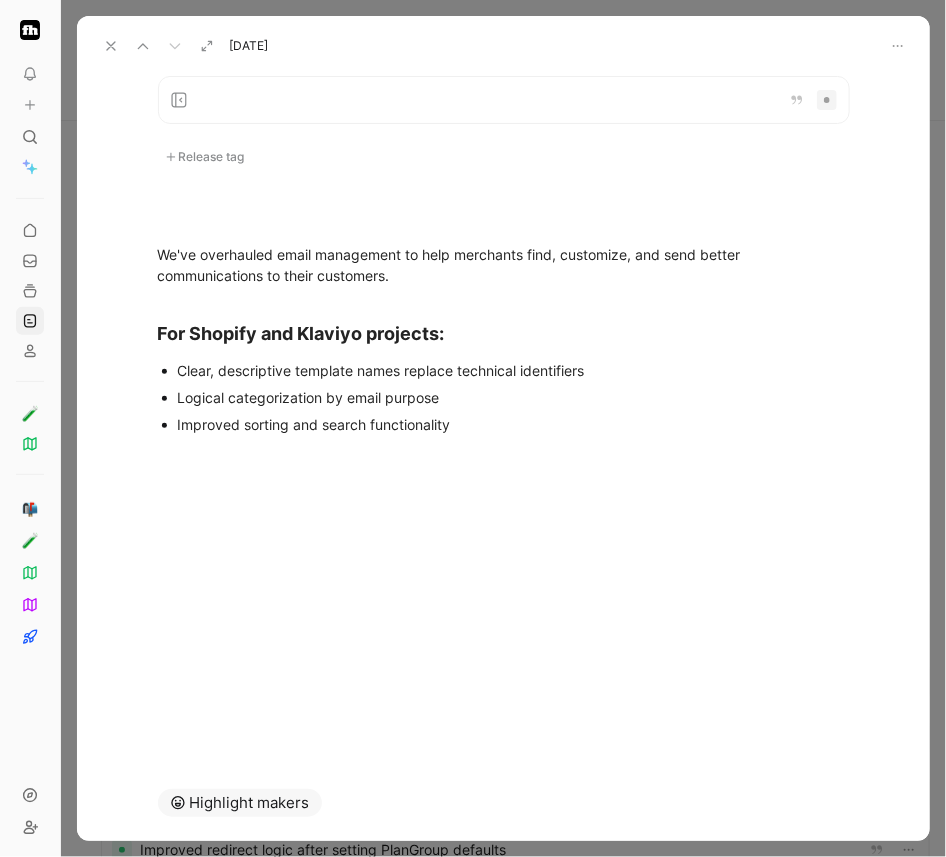 click on "Release tag We've overhauled email management to help merchants find, customize, and send better communications to their customers. For Shopify and Klaviyo projects: Clear, descriptive template names replace technical identifiers Logical categorization by email purpose Improved sorting and search functionality" at bounding box center [503, 412] 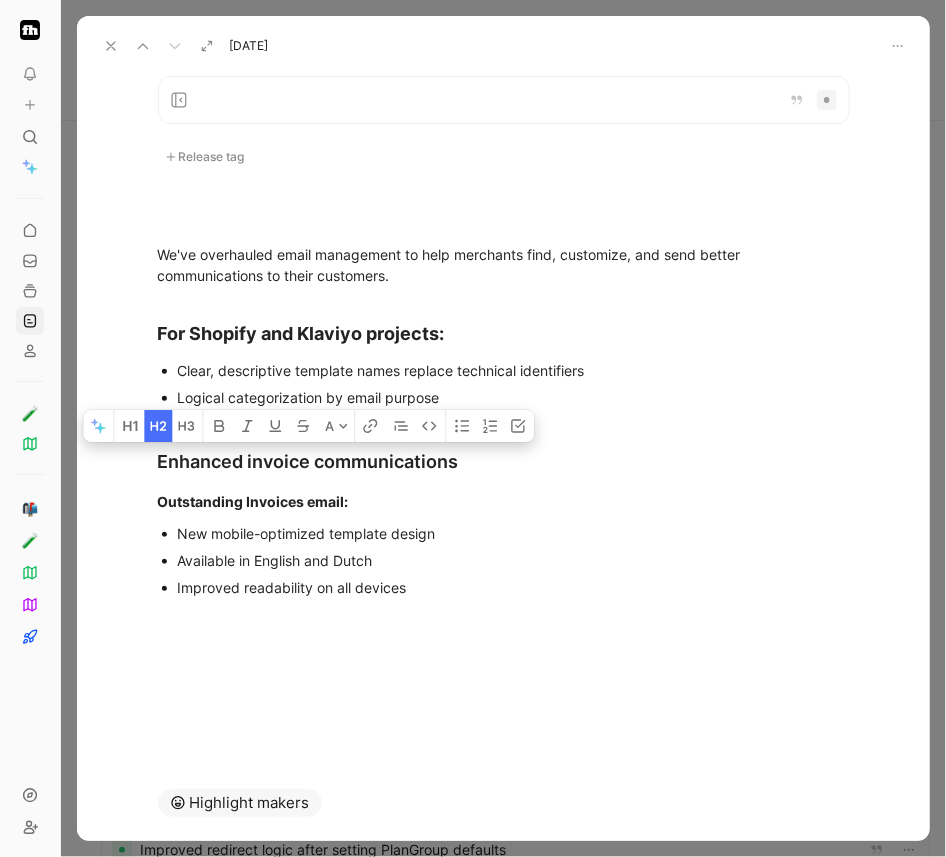 drag, startPoint x: 553, startPoint y: 457, endPoint x: 92, endPoint y: 453, distance: 461.01736 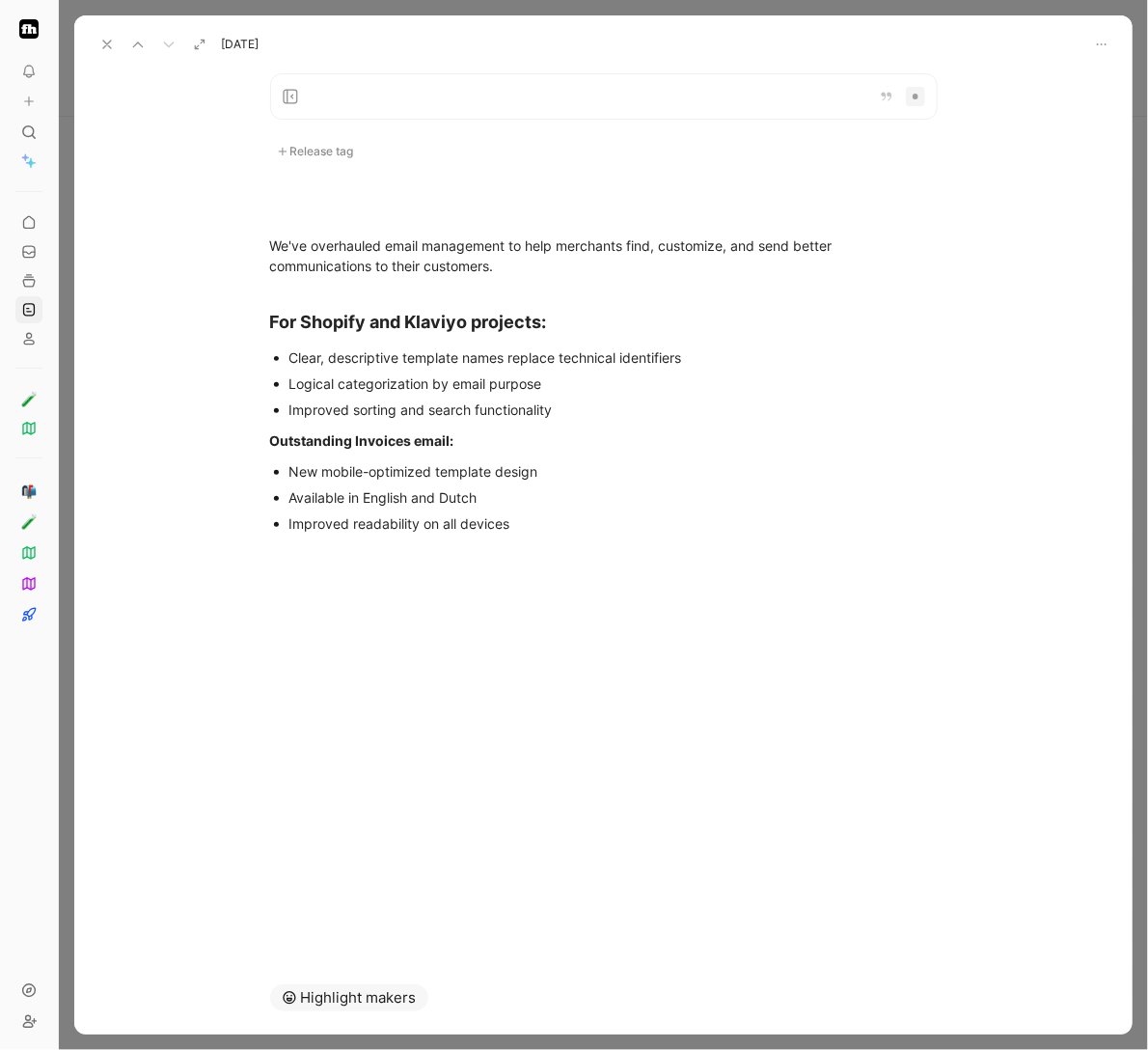 click on "Logical categorization by email purpose" at bounding box center [614, 383] 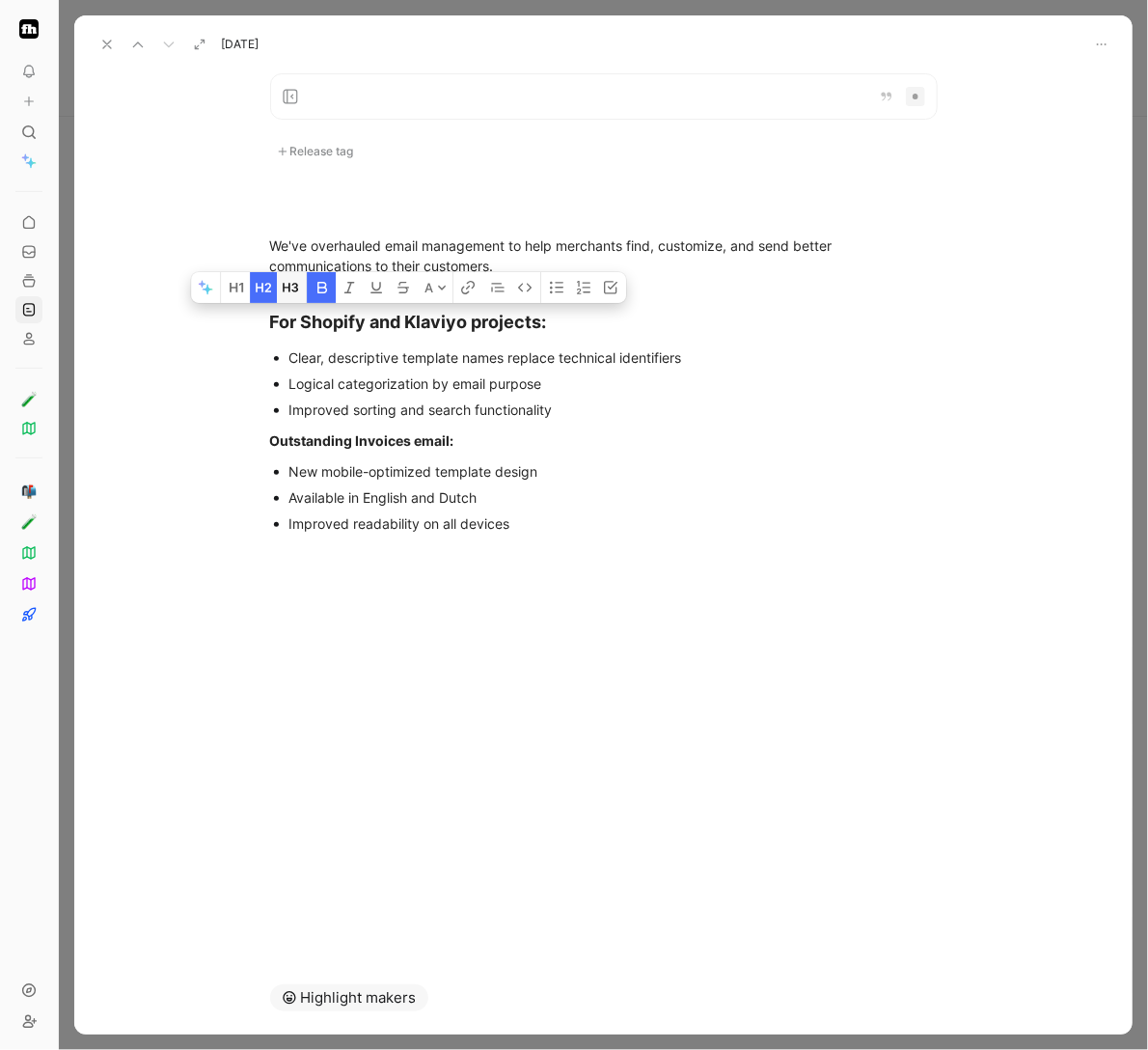 click 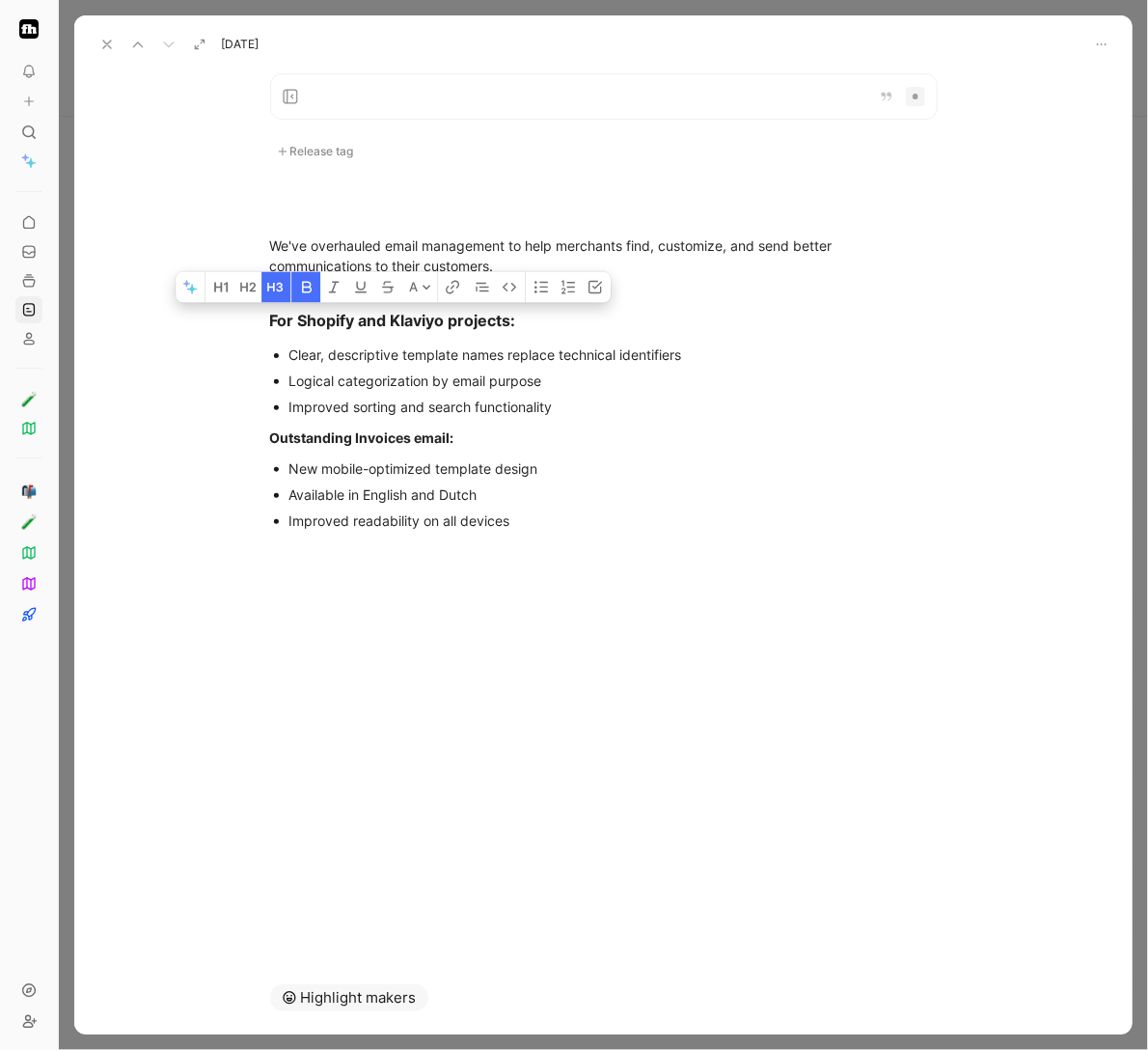 click on "Logical categorization by email purpose" at bounding box center [614, 380] 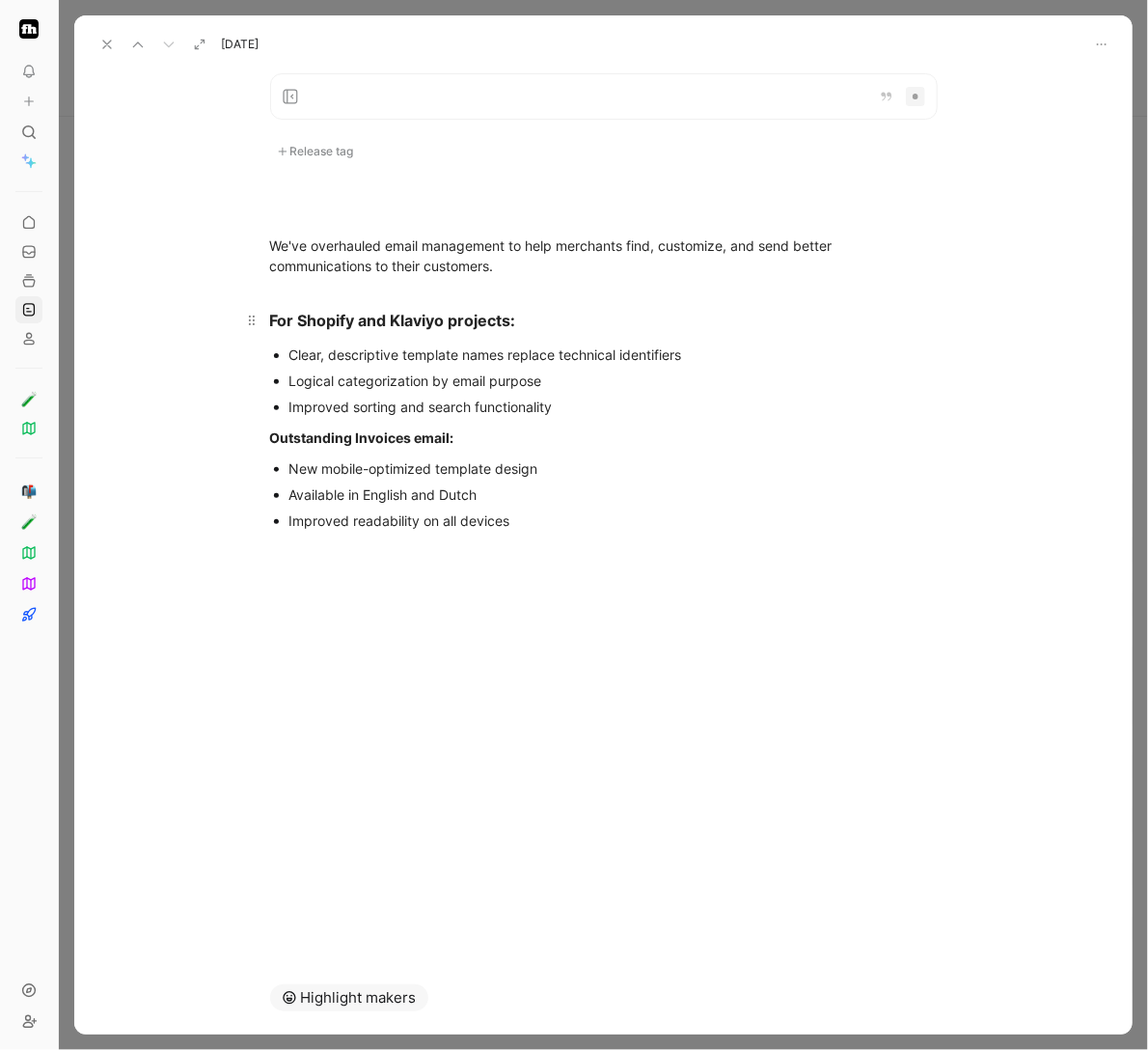 click on "For Shopify and Klaviyo projects:" at bounding box center [604, 320] 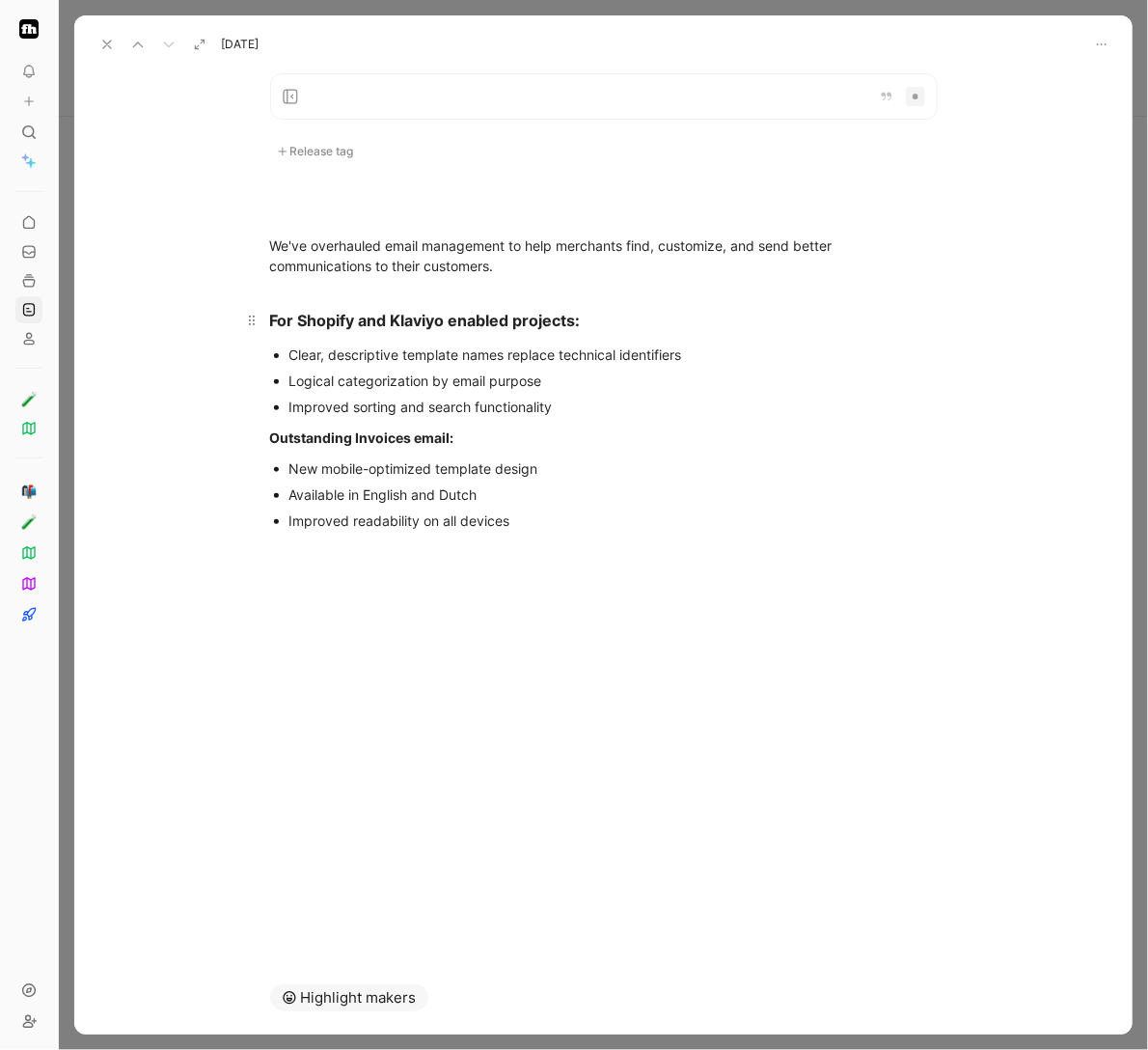 click on "For Shopify and Klaviyo enabled projects:" at bounding box center (604, 320) 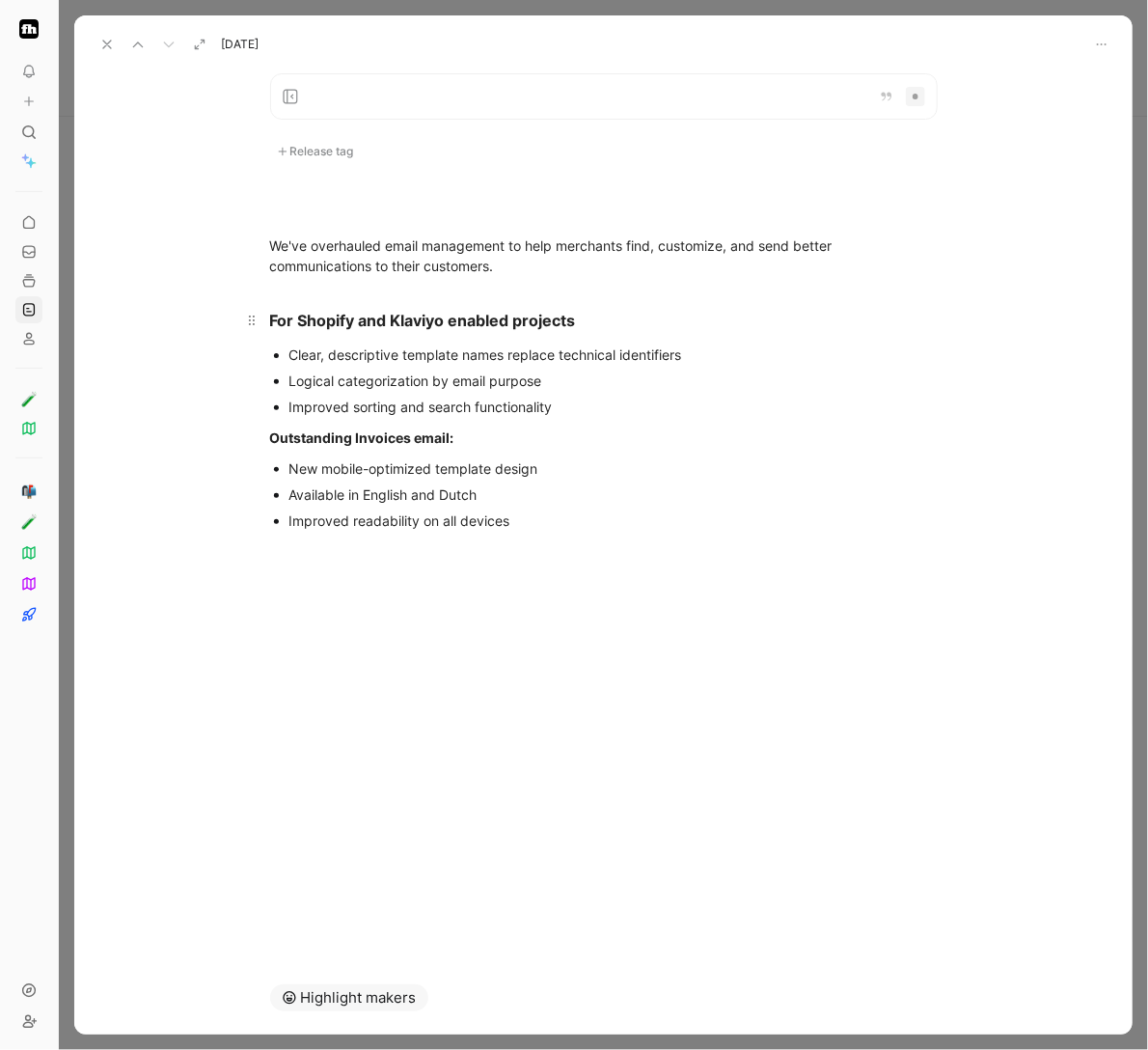 drag, startPoint x: 667, startPoint y: 317, endPoint x: 271, endPoint y: 314, distance: 396.011 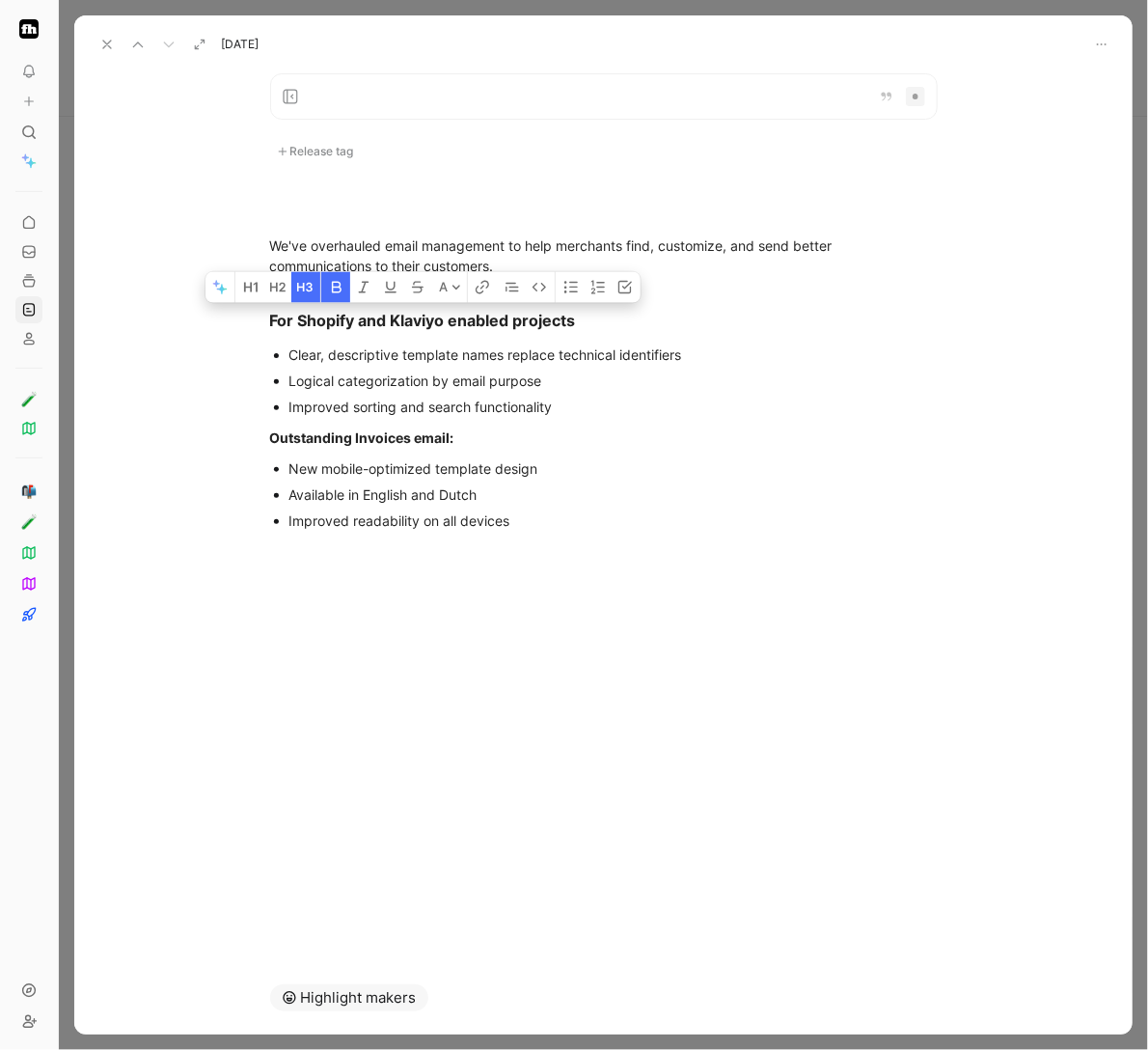 click 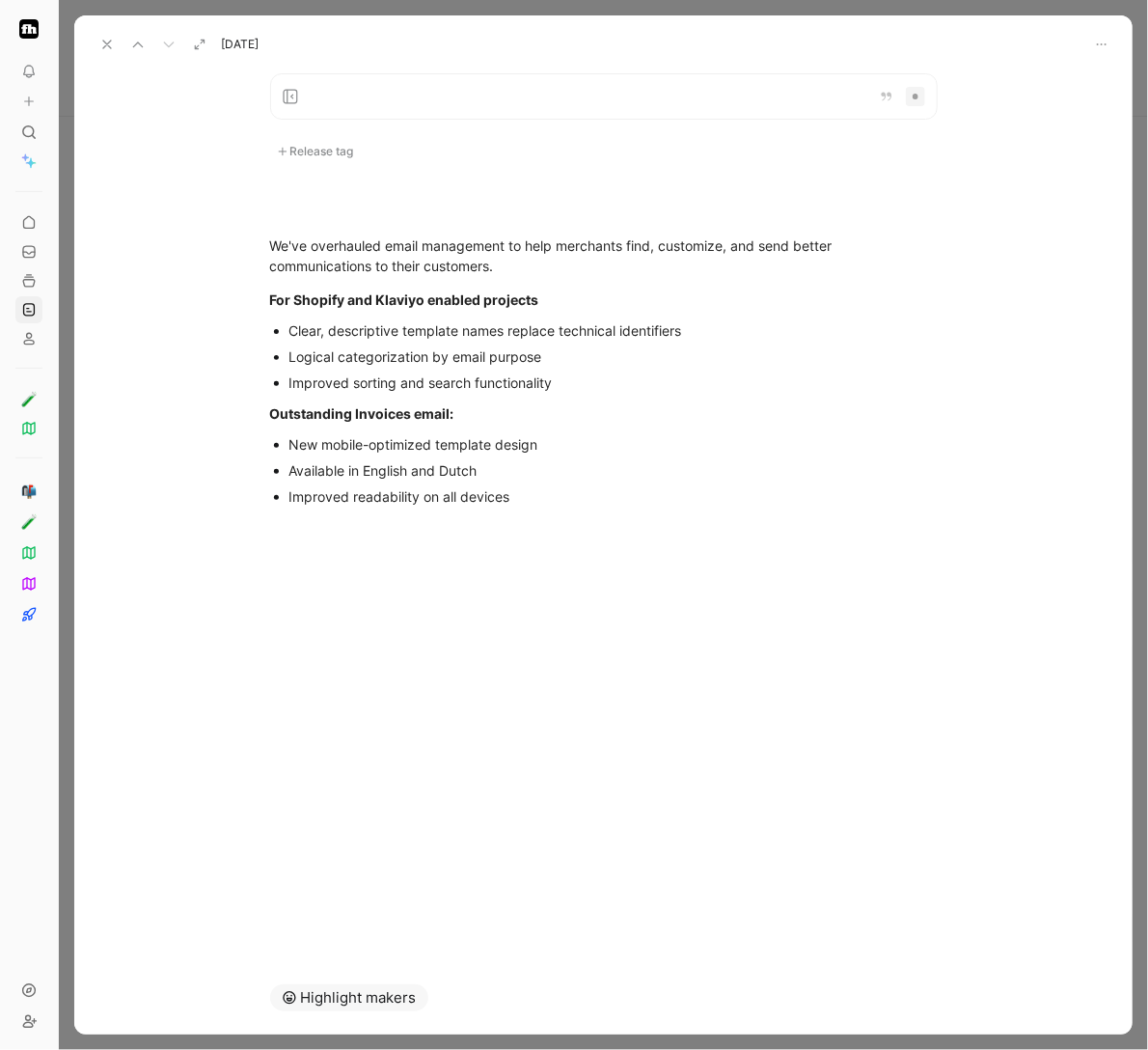 click on "Clear, descriptive template names replace technical identifiers" at bounding box center (614, 330) 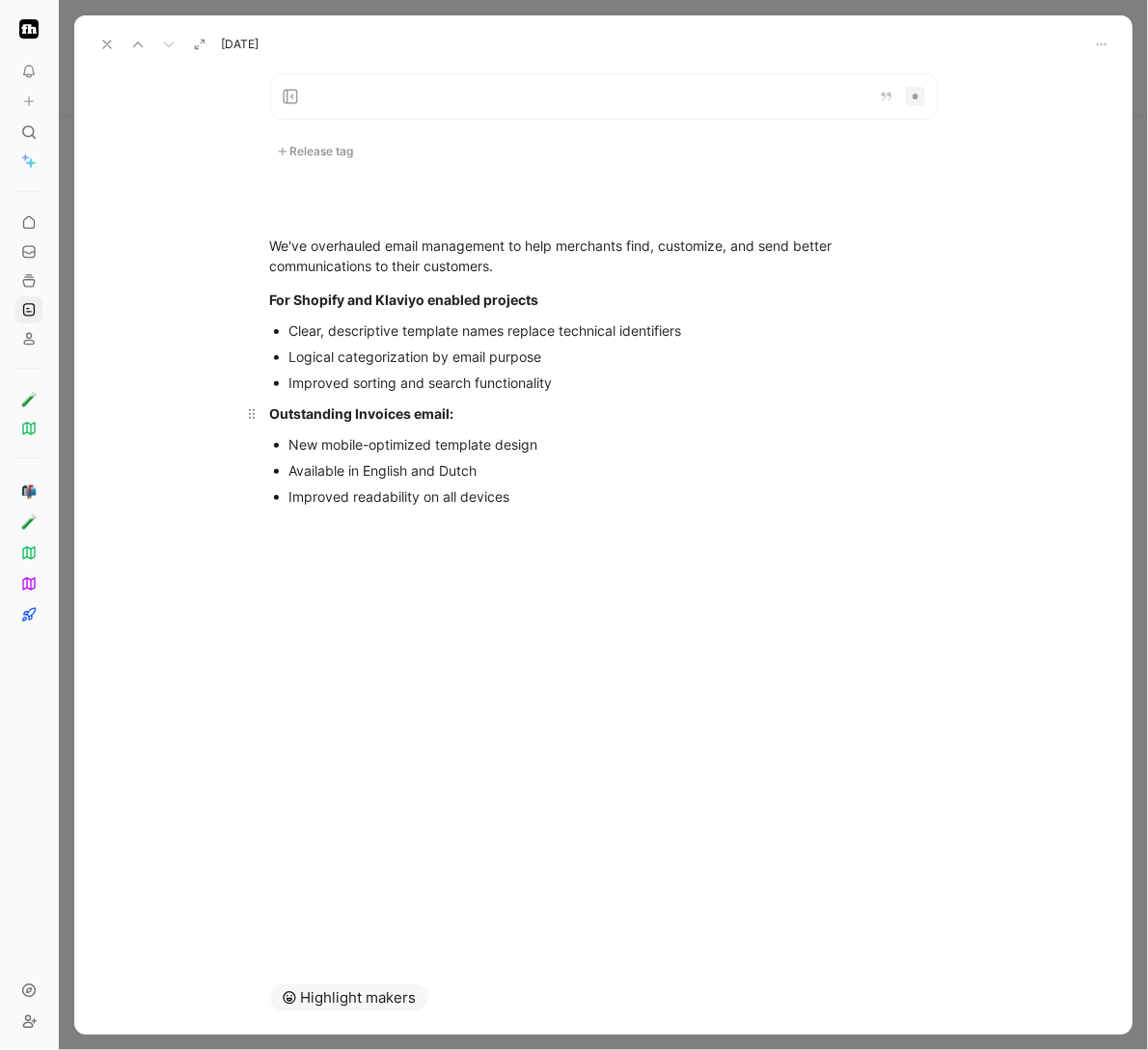 click on "Outstanding Invoices email:" at bounding box center (604, 413) 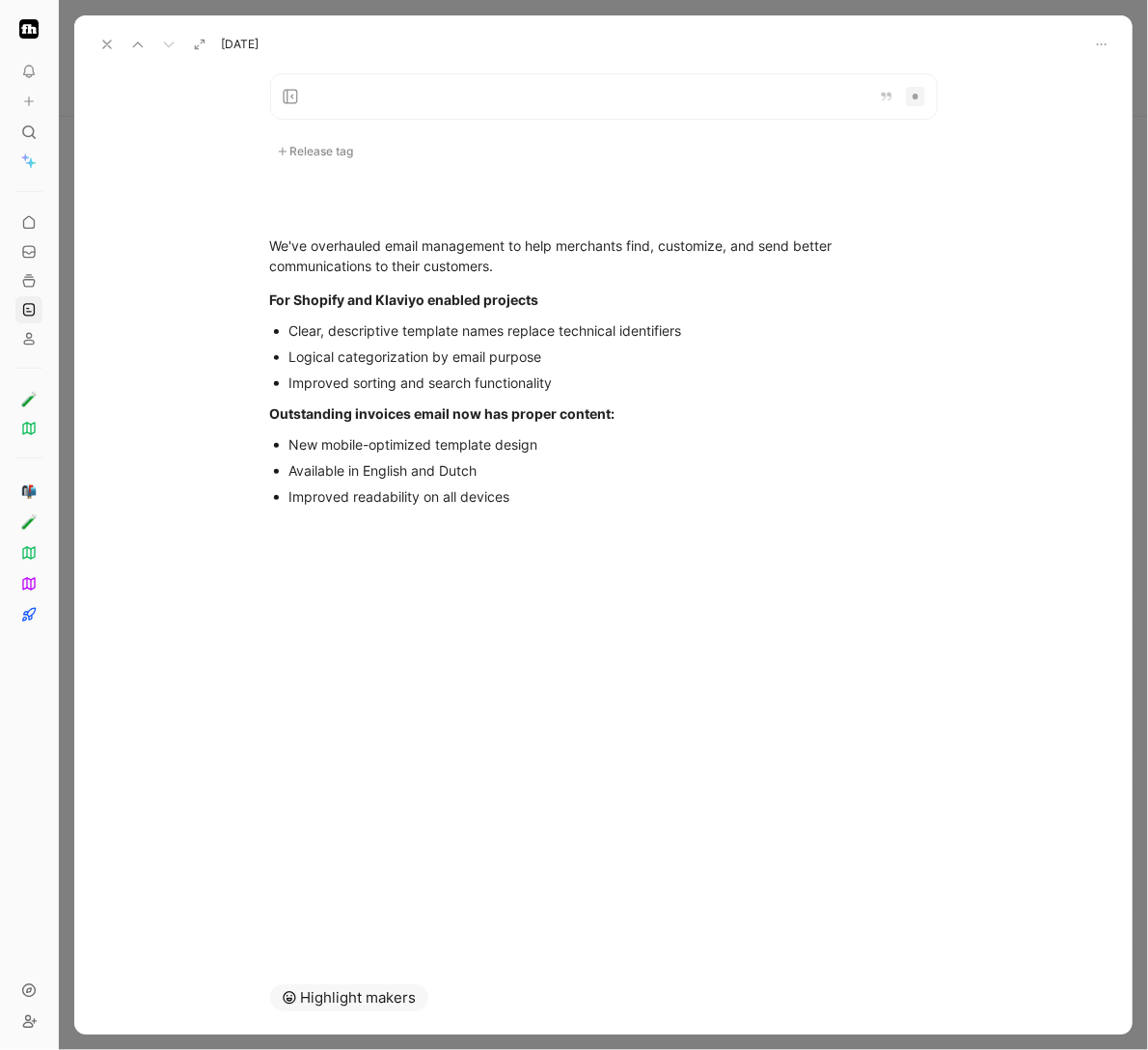 click at bounding box center [604, 199] 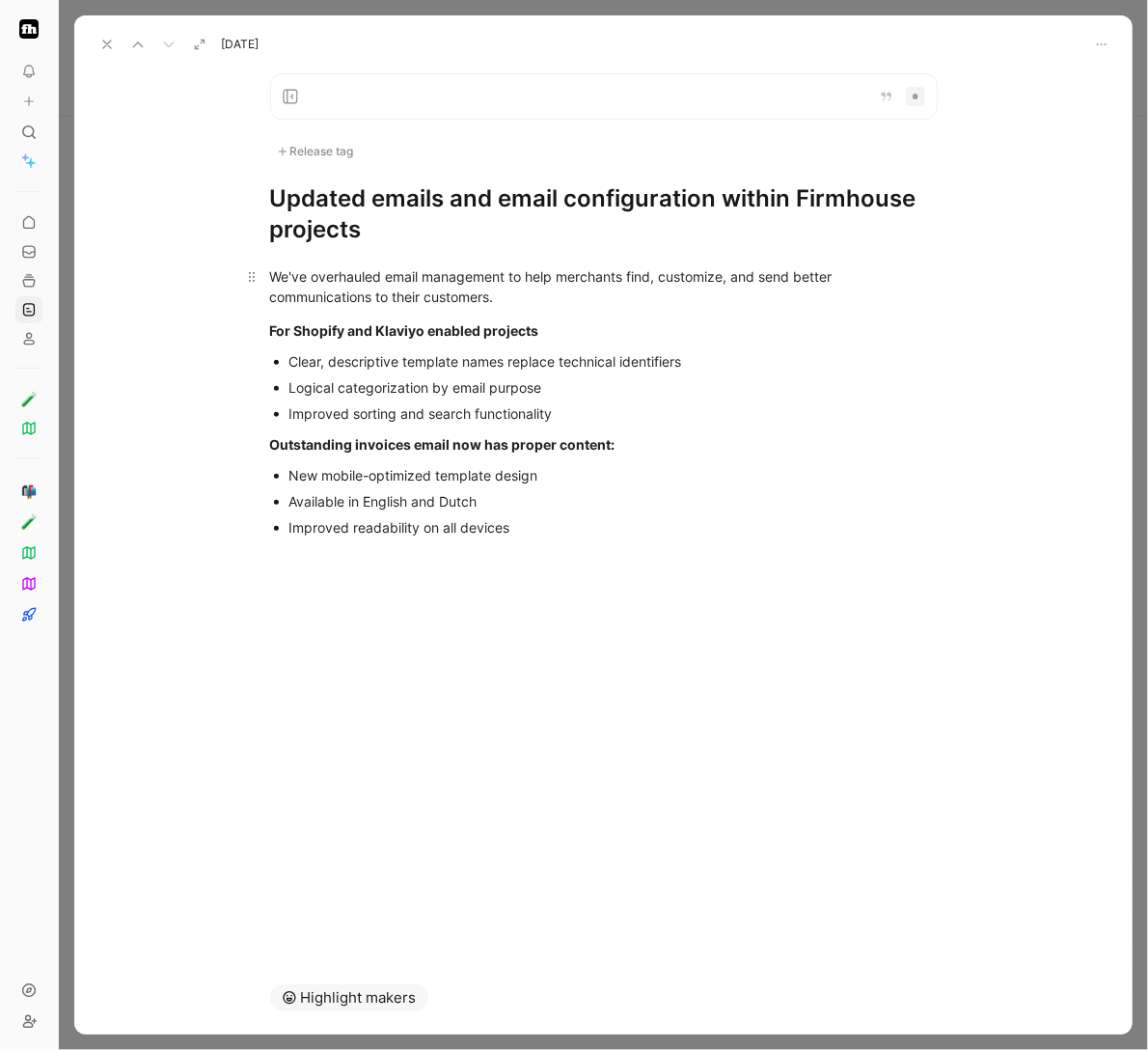 click on "We've overhauled email management to help merchants find, customize, and send better communications to their customers." at bounding box center [604, 287] 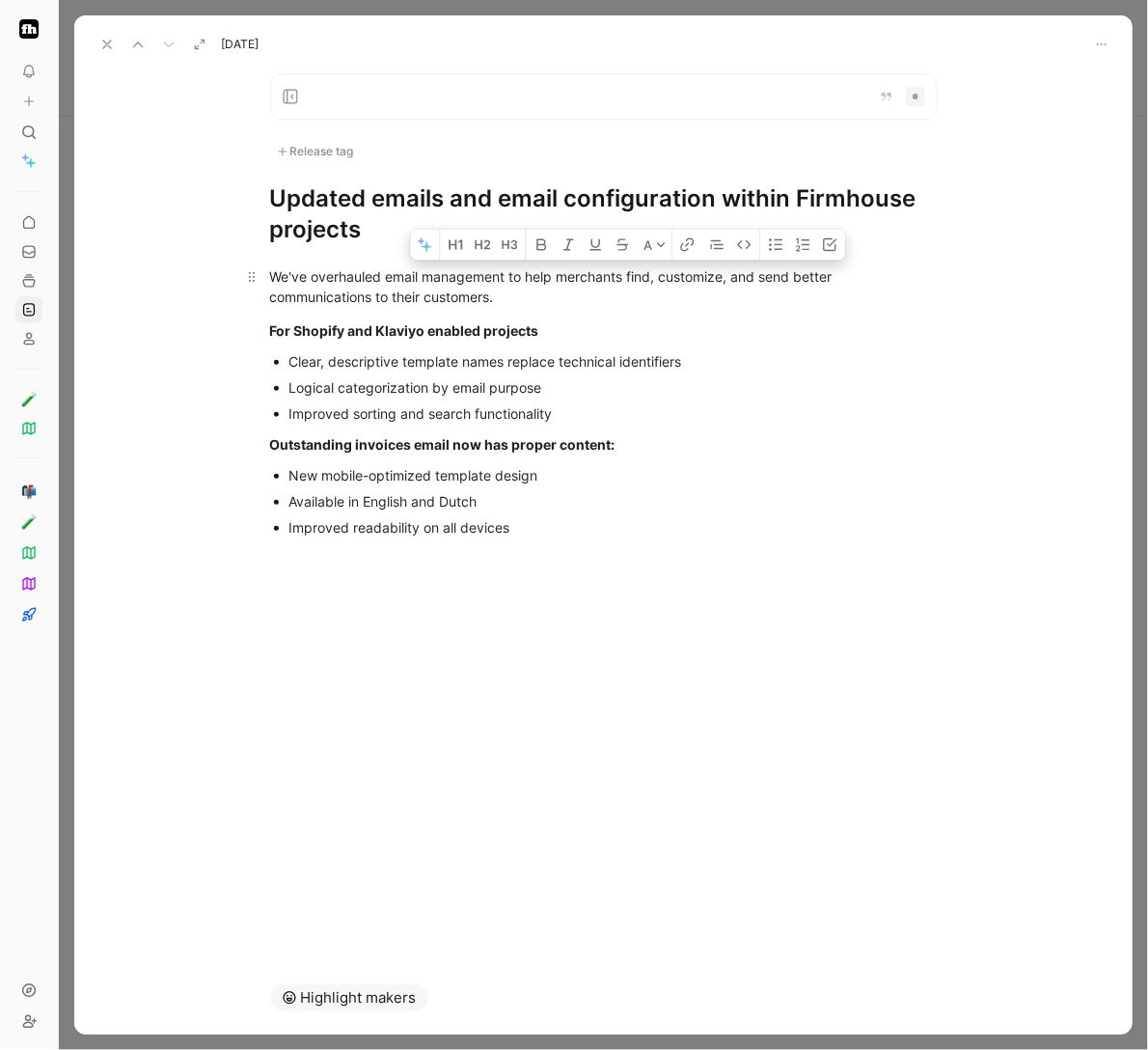 click on "We've overhauled email management to help merchants find, customize, and send better communications to their customers." at bounding box center (604, 287) 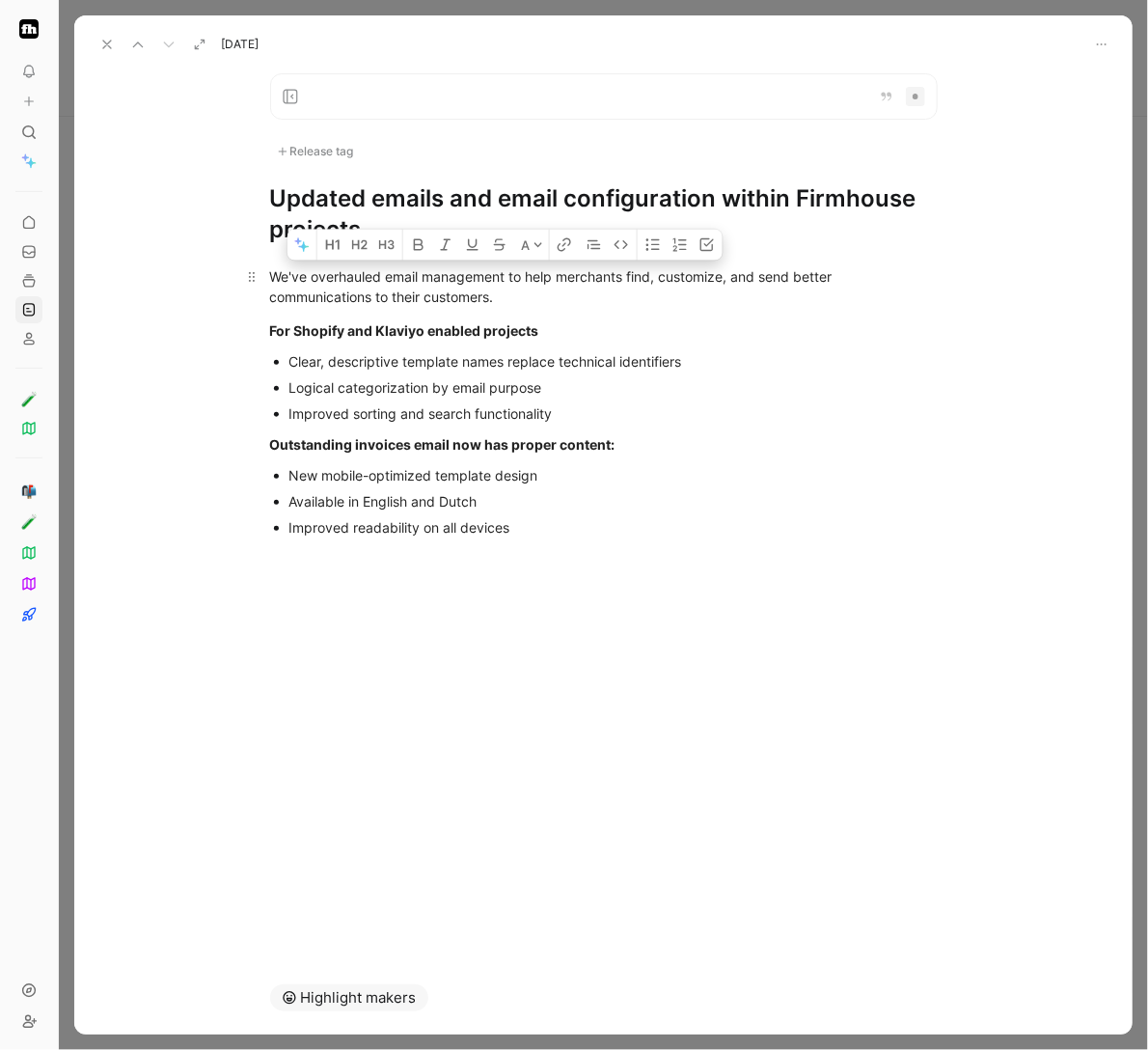 drag, startPoint x: 538, startPoint y: 307, endPoint x: 507, endPoint y: 274, distance: 45.27693 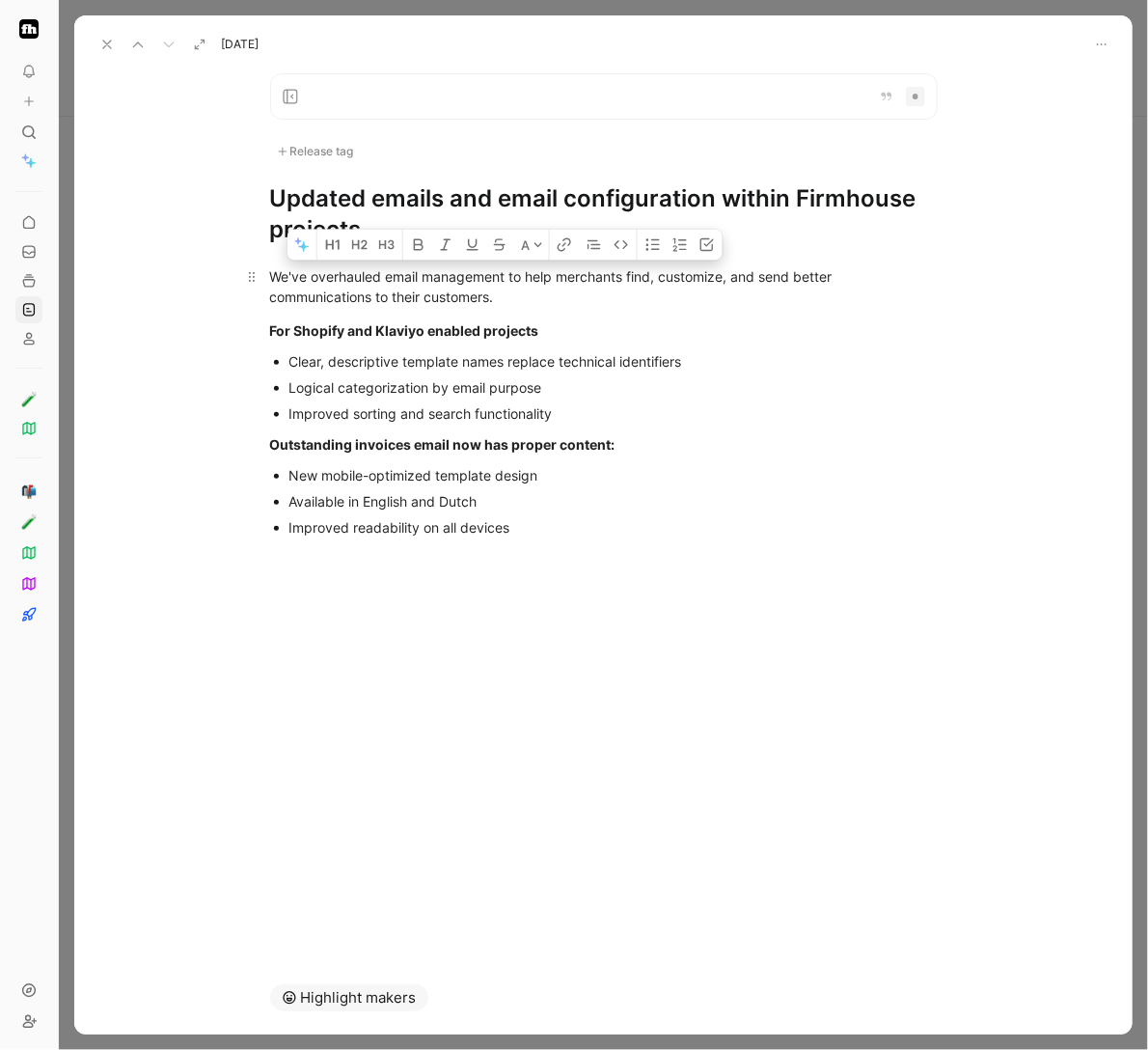 click on "We've overhauled email management to help merchants find, customize, and send better communications to their customers." at bounding box center [604, 287] 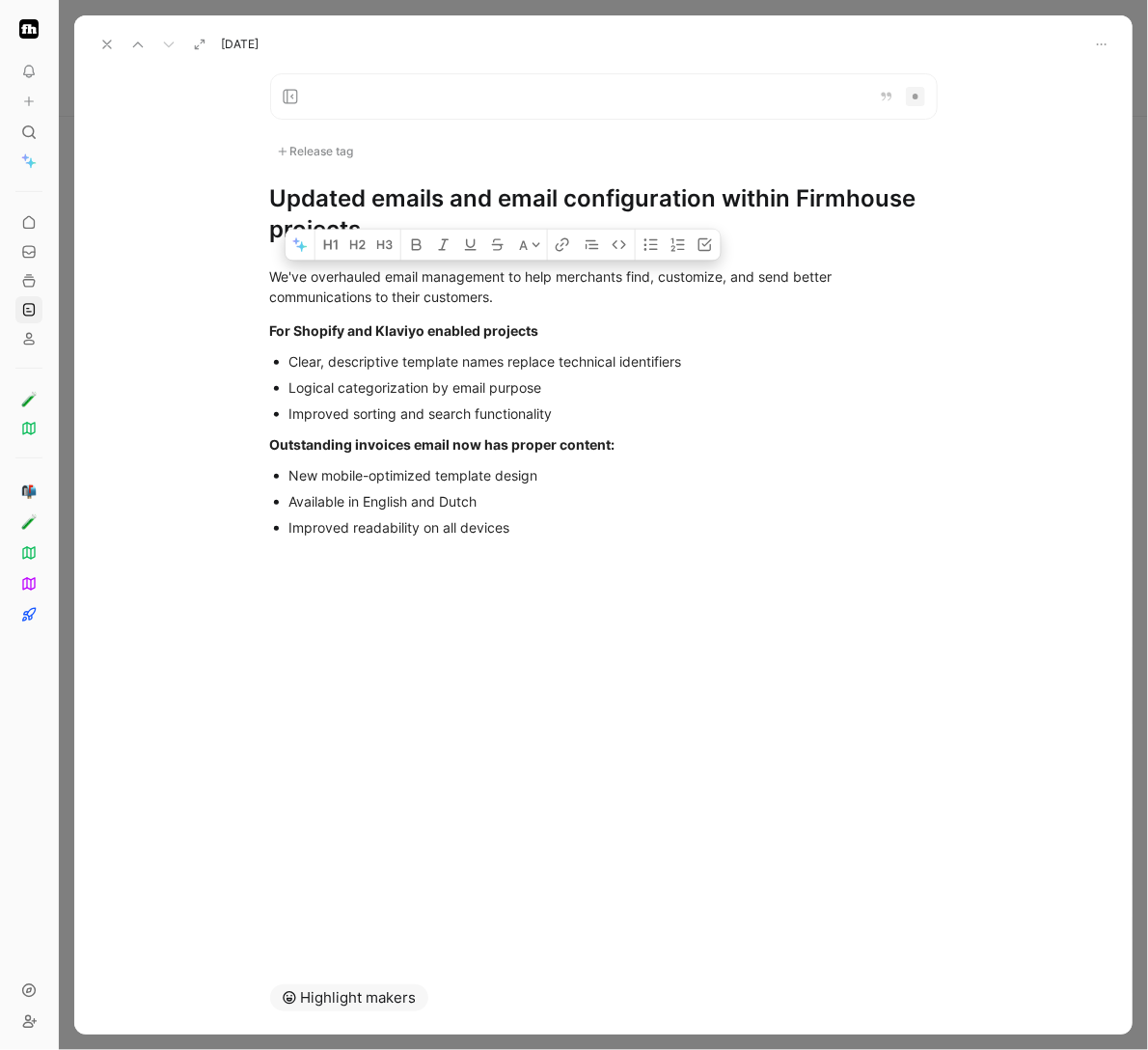 click on "Updated emails and email configuration within Firmhouse projects" at bounding box center (604, 214) 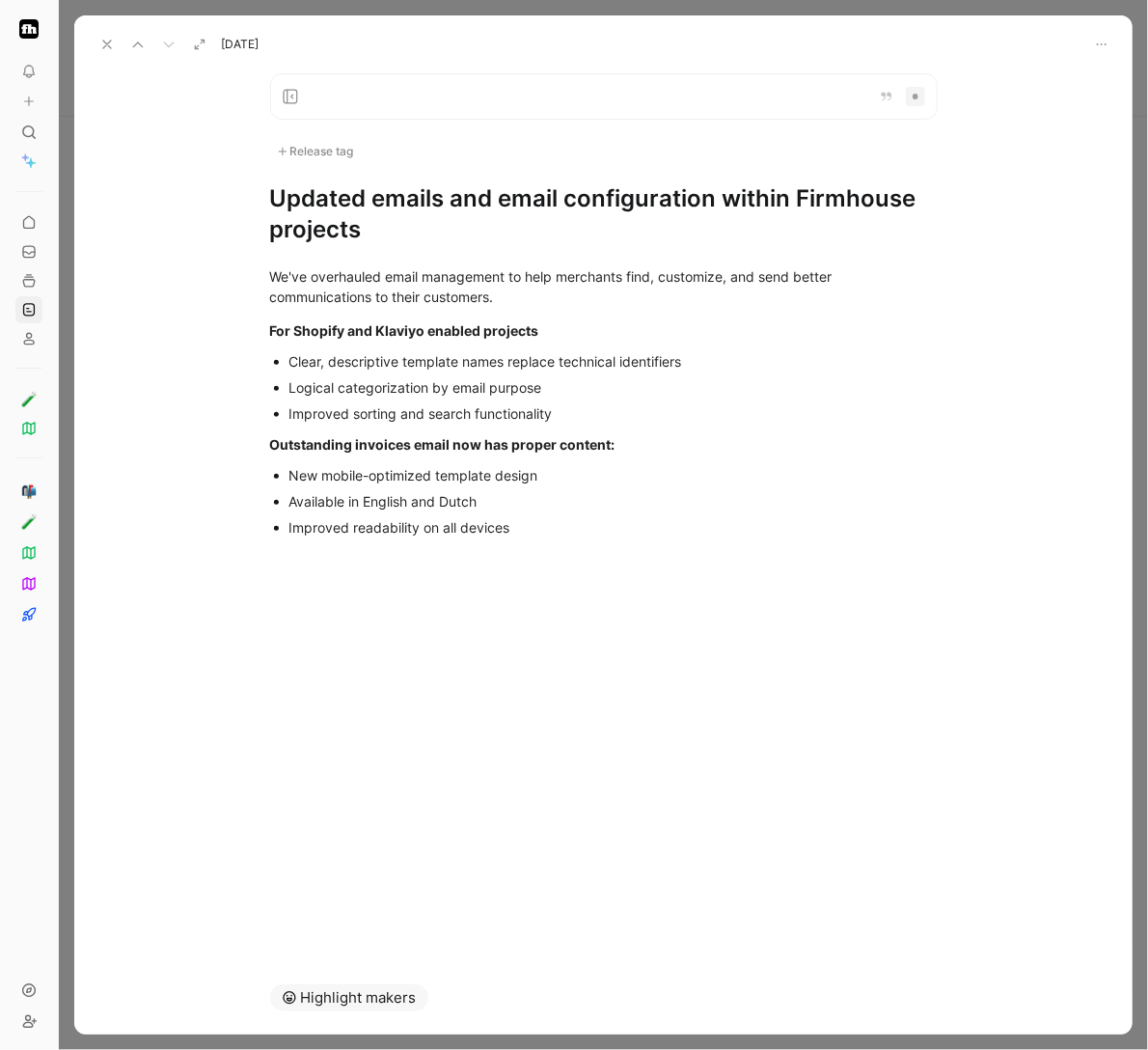 drag, startPoint x: 410, startPoint y: 226, endPoint x: 219, endPoint y: 197, distance: 193.18903 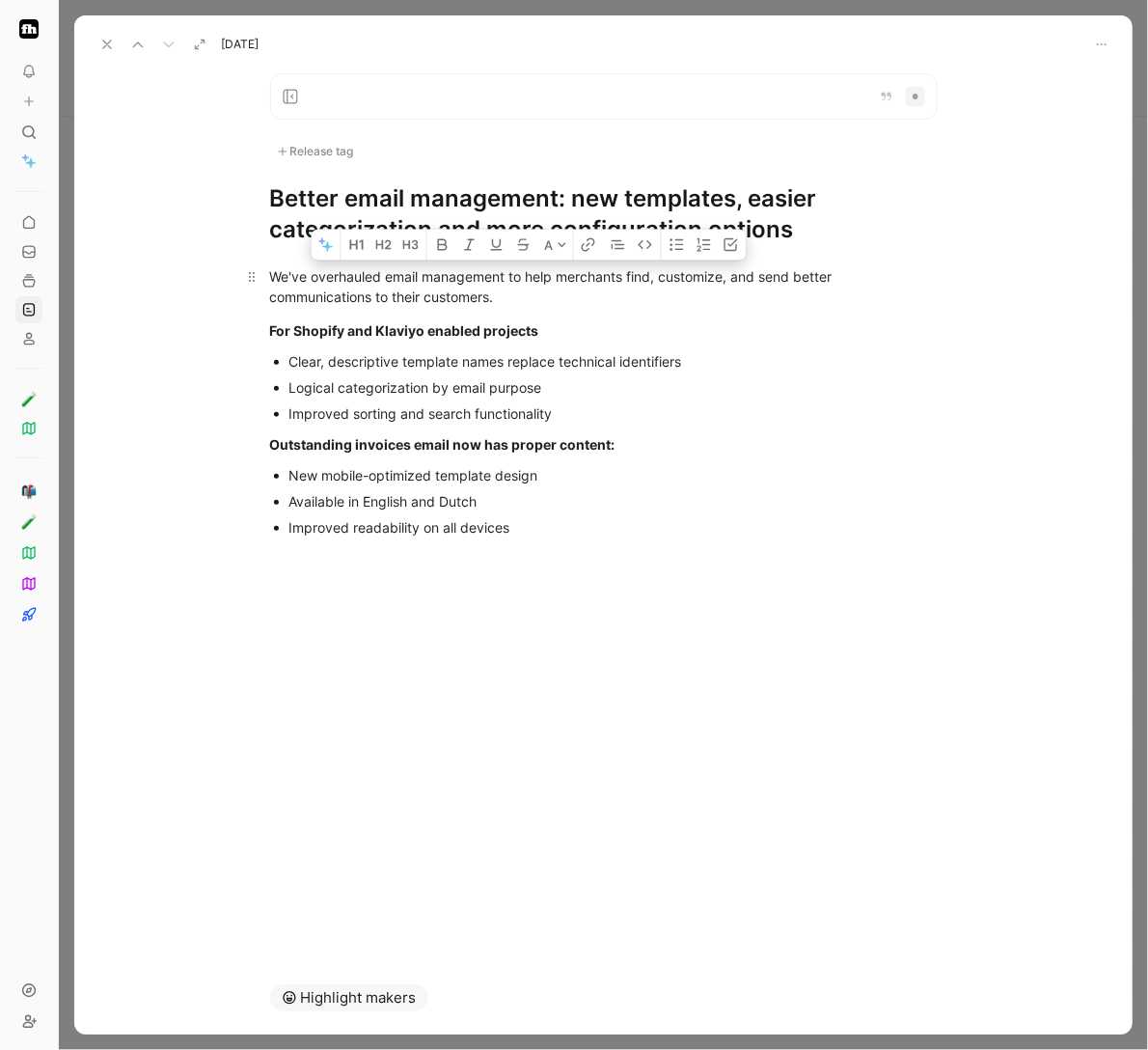 drag, startPoint x: 566, startPoint y: 290, endPoint x: 555, endPoint y: 268, distance: 24.596748 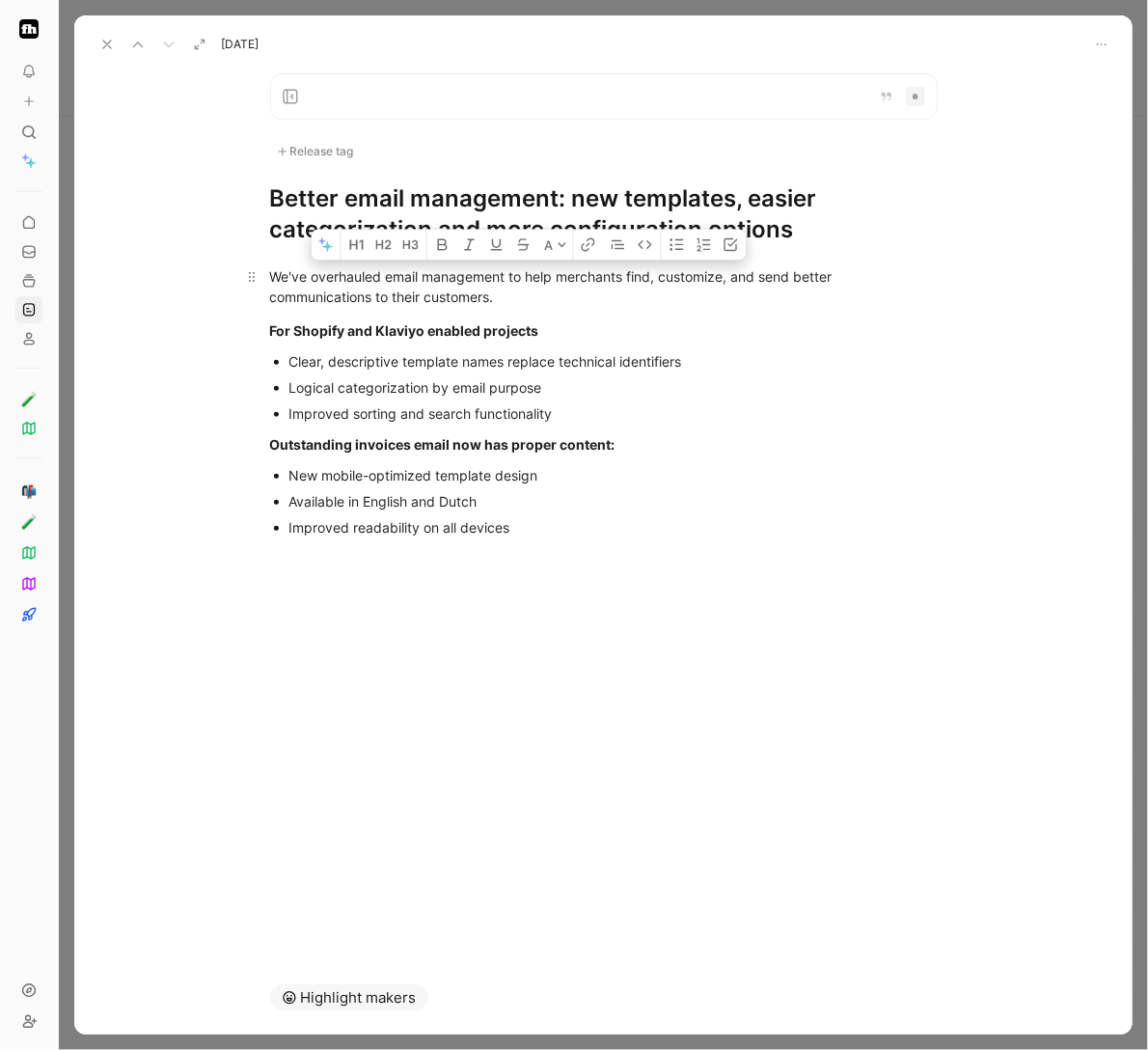 click on "We've overhauled email management to help merchants find, customize, and send better communications to their customers." at bounding box center [604, 287] 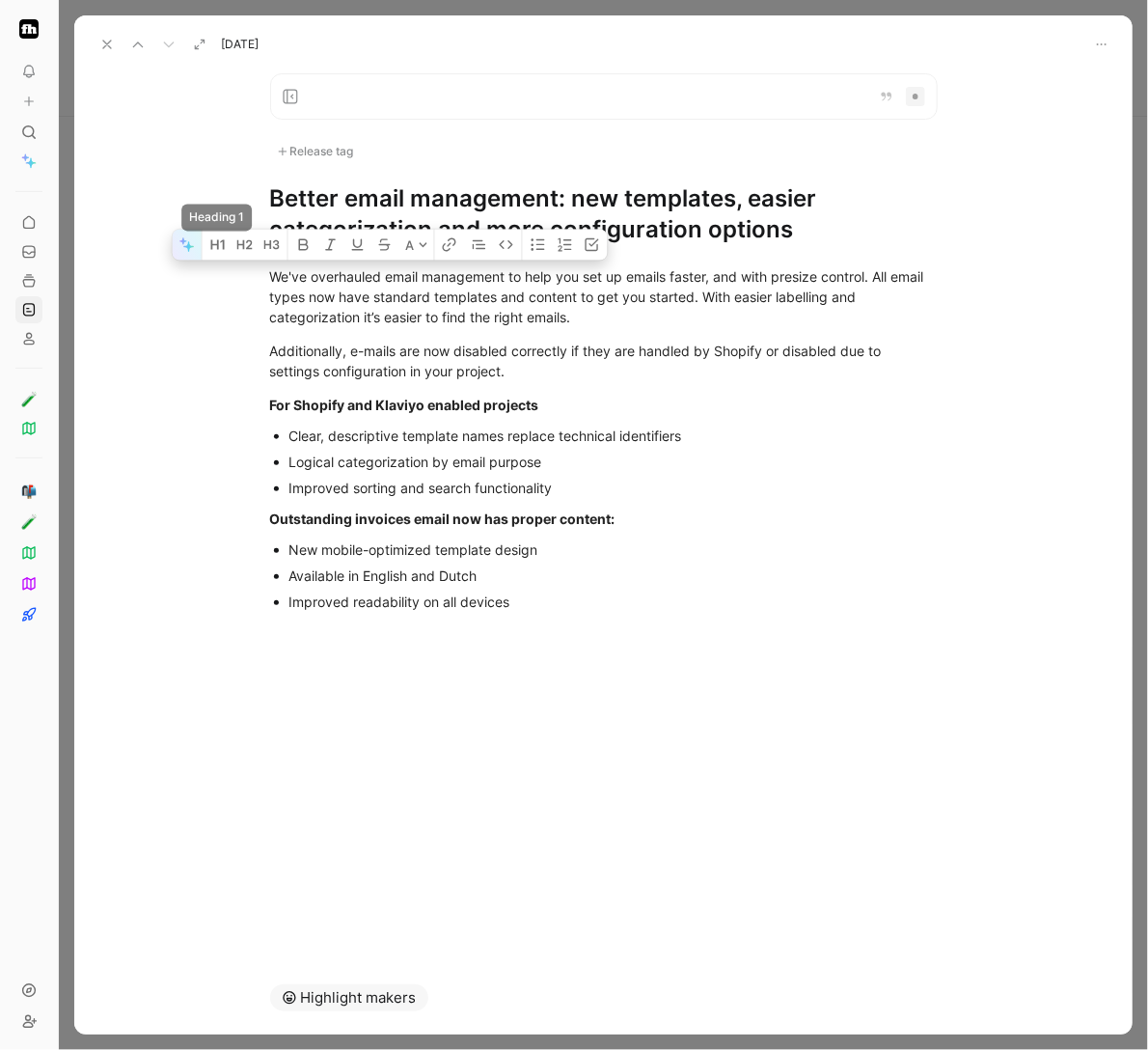 click at bounding box center (187, 245) 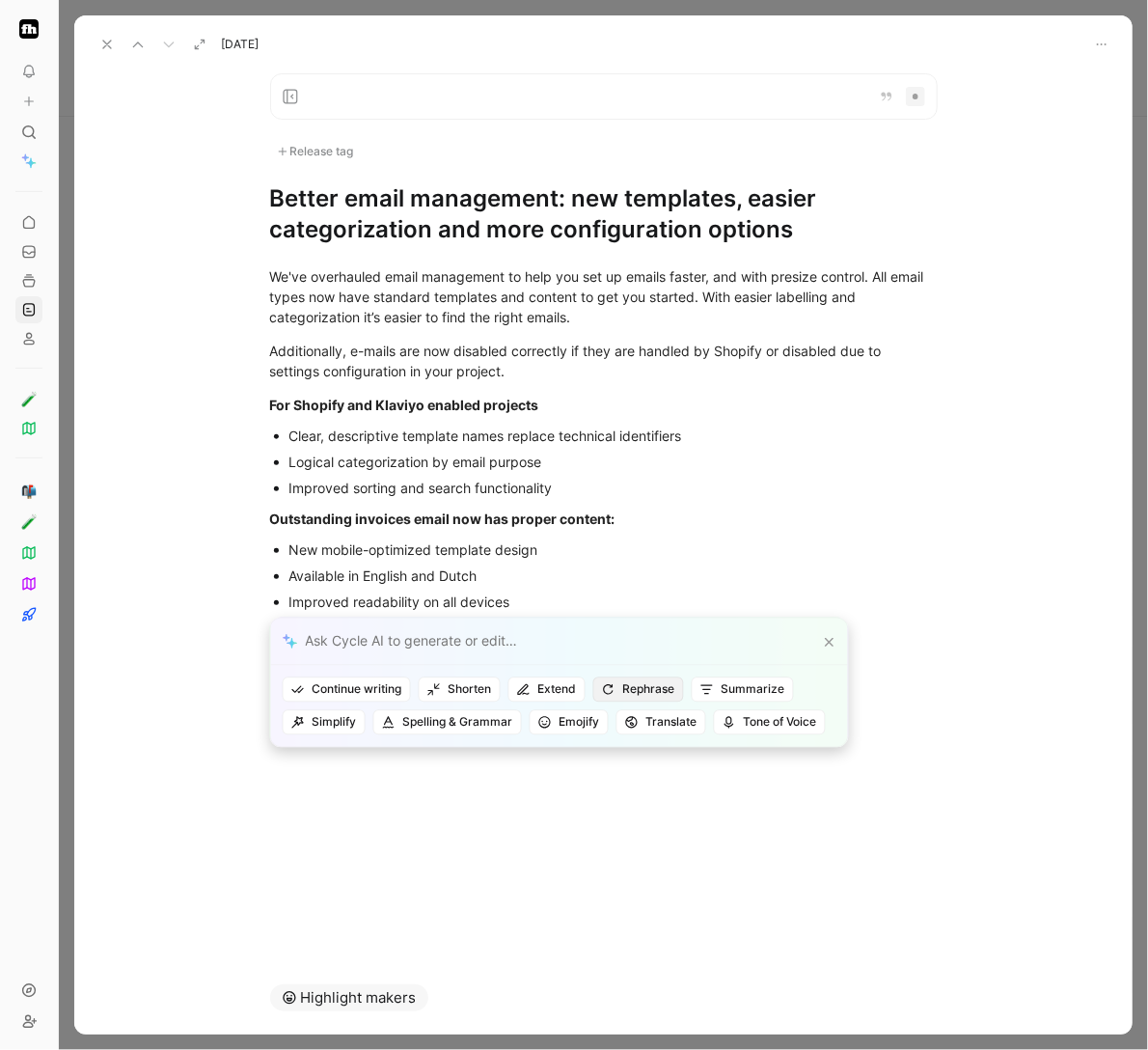 click on "Rephrase" at bounding box center (639, 690) 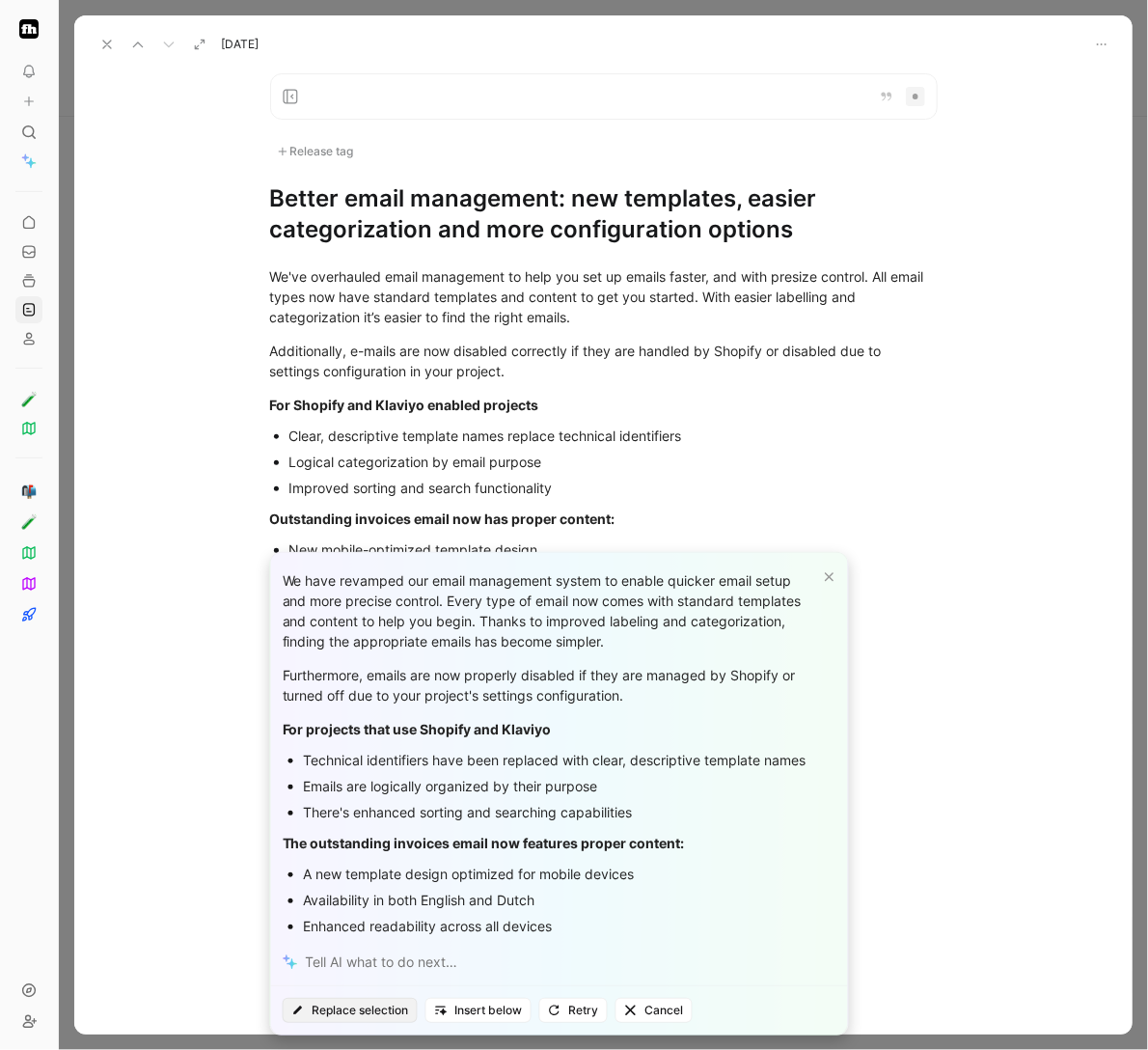 click on "Replace selection" at bounding box center [350, 1010] 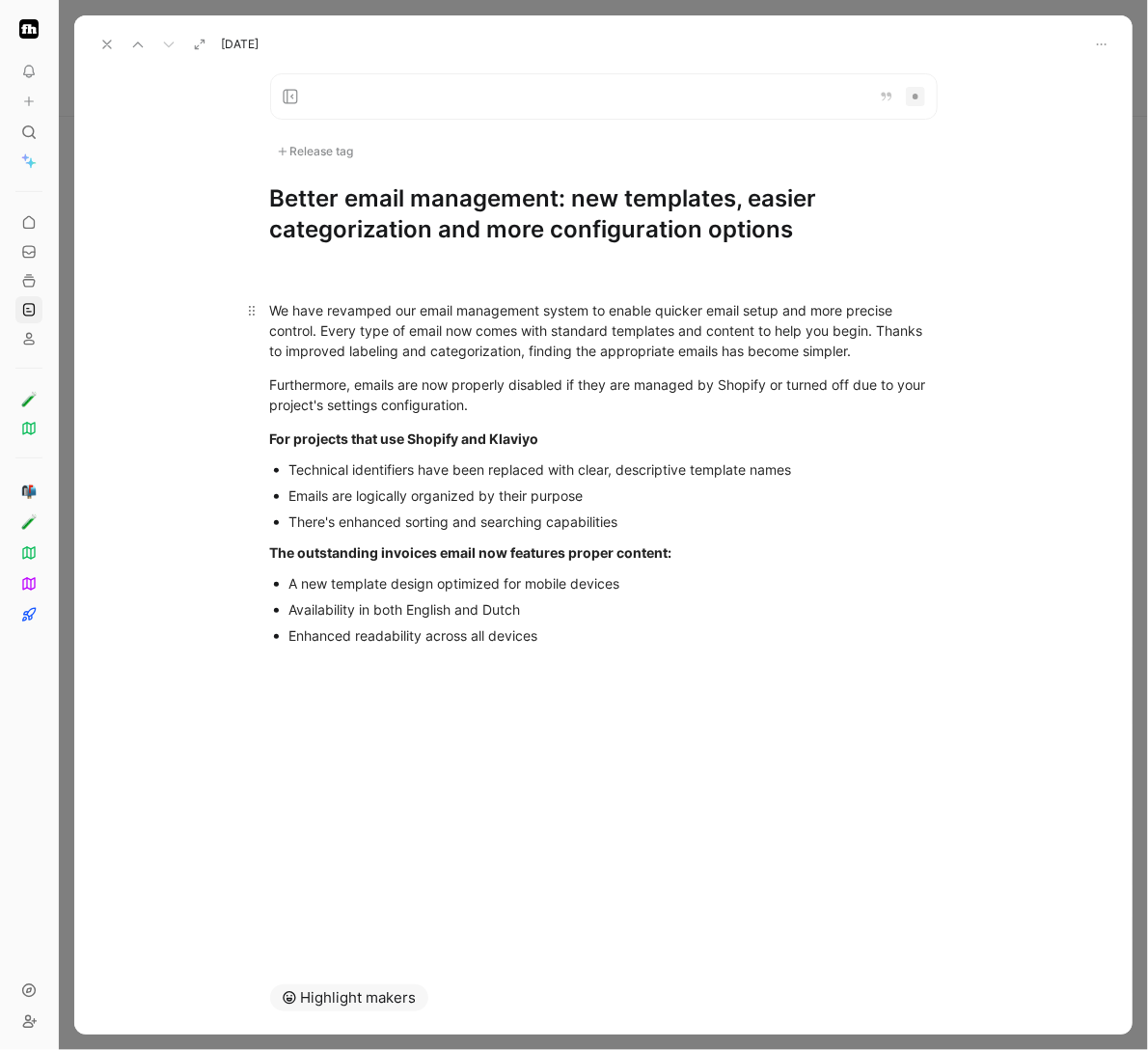 click on "We have revamped our email management system to enable quicker email setup and more precise control. Every type of email now comes with standard templates and content to help you begin. Thanks to improved labeling and categorization, finding the appropriate emails has become simpler." at bounding box center (604, 330) 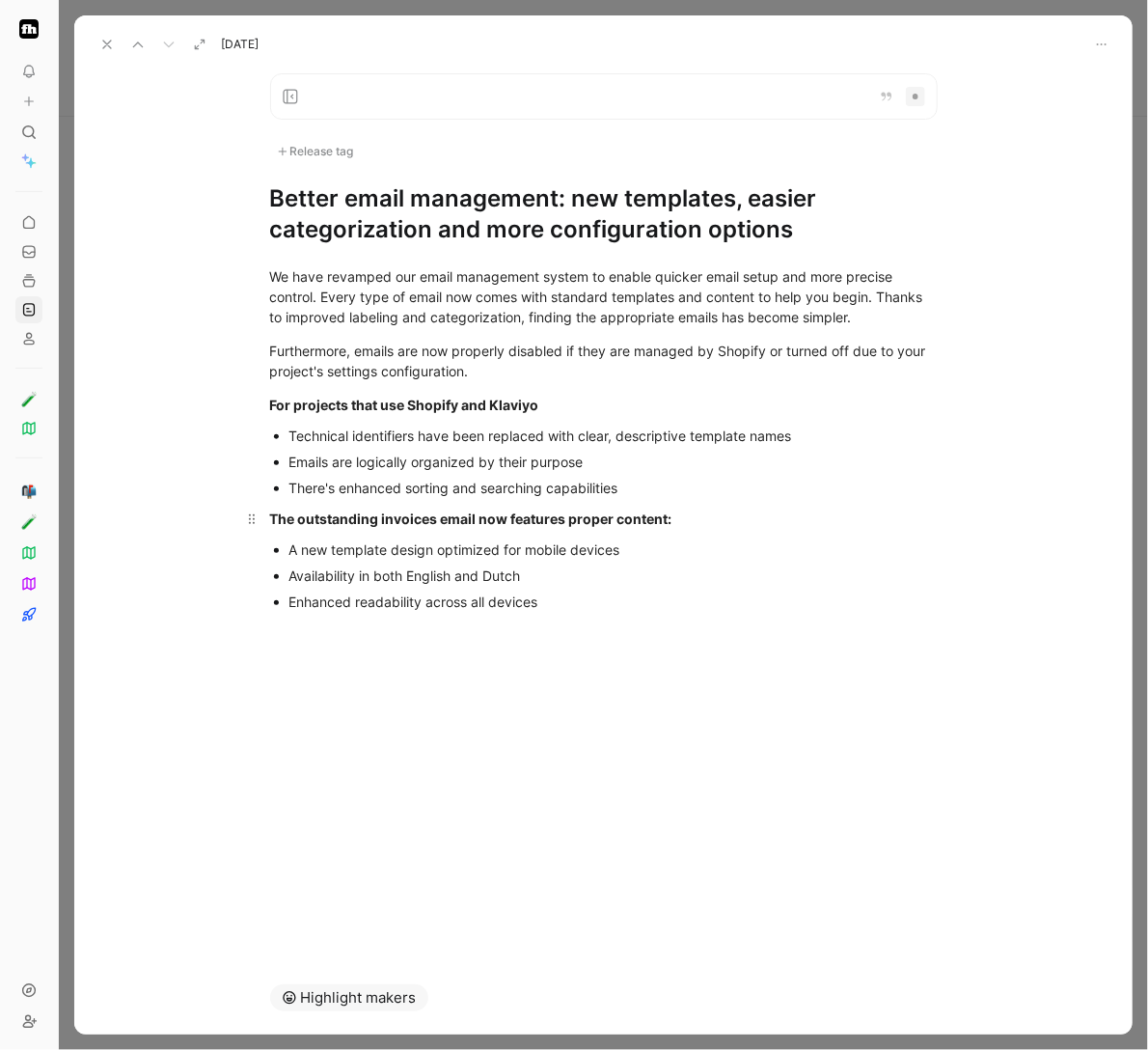 click on "The outstanding invoices email now features proper content:" at bounding box center (604, 518) 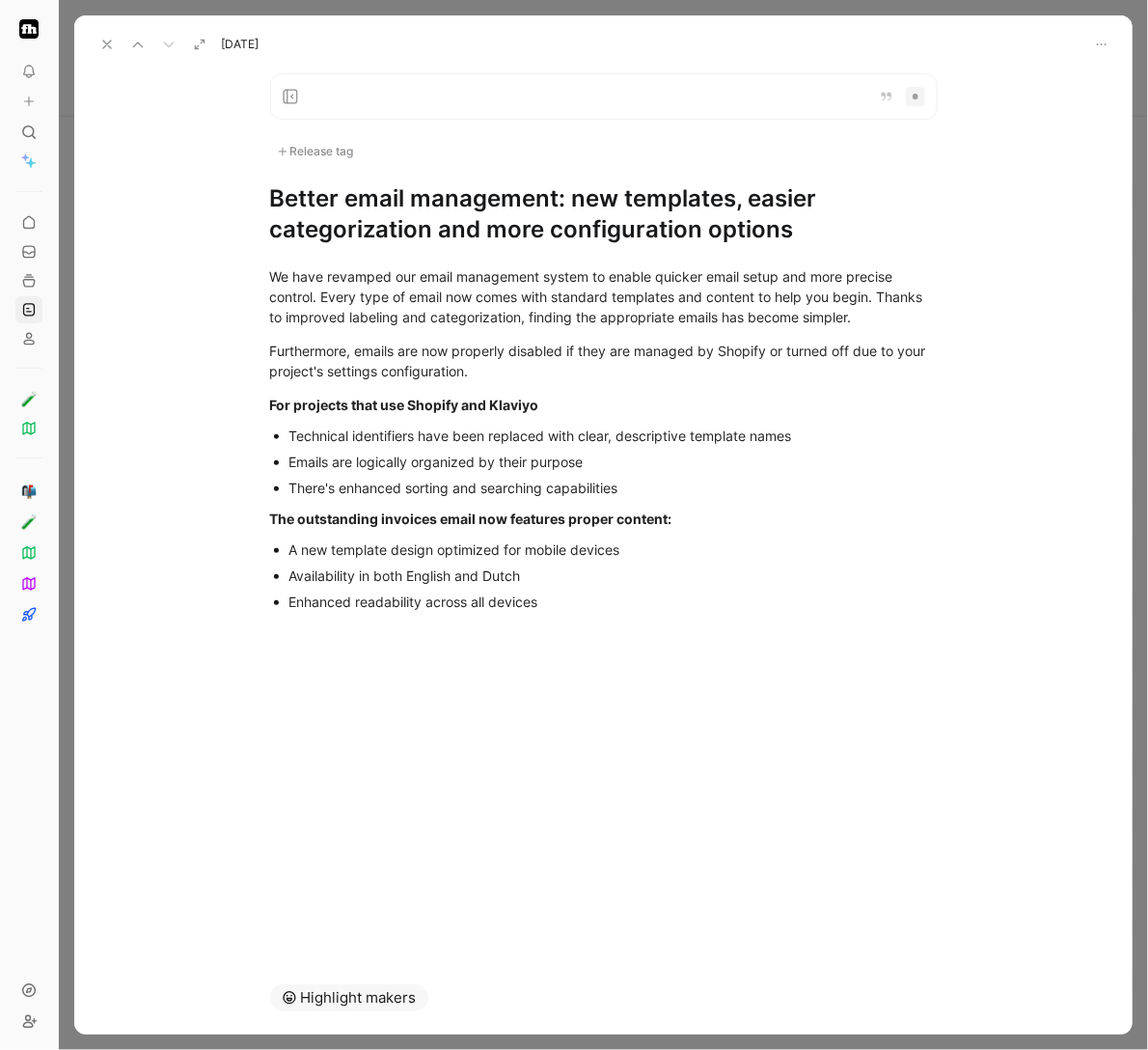 click at bounding box center (603, 642) 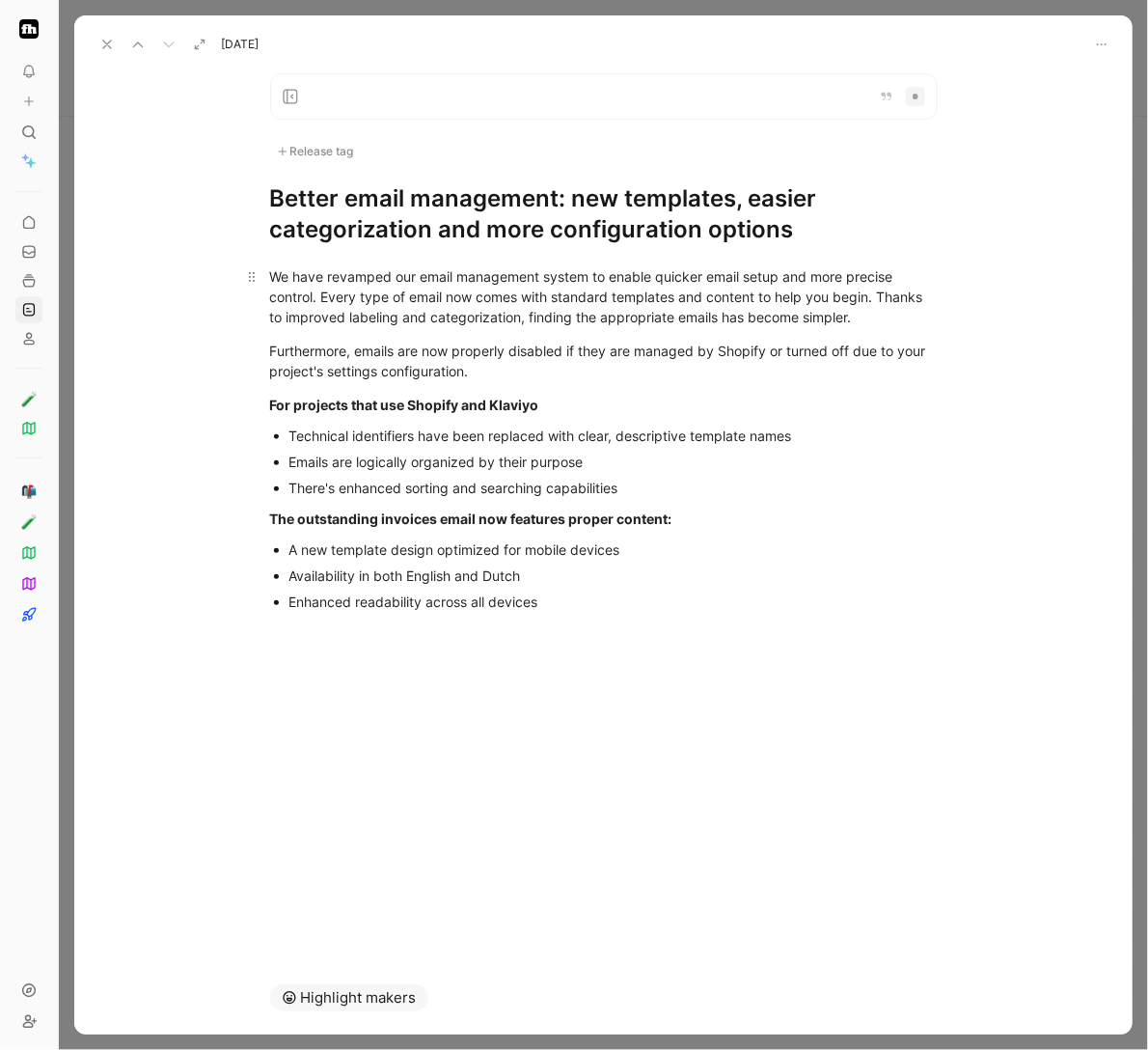 click on "We have revamped our email management system to enable quicker email setup and more precise control. Every type of email now comes with standard templates and content to help you begin. Thanks to improved labeling and categorization, finding the appropriate emails has become simpler." at bounding box center (604, 296) 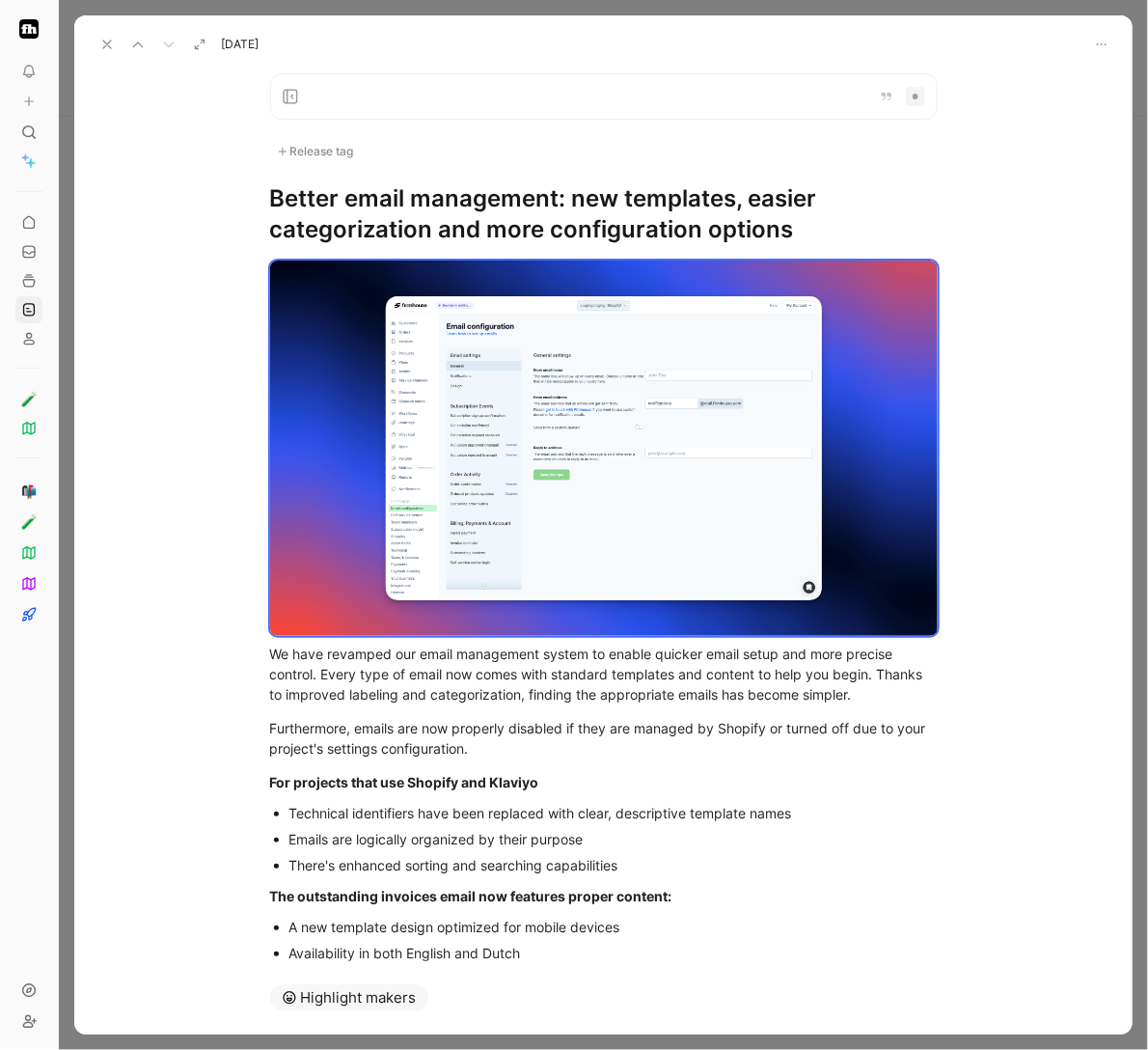 click 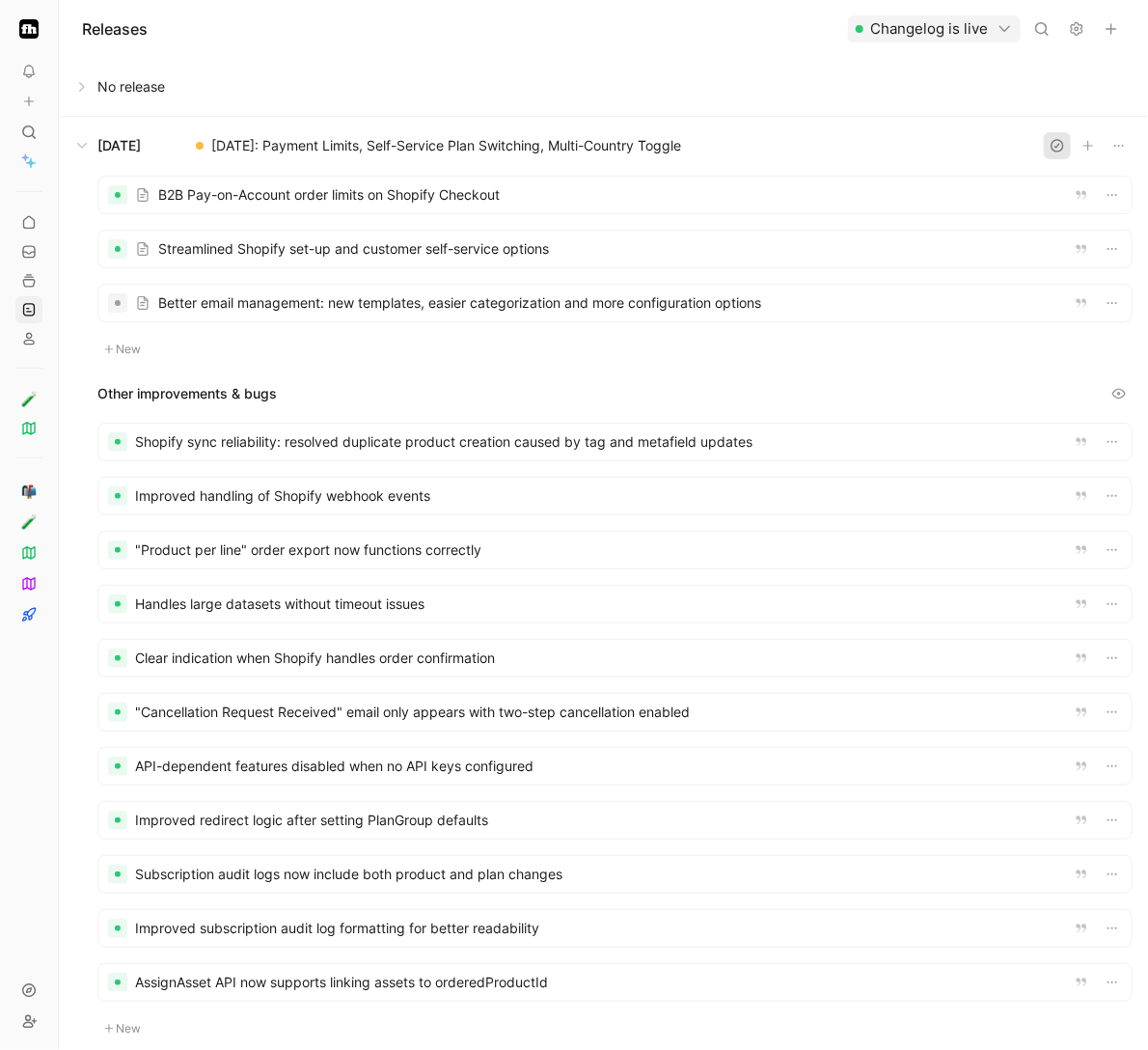 click at bounding box center (1057, 146) 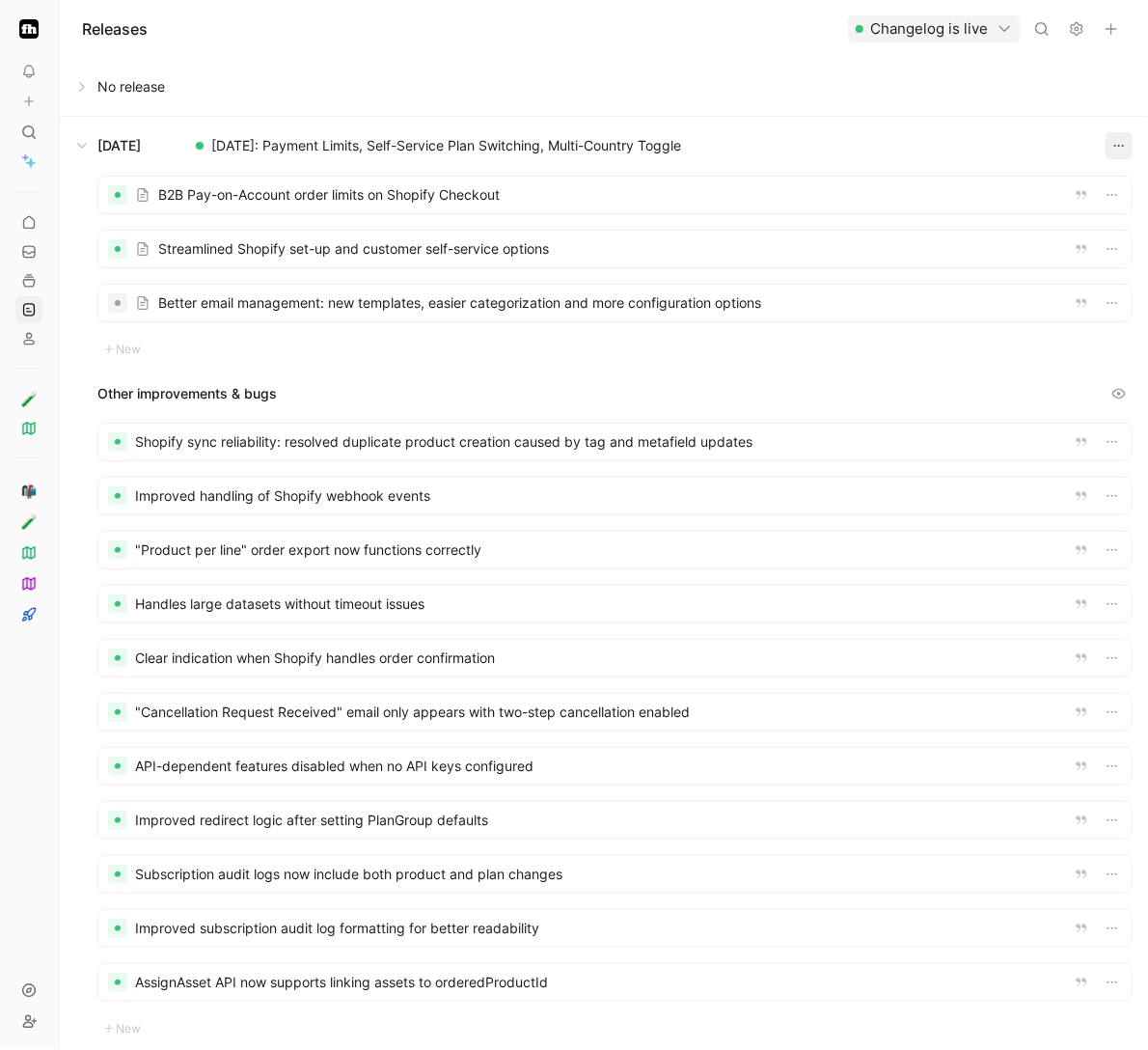 click 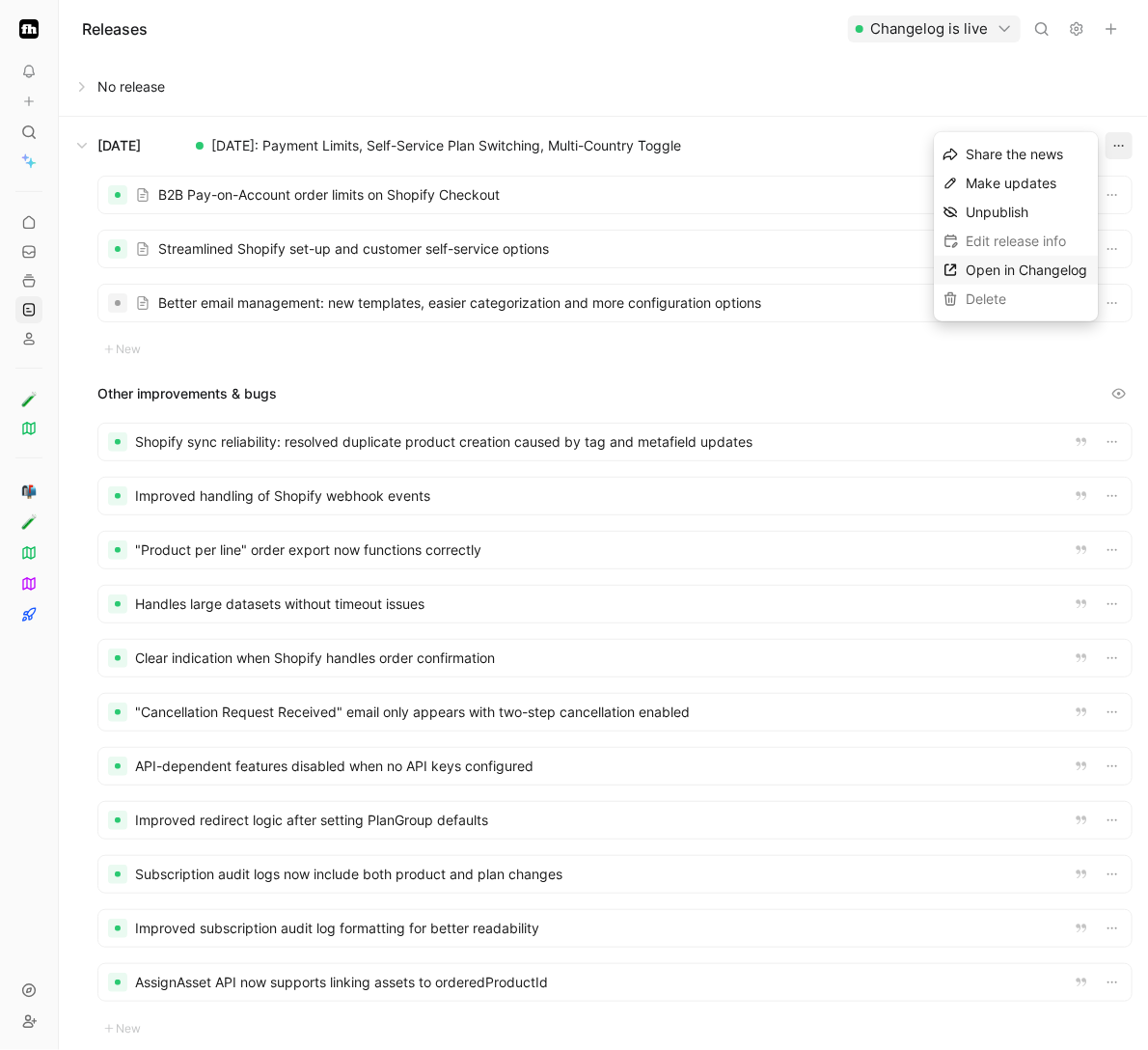 click on "Open in Changelog" at bounding box center [1026, 269] 